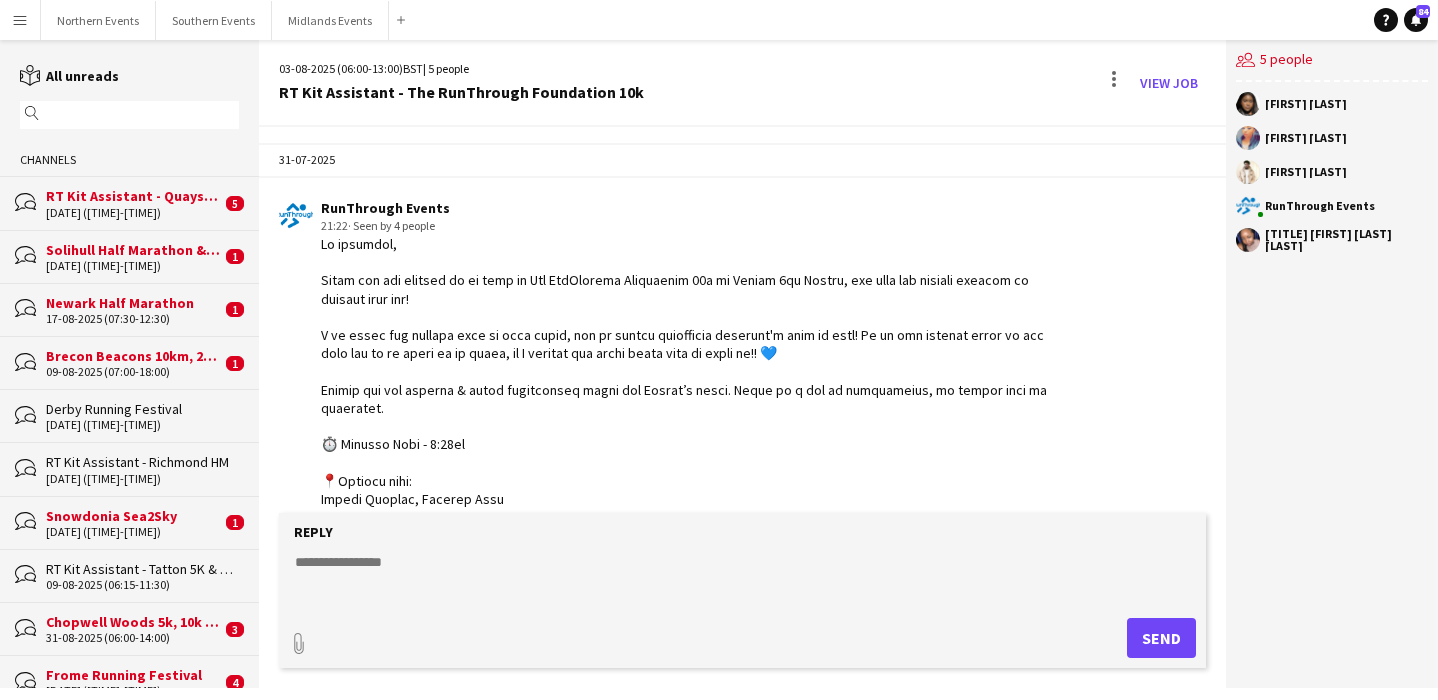 scroll, scrollTop: 0, scrollLeft: 0, axis: both 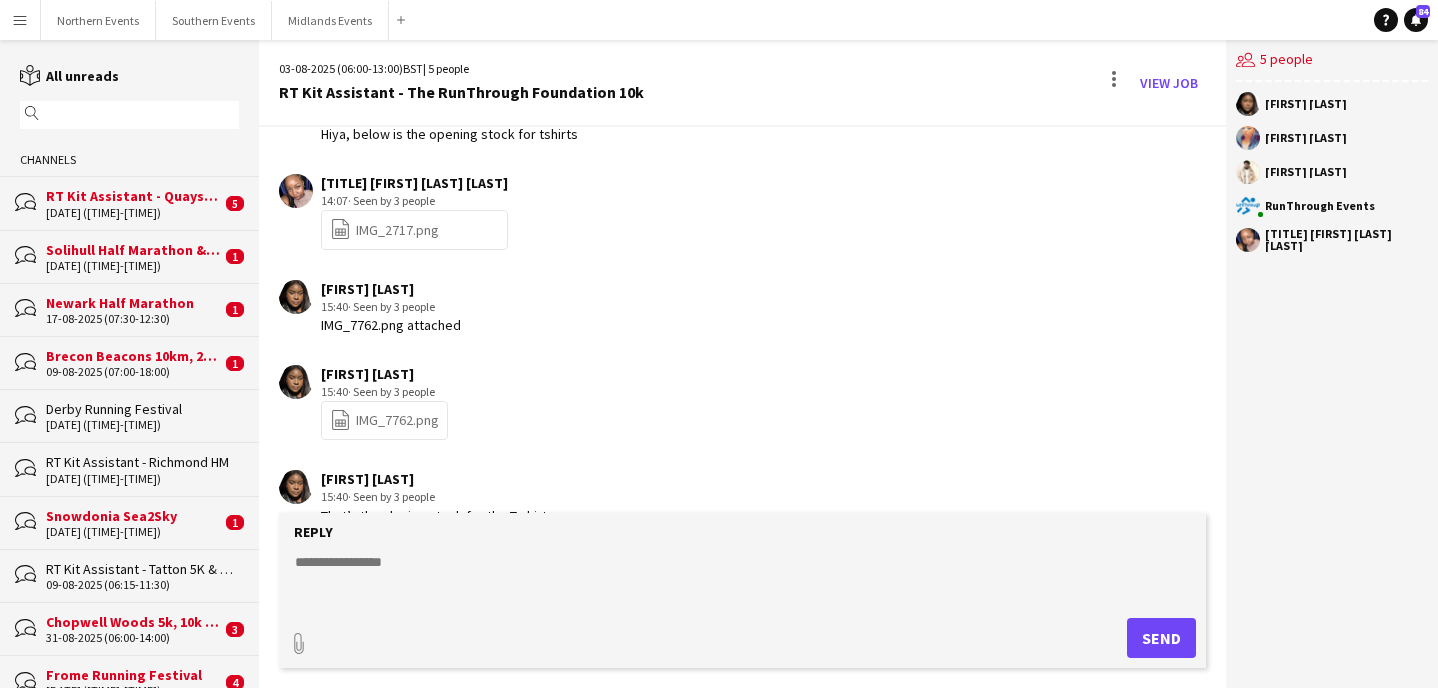 click 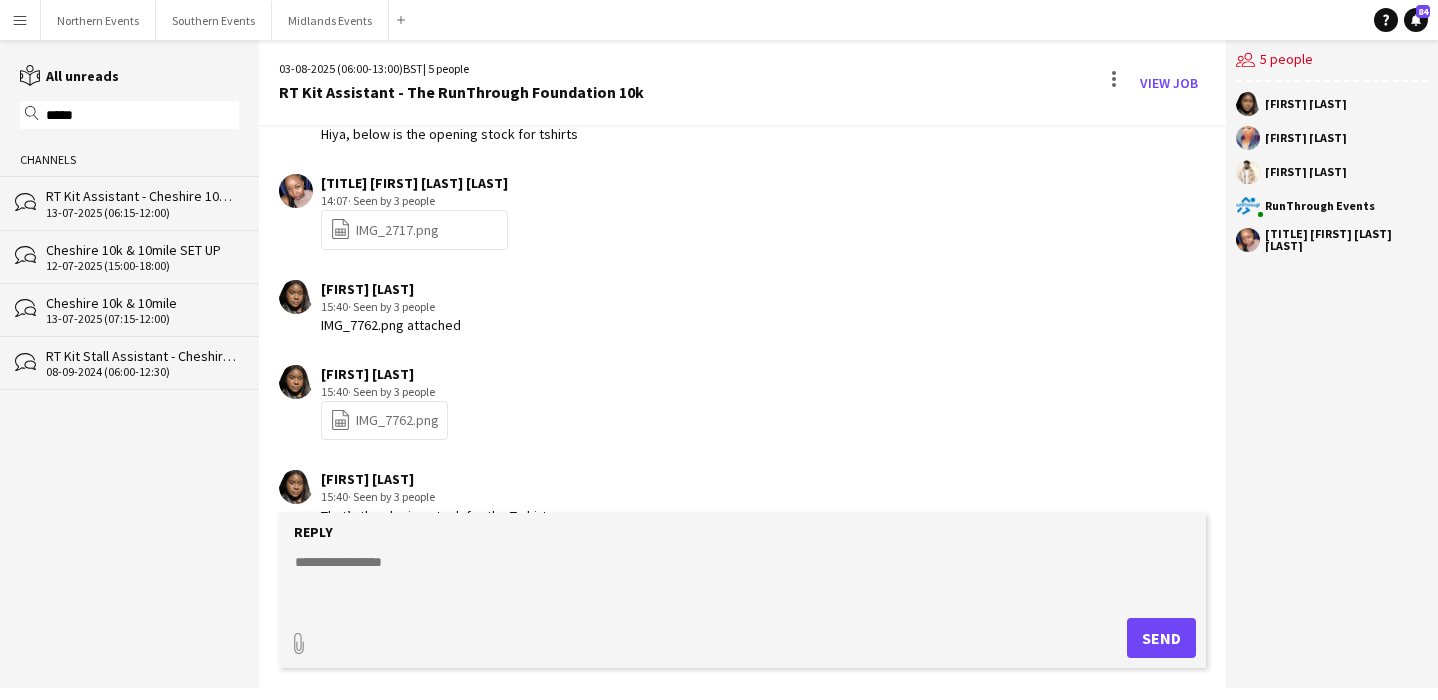 type on "*****" 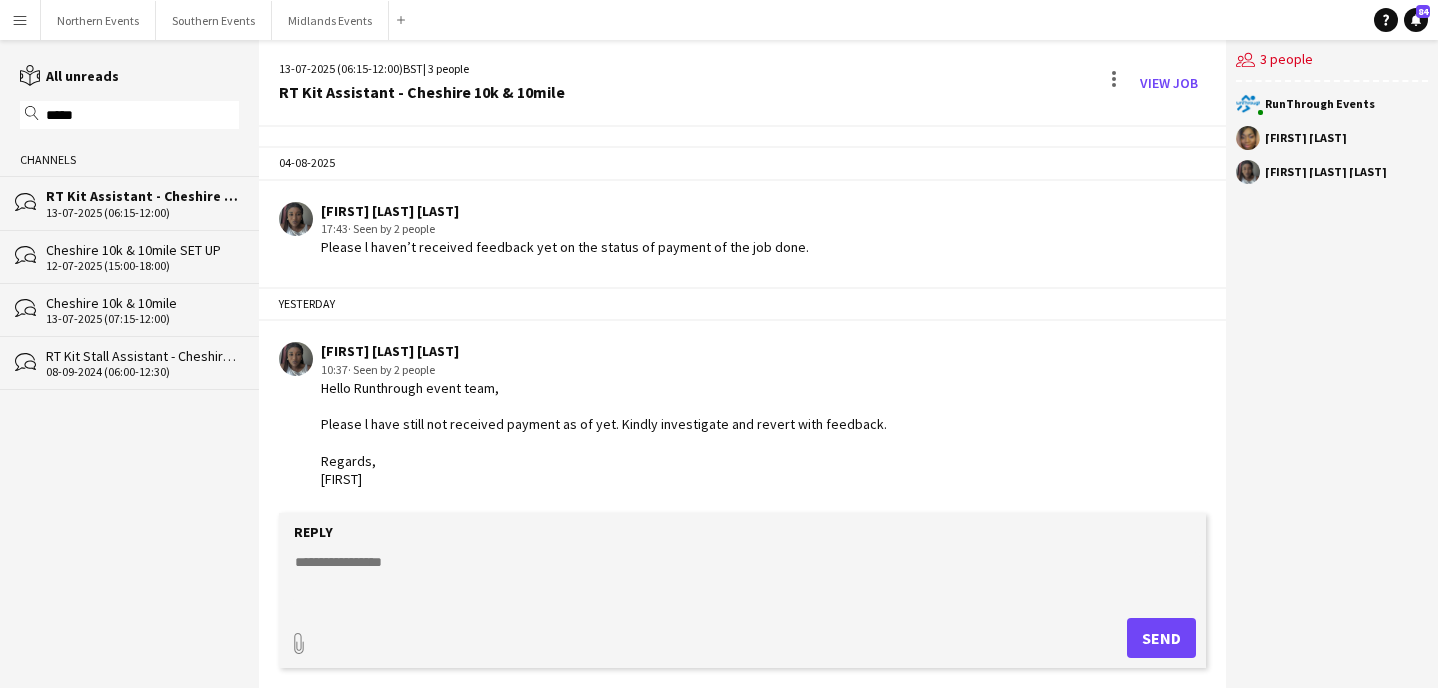 scroll, scrollTop: 3806, scrollLeft: 0, axis: vertical 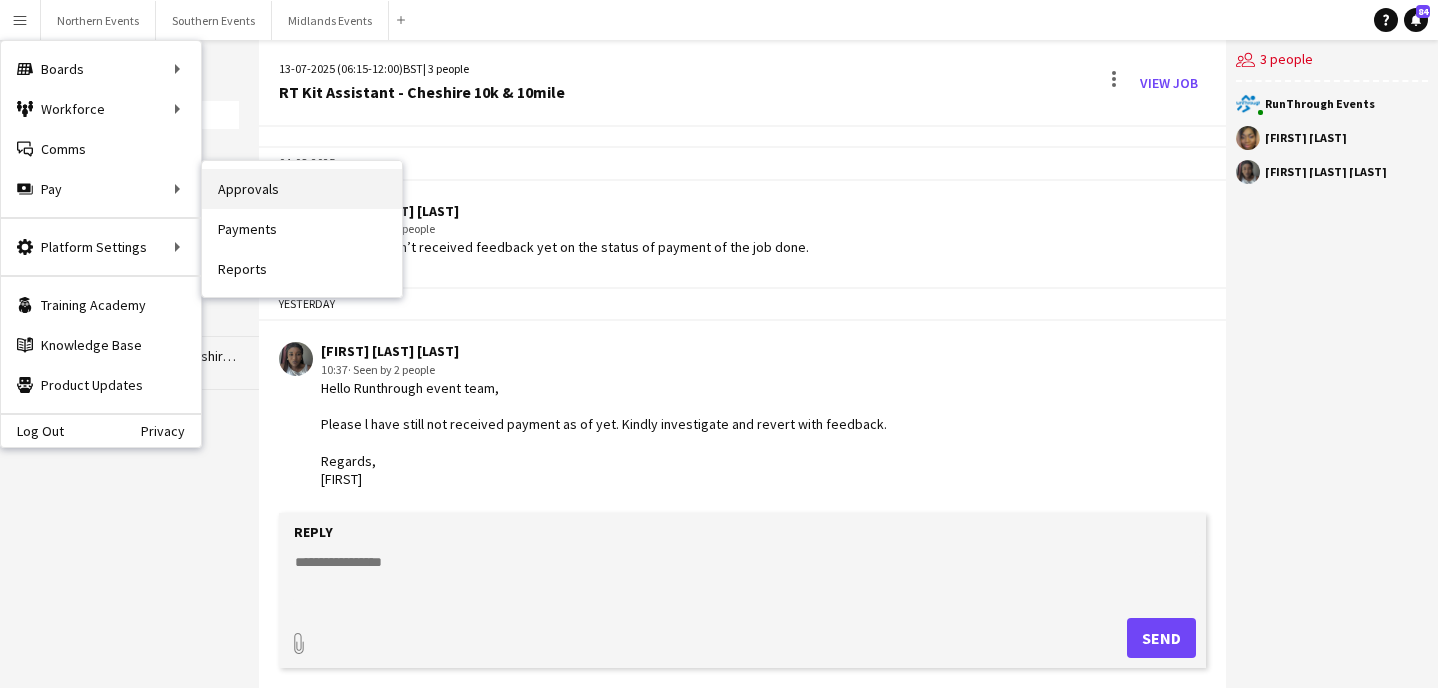 click on "Approvals" at bounding box center (302, 189) 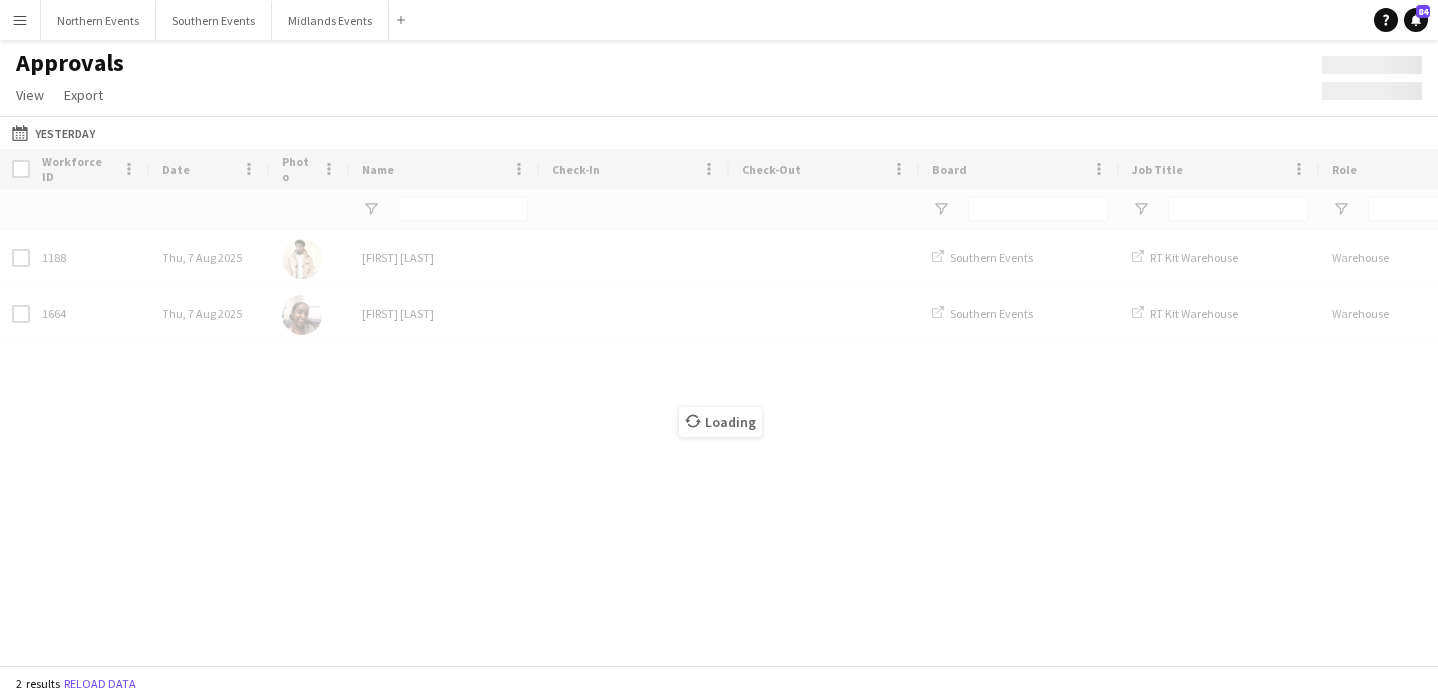 type on "***" 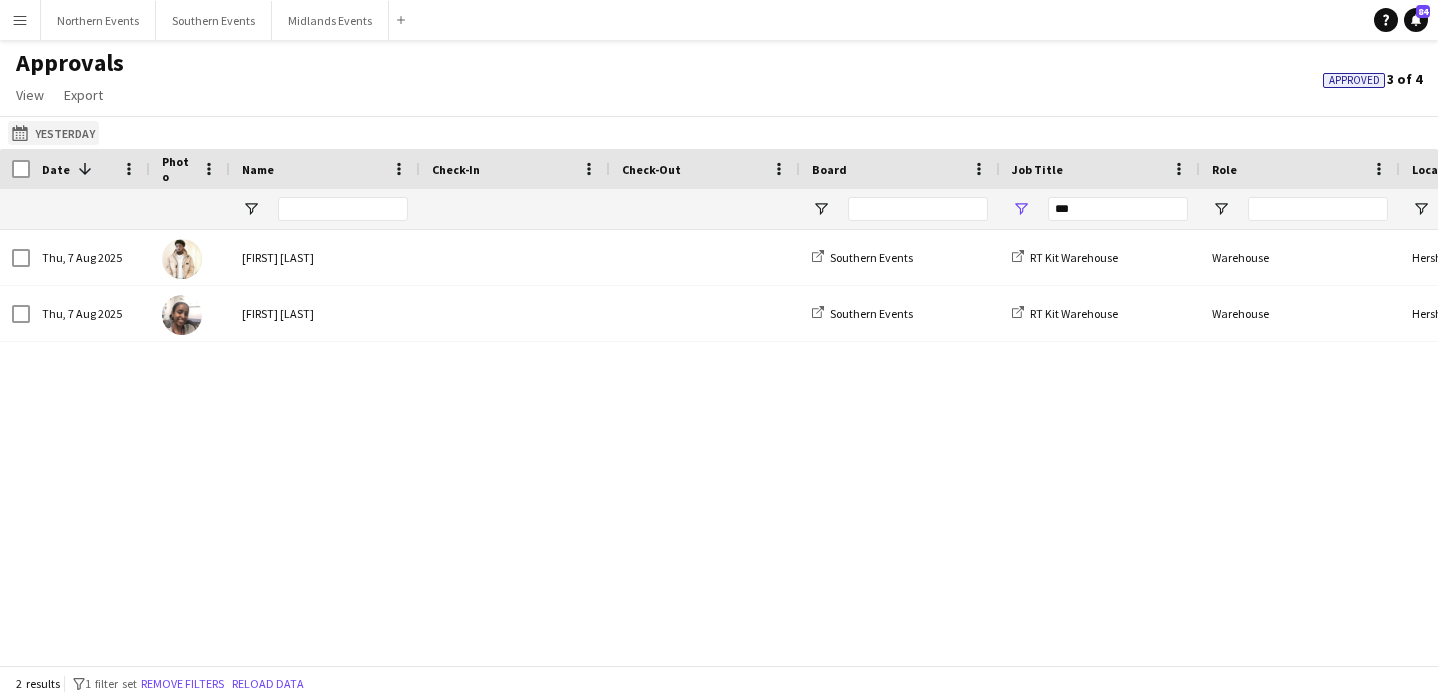 click on "Yesterday
Yesterday" 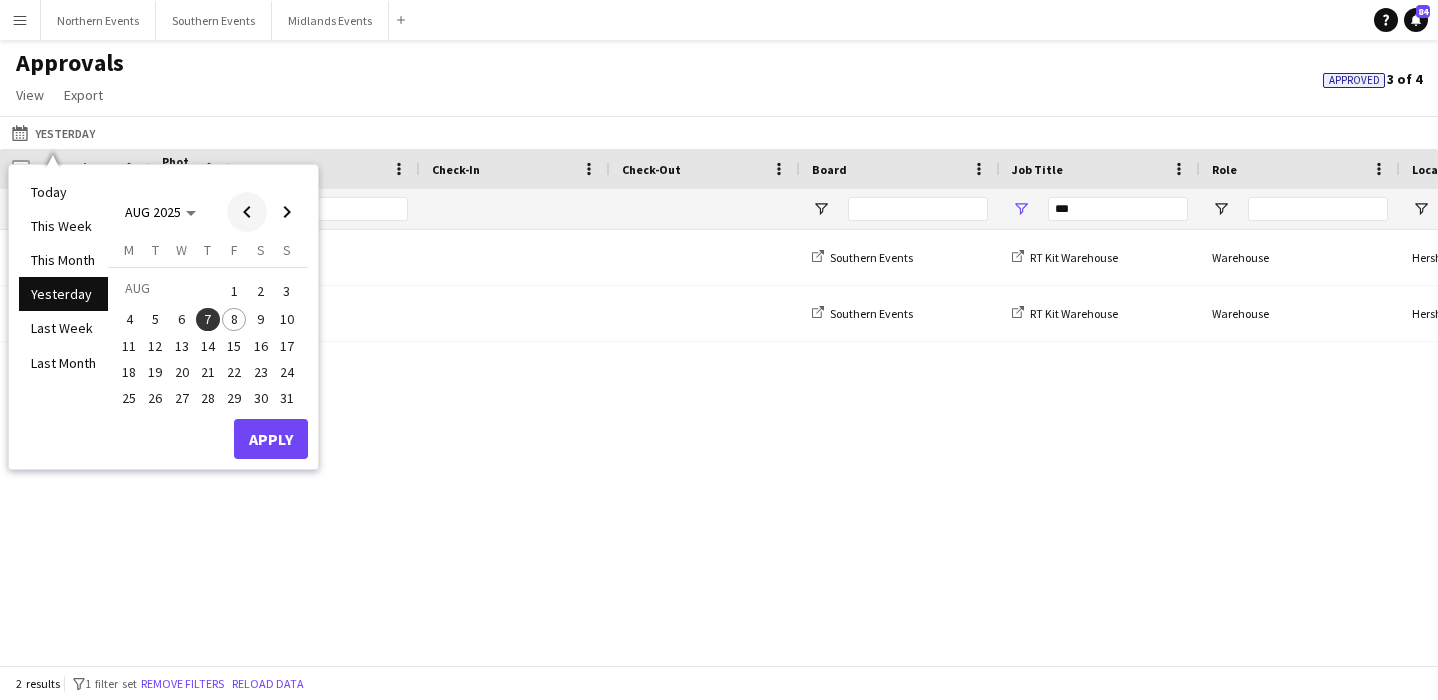 click at bounding box center [247, 212] 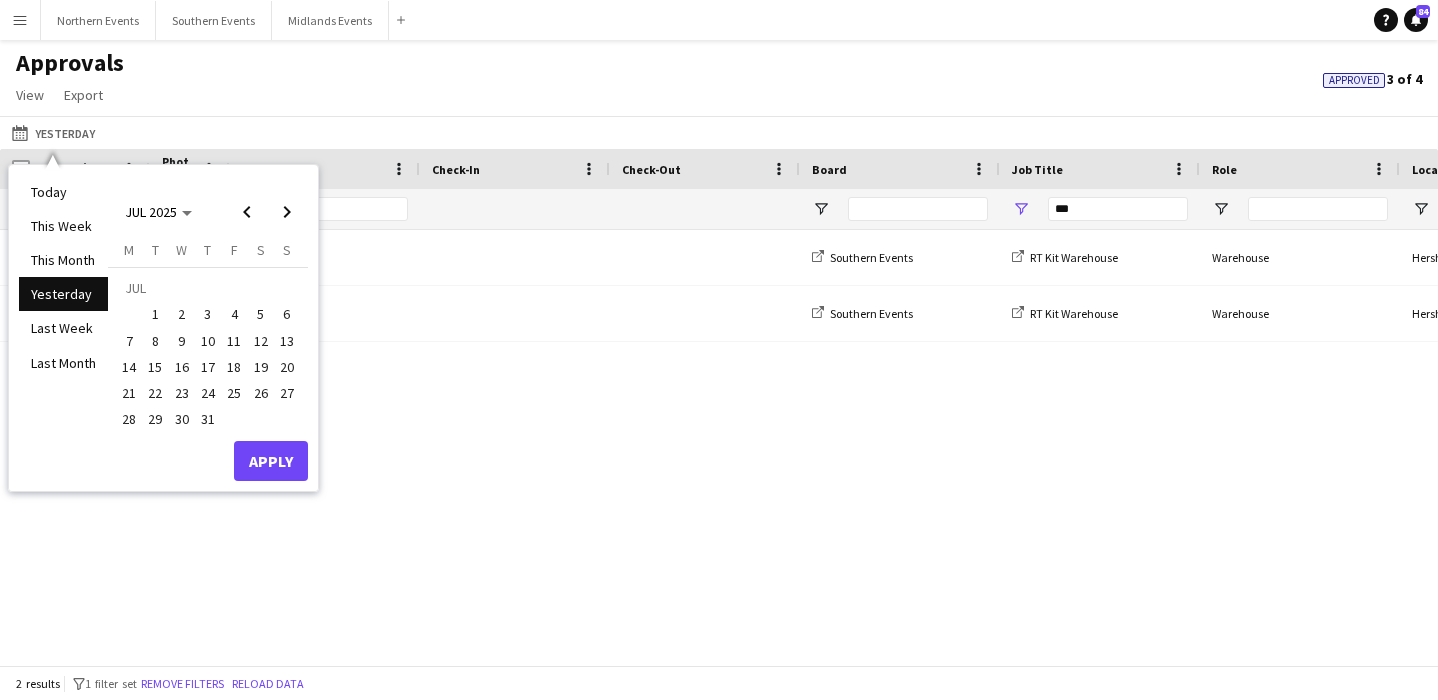 click on "17" at bounding box center [208, 367] 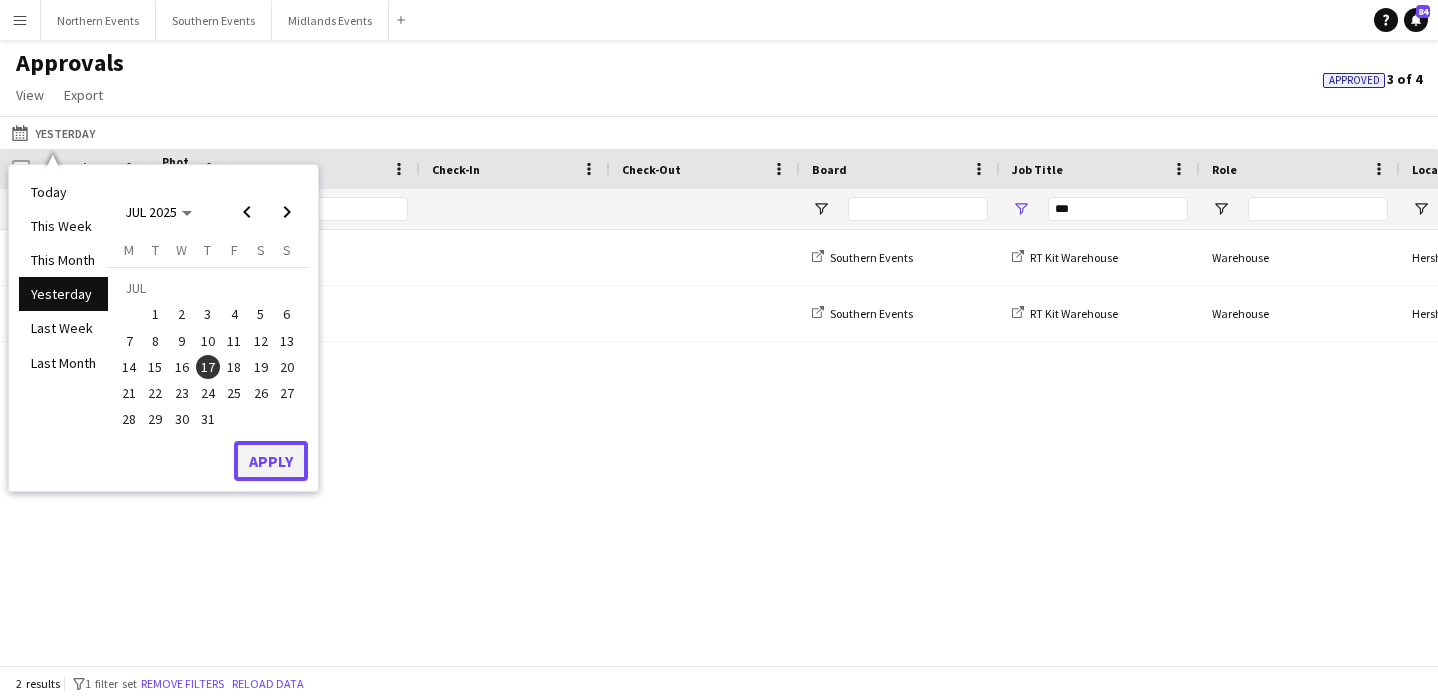 click on "Apply" at bounding box center [271, 461] 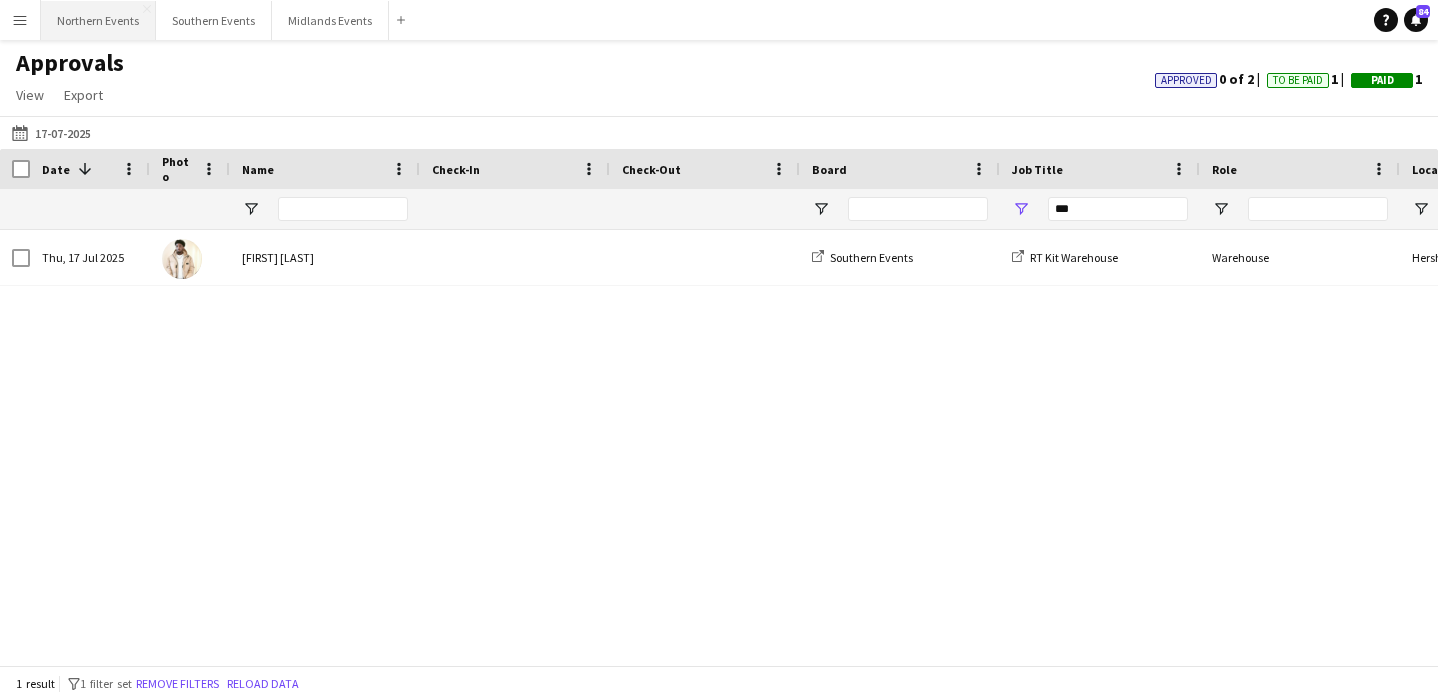 click on "Northern Events
Close" at bounding box center (98, 20) 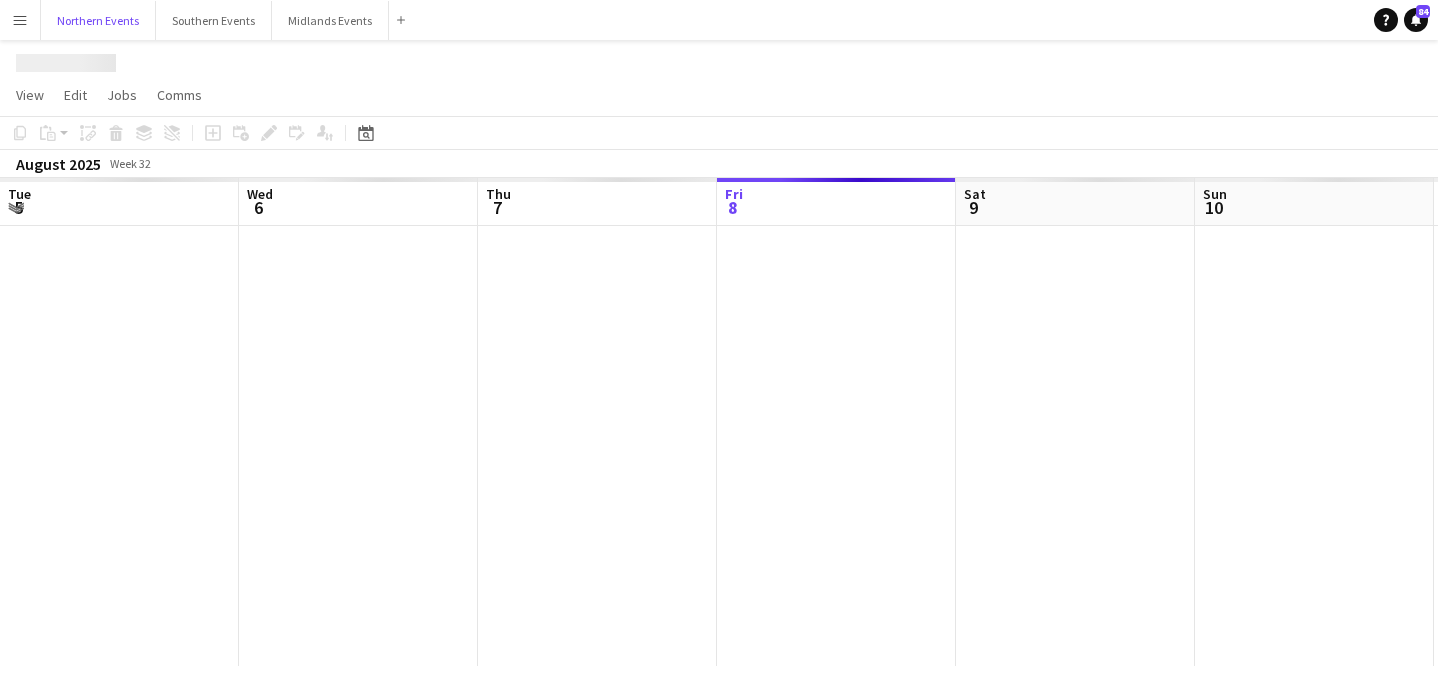 scroll, scrollTop: 0, scrollLeft: 478, axis: horizontal 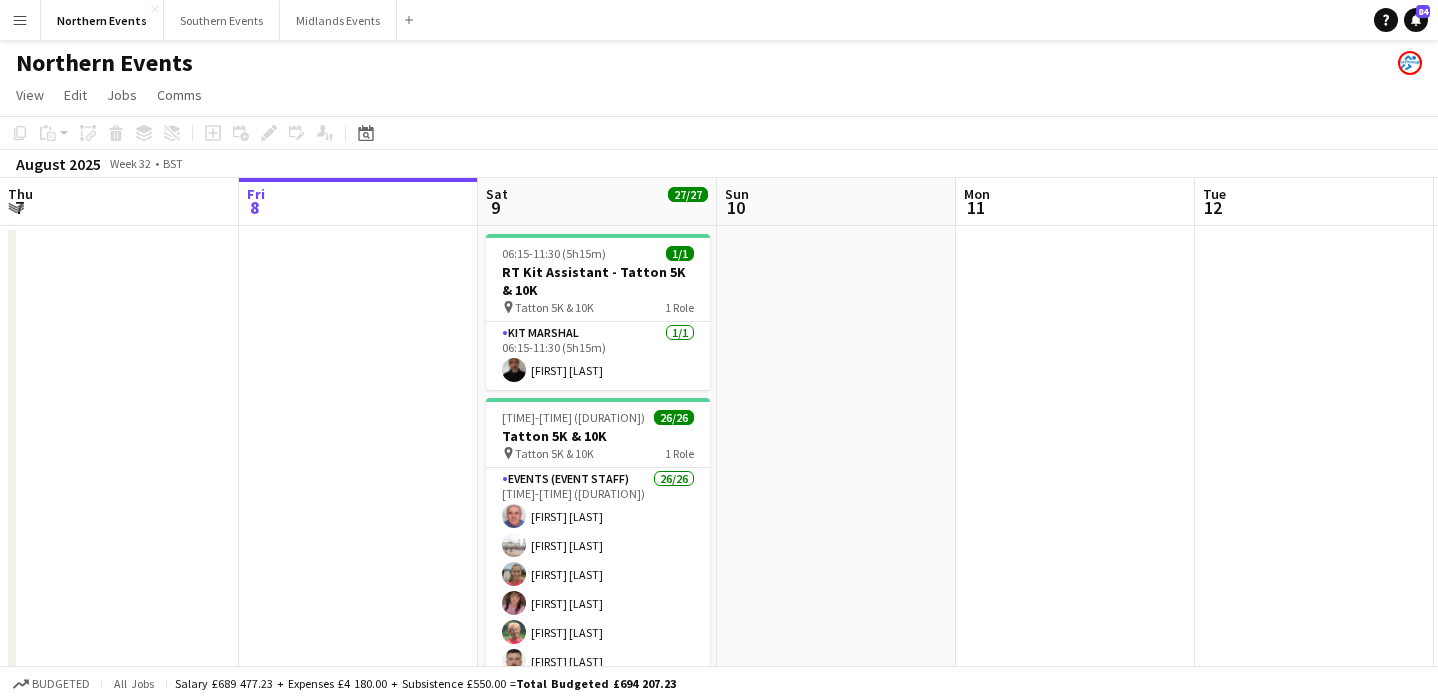 click on "Menu" at bounding box center [20, 20] 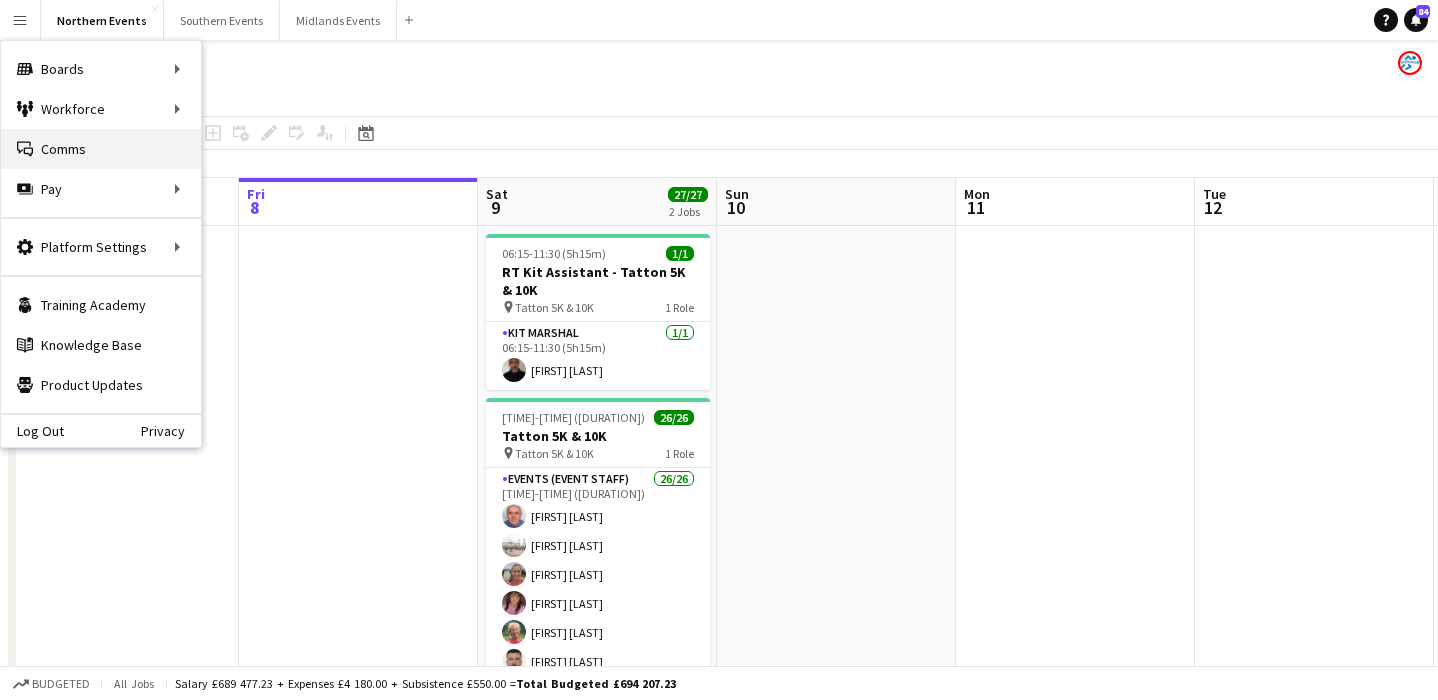 click on "Comms
Comms" at bounding box center [101, 149] 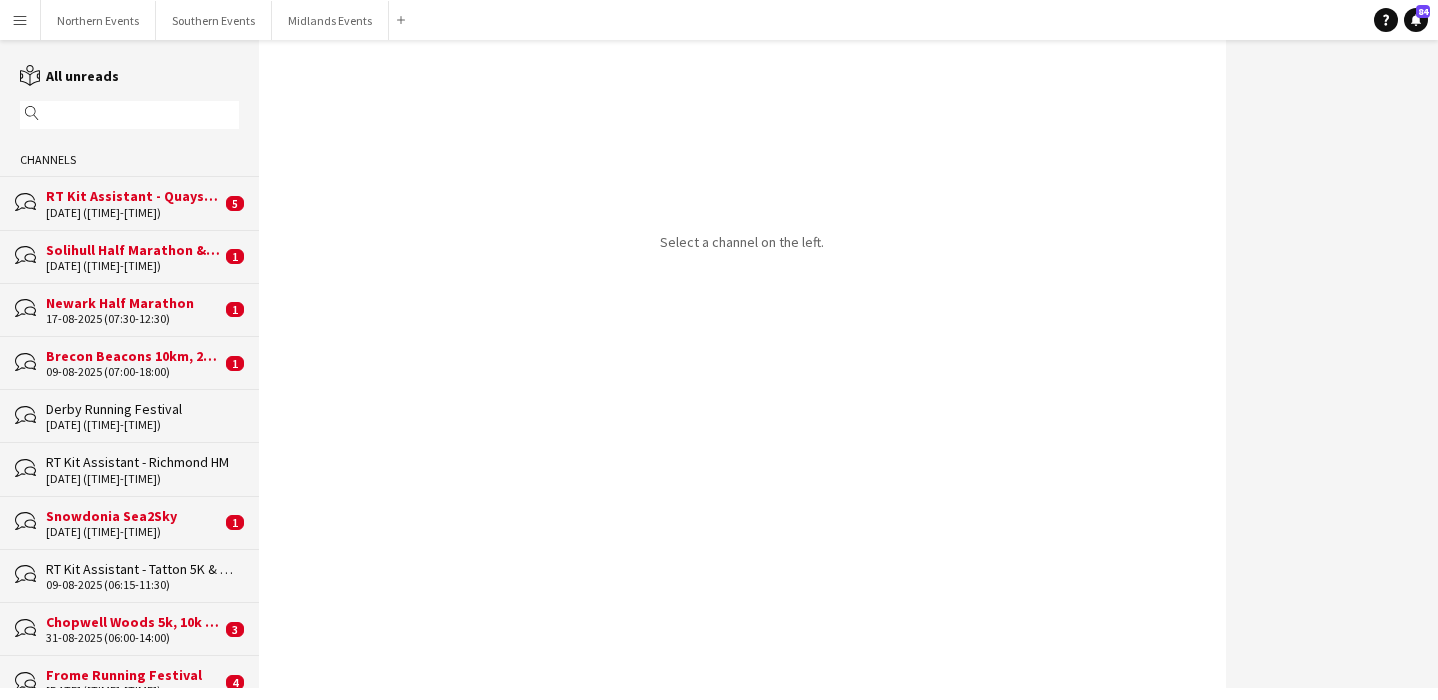 click 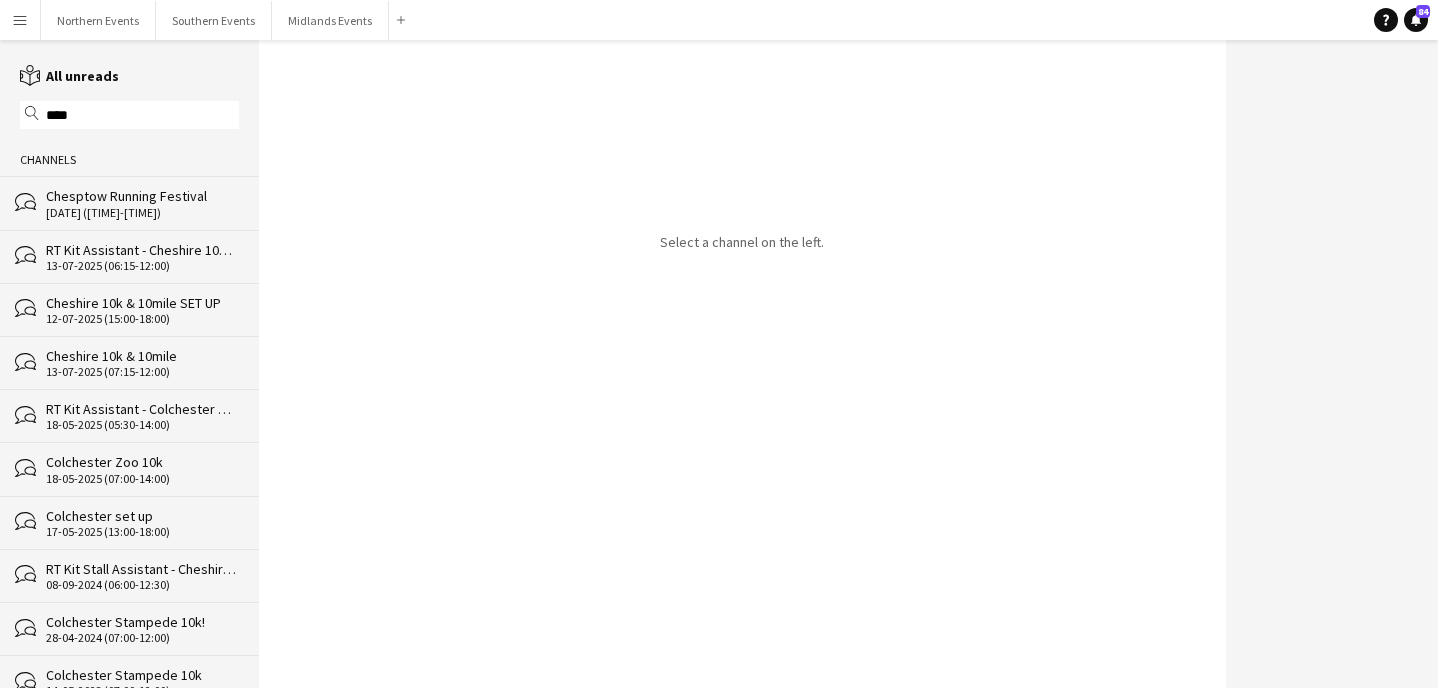 type on "****" 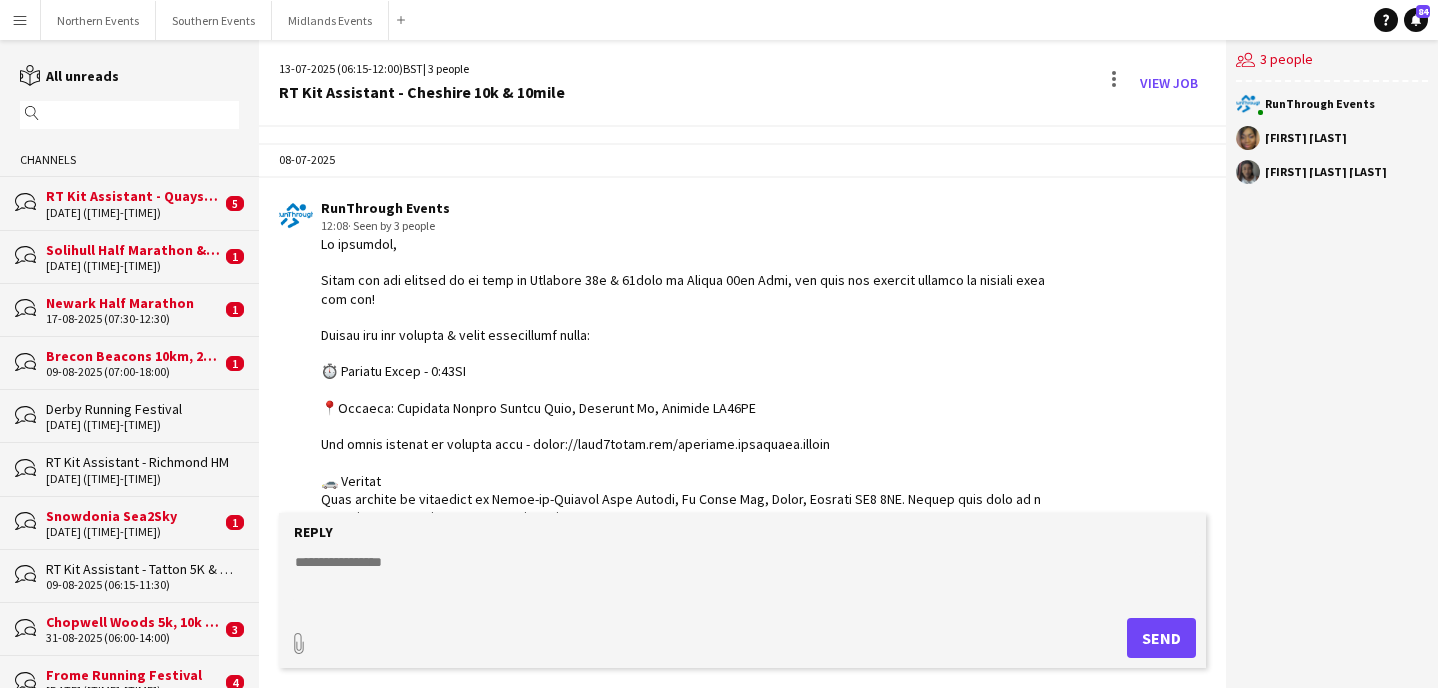 scroll, scrollTop: 3837, scrollLeft: 0, axis: vertical 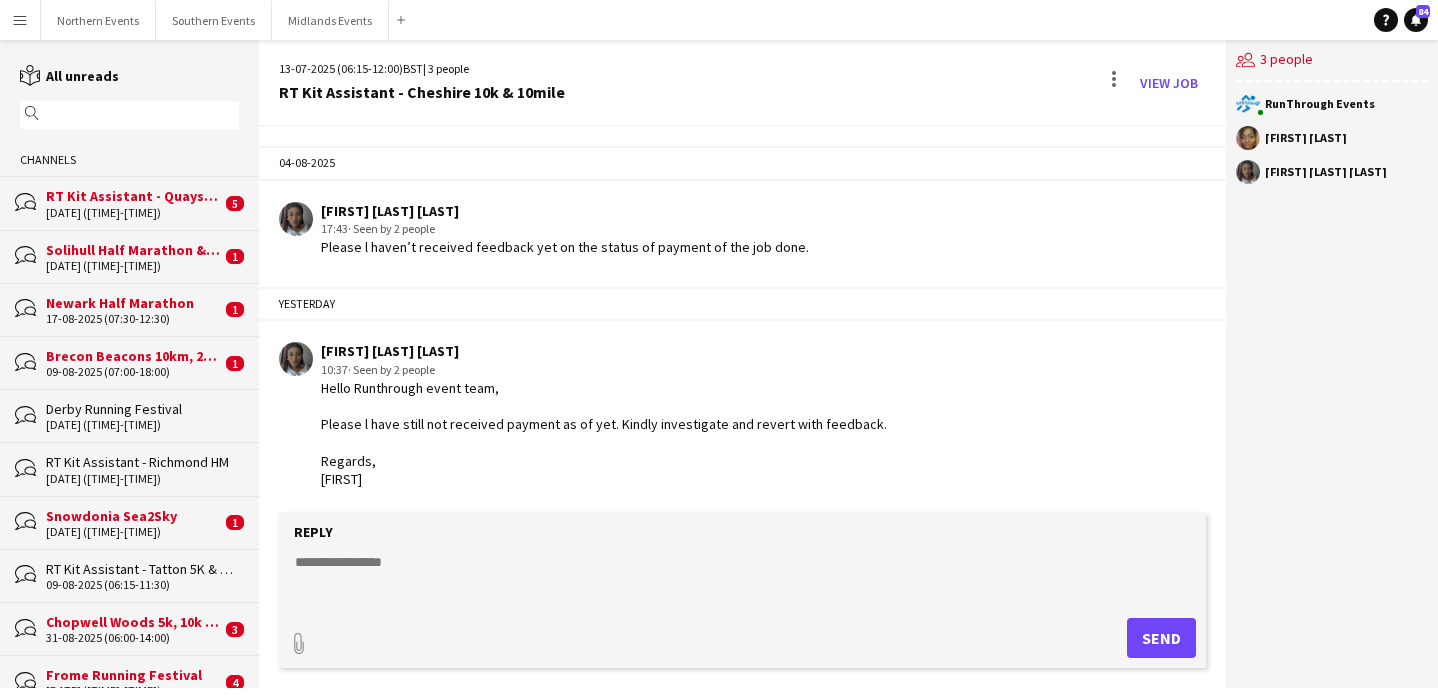 click on "Menu" at bounding box center [20, 20] 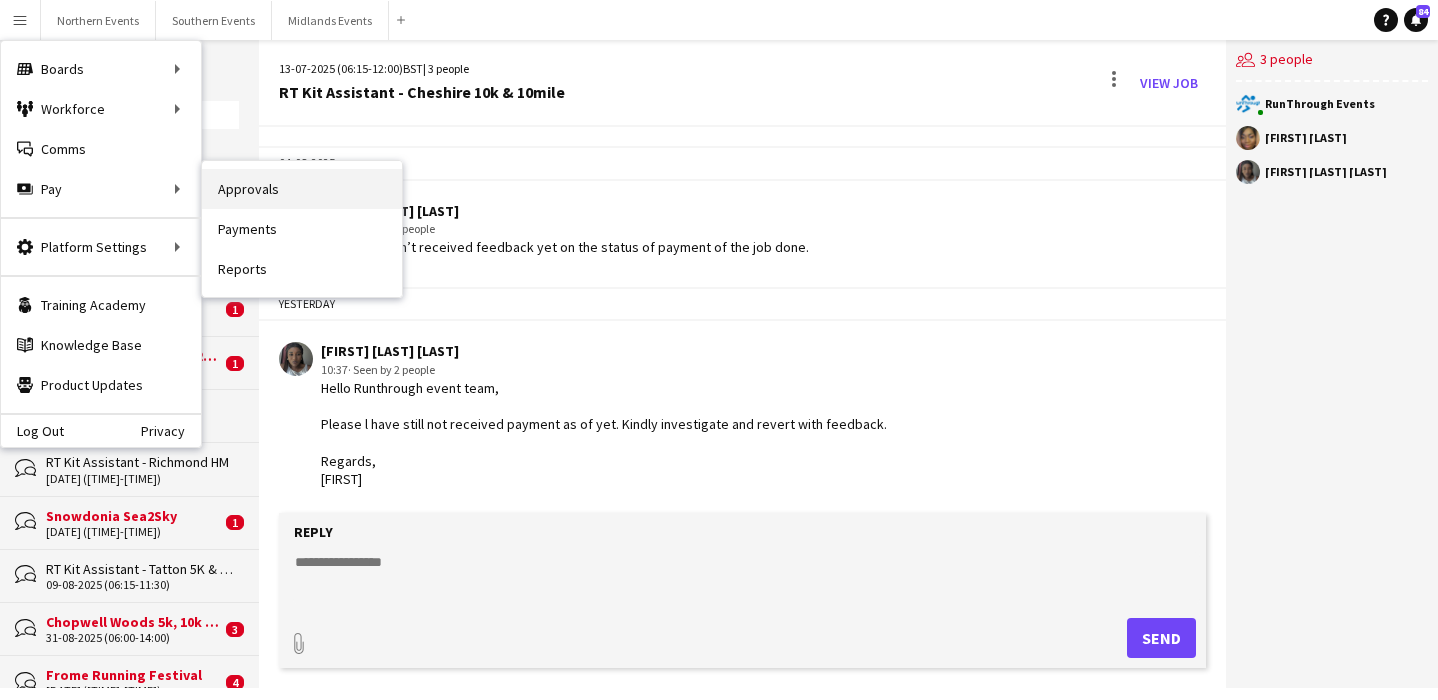 click on "Approvals" at bounding box center [302, 189] 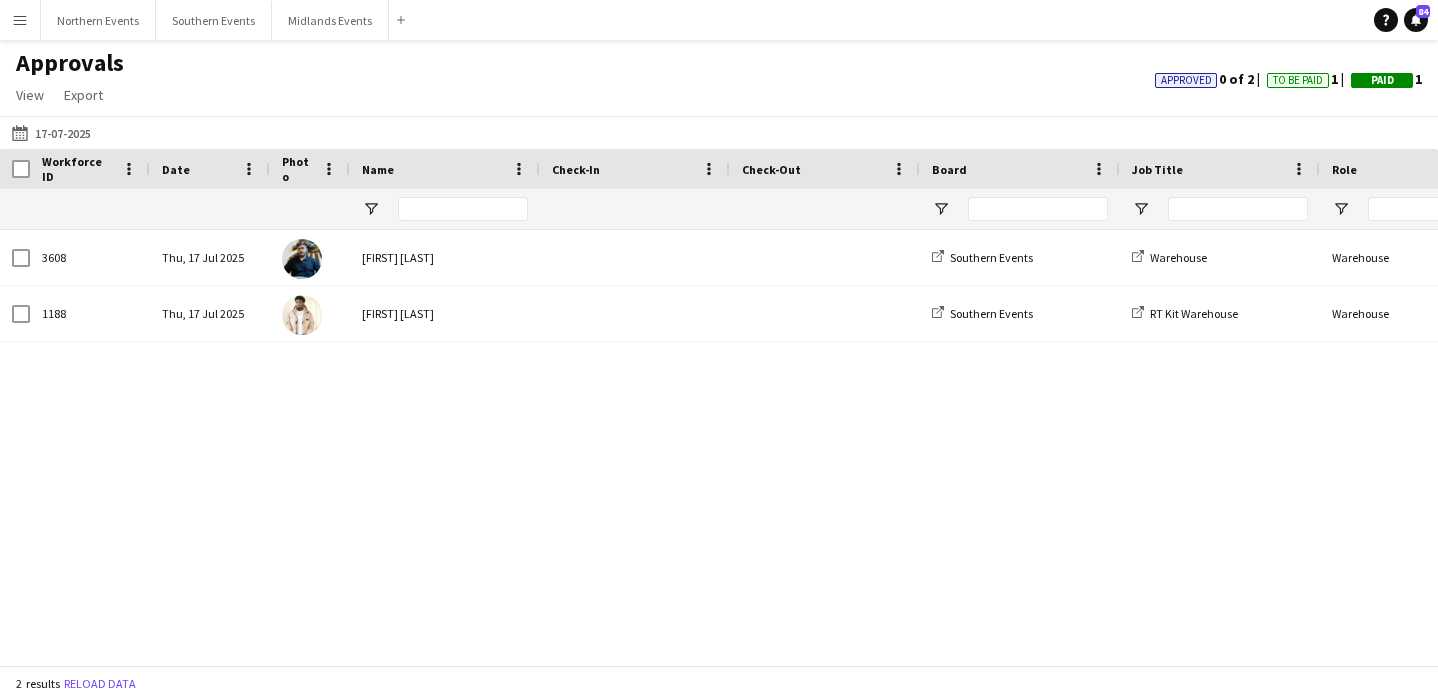 type on "***" 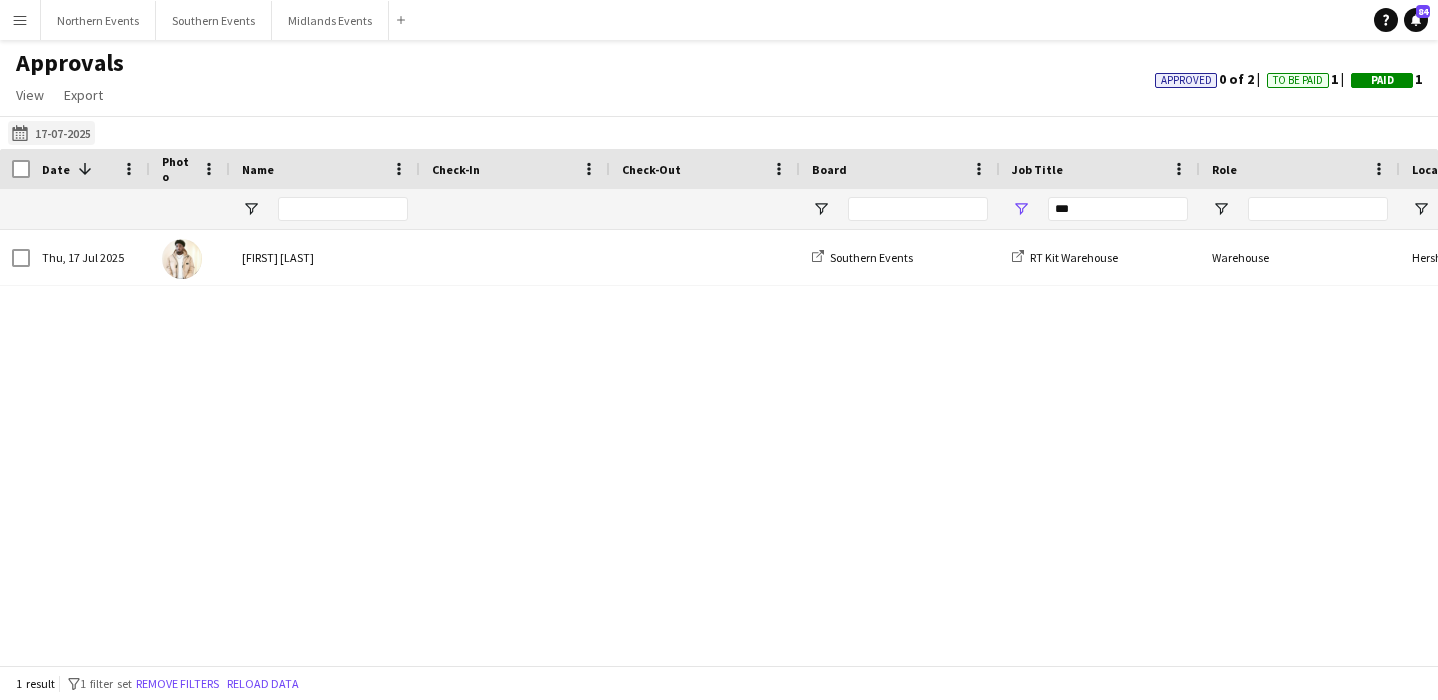 click on "[DATE]
[DATE]" 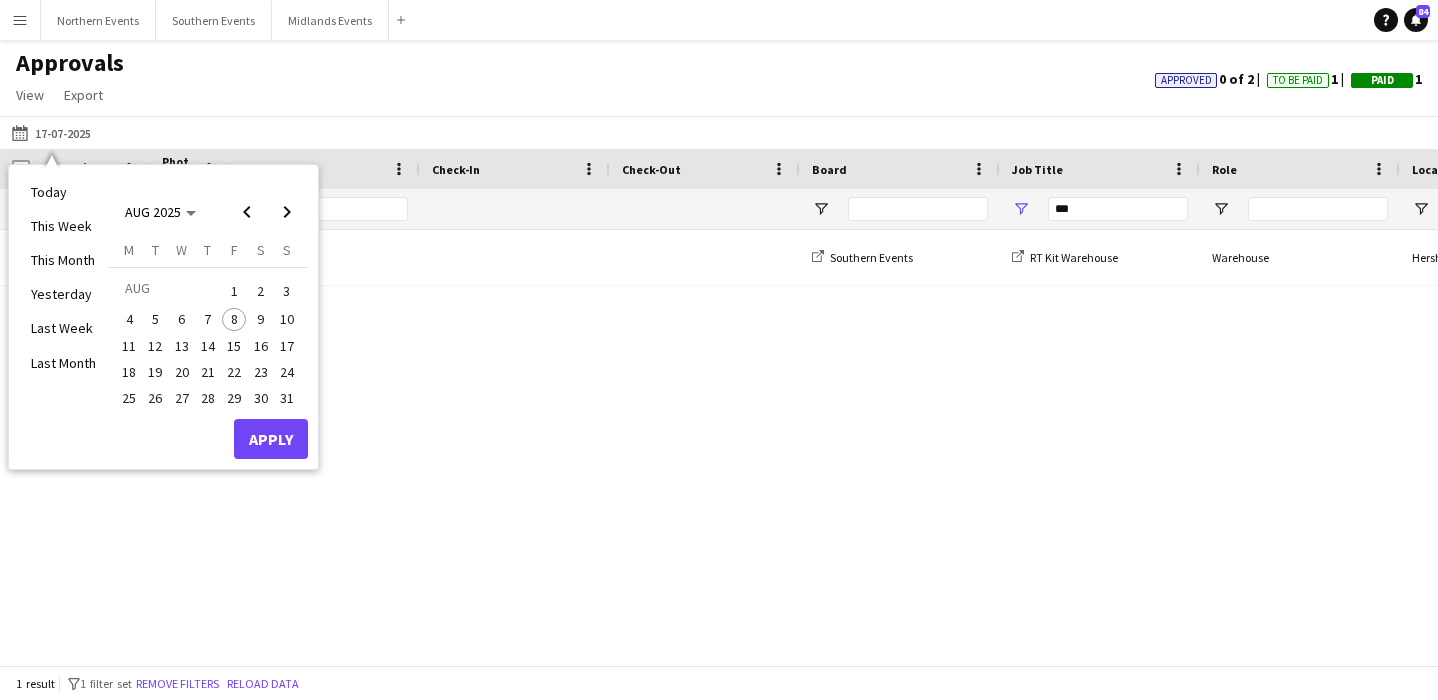 click on "13" at bounding box center [182, 346] 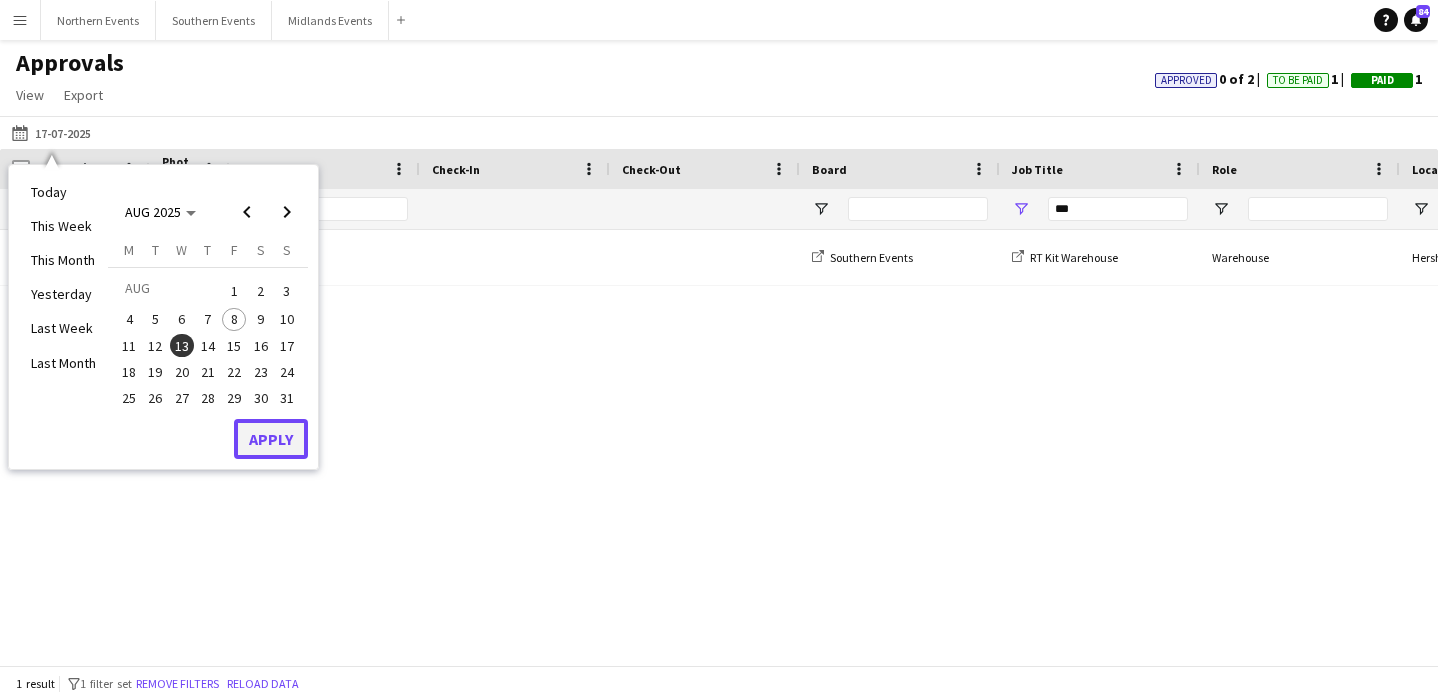 click on "Apply" at bounding box center (271, 439) 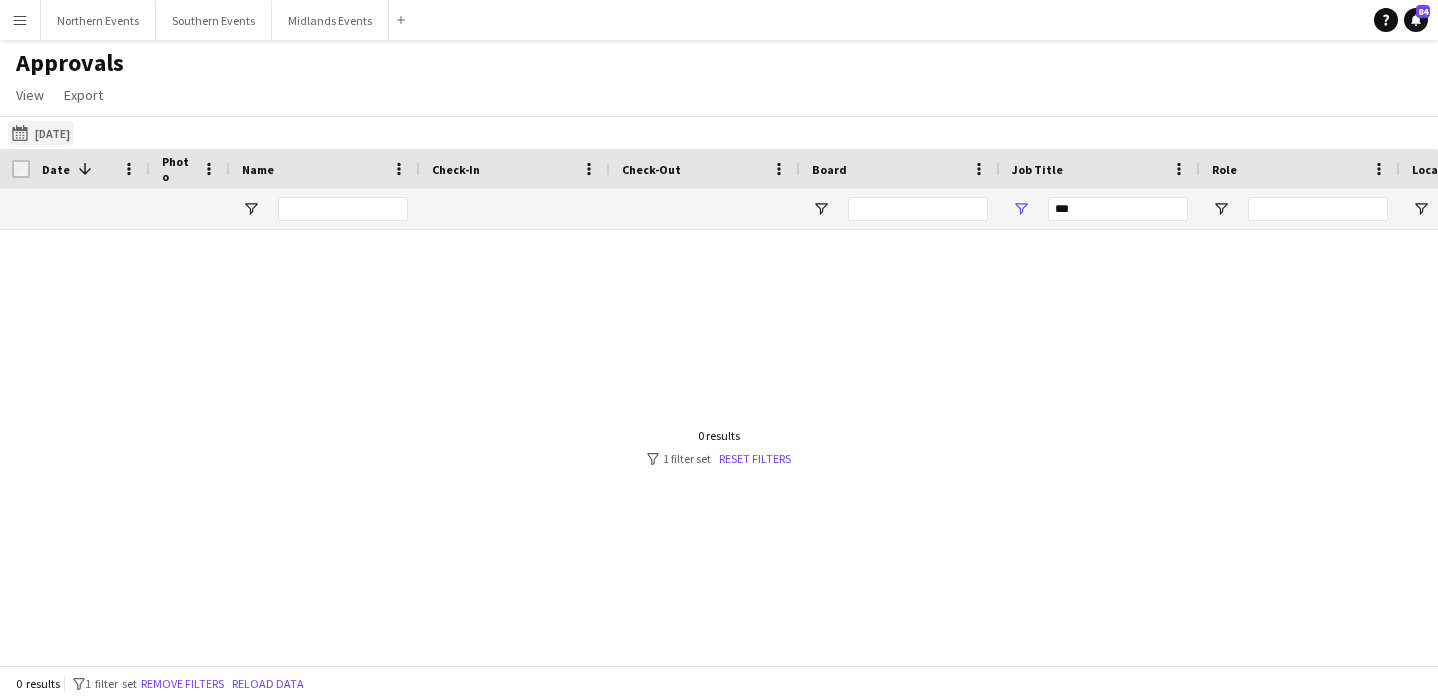 click on "[DATE]
[DATE]" 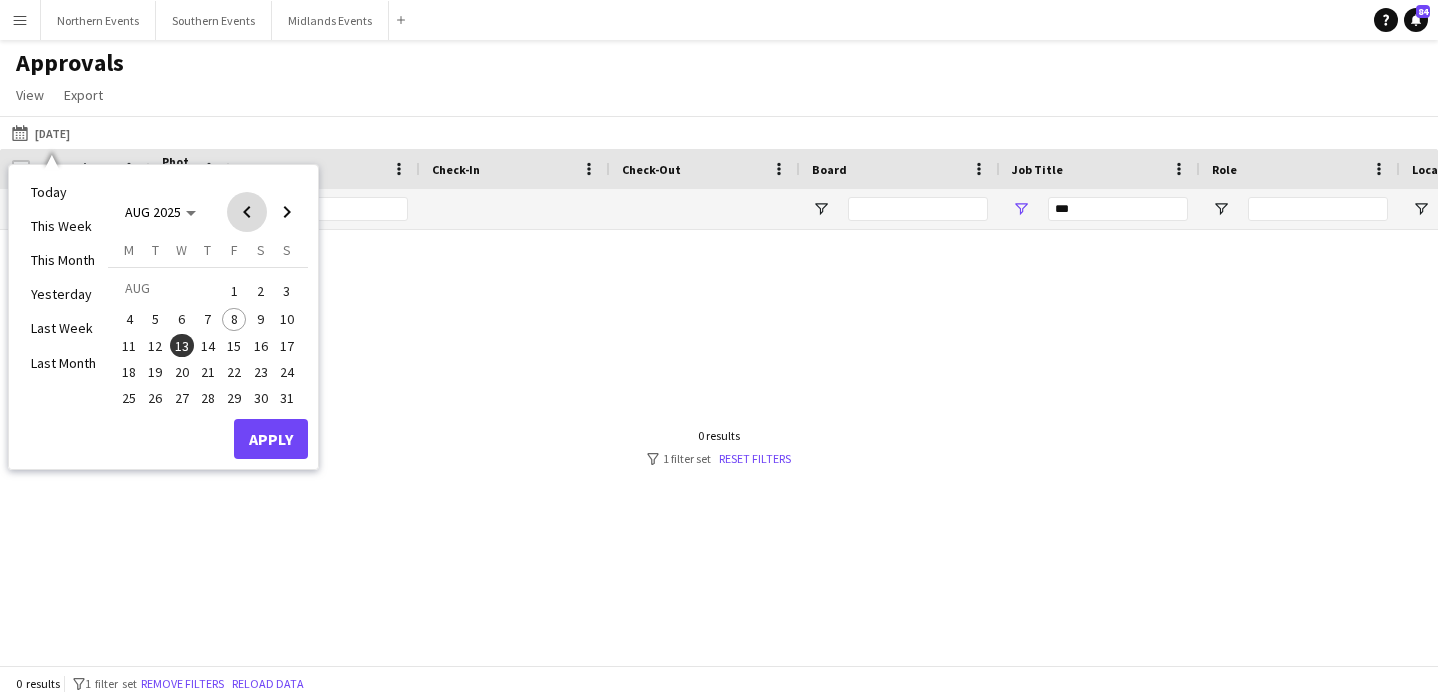 click at bounding box center (247, 212) 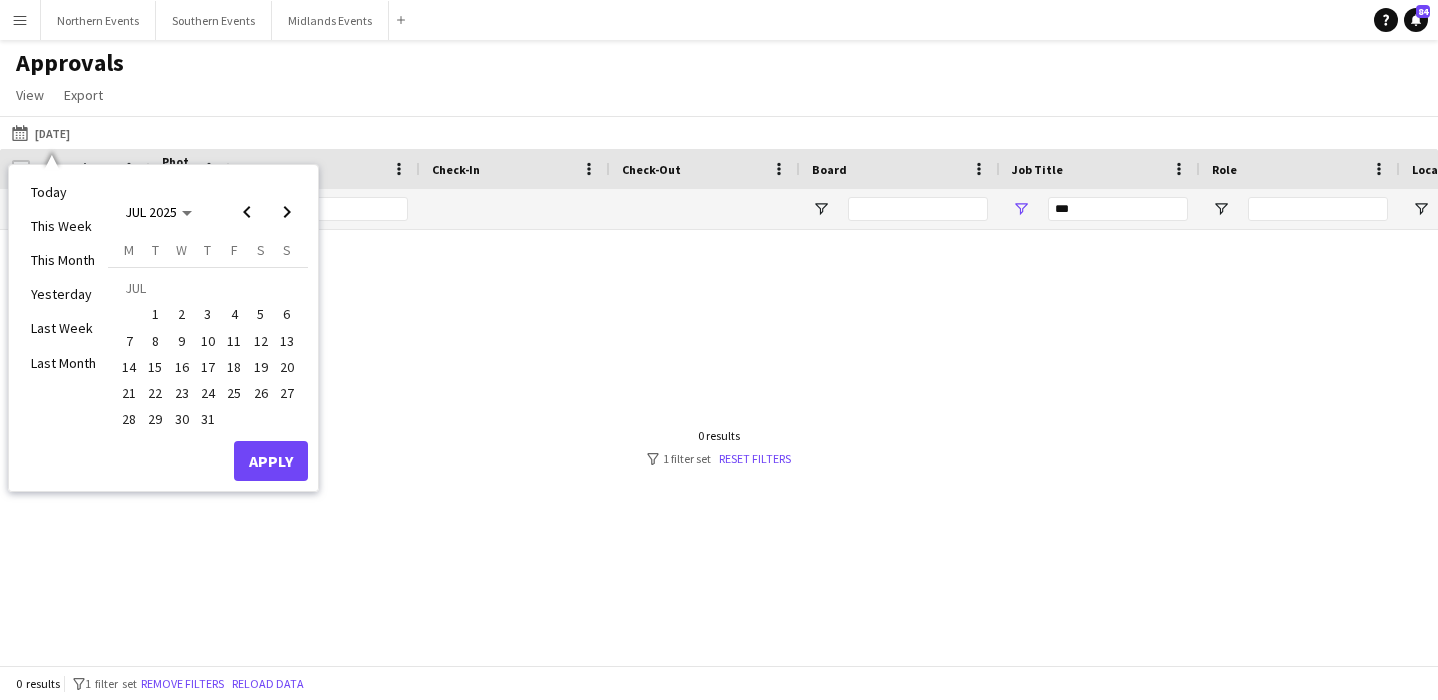 click on "13" at bounding box center (287, 341) 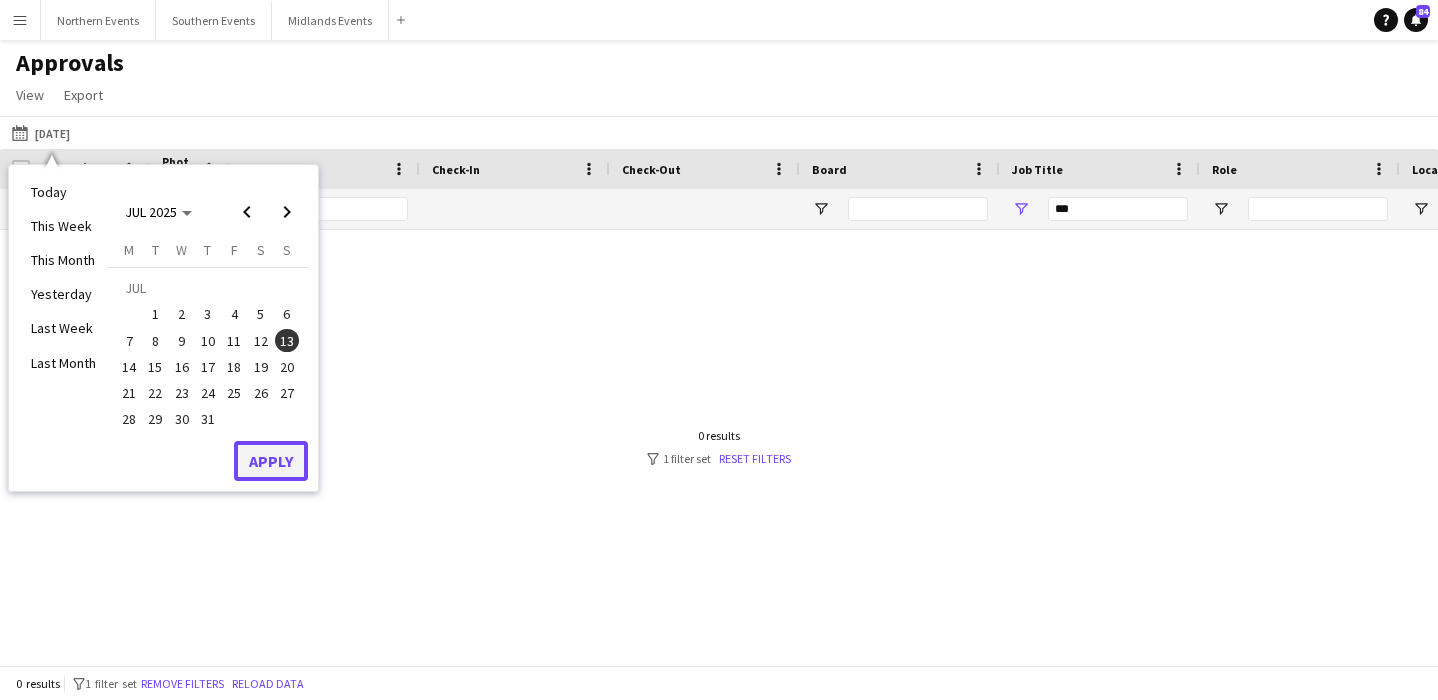 click on "Apply" at bounding box center (271, 461) 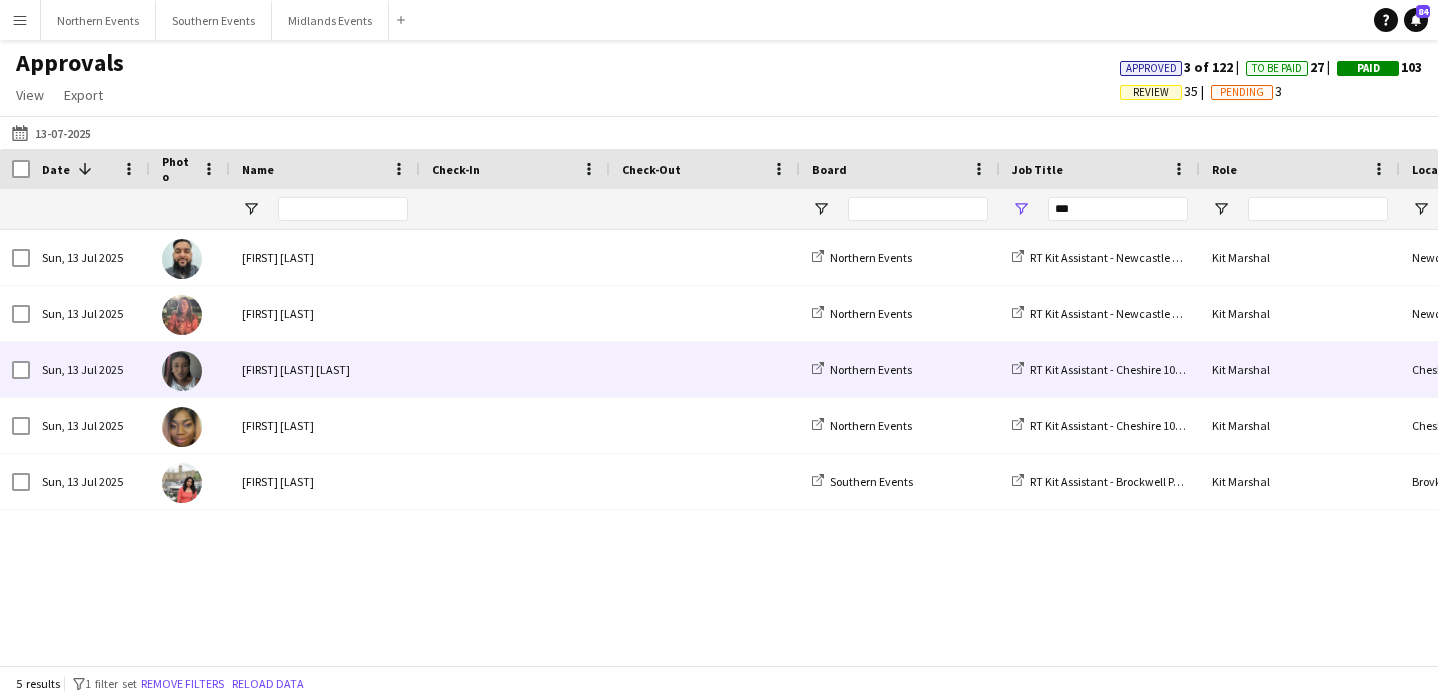 scroll, scrollTop: 0, scrollLeft: 742, axis: horizontal 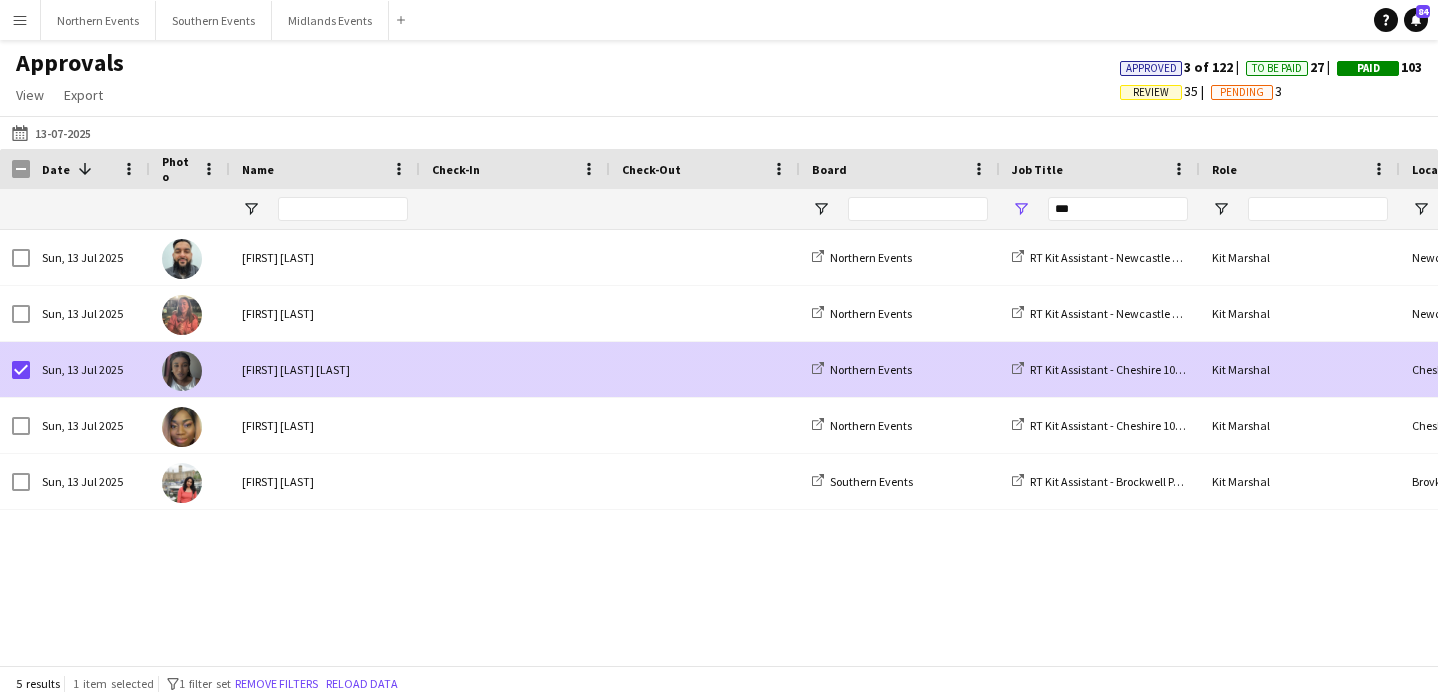 click at bounding box center (515, 369) 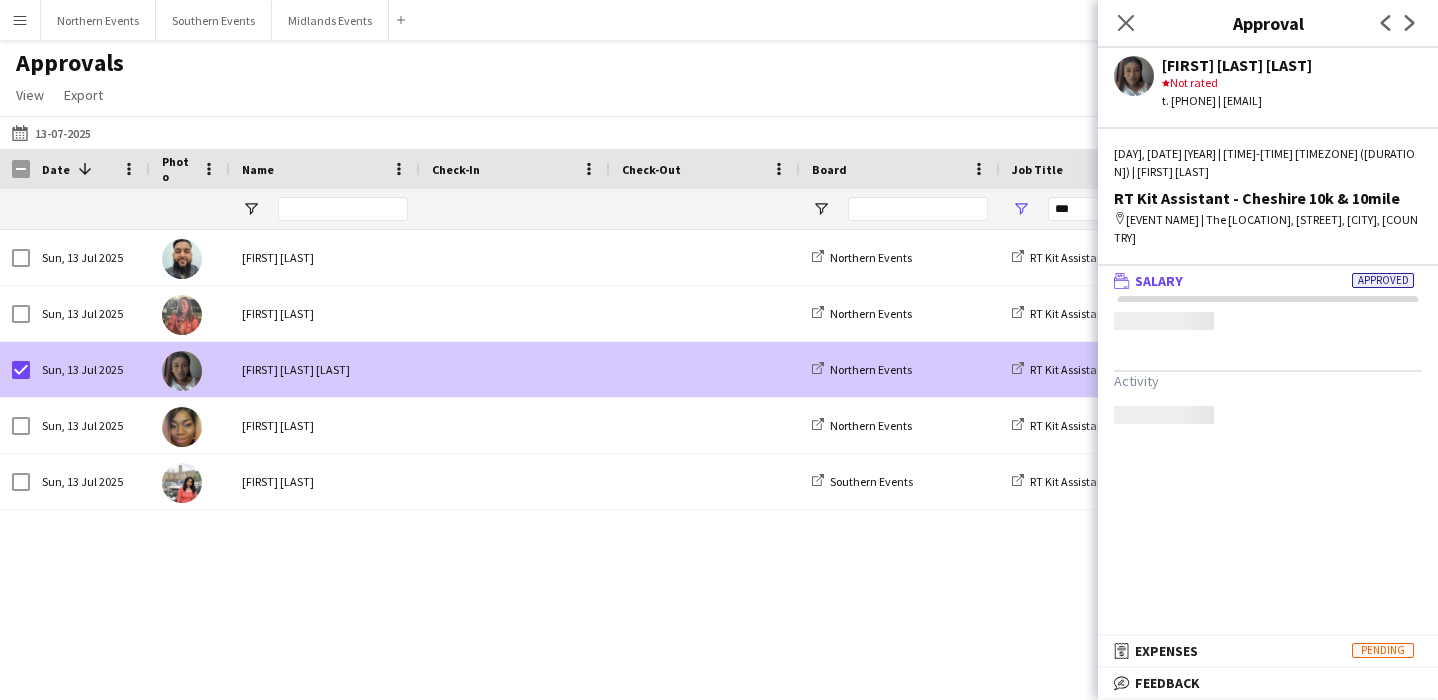click at bounding box center [515, 369] 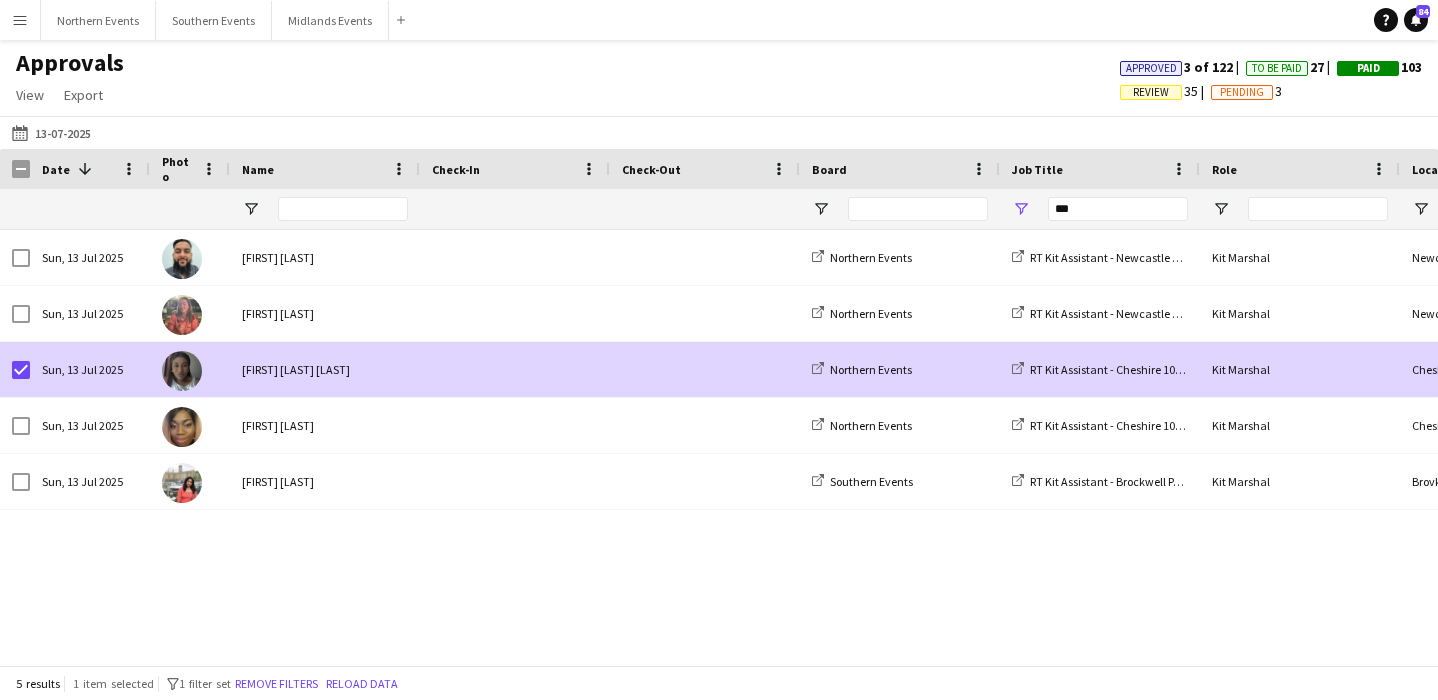 click on "Sun, 13 Jul 2025" at bounding box center [90, 369] 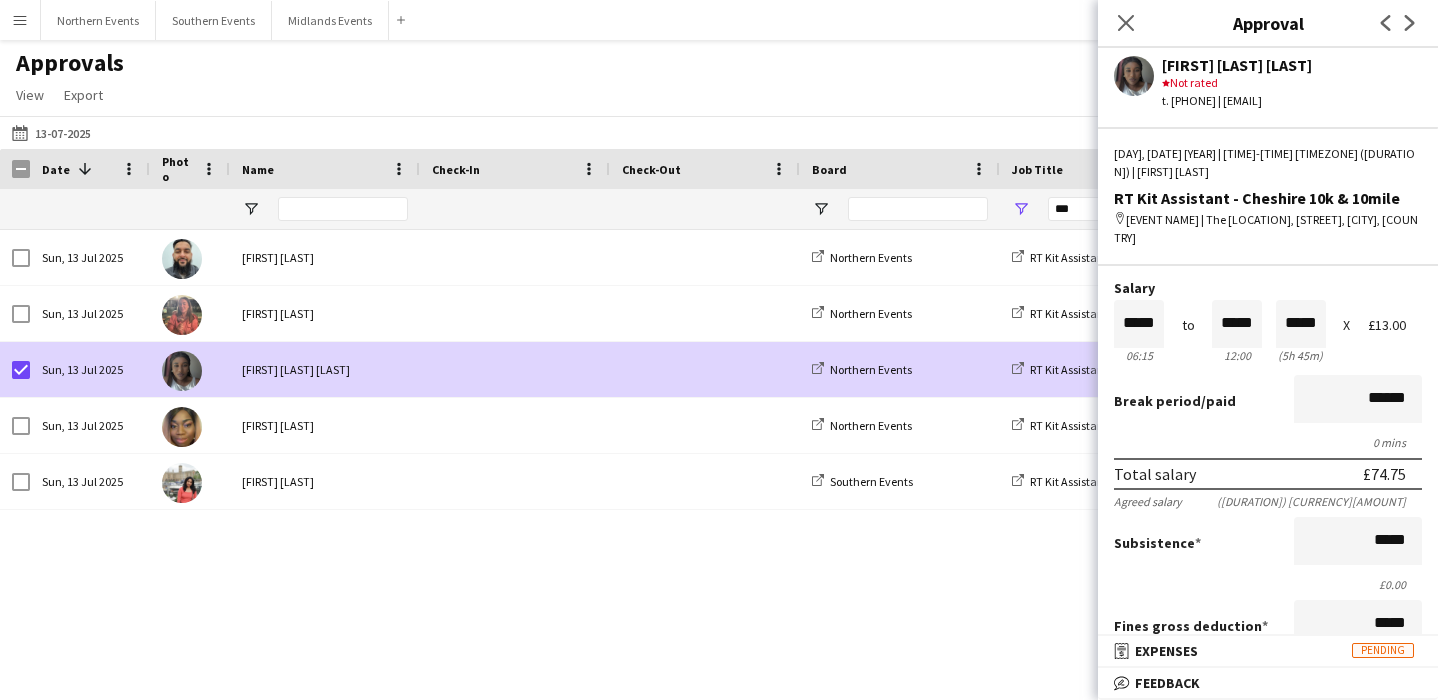 scroll, scrollTop: 0, scrollLeft: 0, axis: both 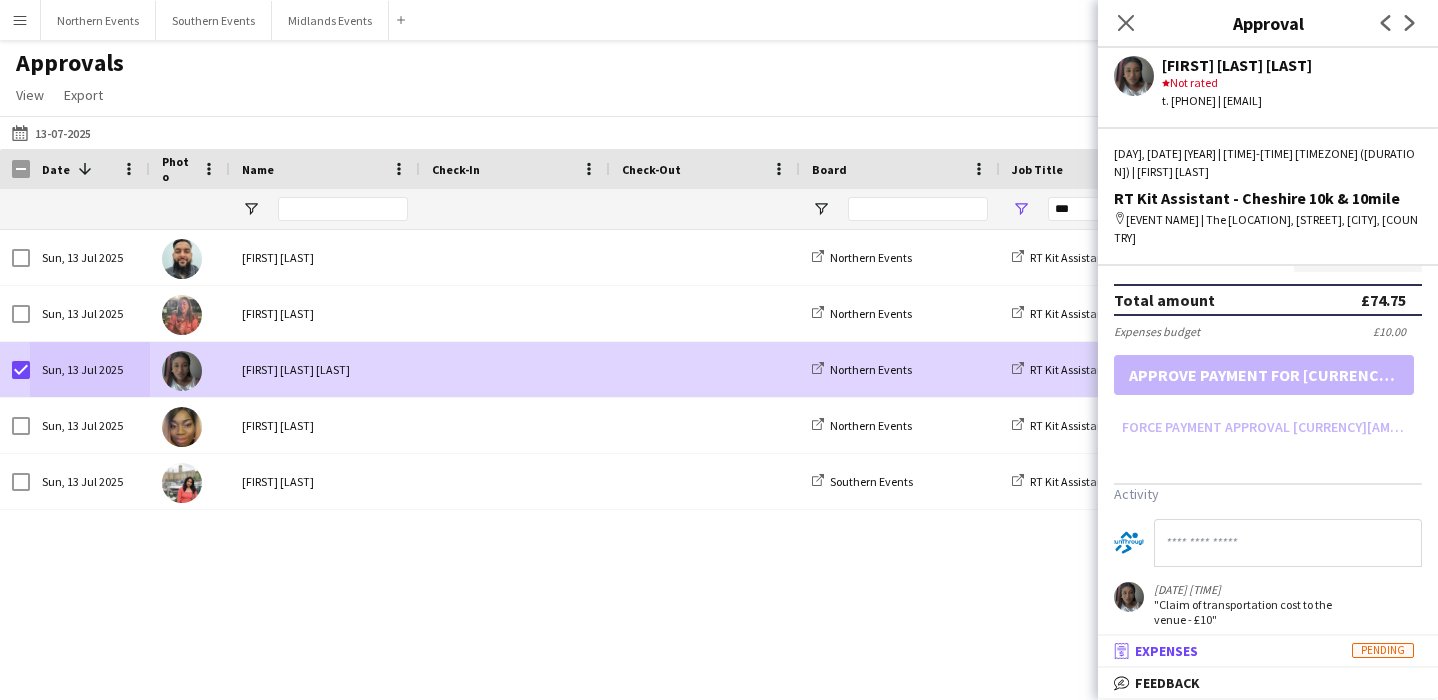 click on "receipt
Expenses   Pending" at bounding box center [1264, 651] 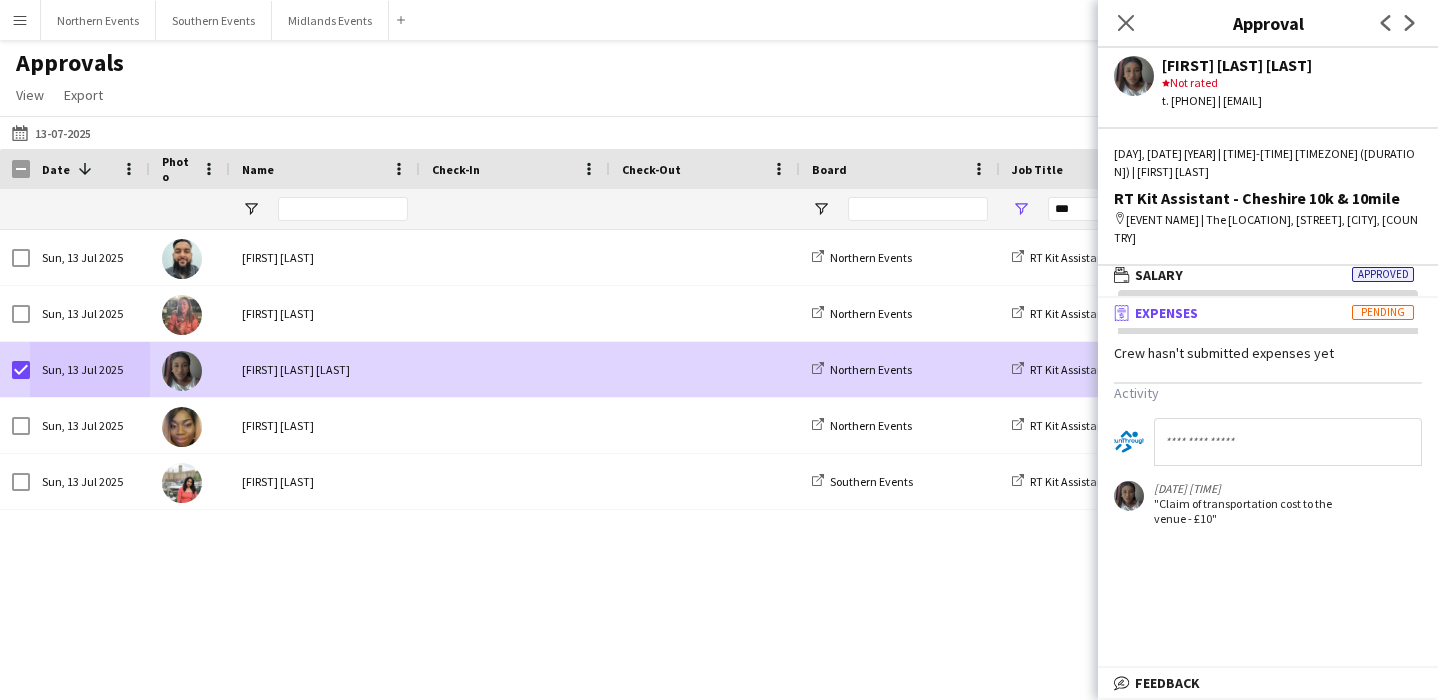 click 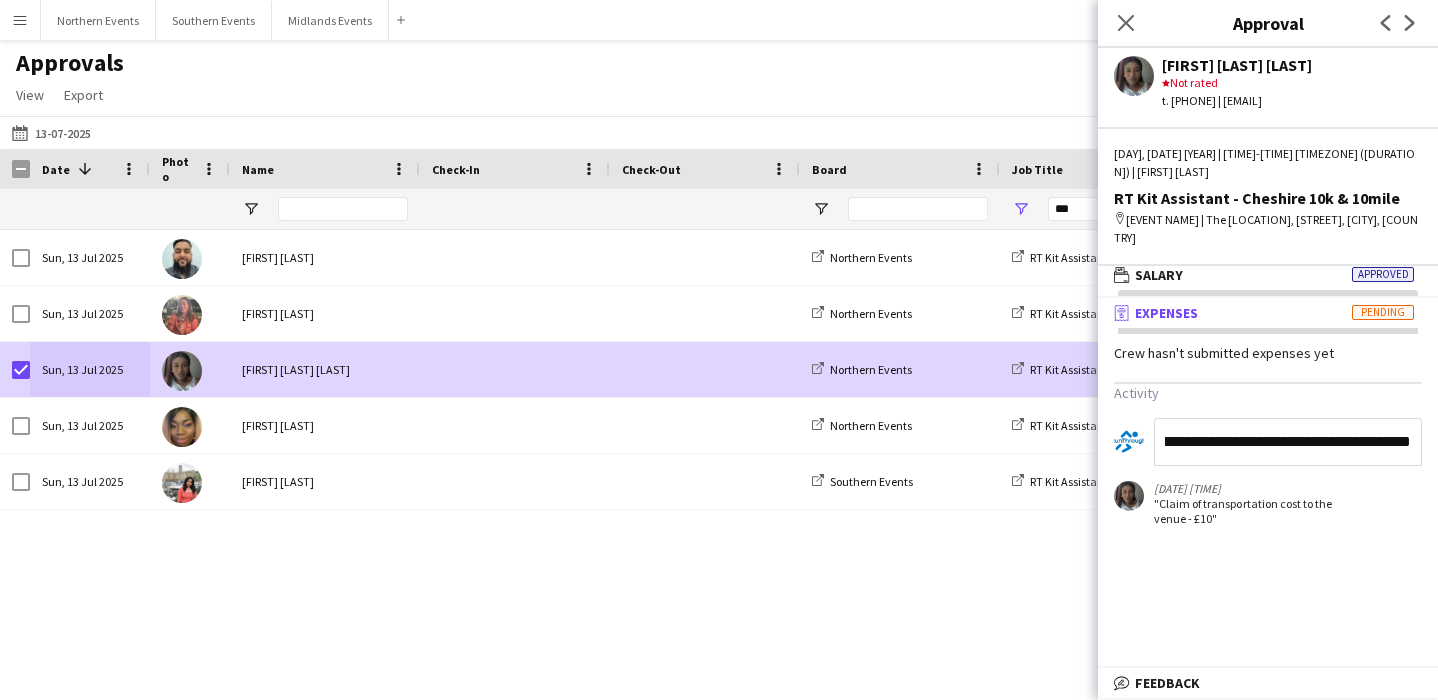 click on "**********" 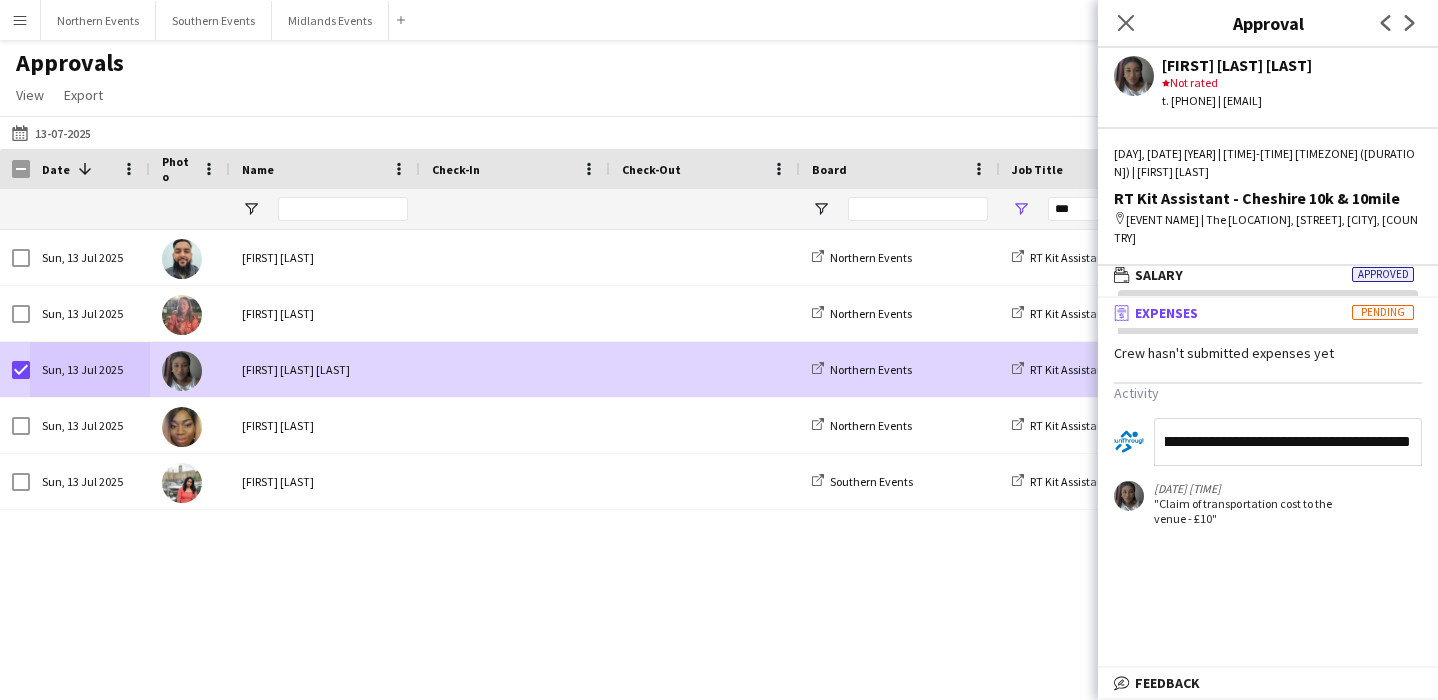 type on "**********" 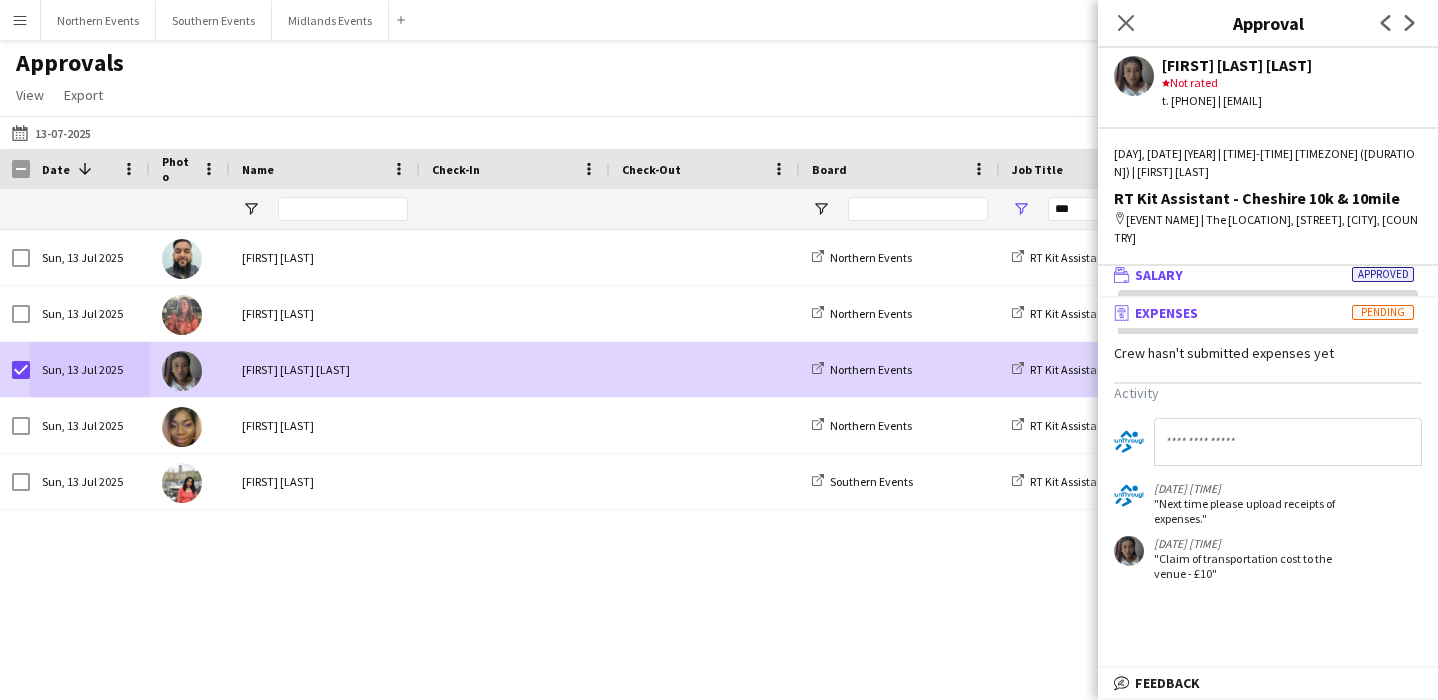 click on "wallet
Salary   Approved" at bounding box center [1268, 275] 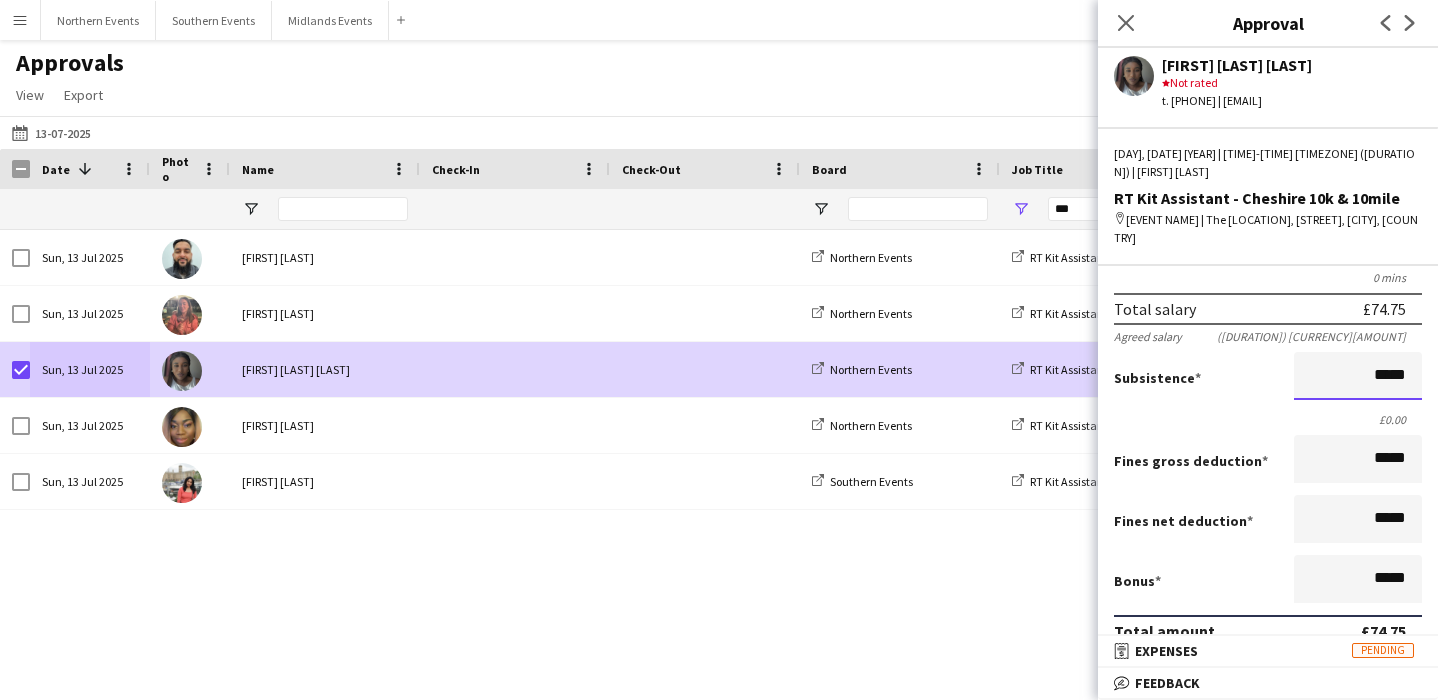 click on "*****" at bounding box center (1358, 376) 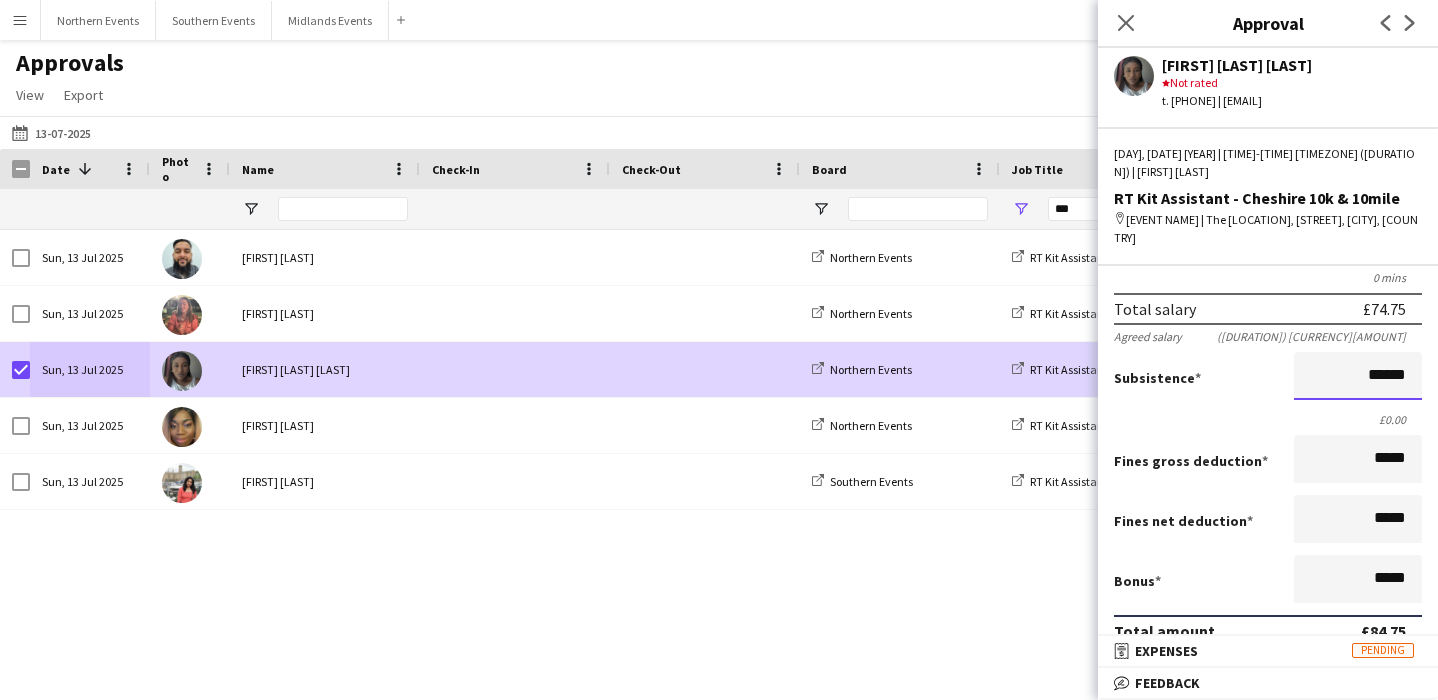 type on "******" 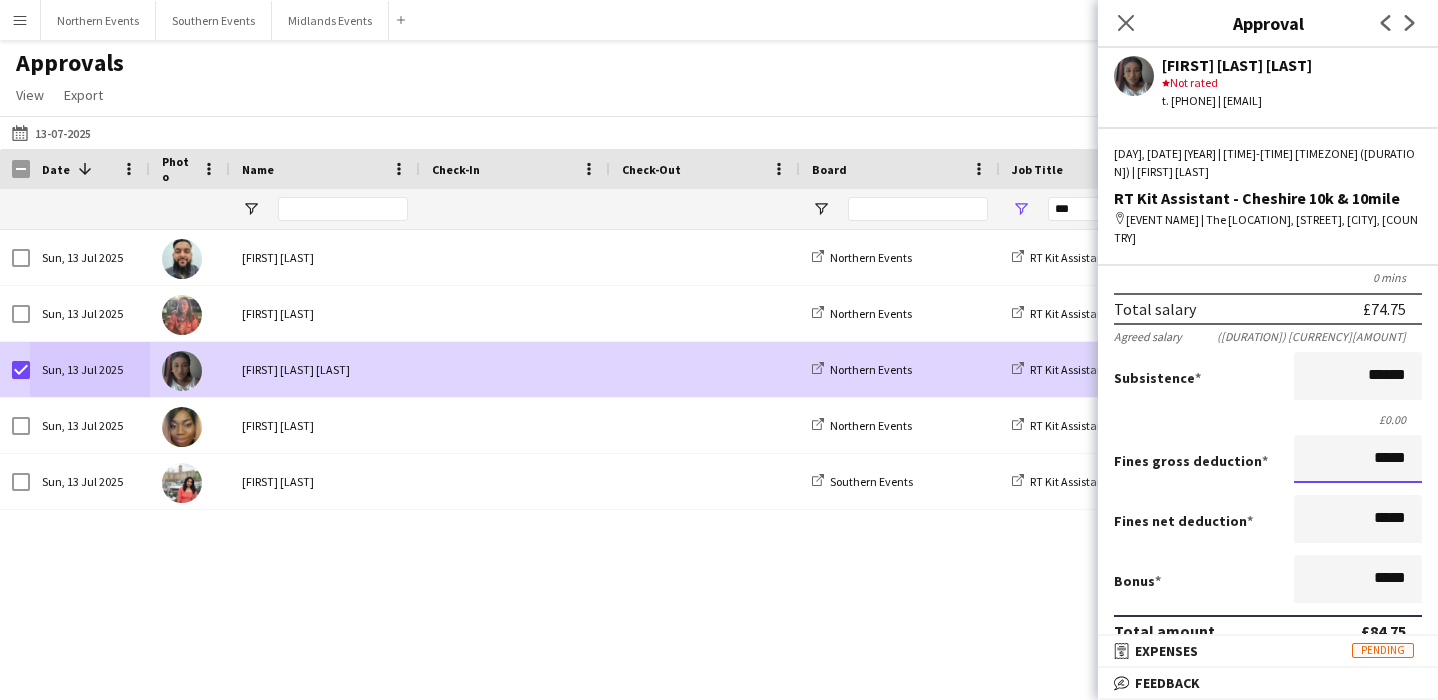 click on "*****" at bounding box center [1358, 459] 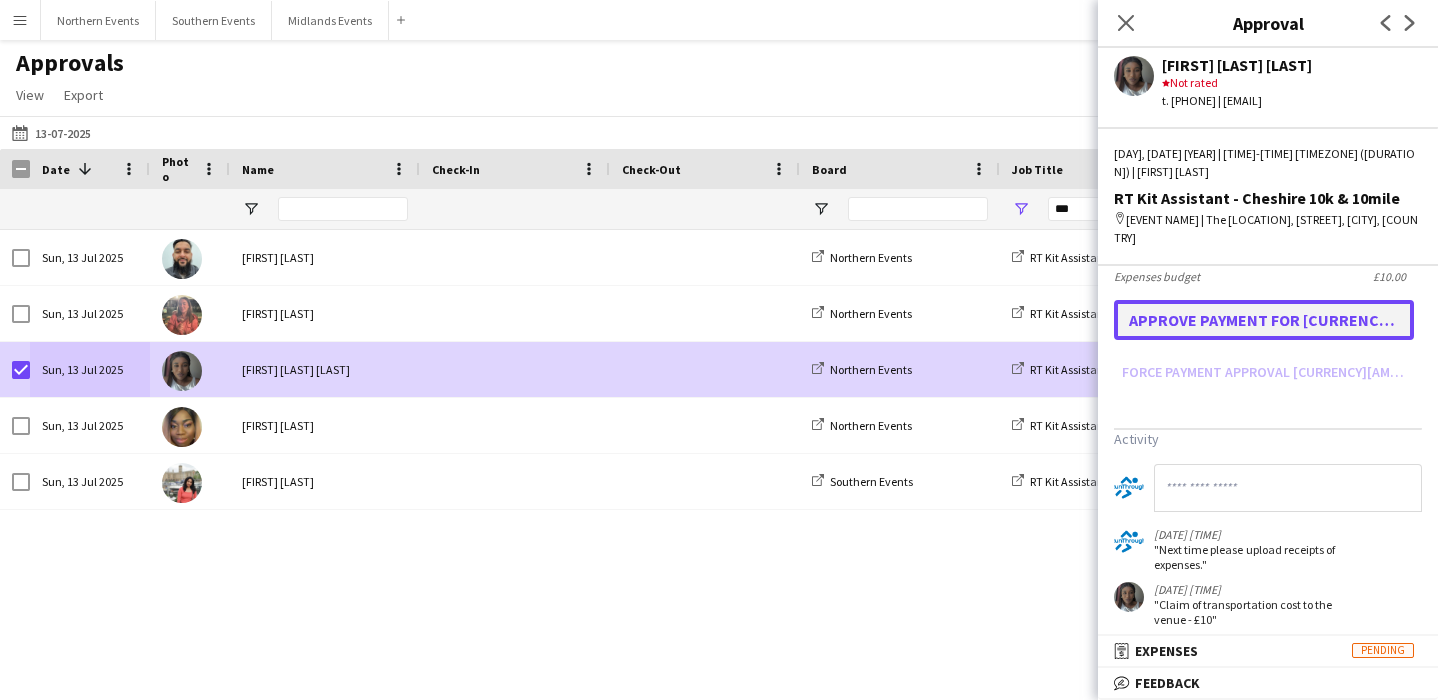 click on "Approve payment for [CURRENCY][AMOUNT]" at bounding box center [1264, 320] 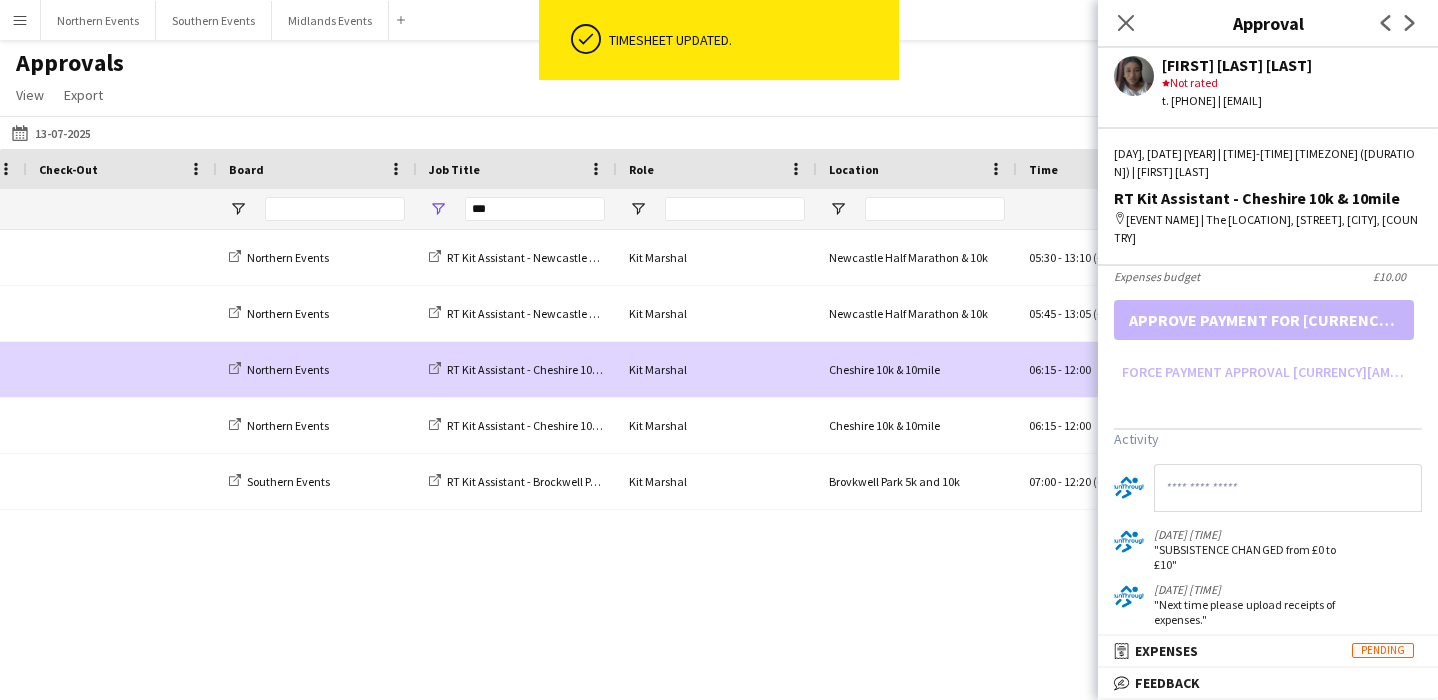 click on "Menu" at bounding box center (20, 20) 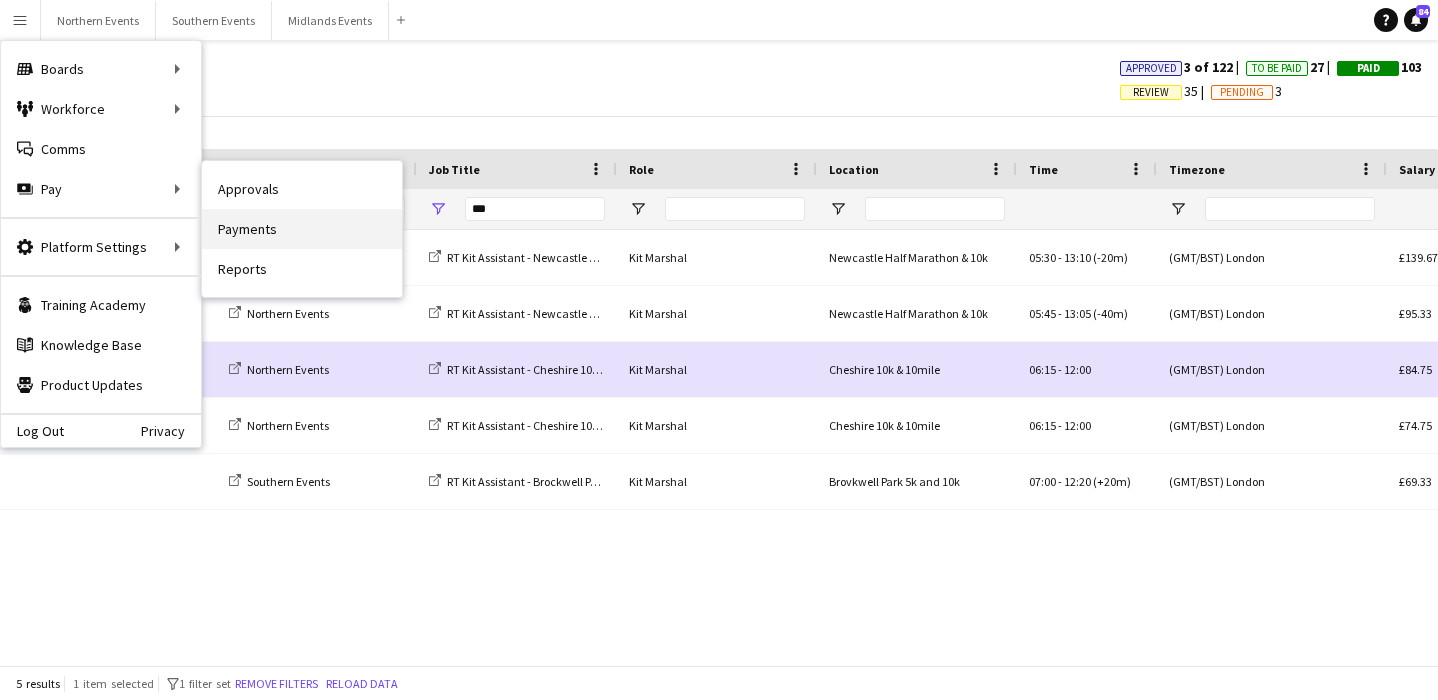 click on "Payments" at bounding box center [302, 229] 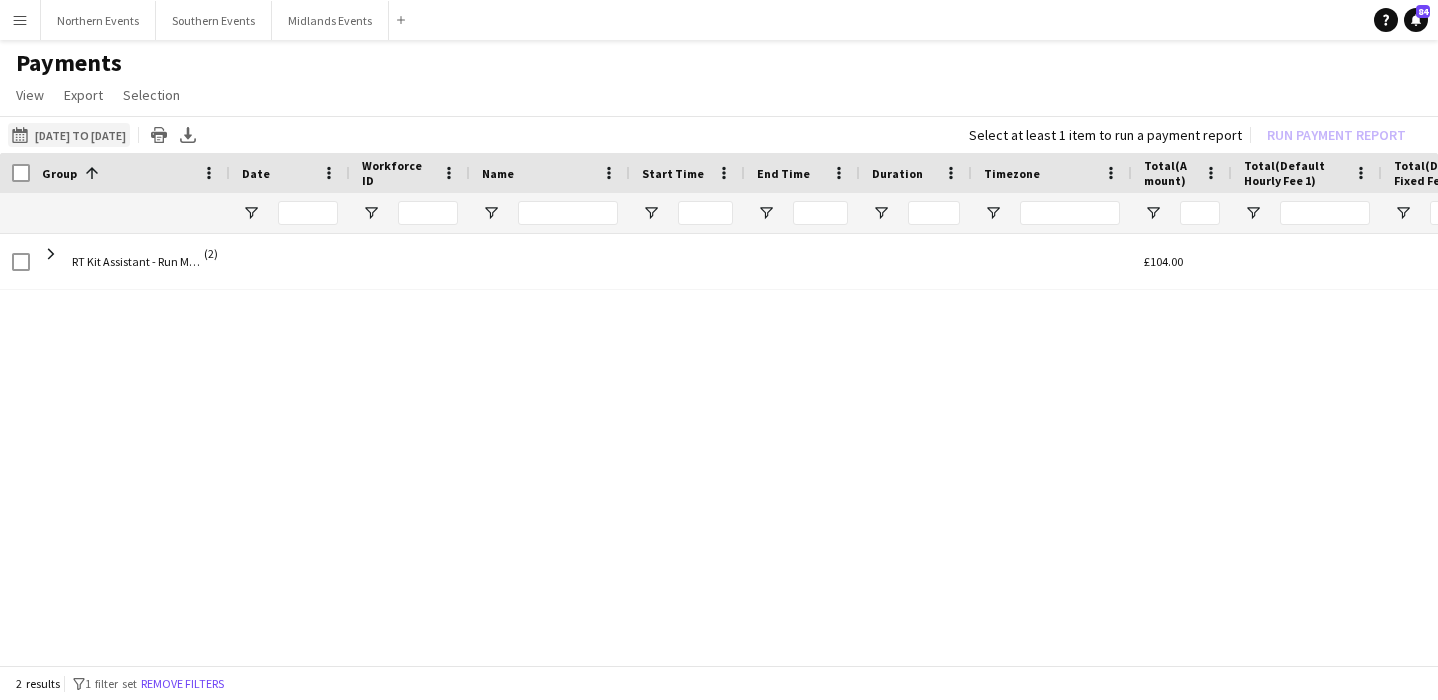 click on "[DATE] to [DATE]
[DATE] to [DATE]" 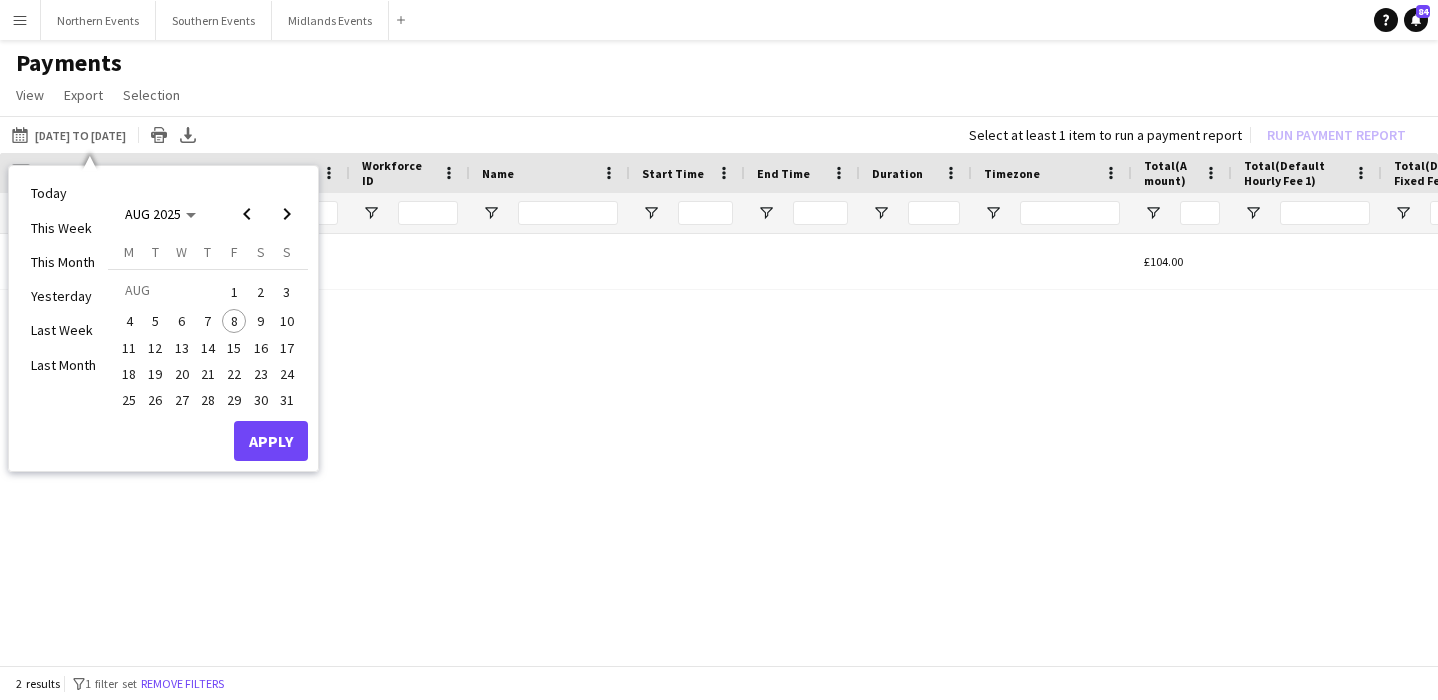 click on "RT Kit Assistant - [EVENT]
(2)
[CURRENCY][AMOUNT]" at bounding box center [719, 451] 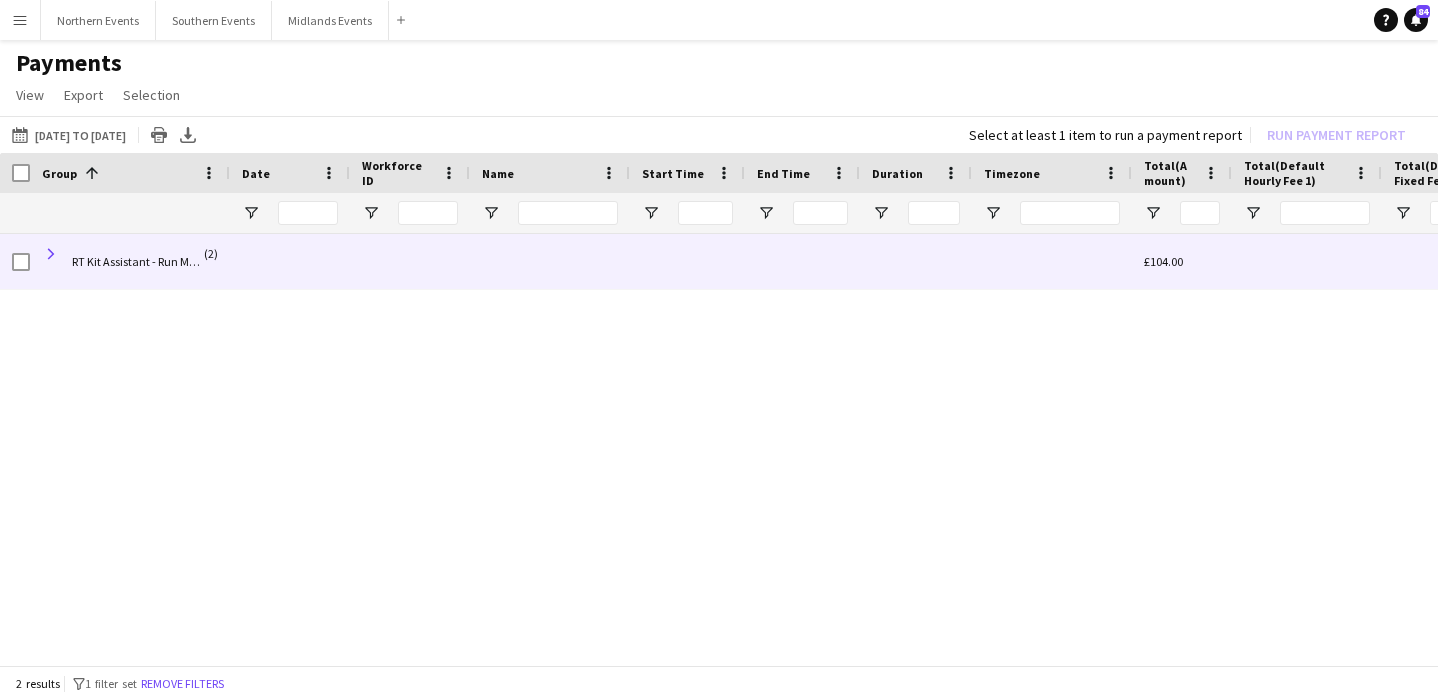 click at bounding box center (51, 254) 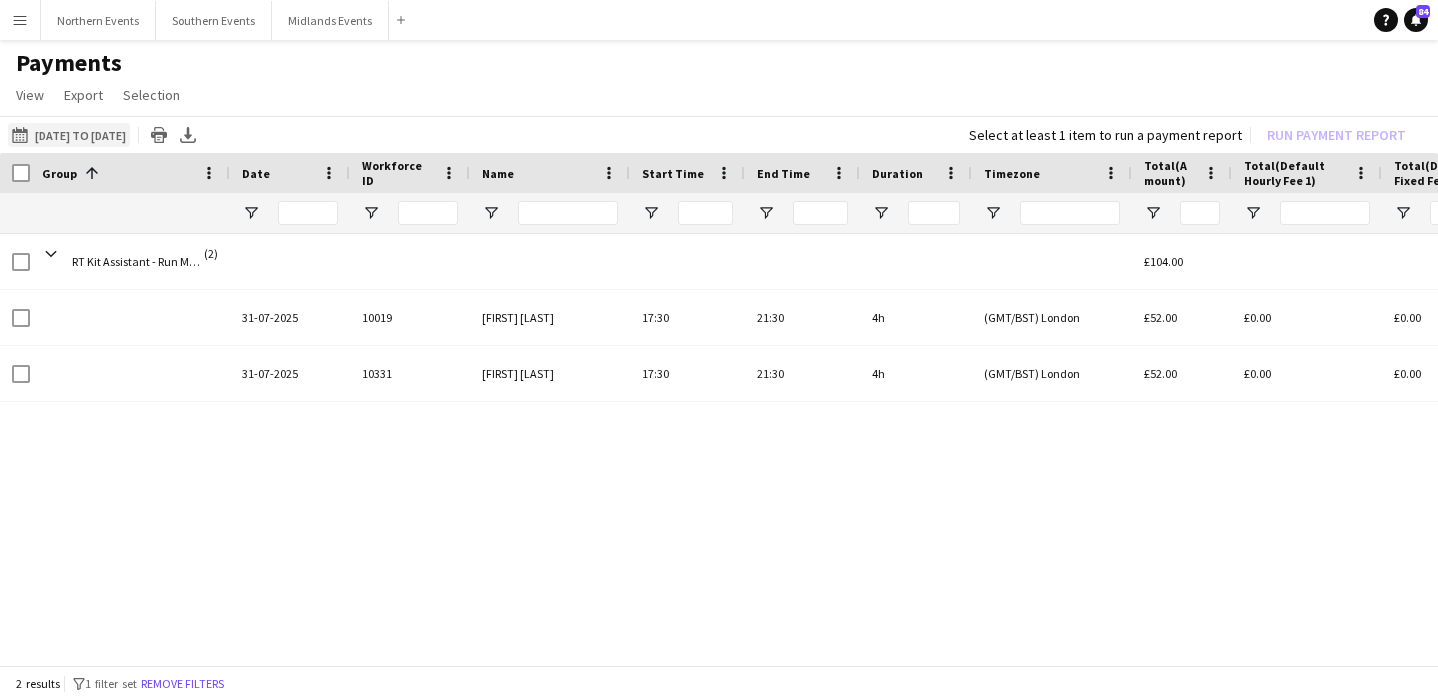 click on "[DATE] to [DATE]
[DATE] to [DATE]" 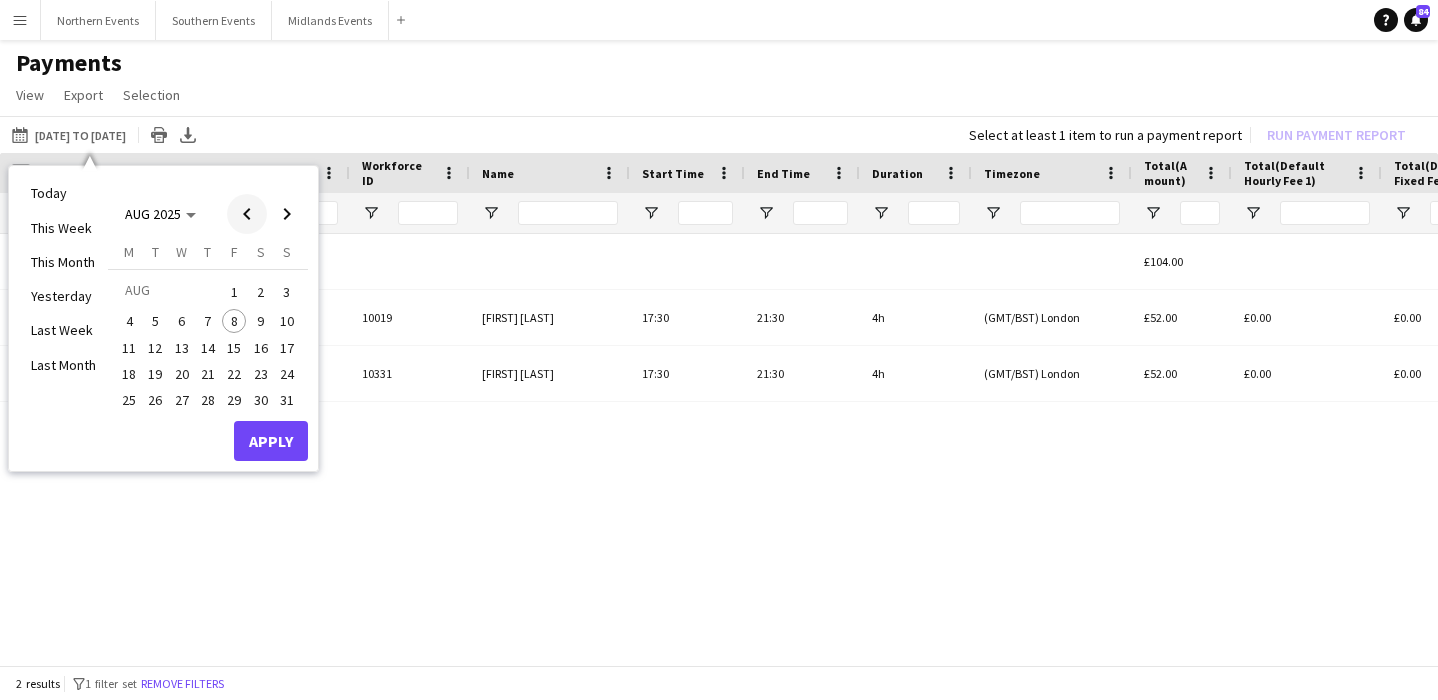 click at bounding box center (247, 214) 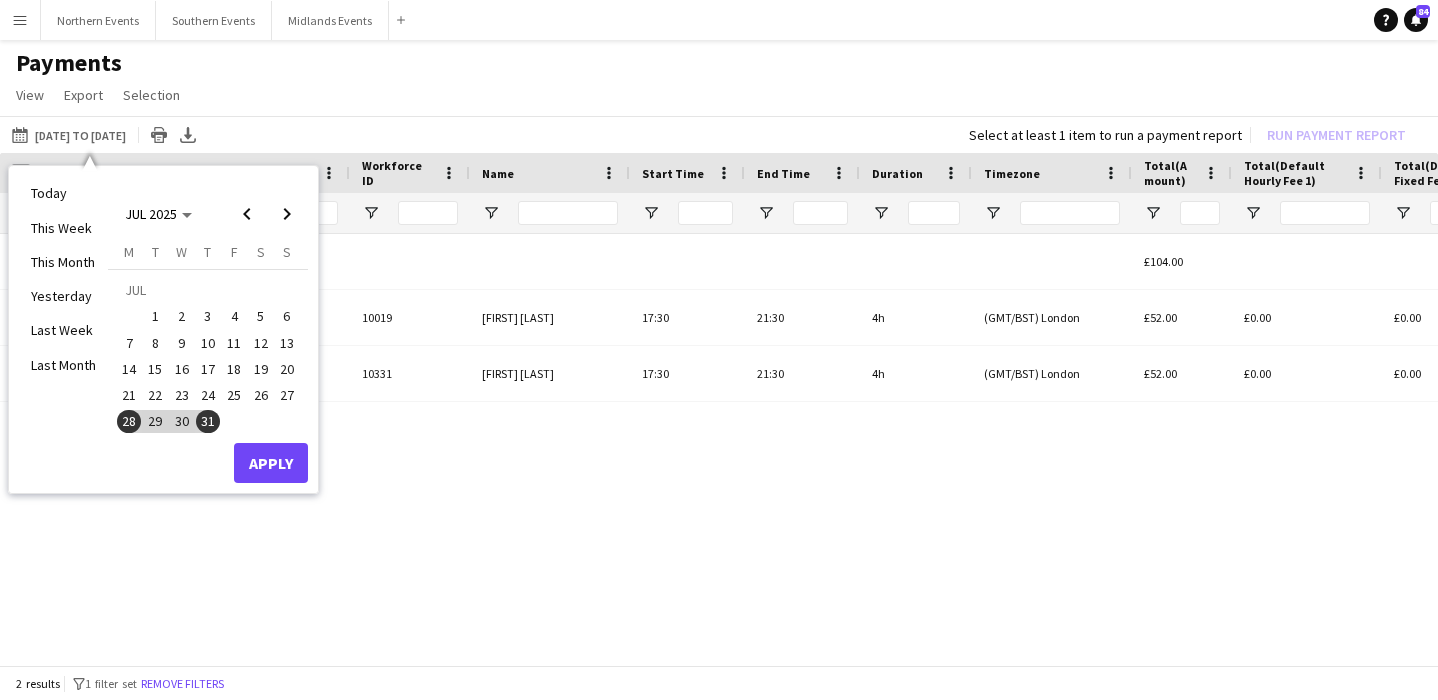 click on "13" at bounding box center [287, 343] 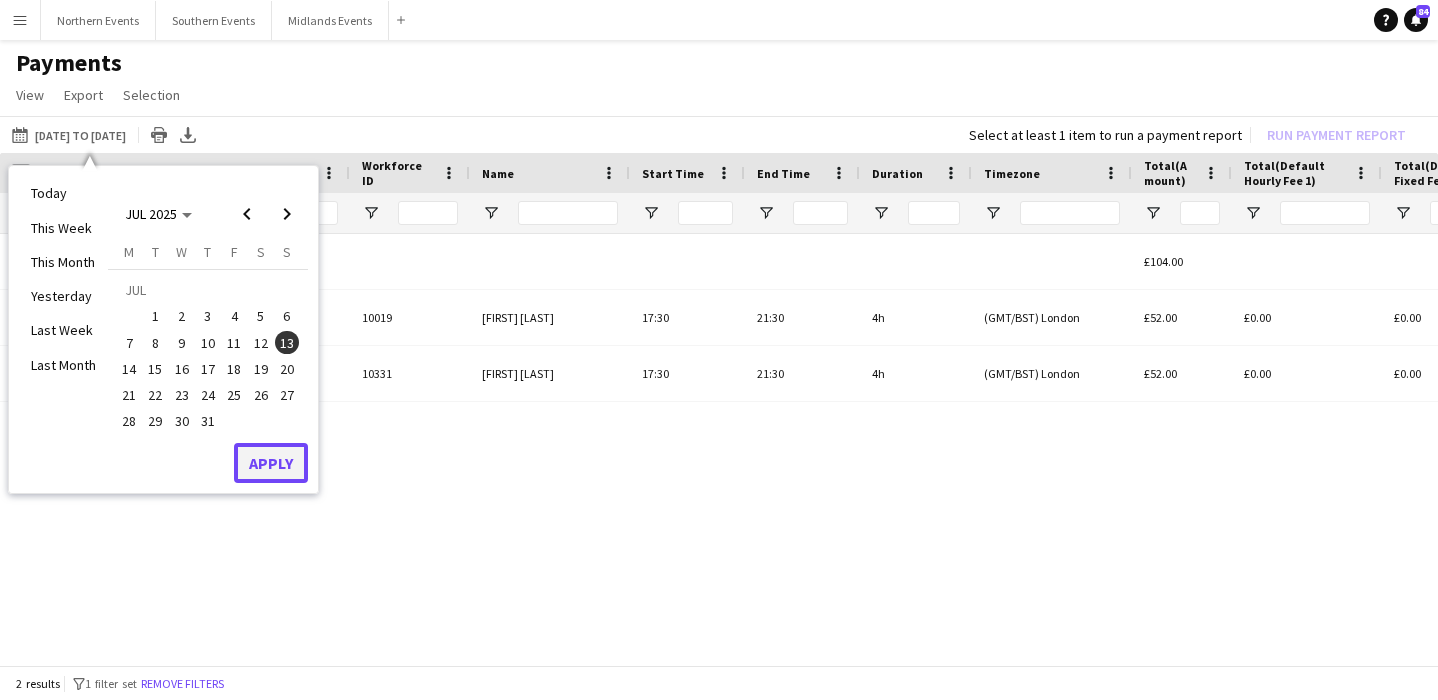 click on "Apply" at bounding box center [271, 463] 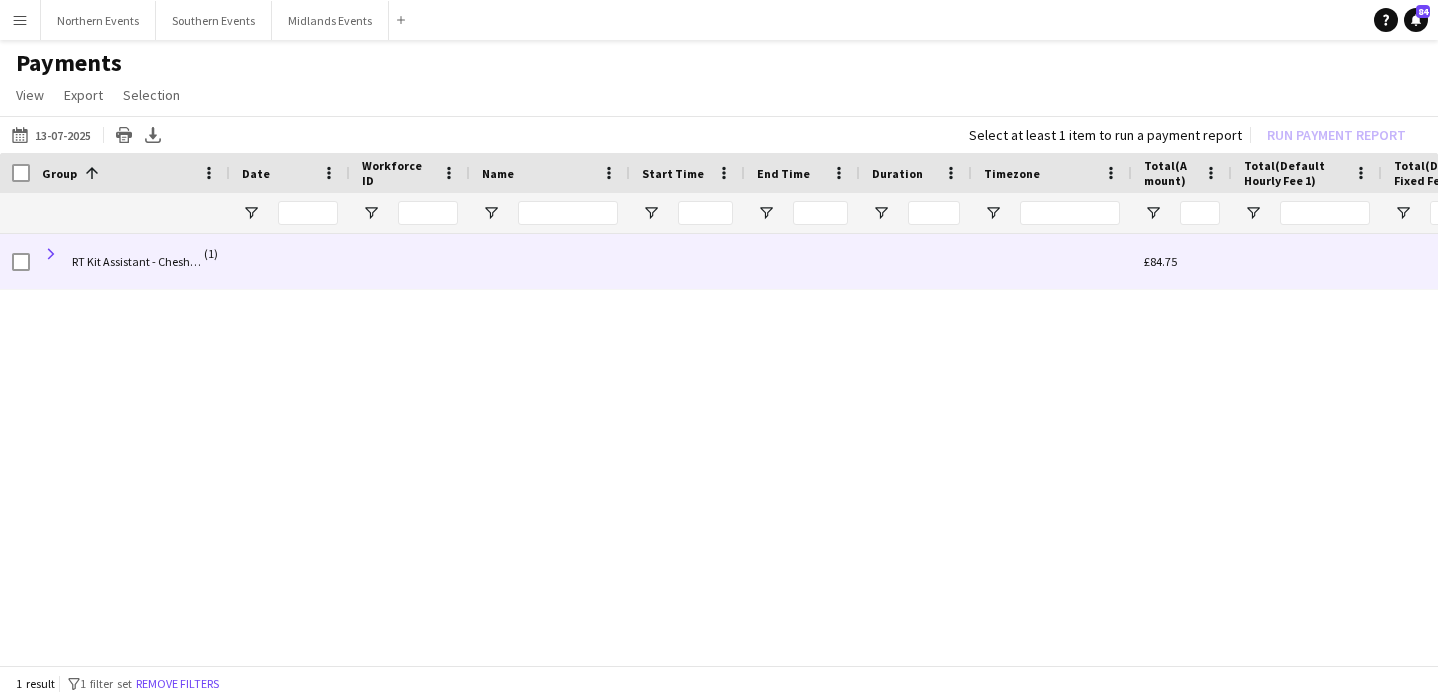 click at bounding box center [51, 254] 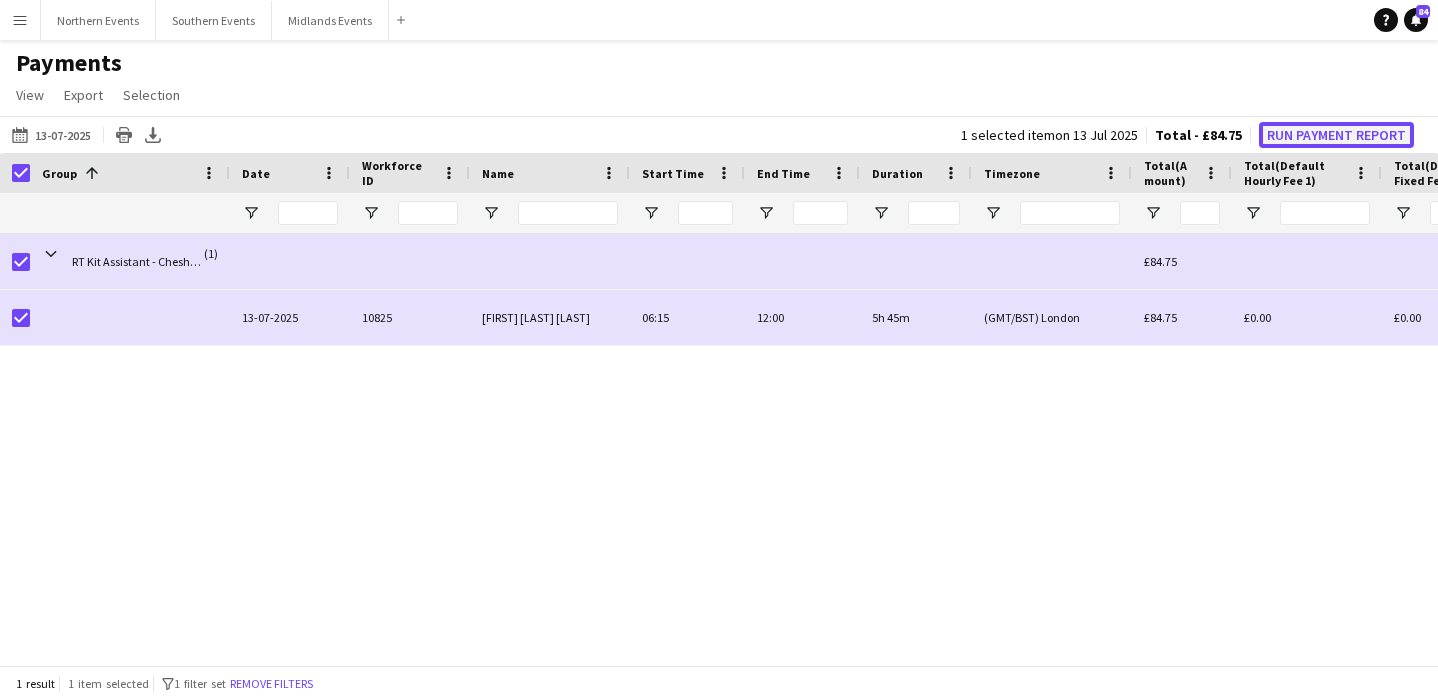 click on "Run Payment Report" 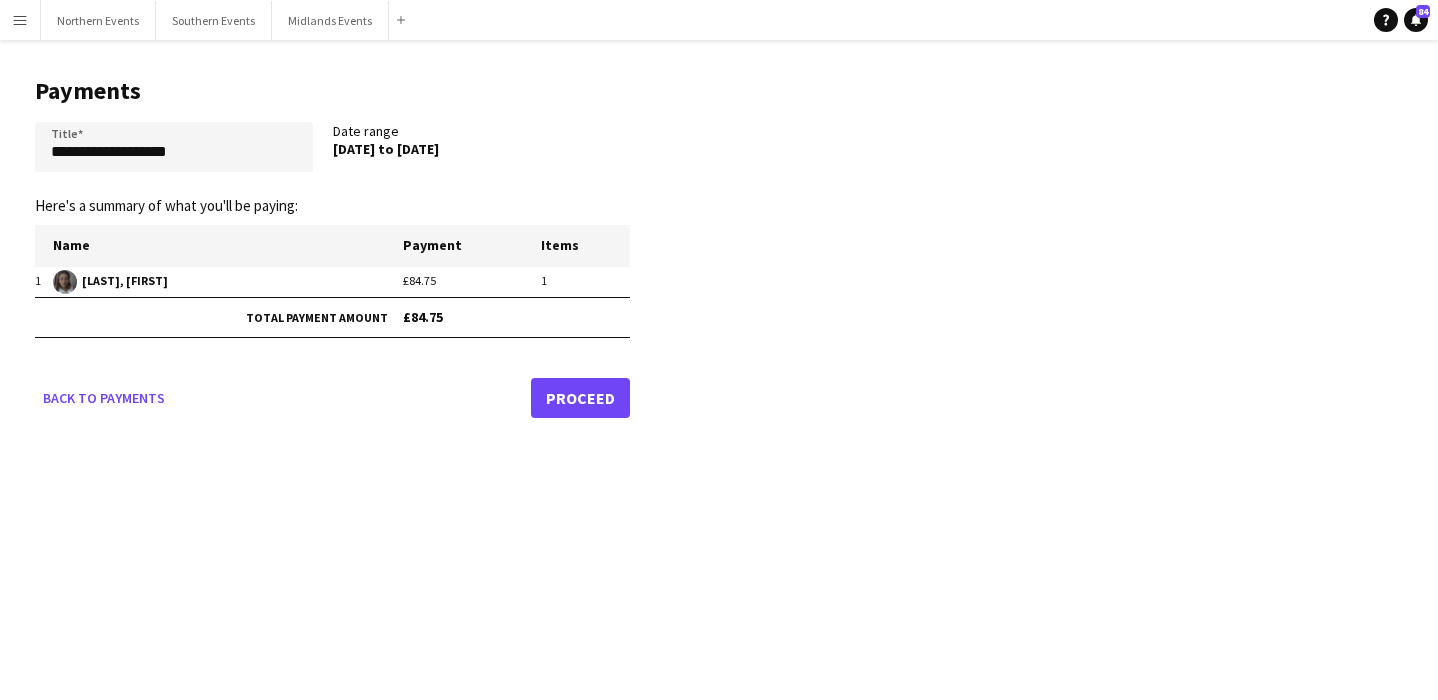 click on "Proceed" 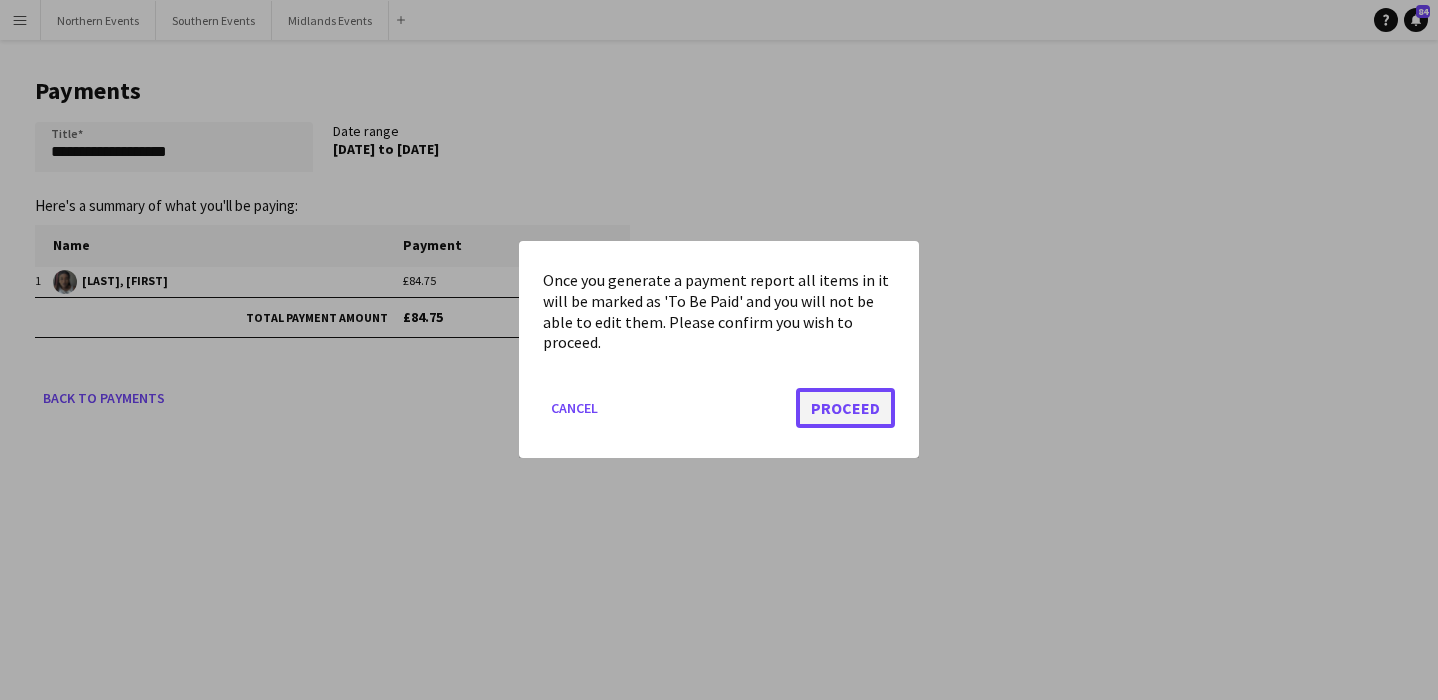 click on "Proceed" 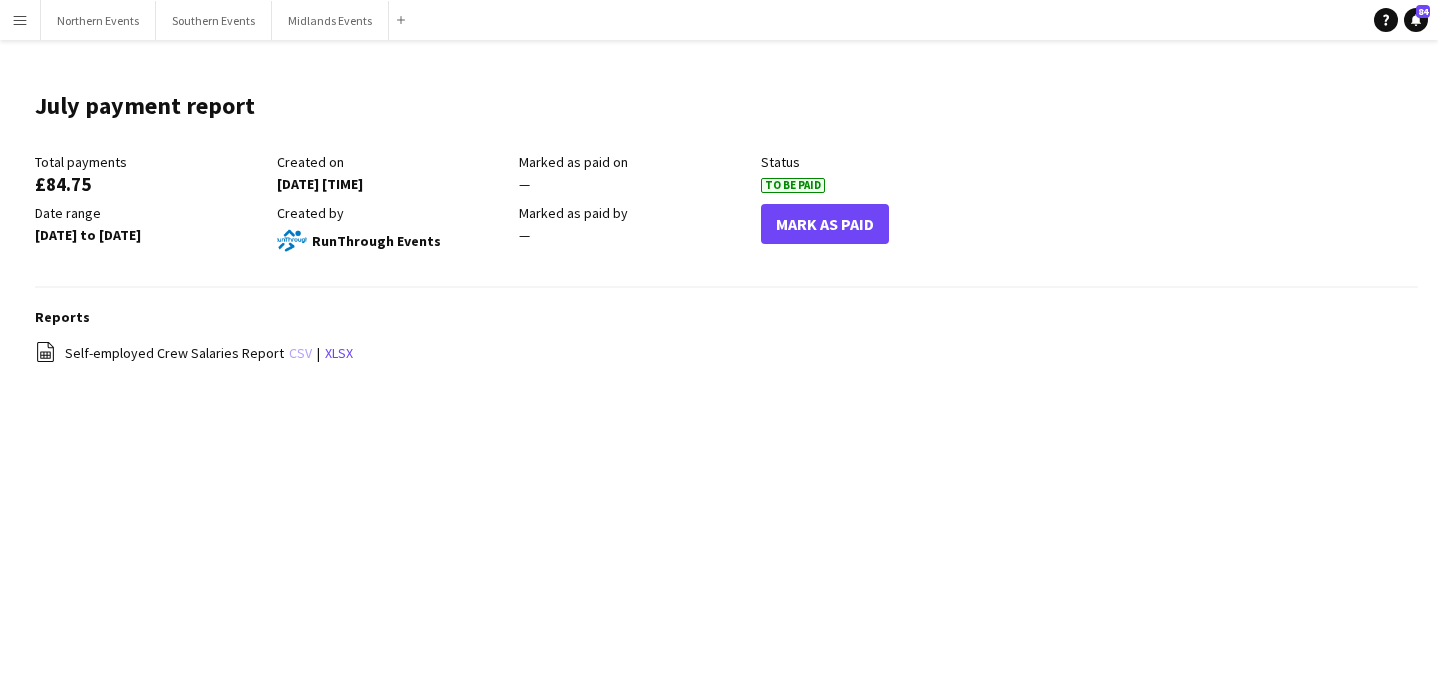 click on "csv" 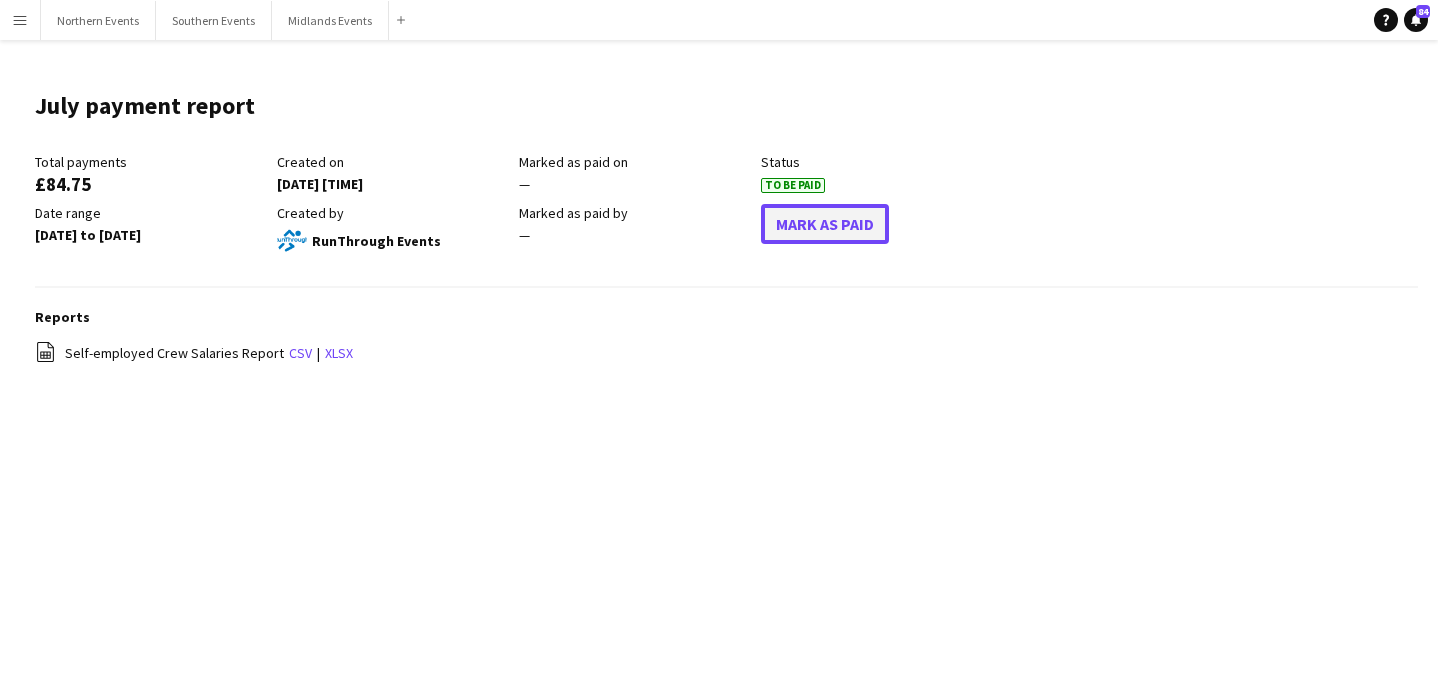 click on "Mark As Paid" 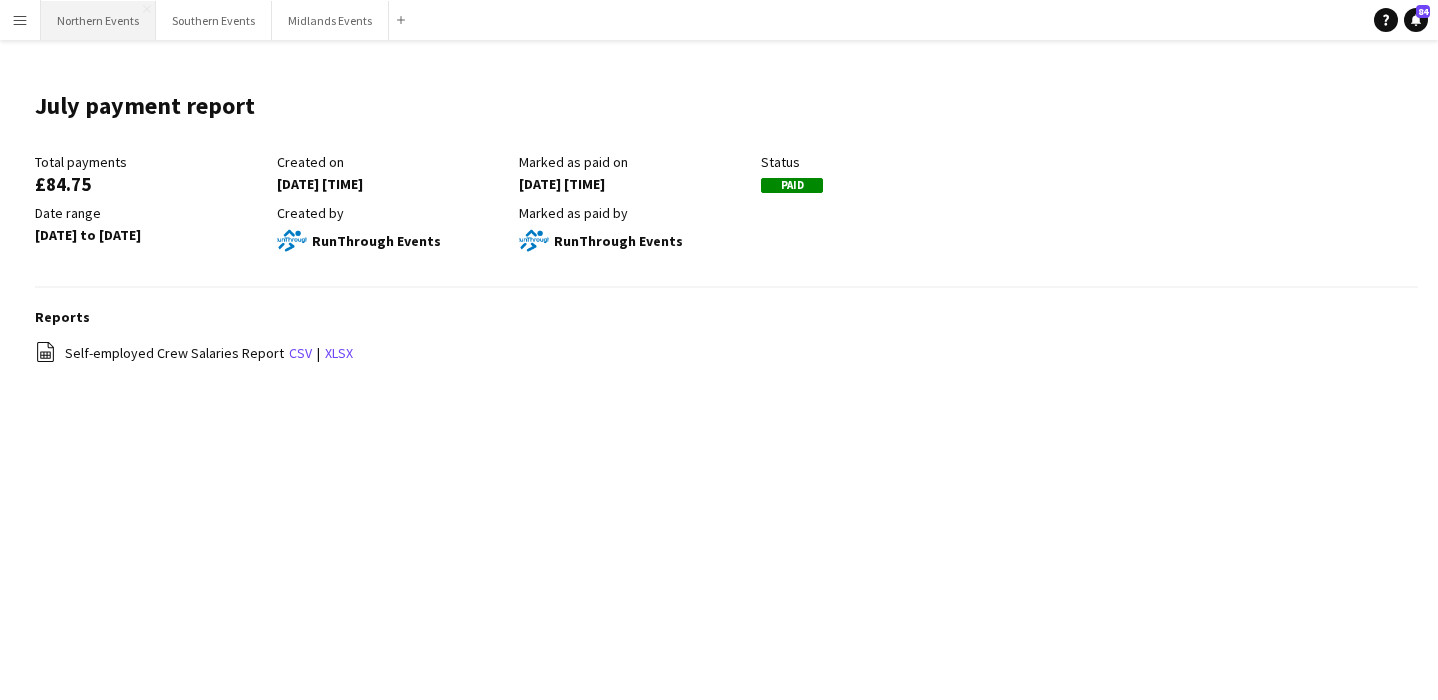 click on "Northern Events
Close" at bounding box center (98, 20) 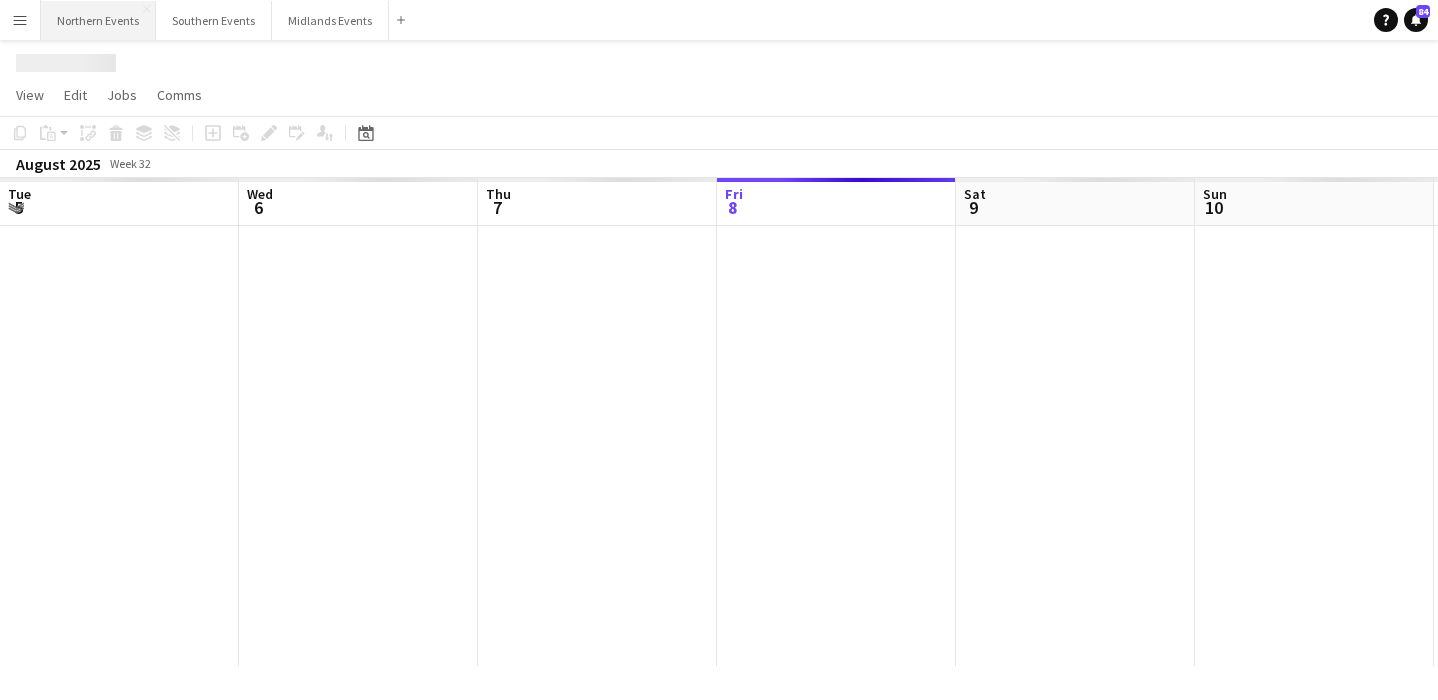 scroll, scrollTop: 0, scrollLeft: 478, axis: horizontal 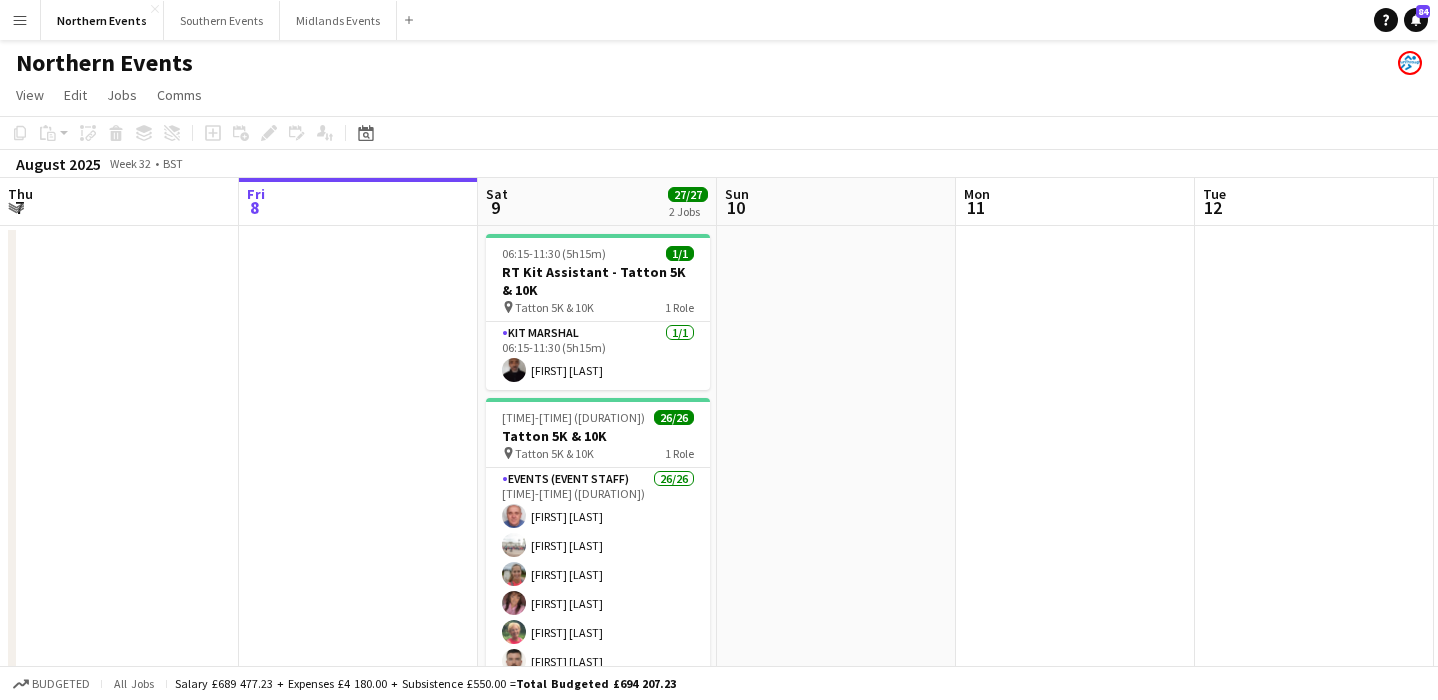 click on "Menu" at bounding box center [20, 20] 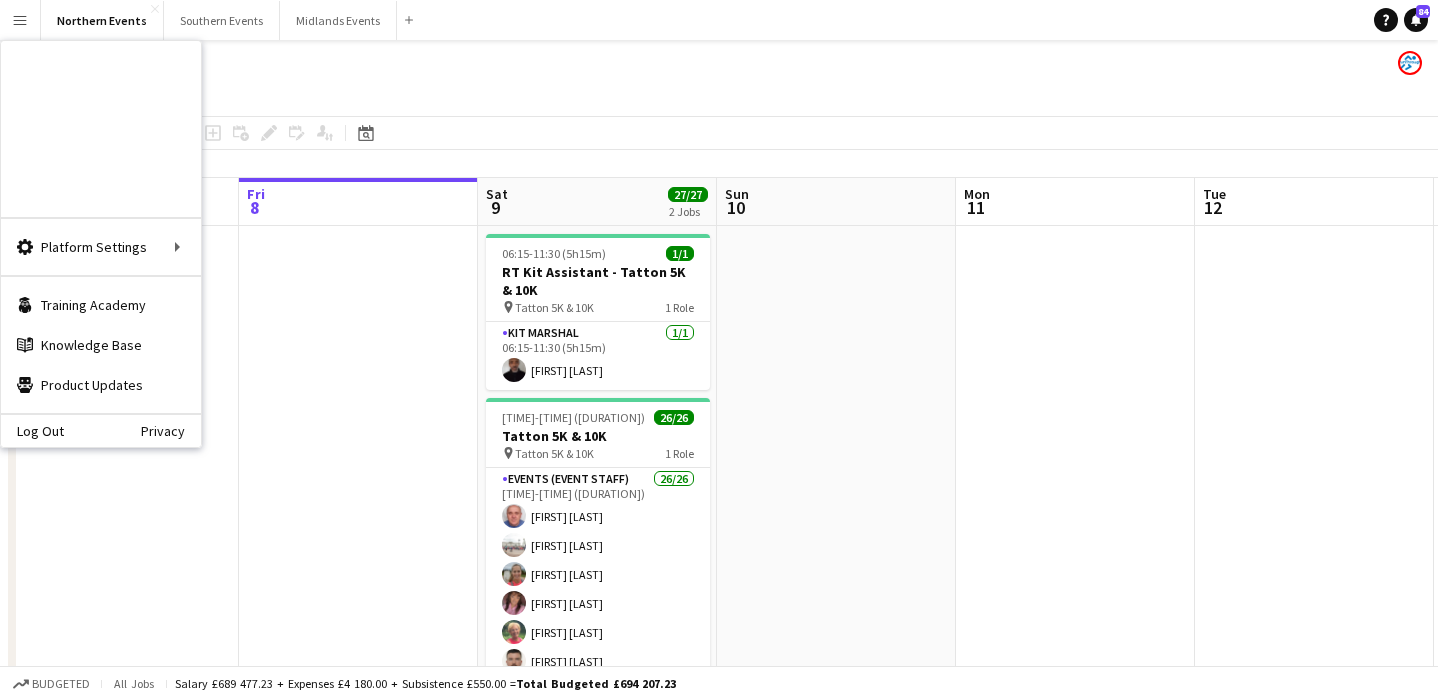 click on "Approvals" at bounding box center (302, 189) 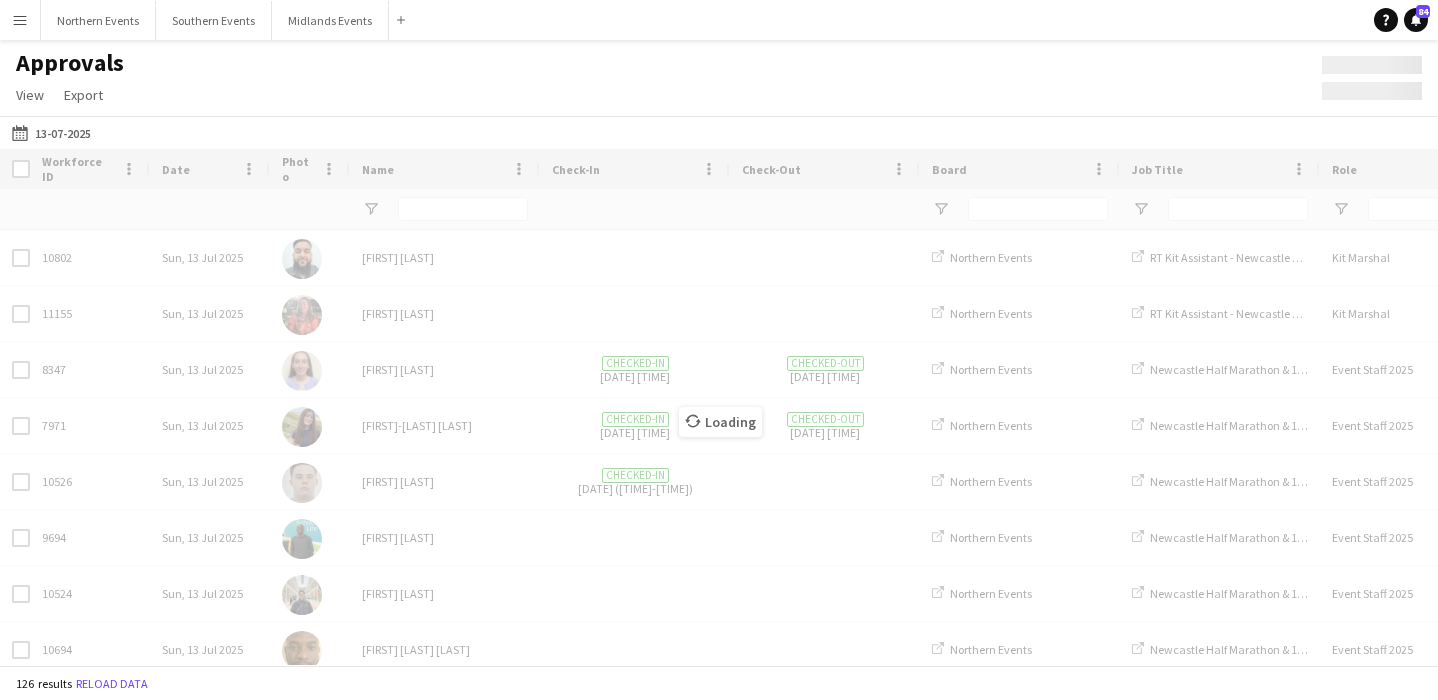 type on "***" 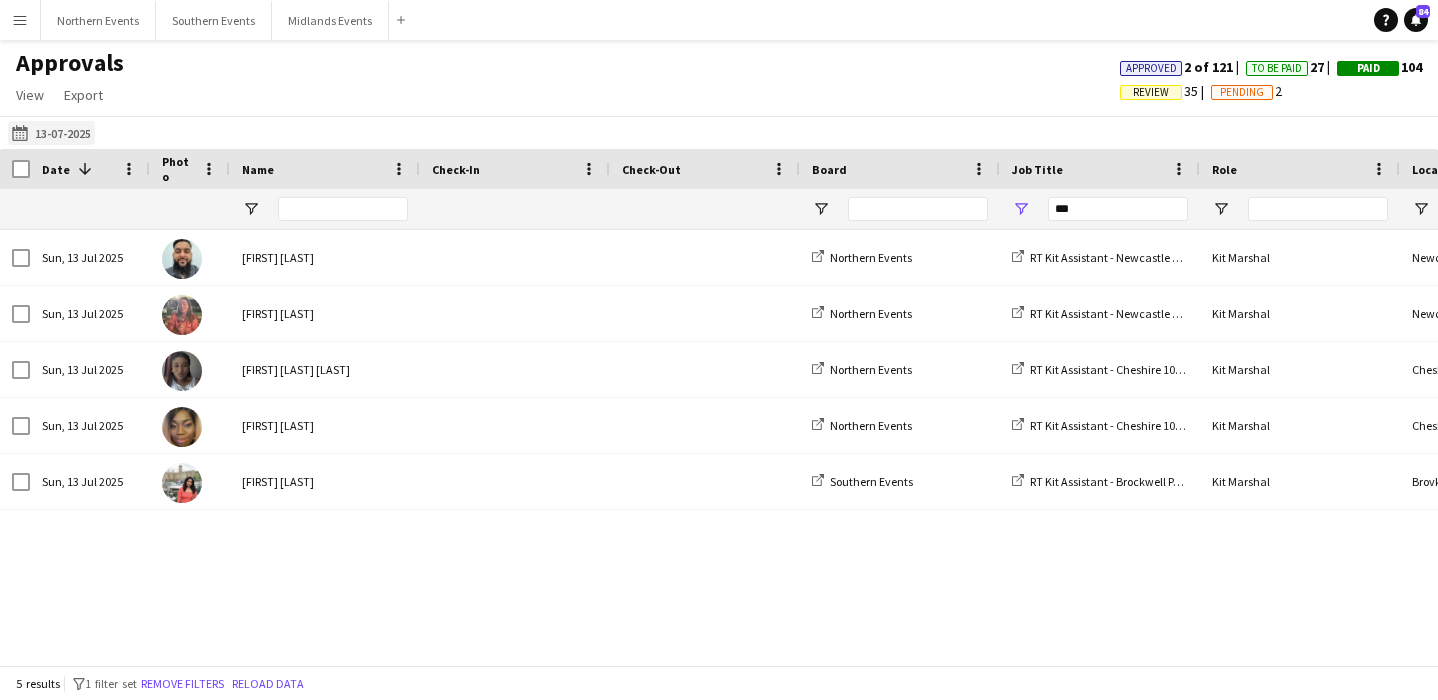 click on "[DATE]
[DATE]" 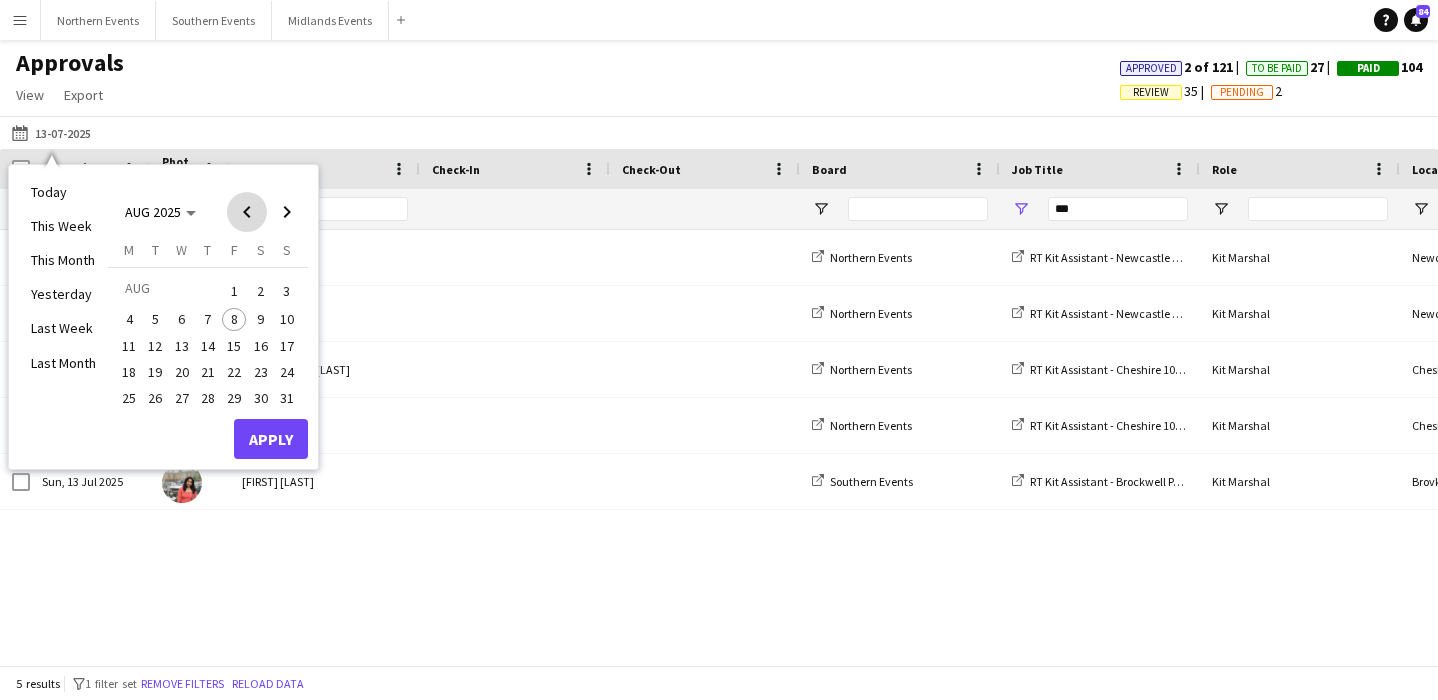 click at bounding box center [247, 212] 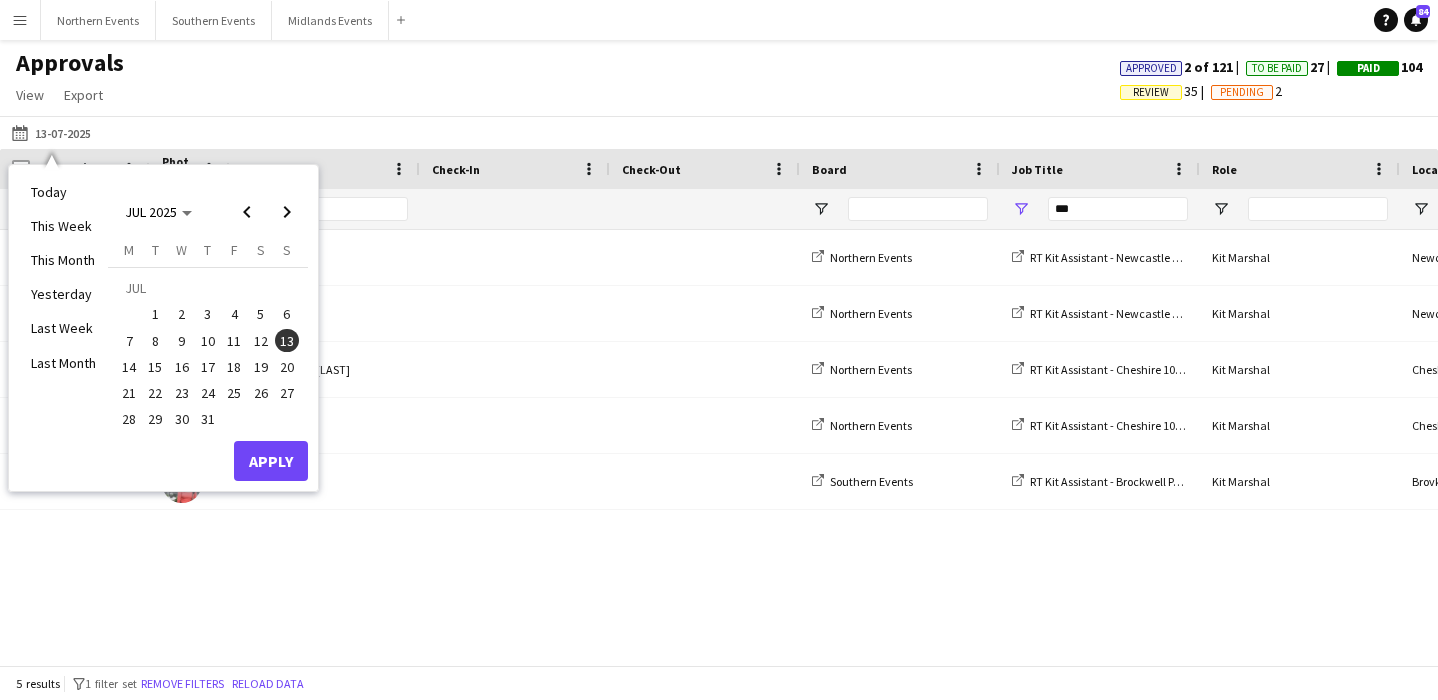 click on "31" at bounding box center [208, 420] 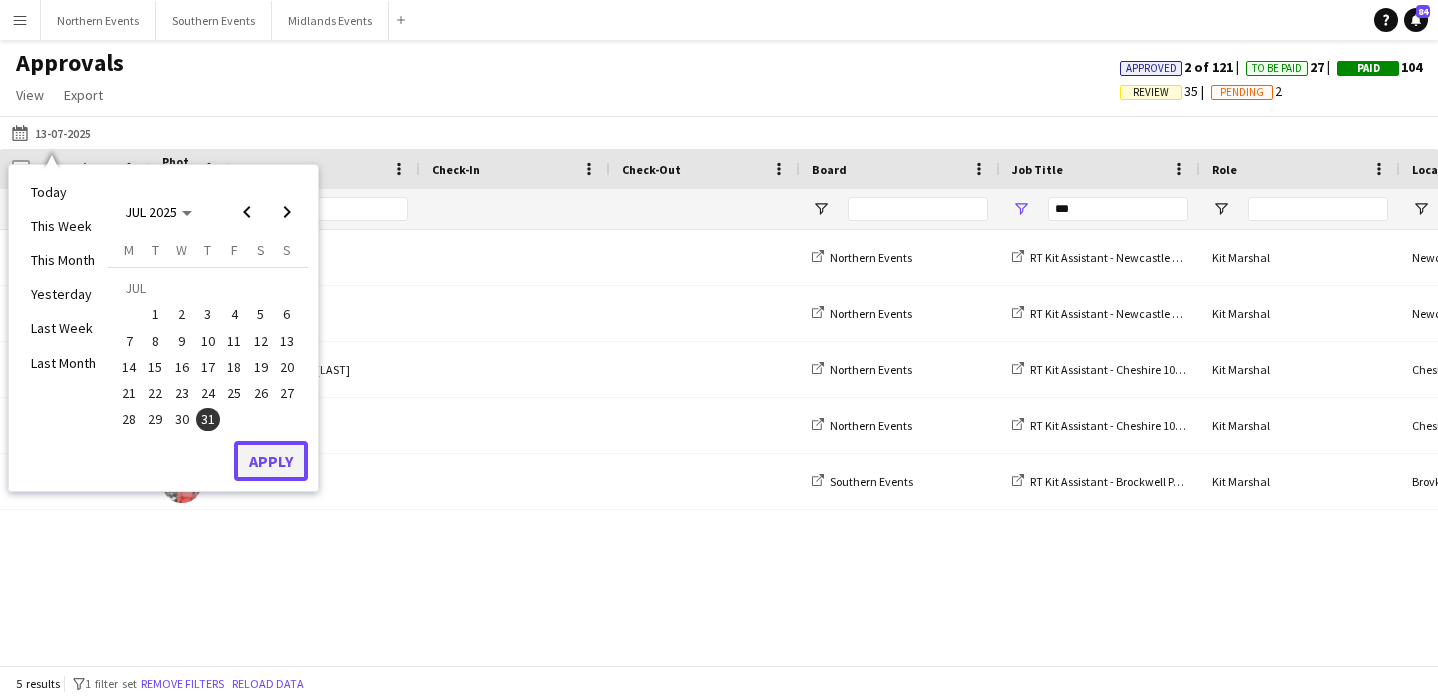 click on "Apply" at bounding box center (271, 461) 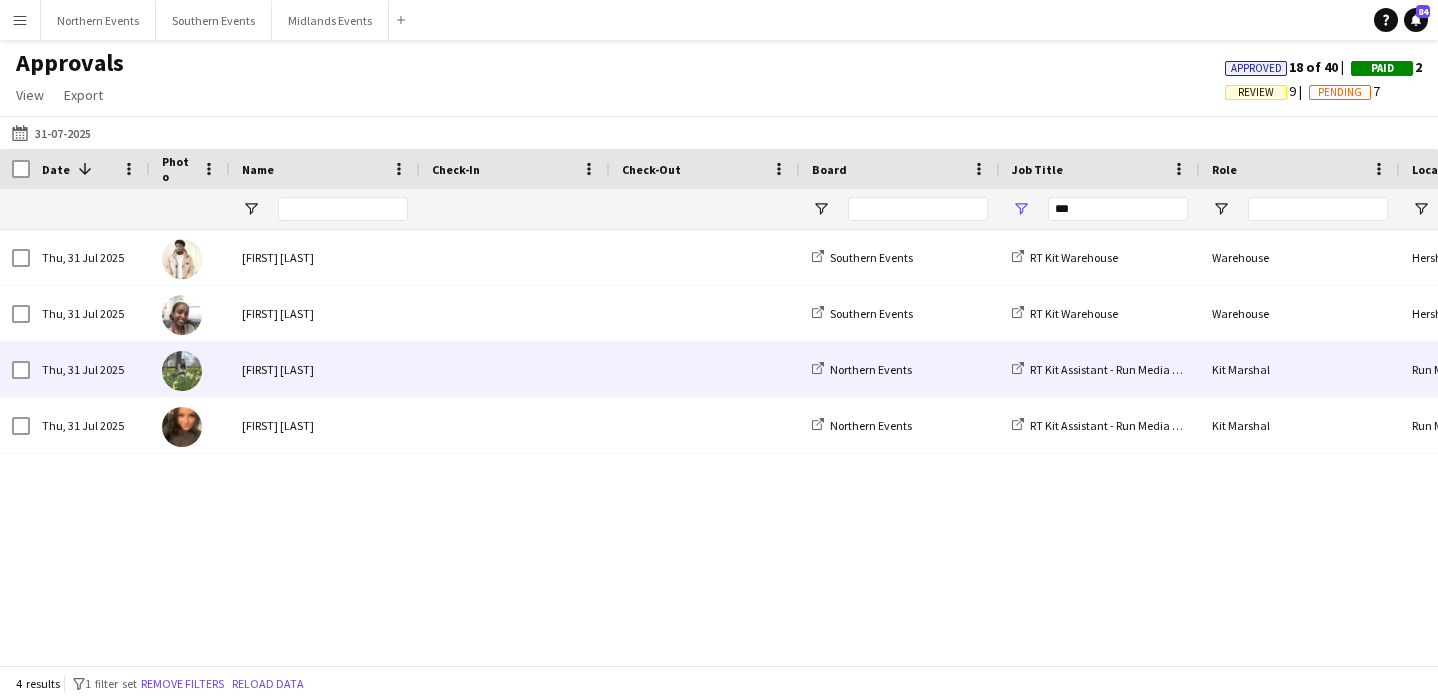 scroll, scrollTop: 0, scrollLeft: 471, axis: horizontal 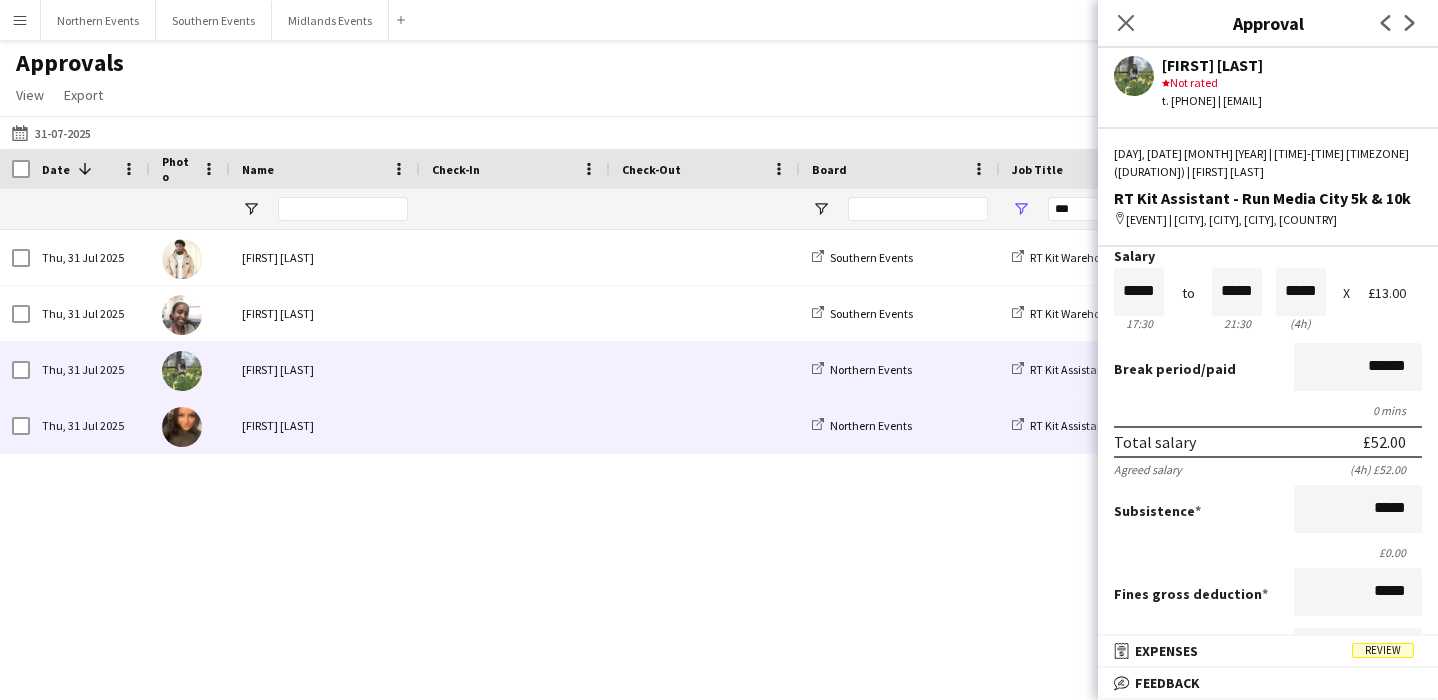 click at bounding box center (705, 425) 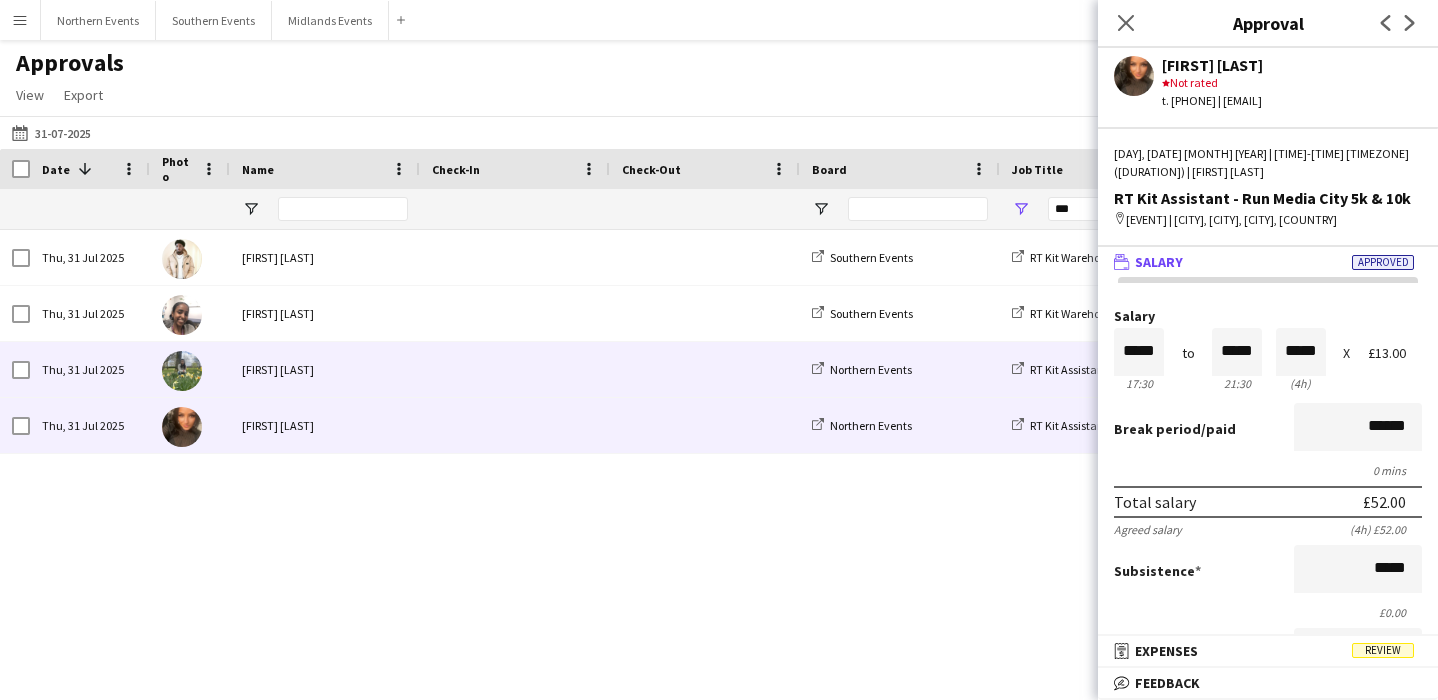 click at bounding box center [705, 369] 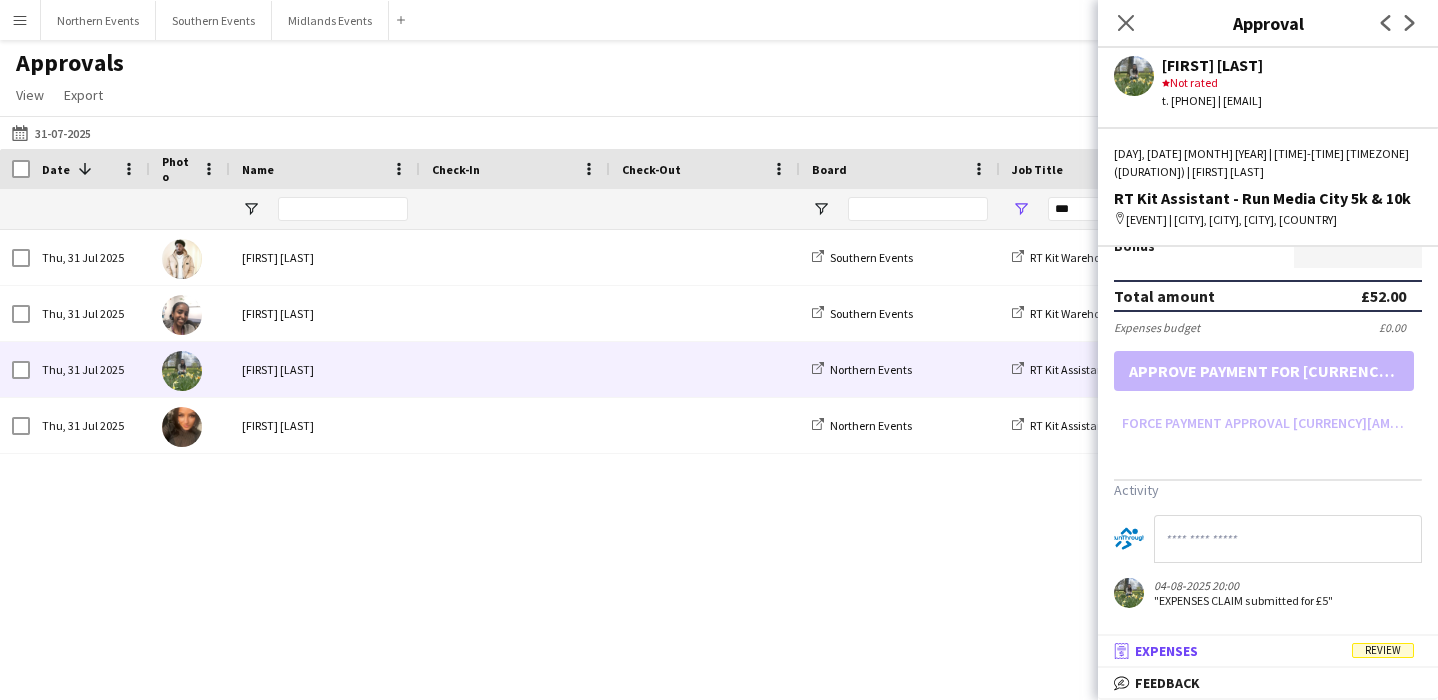 click on "receipt
Expenses   Review" at bounding box center (1264, 651) 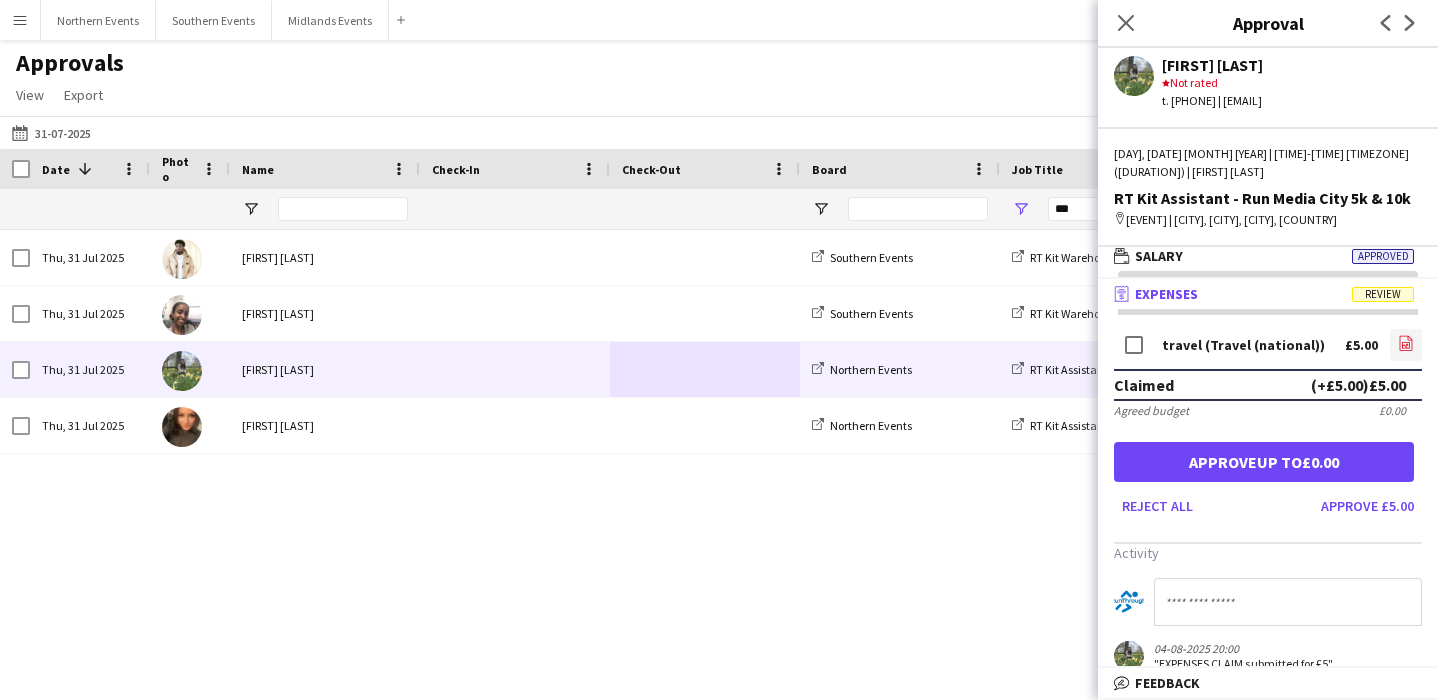 click 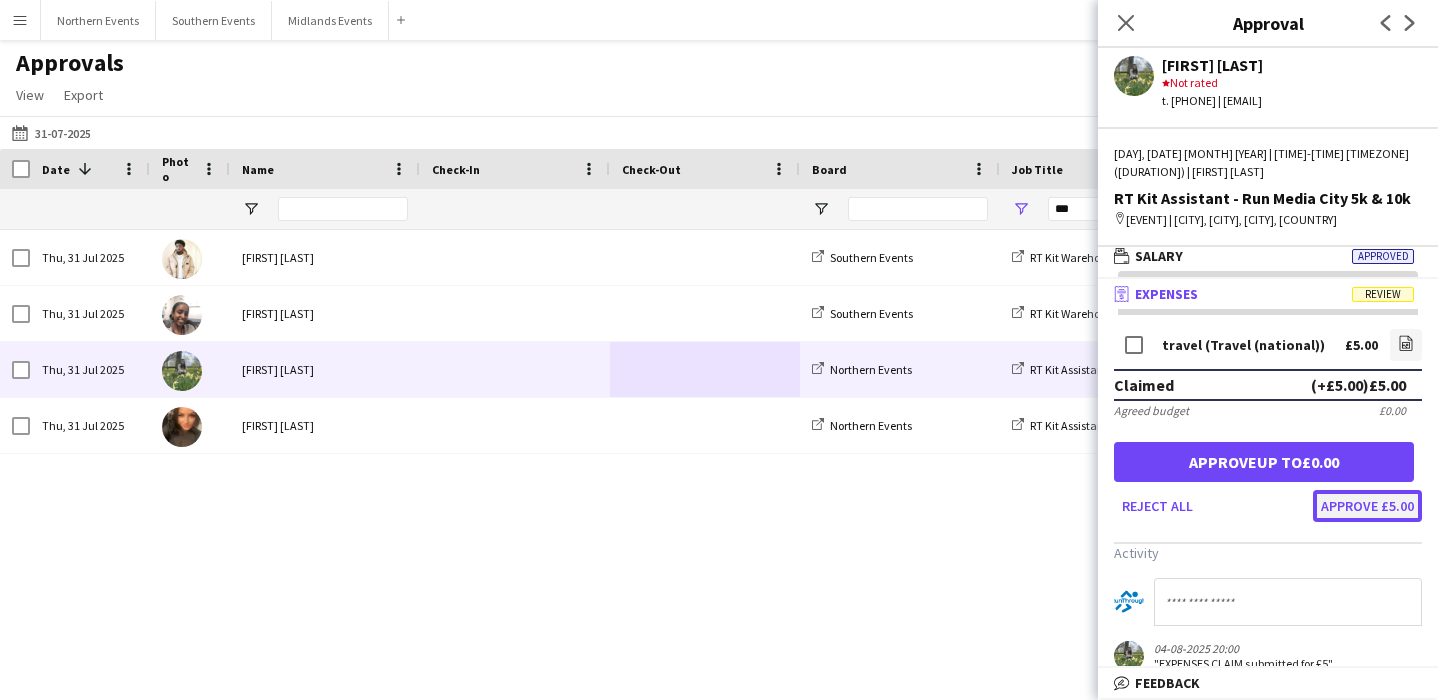 click on "Approve £5.00" at bounding box center (1367, 506) 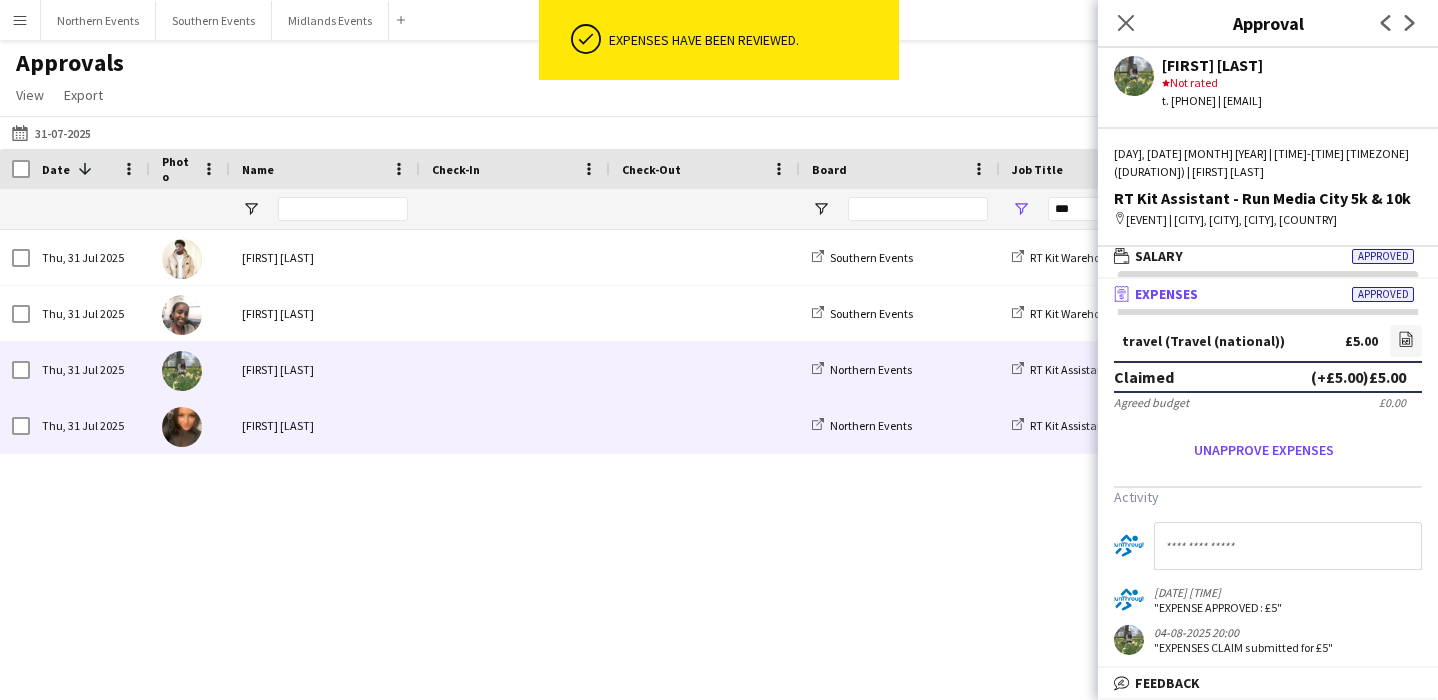 click at bounding box center [705, 425] 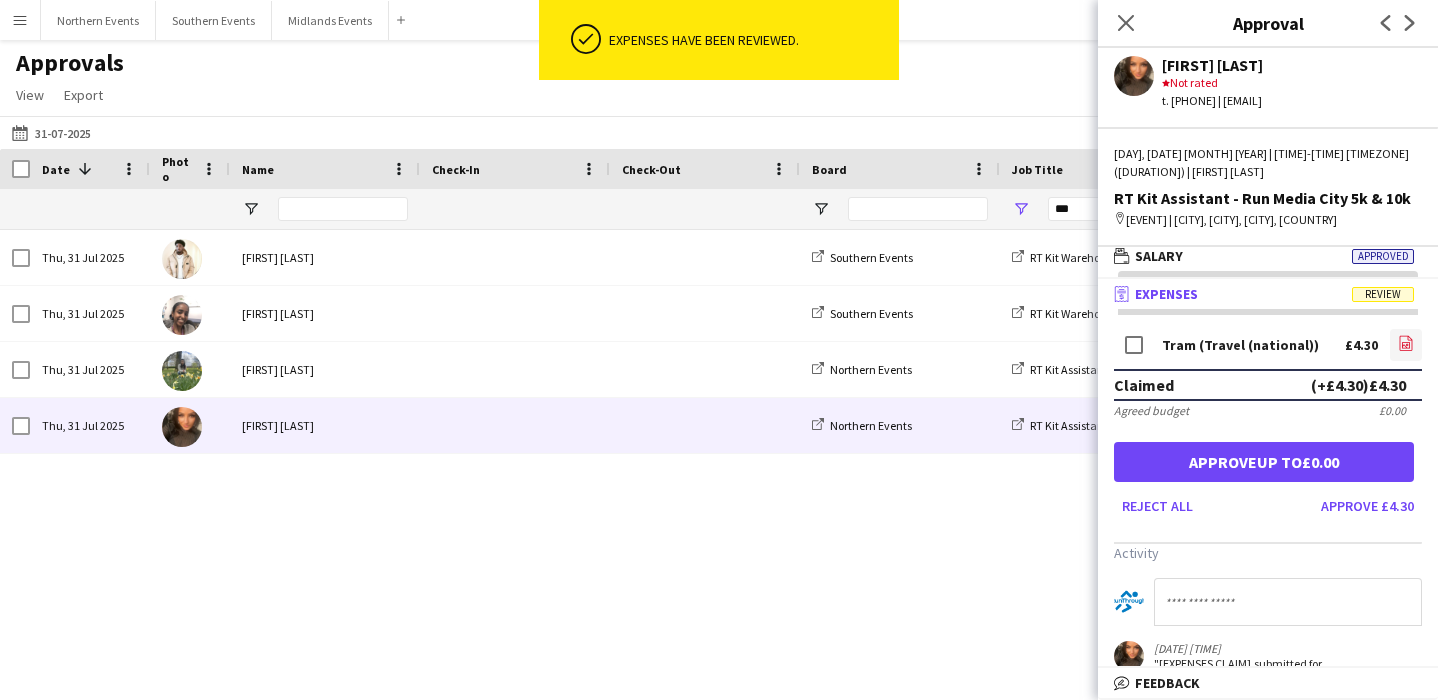 click 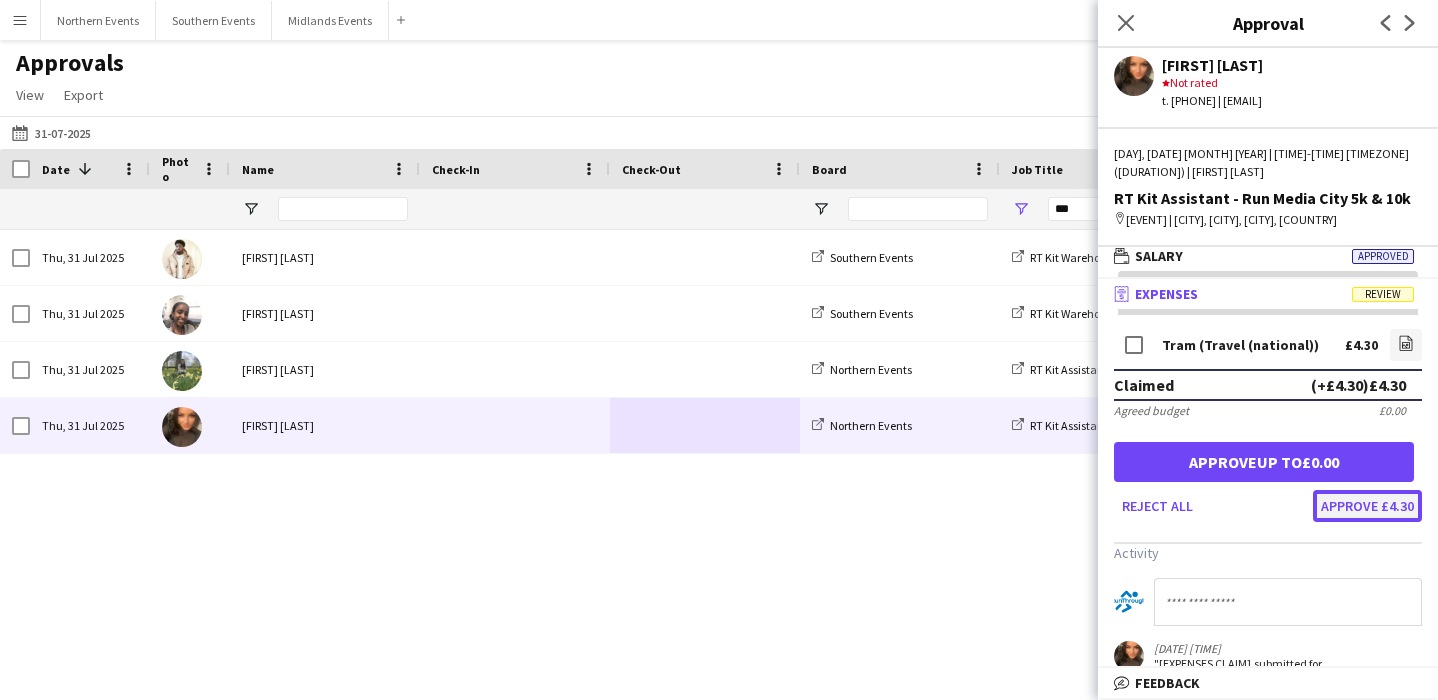 click on "Approve £4.30" at bounding box center [1367, 506] 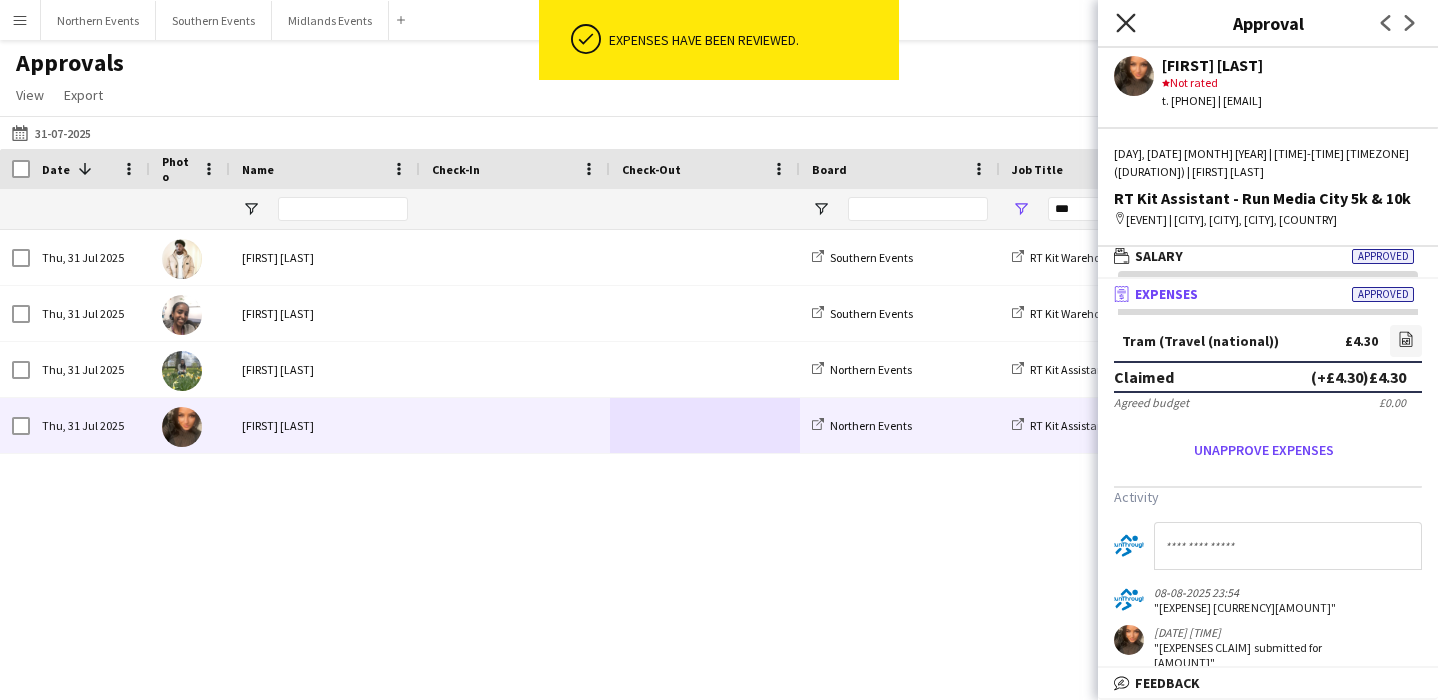 click on "Close pop-in" 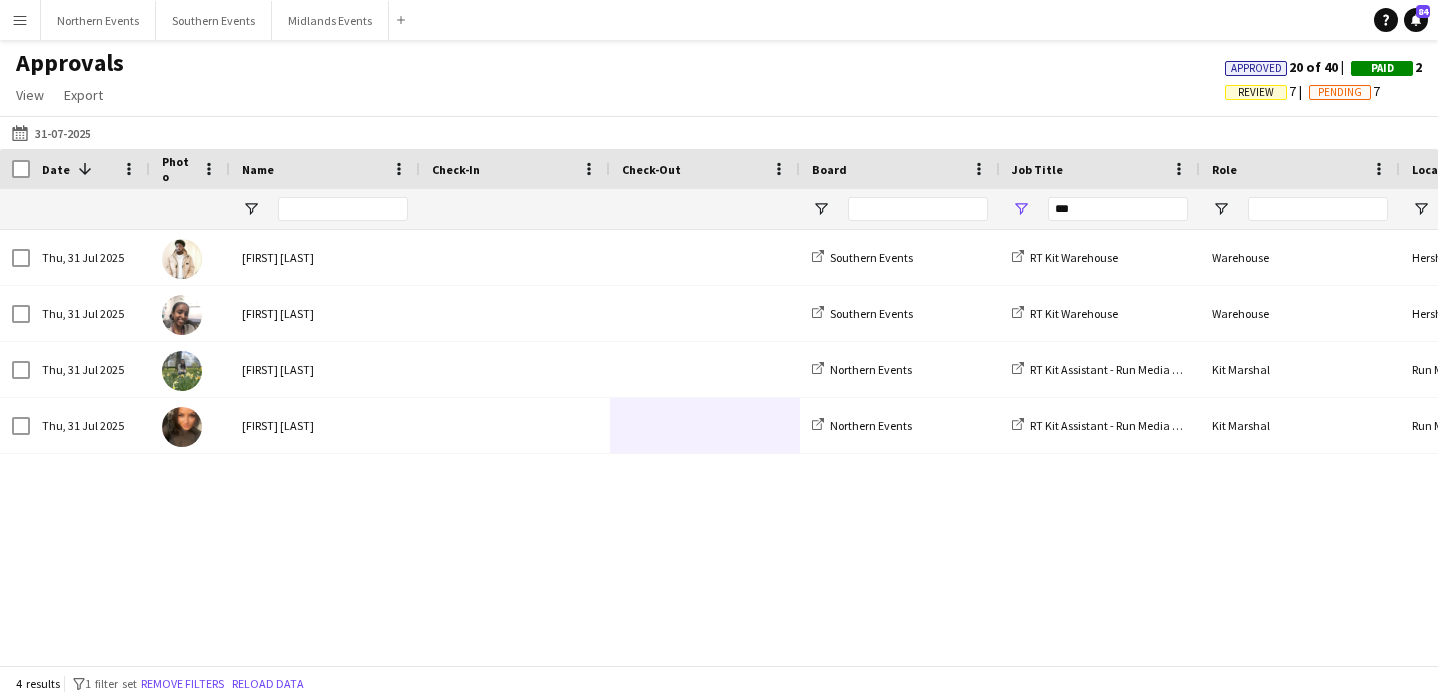 click on "Menu" at bounding box center [20, 20] 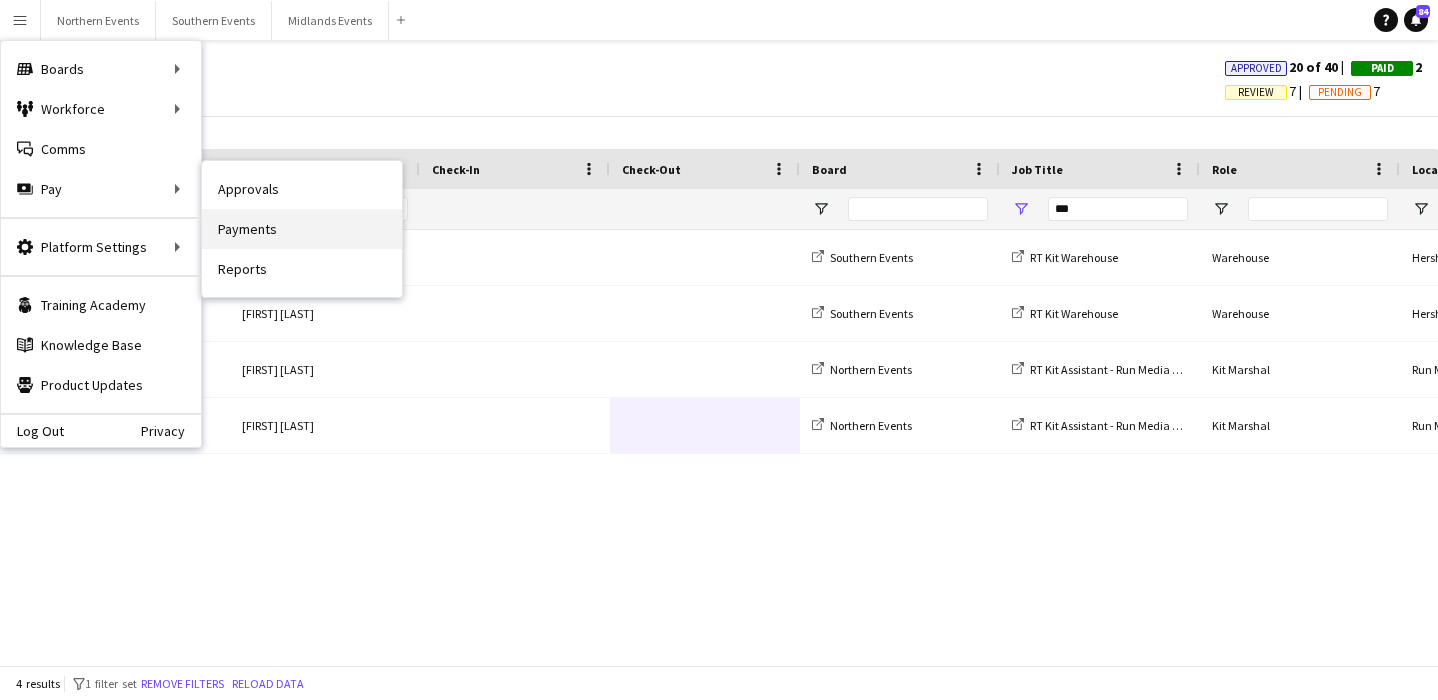 click on "Payments" at bounding box center (302, 229) 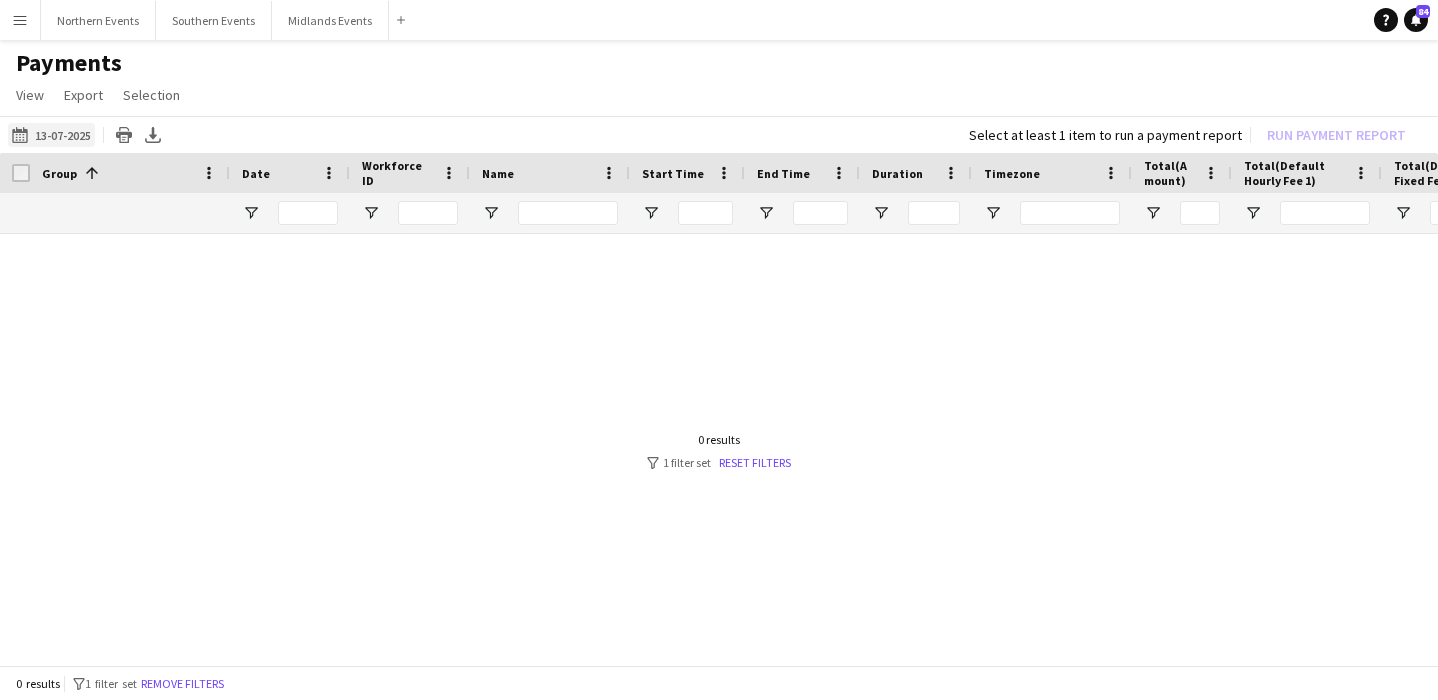 click on "[DATE]
[DATE]" 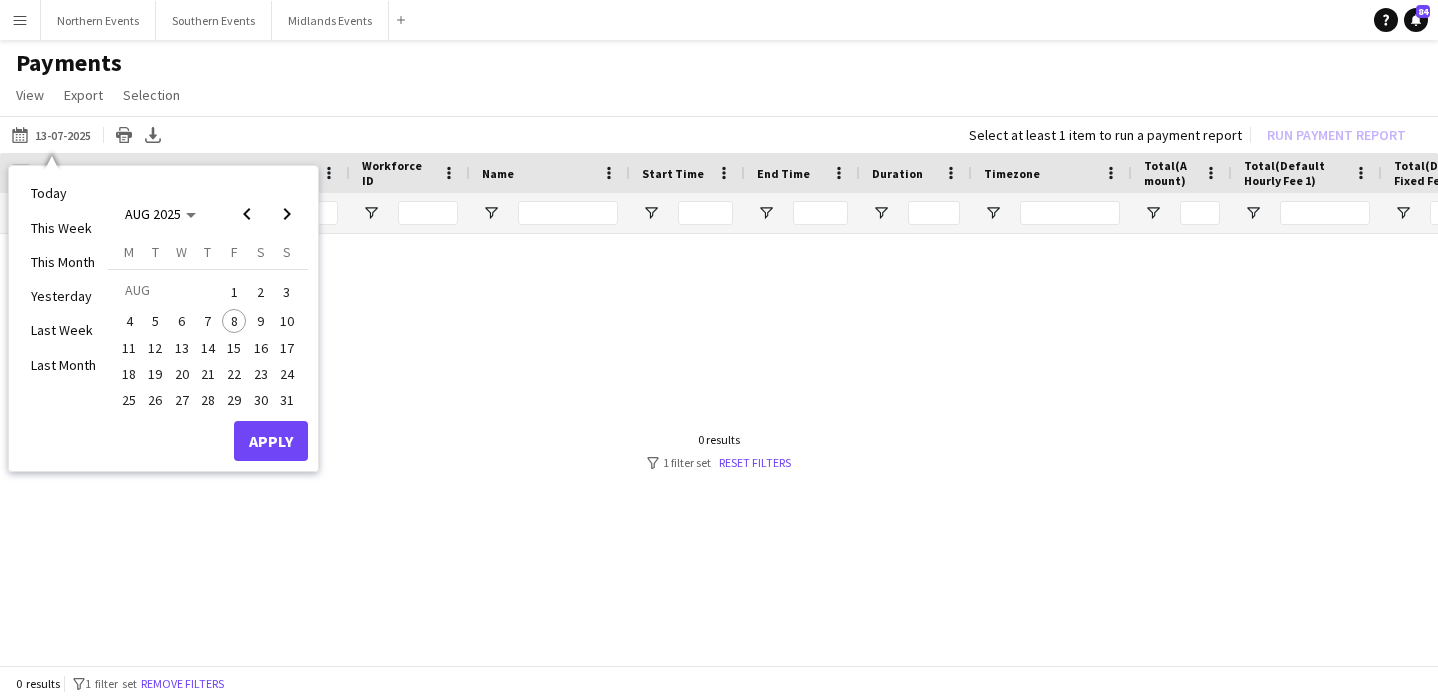 click on "31" at bounding box center (287, 400) 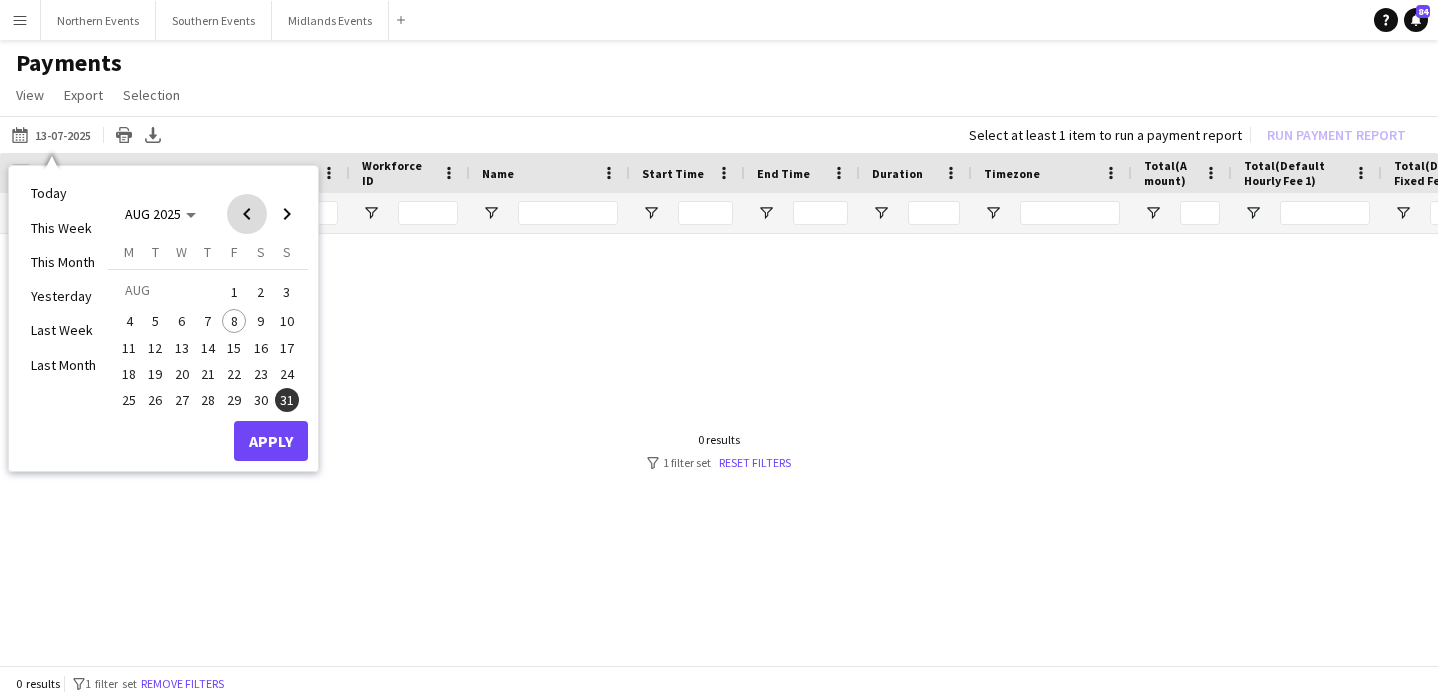 click at bounding box center (247, 214) 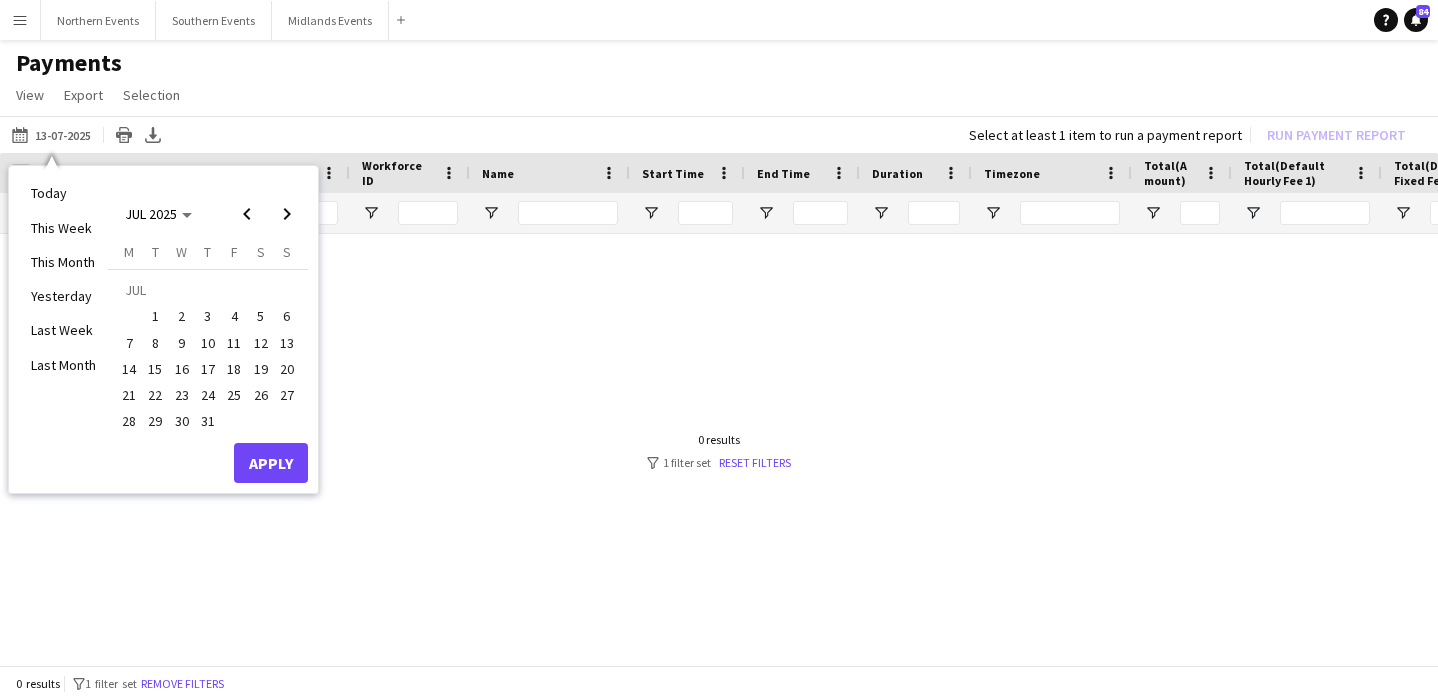 click on "31" at bounding box center [208, 422] 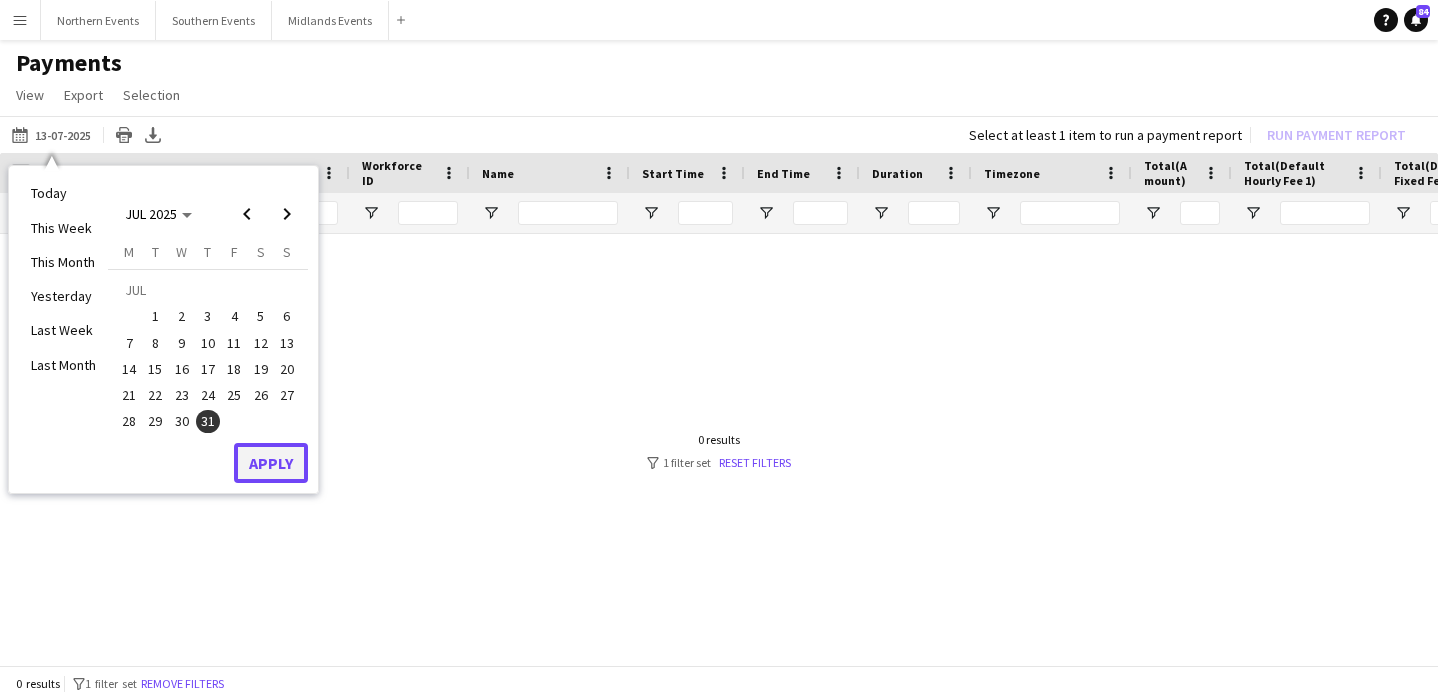 click on "Apply" at bounding box center [271, 463] 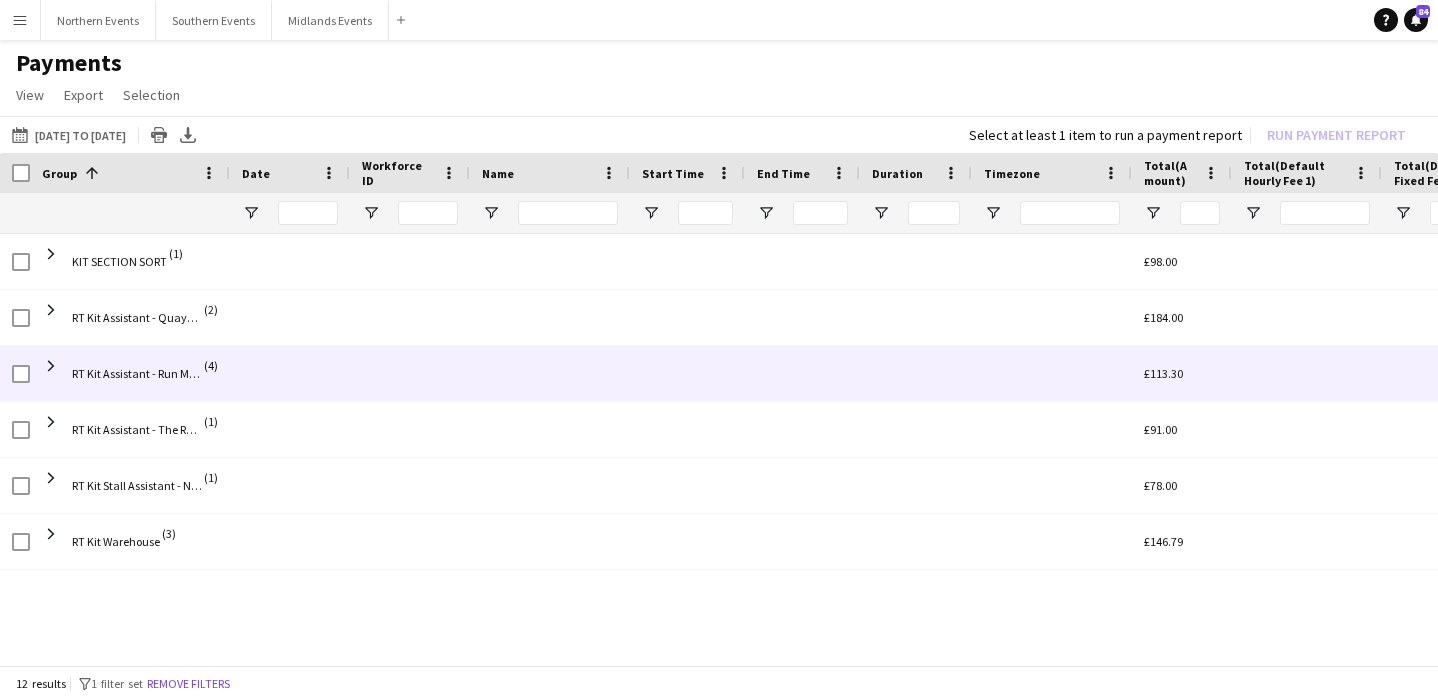 scroll, scrollTop: 0, scrollLeft: 114, axis: horizontal 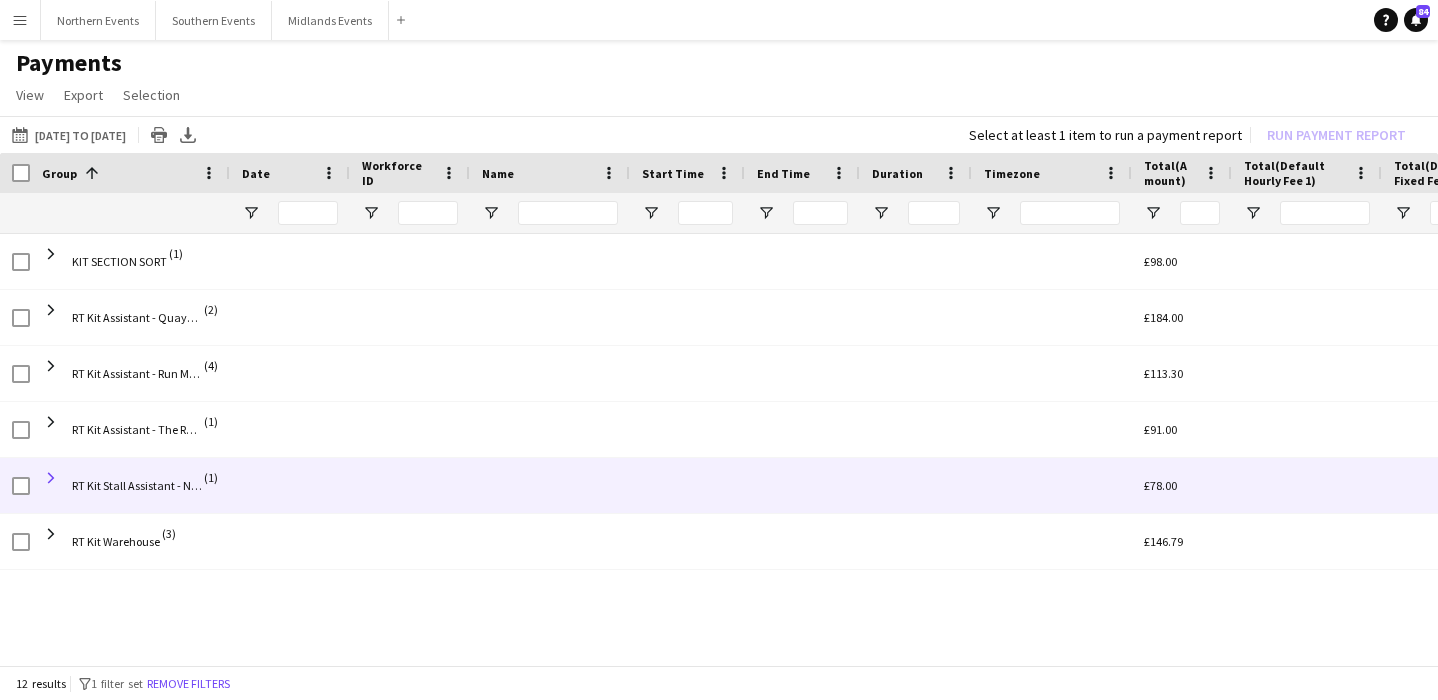 click at bounding box center [51, 478] 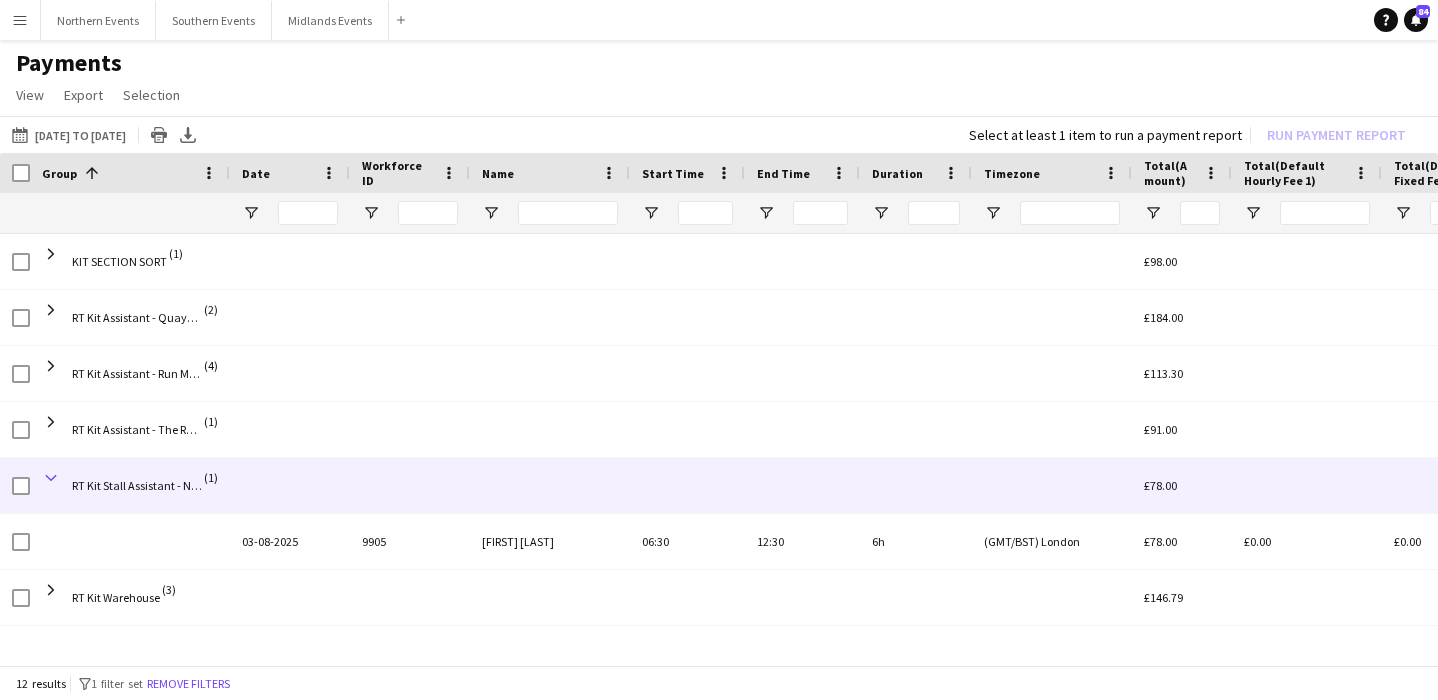 click at bounding box center (51, 478) 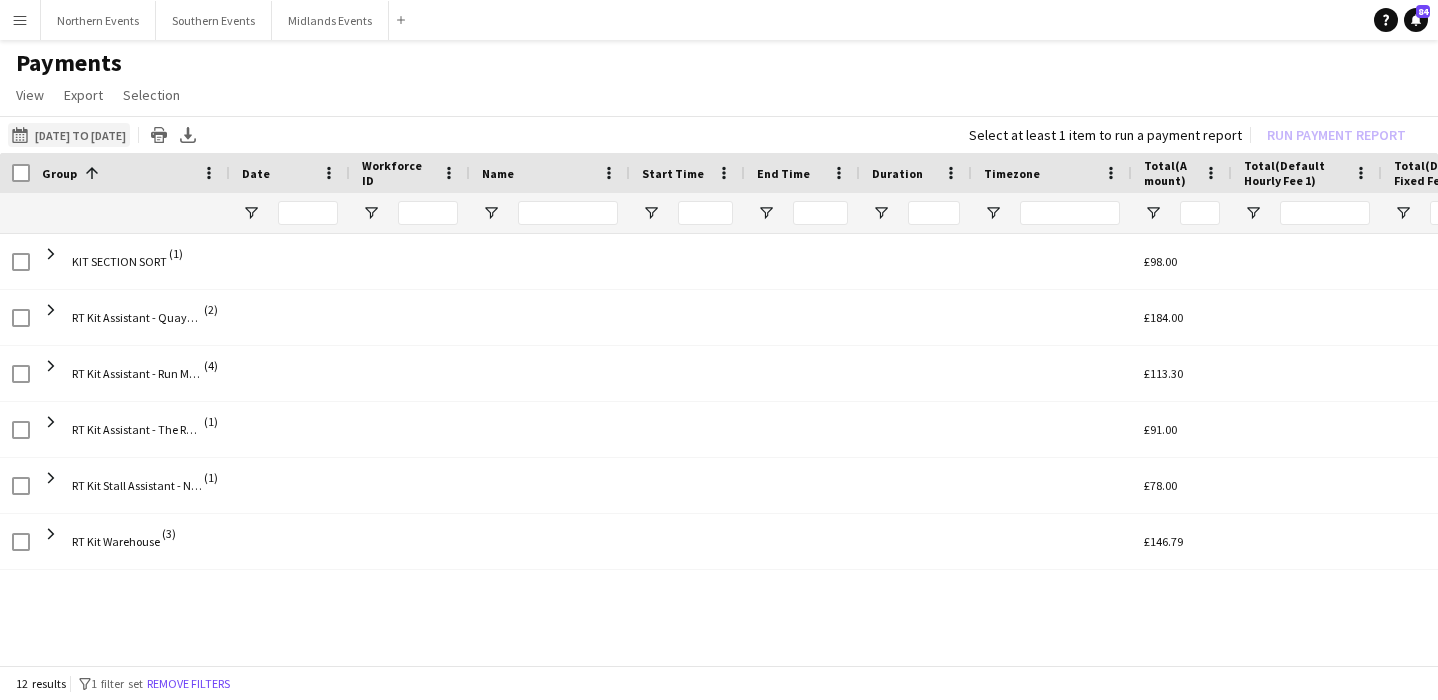 click on "[DATE]
[DATE]" 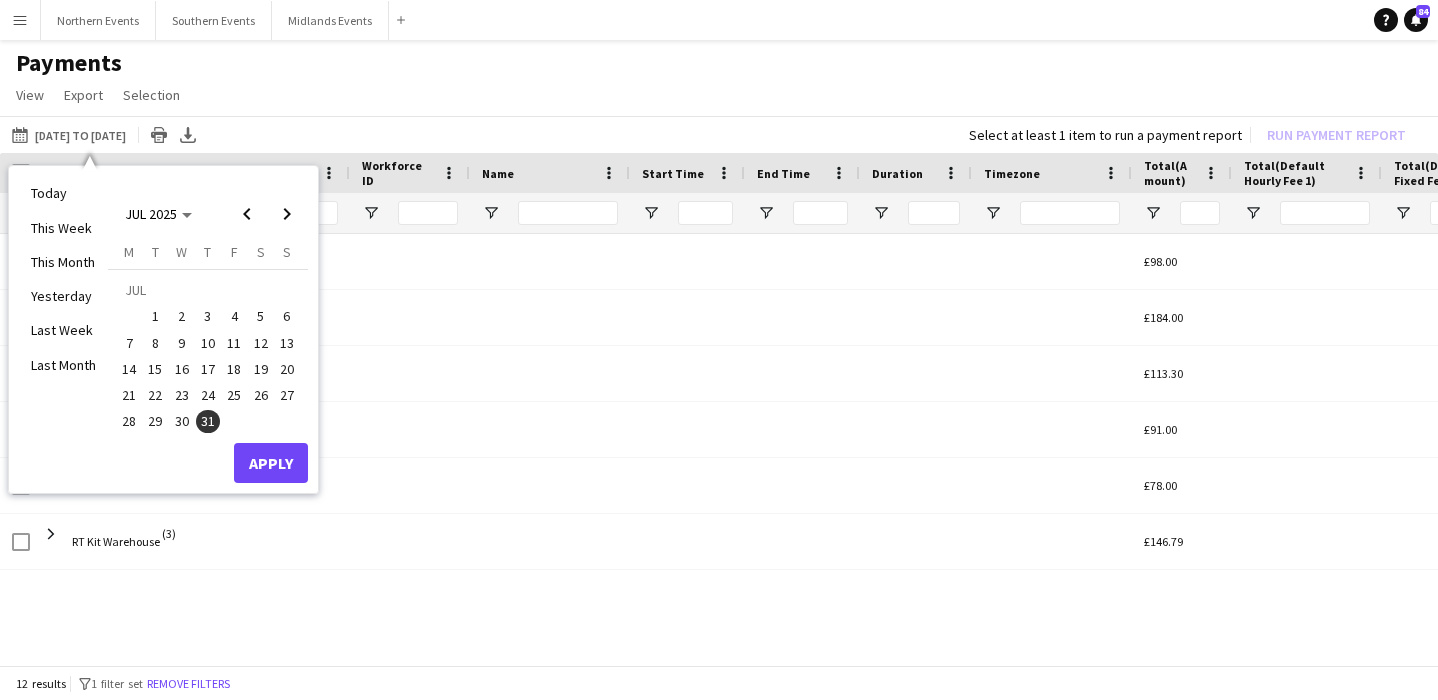 click on "31" at bounding box center (208, 422) 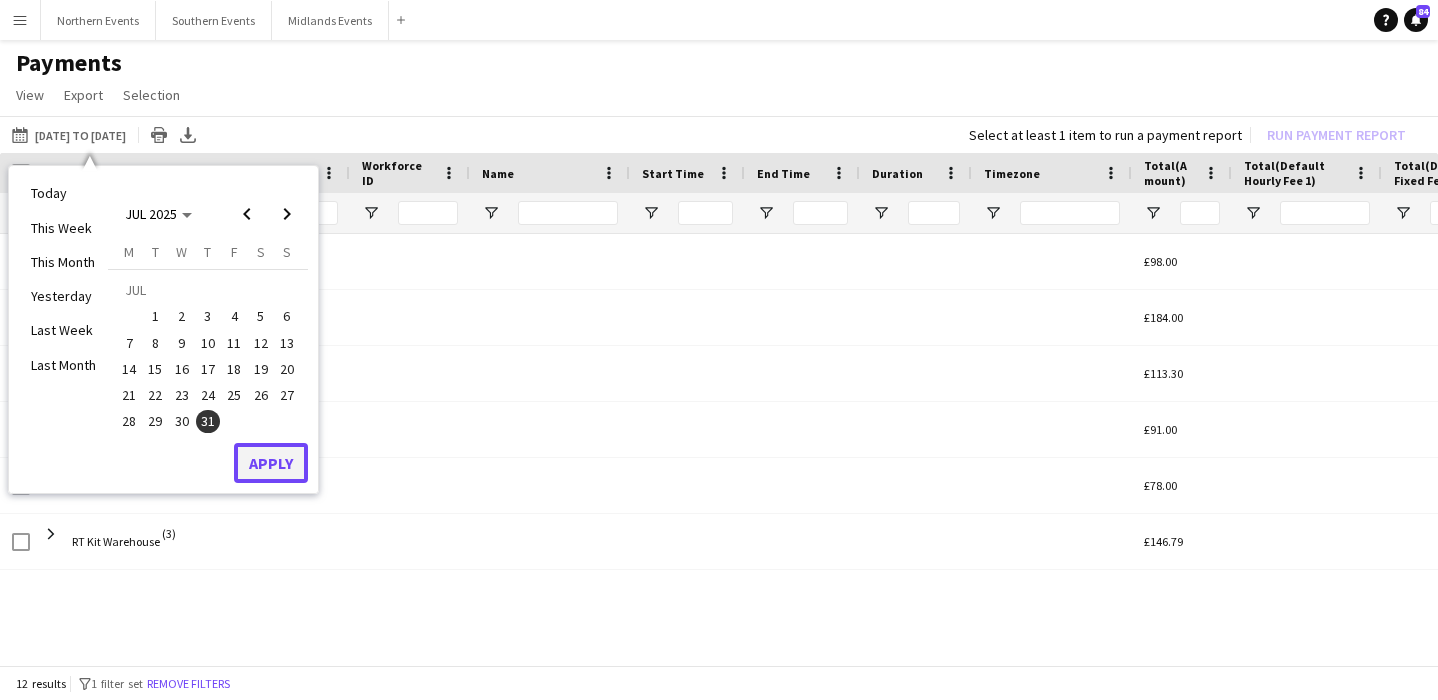 click on "Apply" at bounding box center (271, 463) 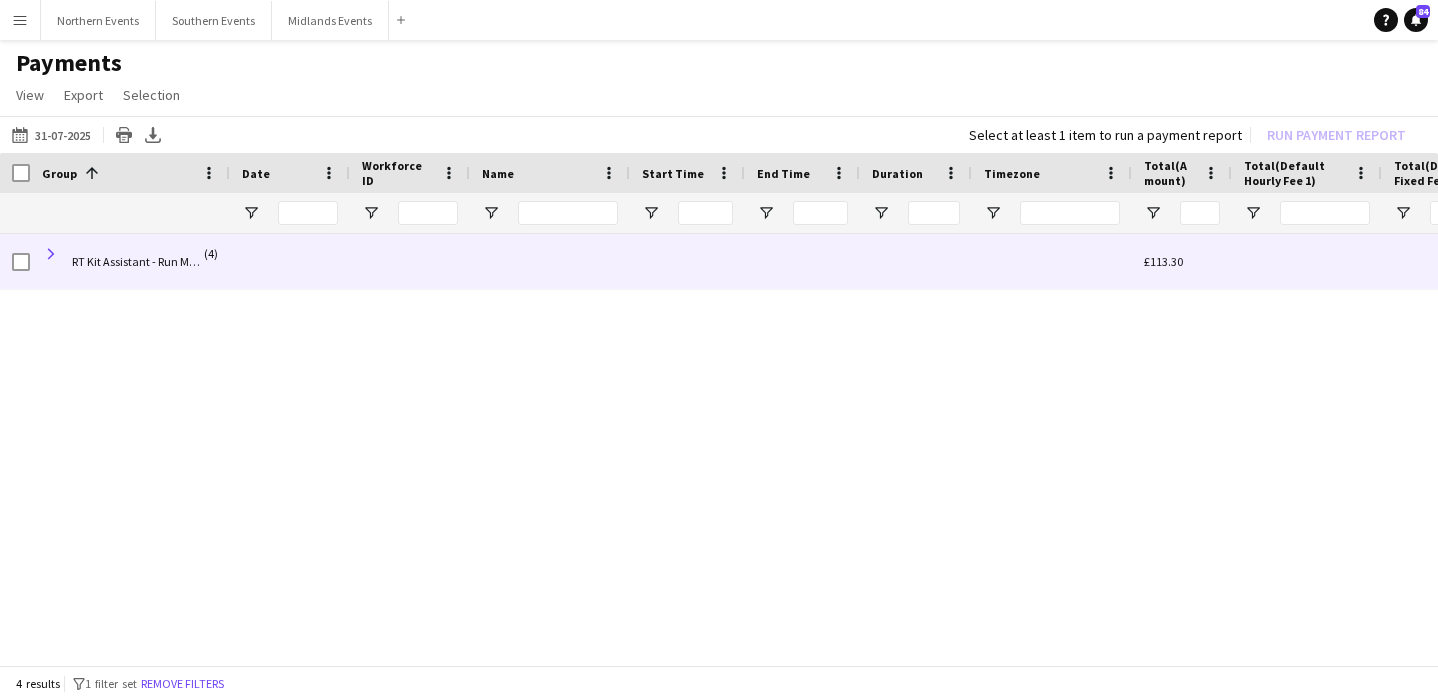 click at bounding box center (51, 254) 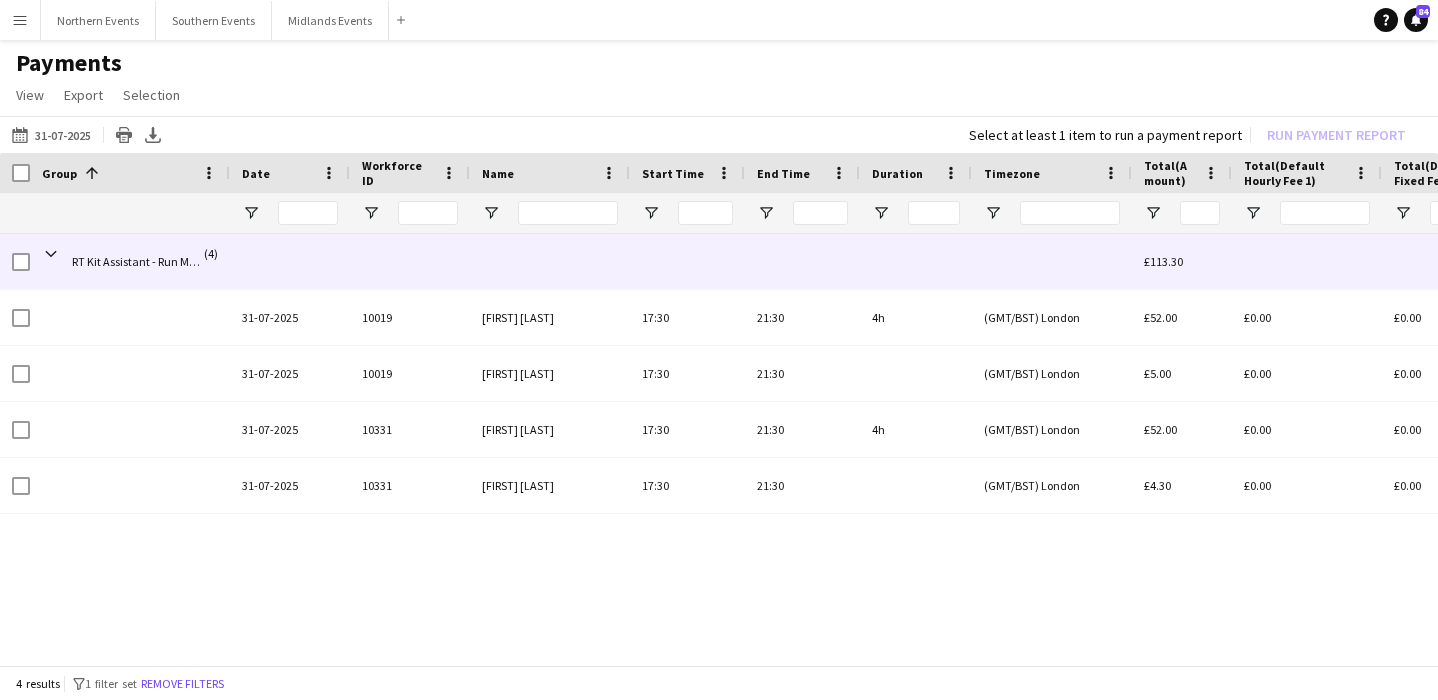 click at bounding box center (51, 254) 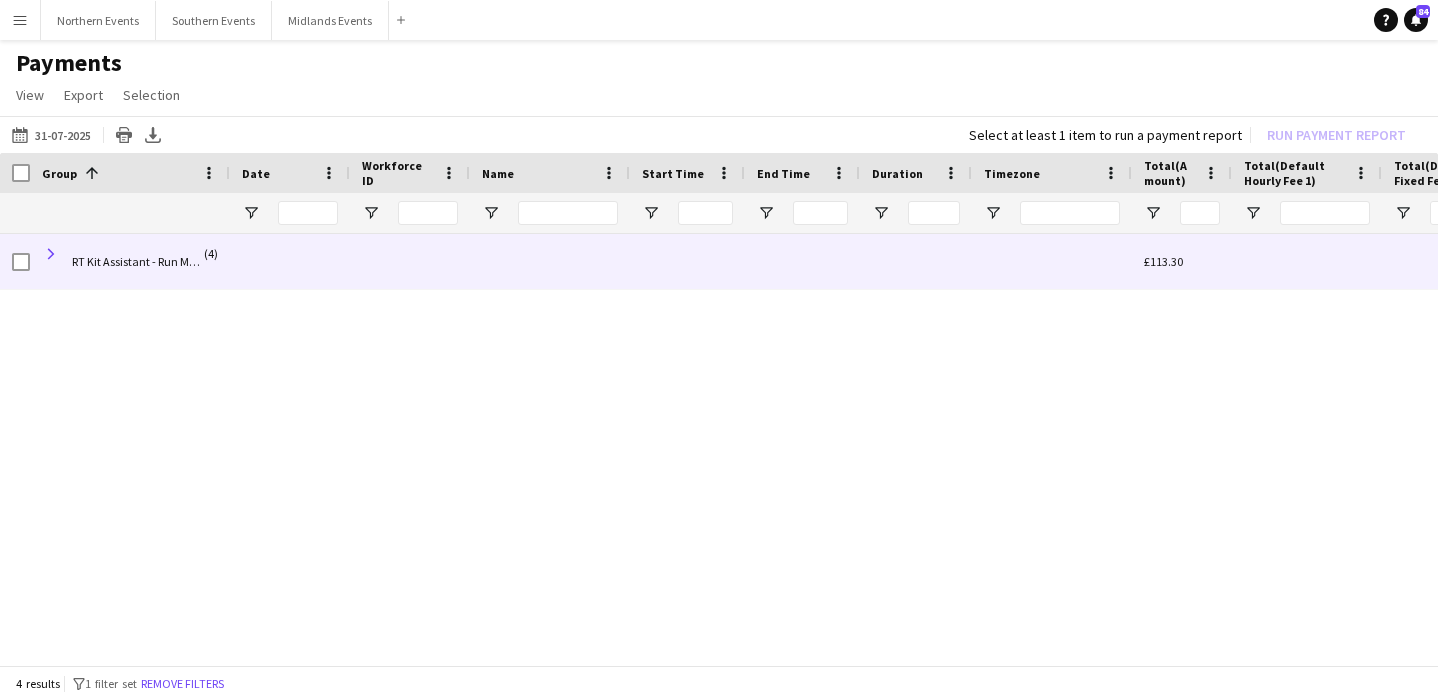 click at bounding box center [51, 254] 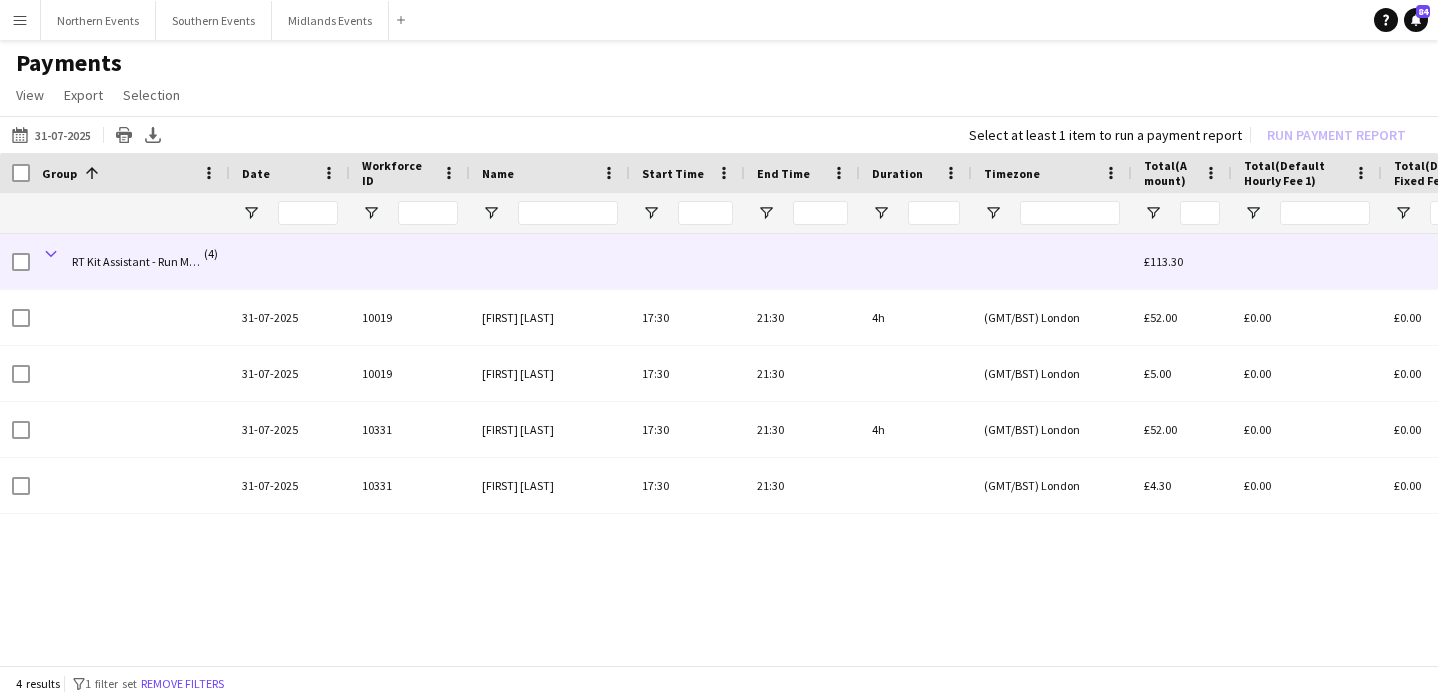 click at bounding box center (51, 254) 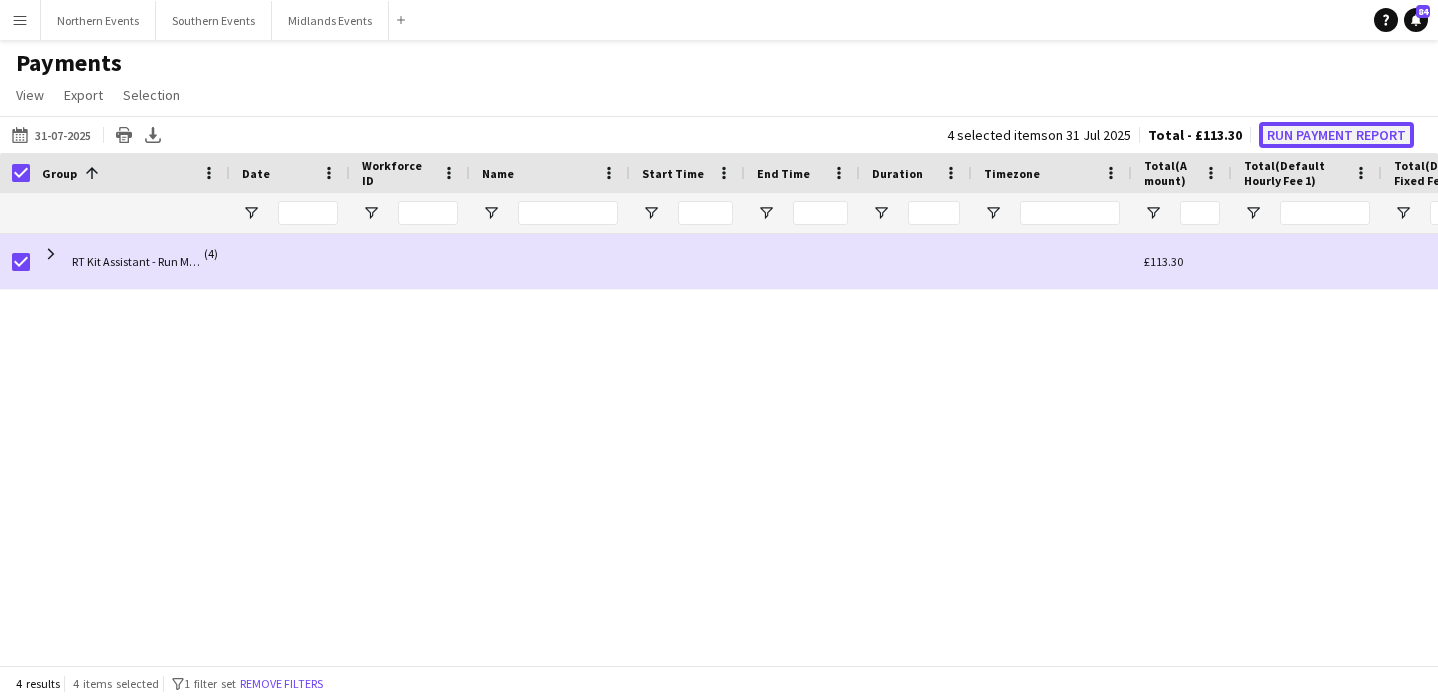 click on "Run Payment Report" 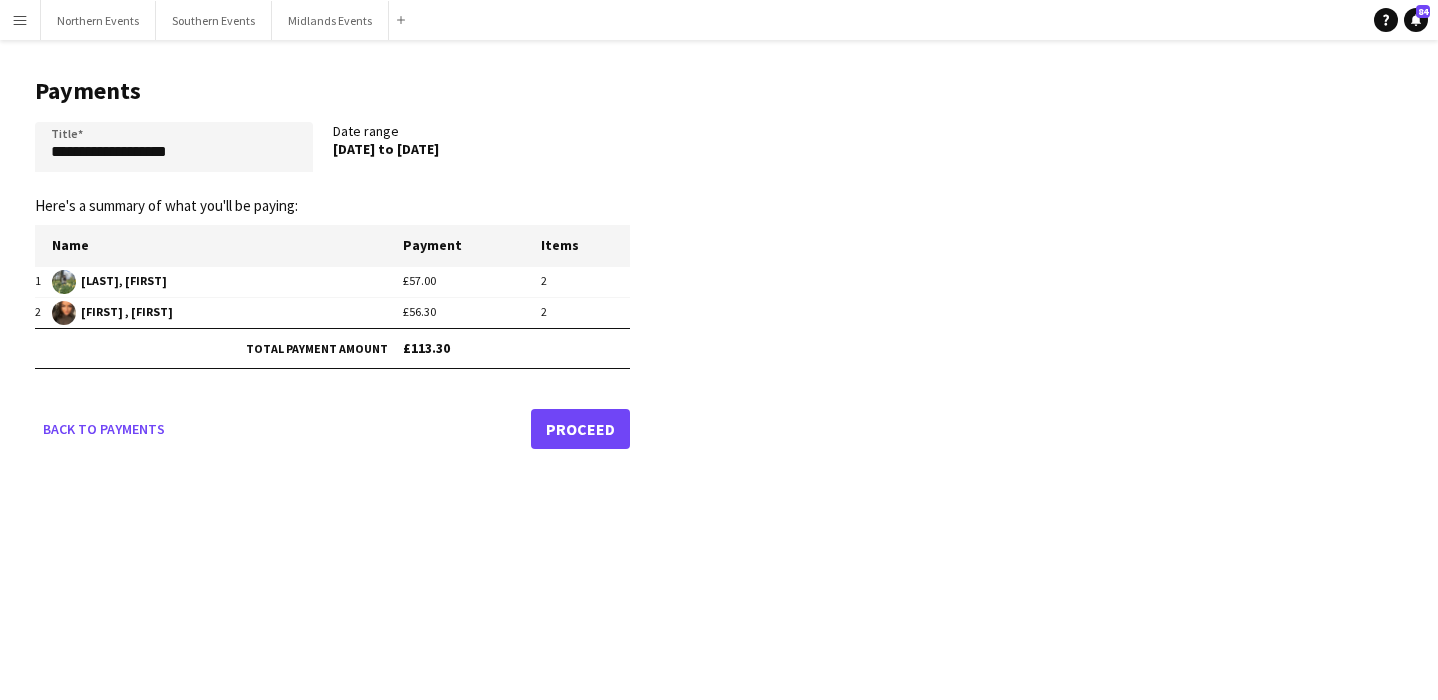 click on "Proceed" 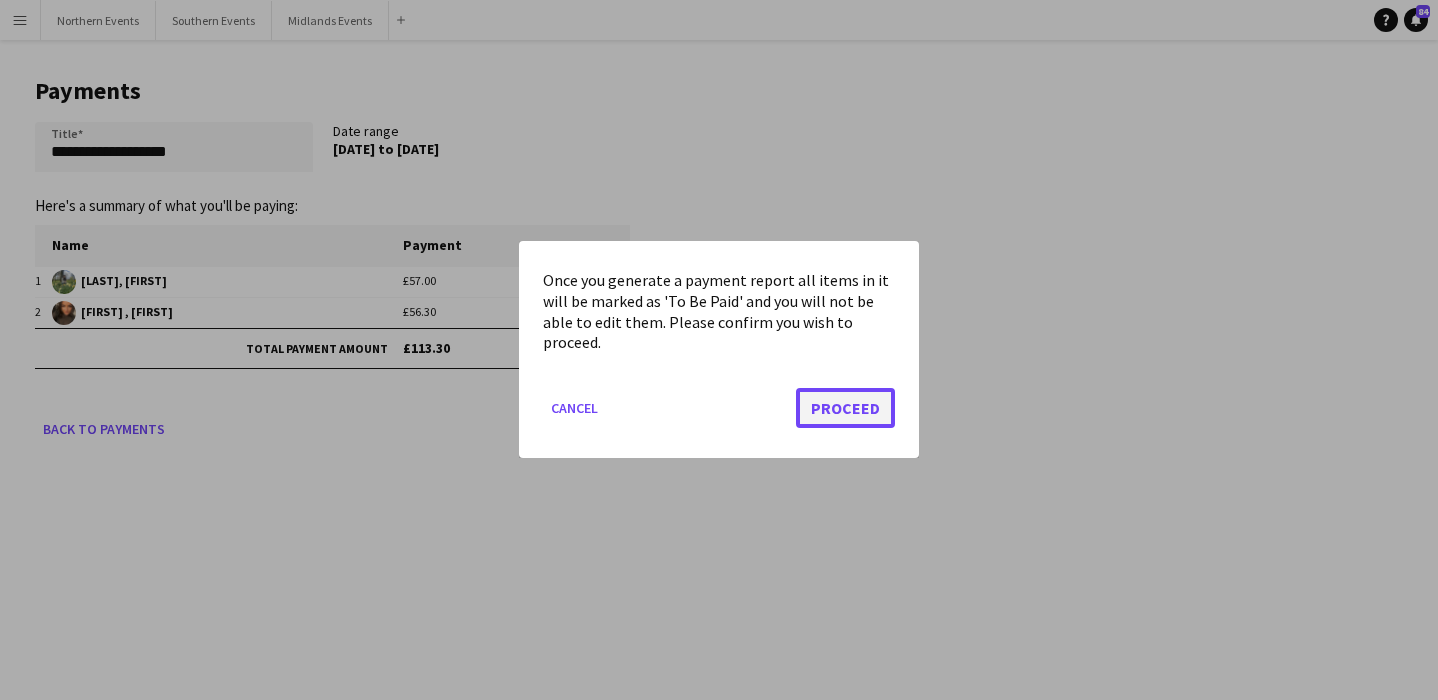 click on "Proceed" 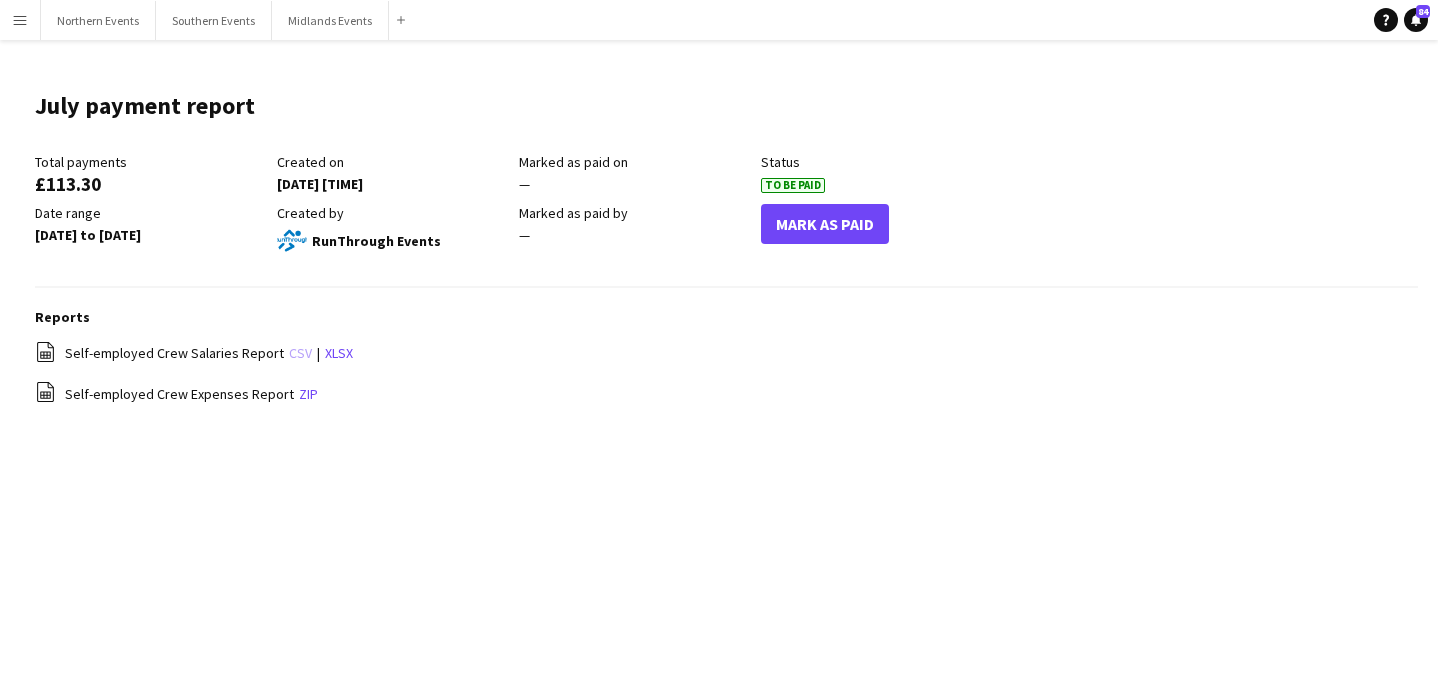 click on "csv" 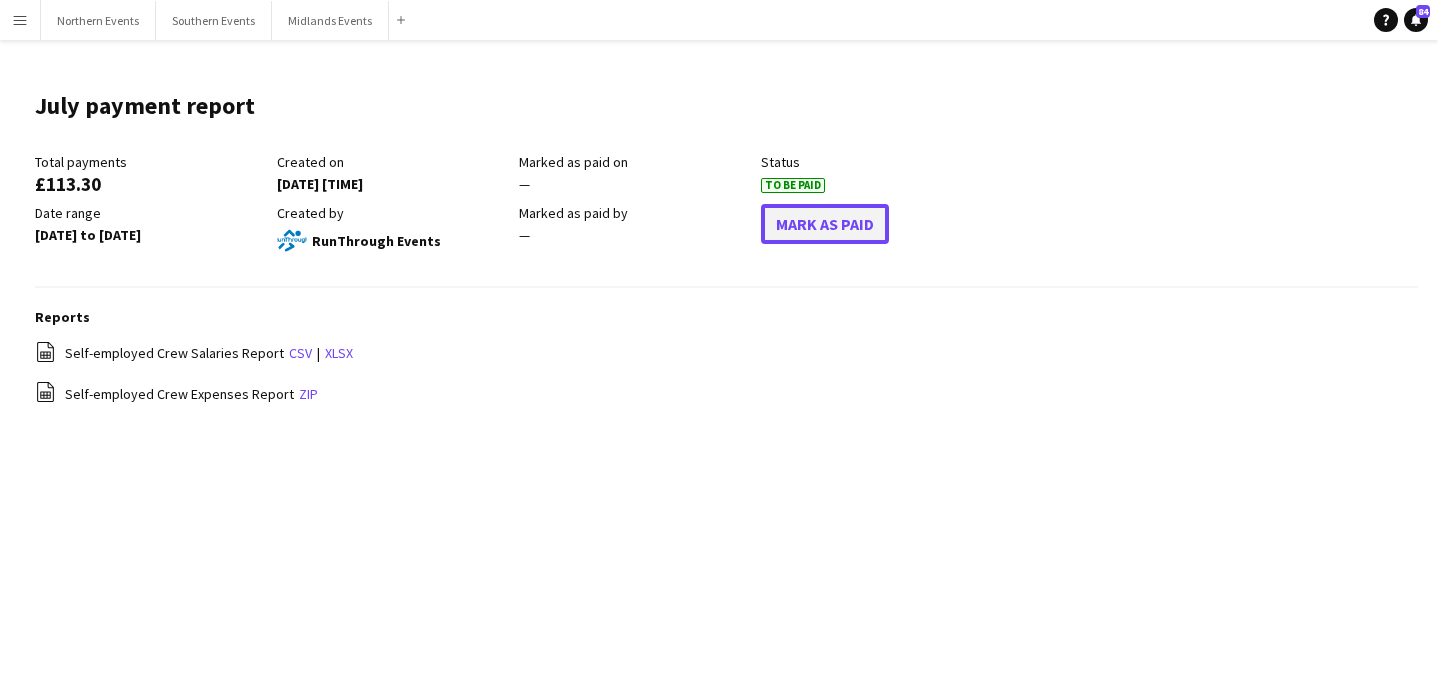 click on "Mark As Paid" 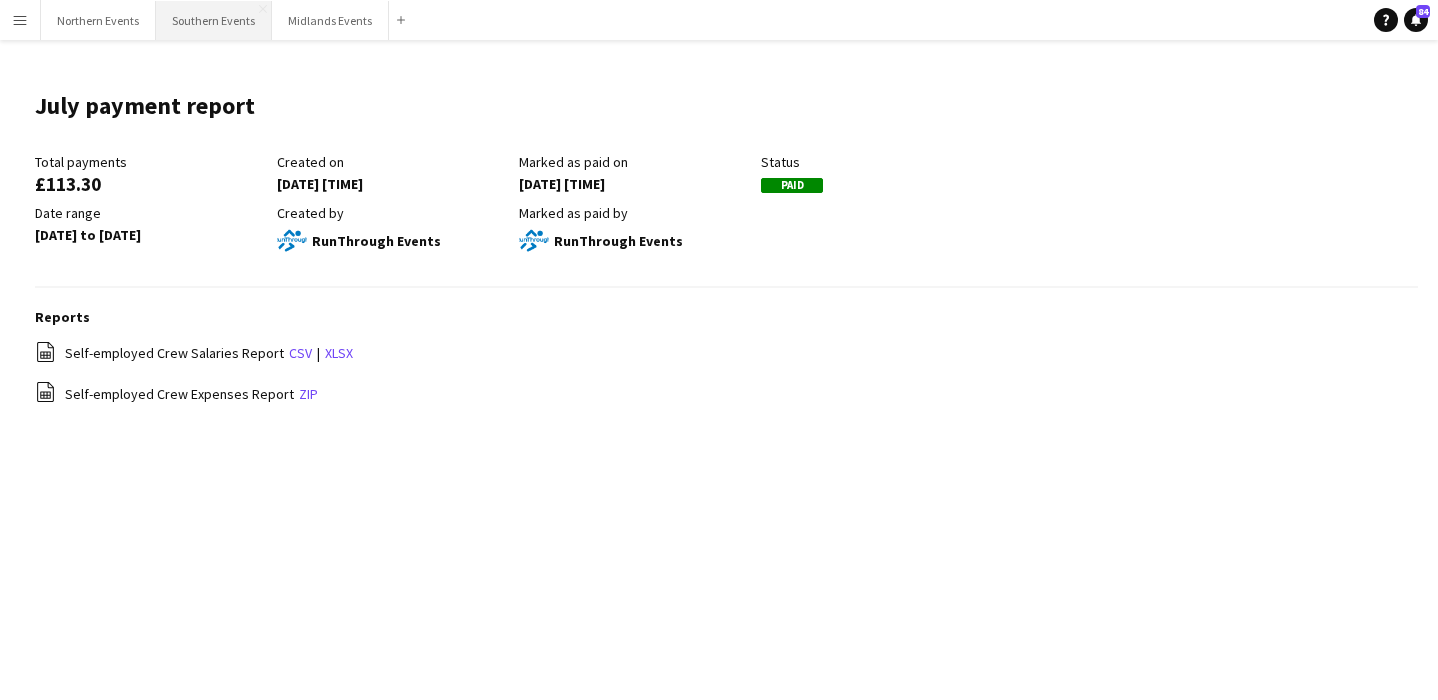 click on "Southern Events
Close" at bounding box center [214, 20] 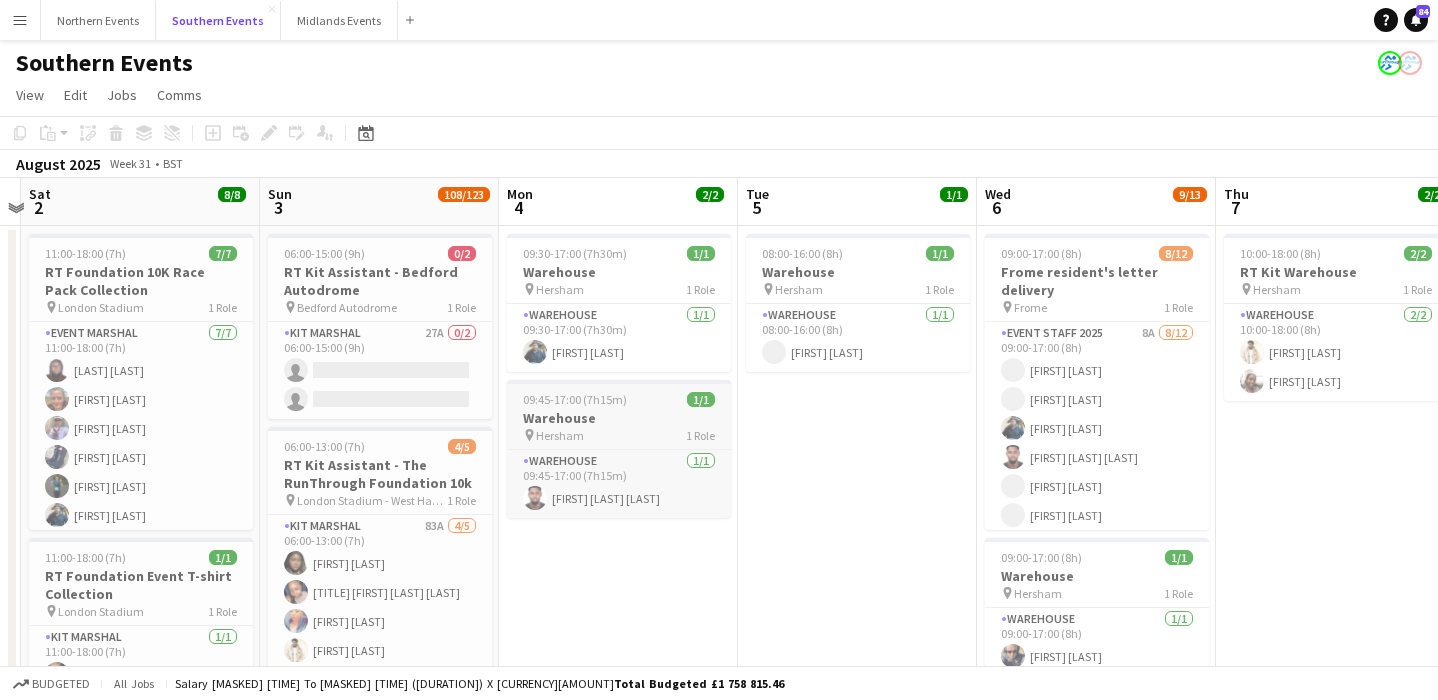 scroll, scrollTop: 0, scrollLeft: 453, axis: horizontal 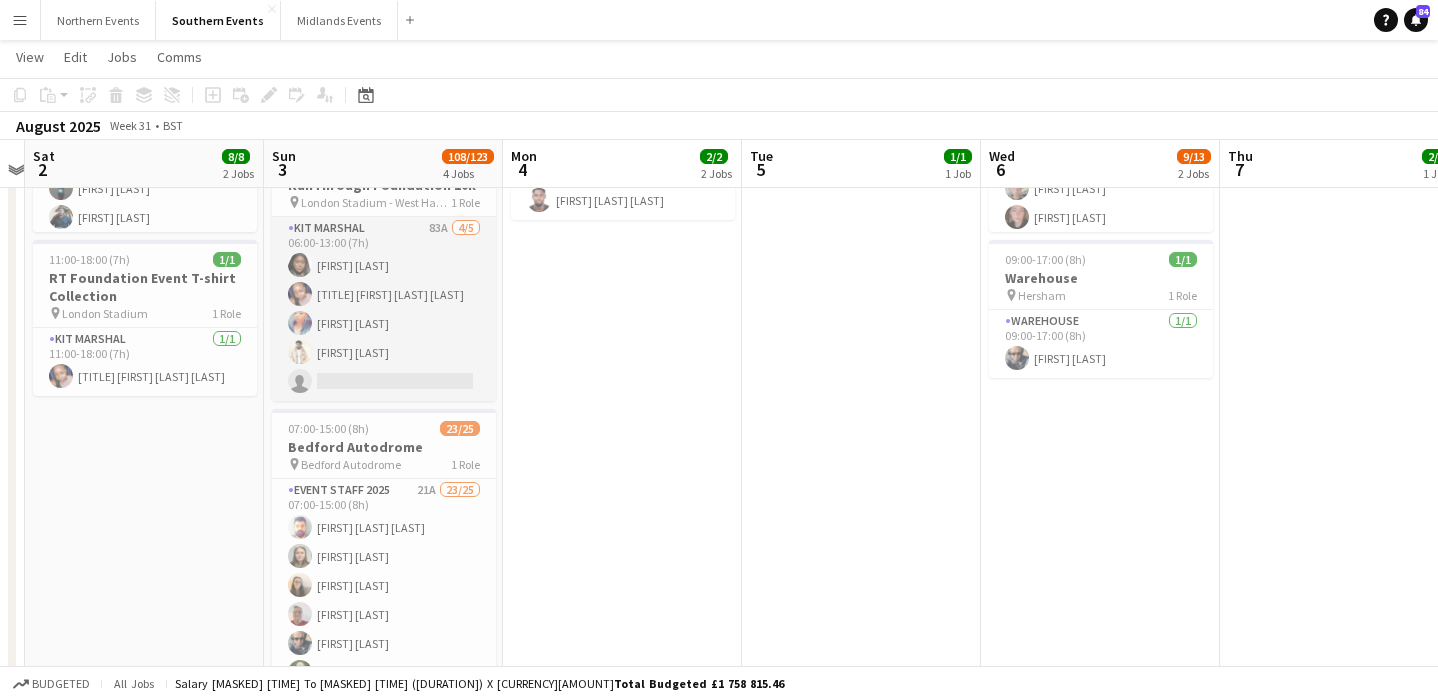 click on "[FIRST] [LAST]   [NUMBER]   [NUMBER]/[NUMBER]   [TIME]-[TIME] ([DURATION])
[FIRST] [LAST] [FIRST] [LAST] [FIRST] [LAST]
single-neutral-actions" at bounding box center [384, 309] 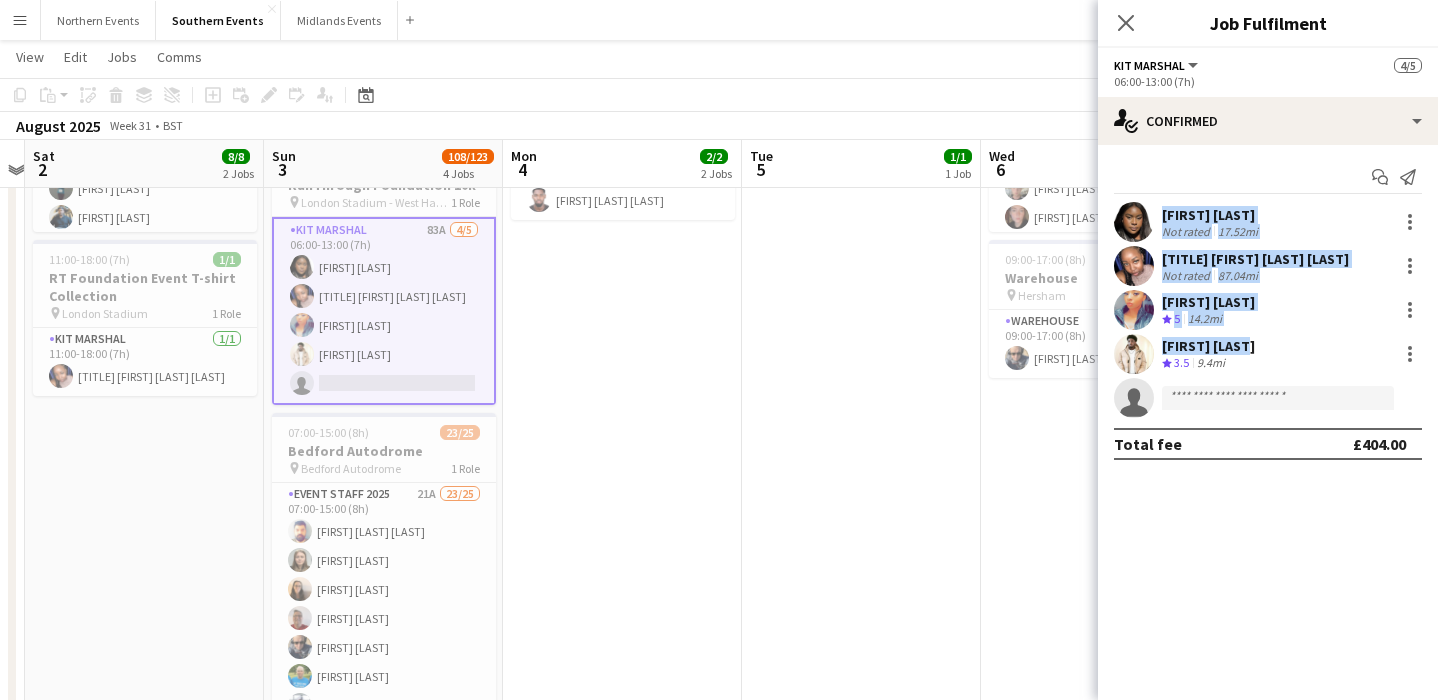 drag, startPoint x: 1268, startPoint y: 348, endPoint x: 1151, endPoint y: 212, distance: 179.40178 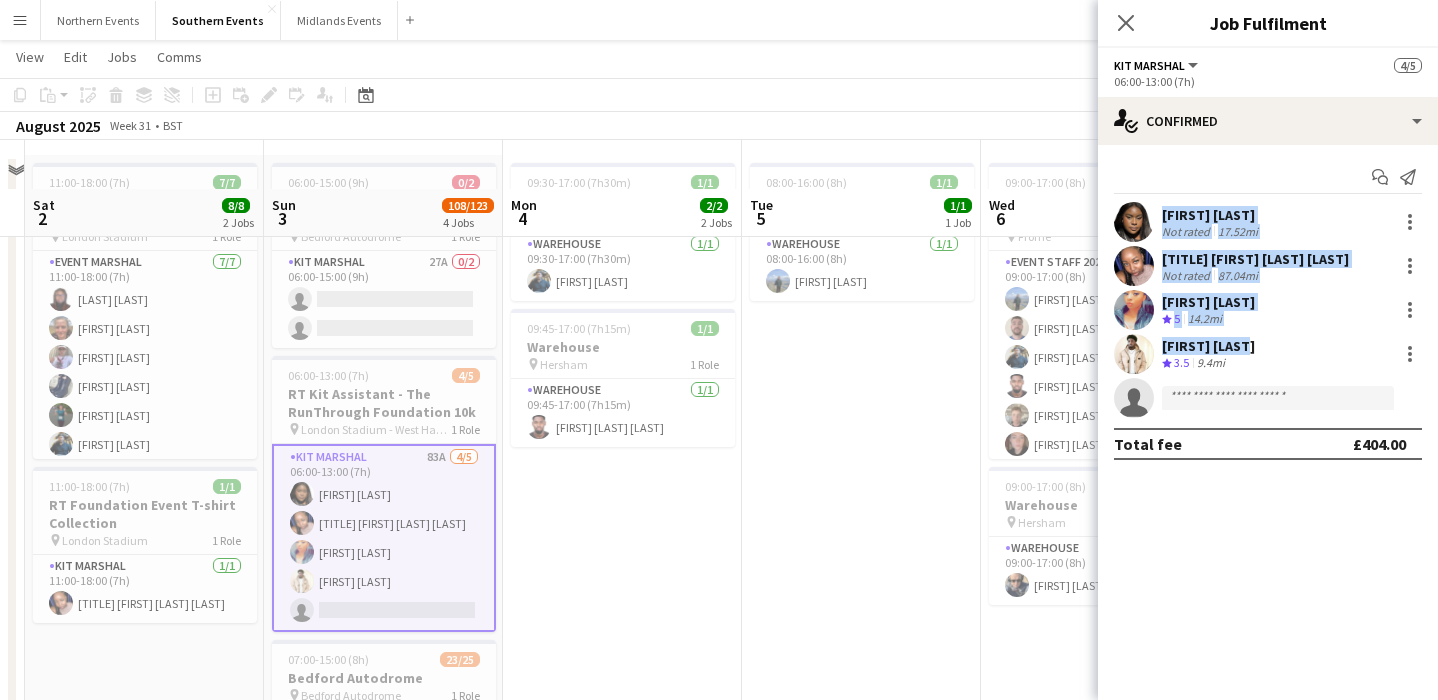 scroll, scrollTop: 44, scrollLeft: 0, axis: vertical 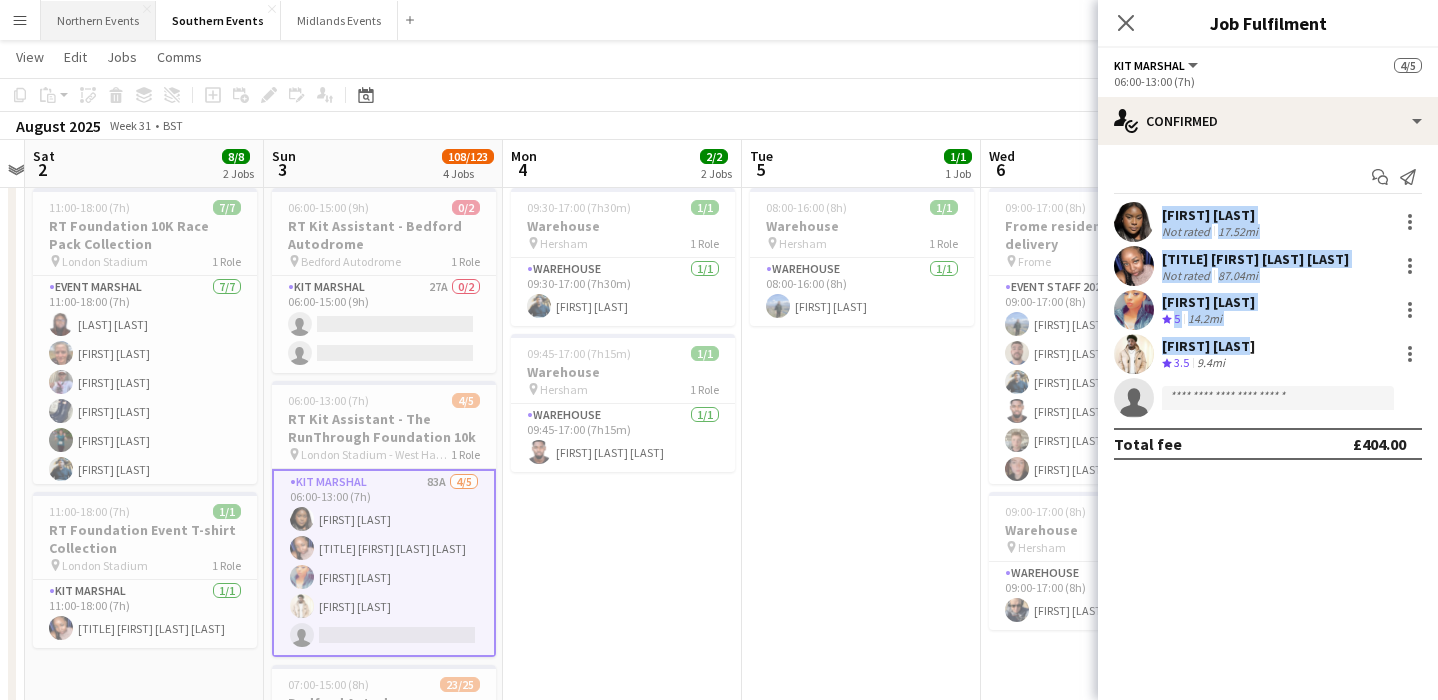 click on "Northern Events
Close" at bounding box center (98, 20) 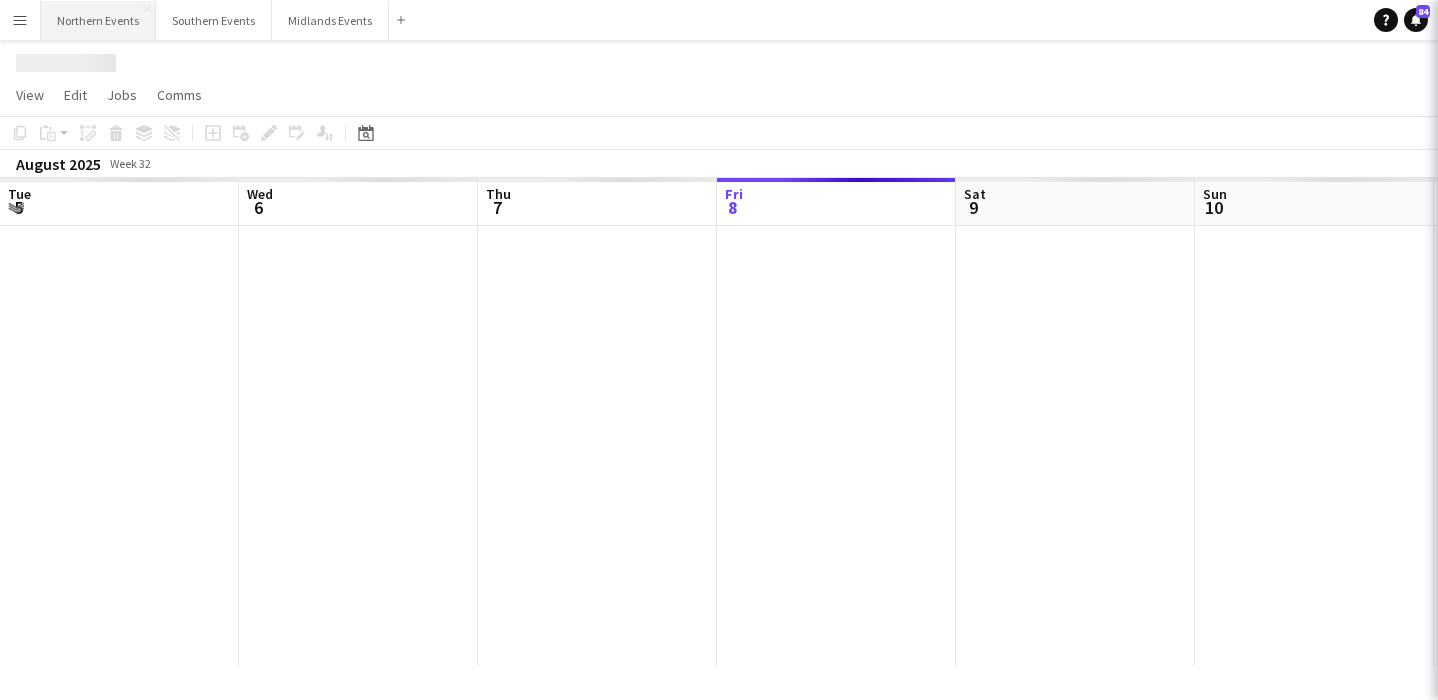 scroll, scrollTop: 0, scrollLeft: 0, axis: both 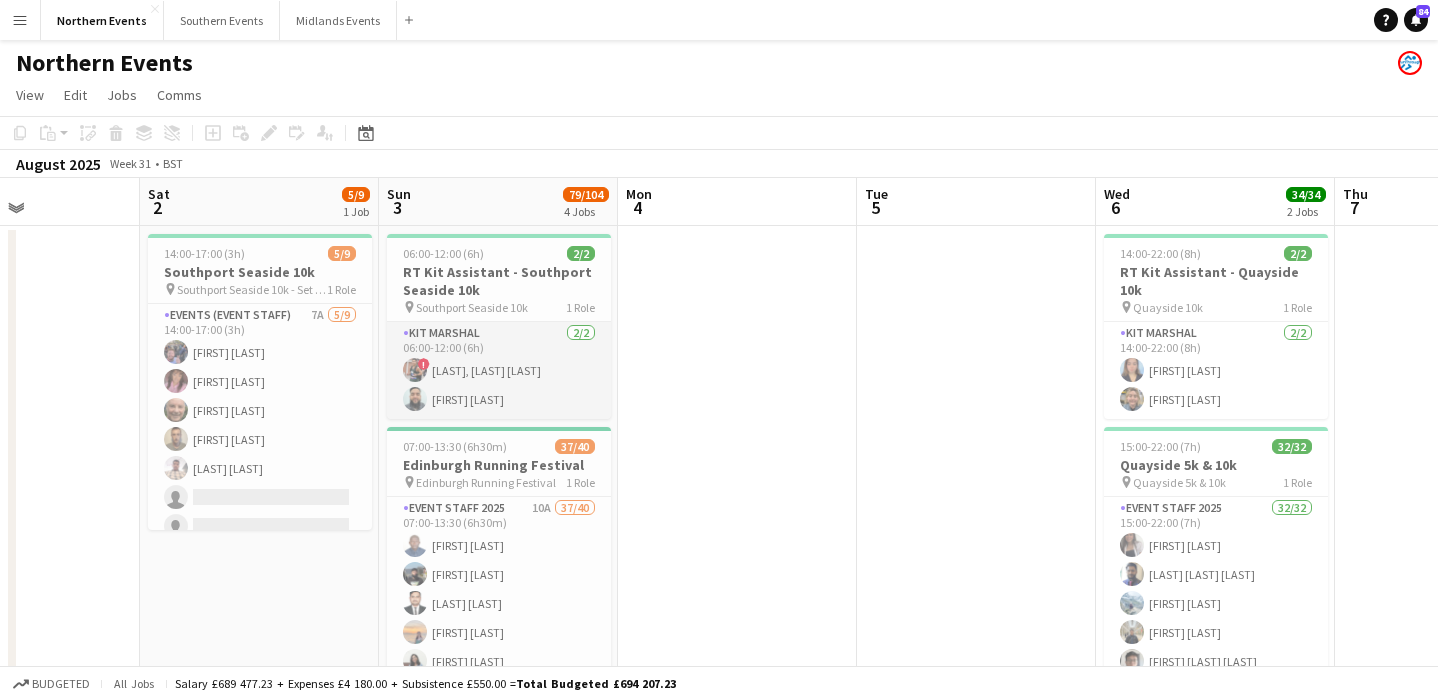 click on "[FIRST] [LAST]   [NUMBER]/[NUMBER]   [TIME]-[TIME] ([DURATION])
! [LAST] [LAST] [FIRST] [LAST]" at bounding box center [499, 370] 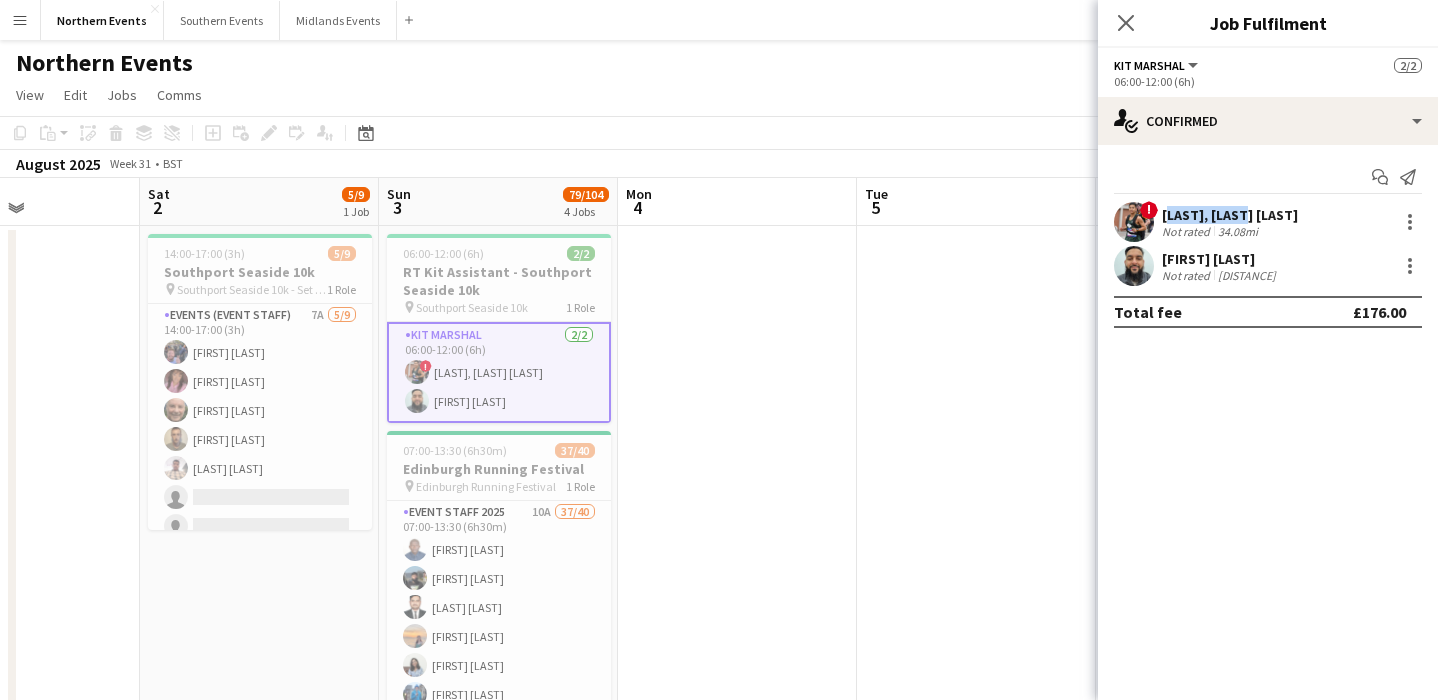 drag, startPoint x: 1263, startPoint y: 210, endPoint x: 1162, endPoint y: 217, distance: 101.24229 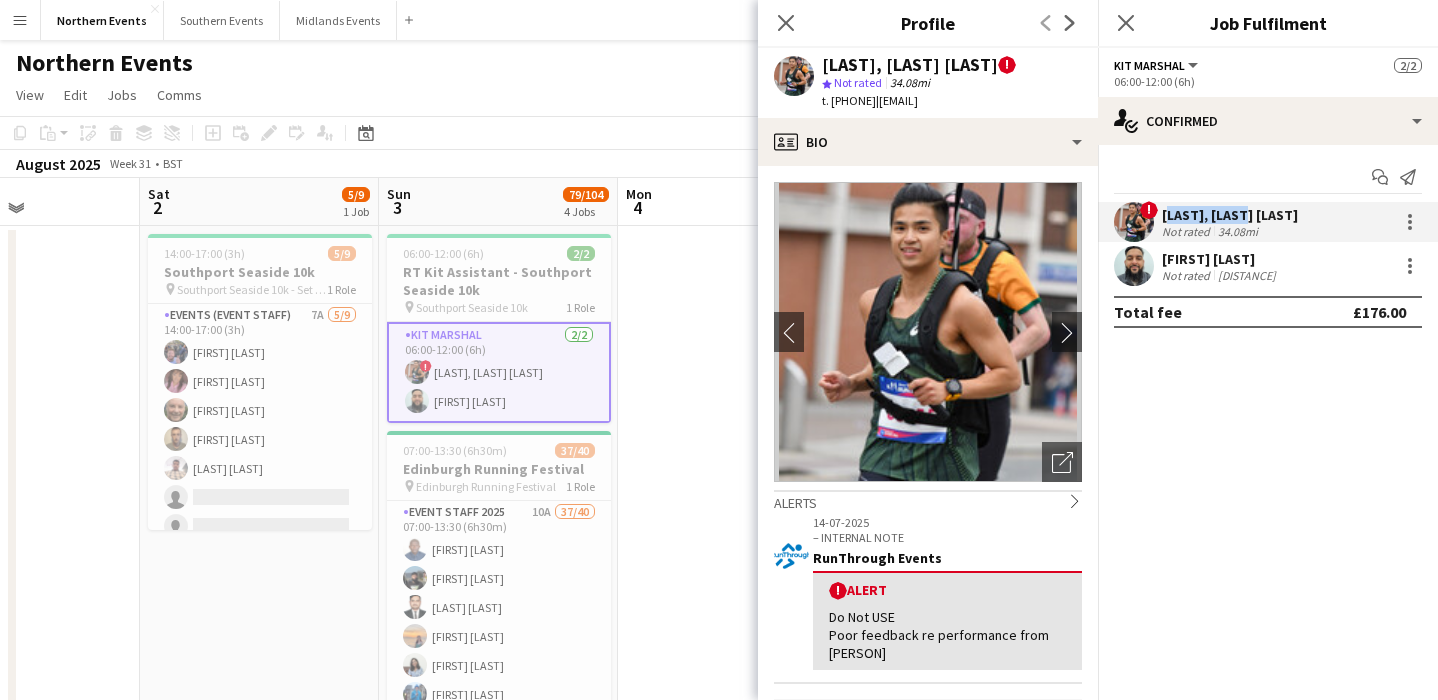 copy on "[LAST], [LAST] [LAST]" 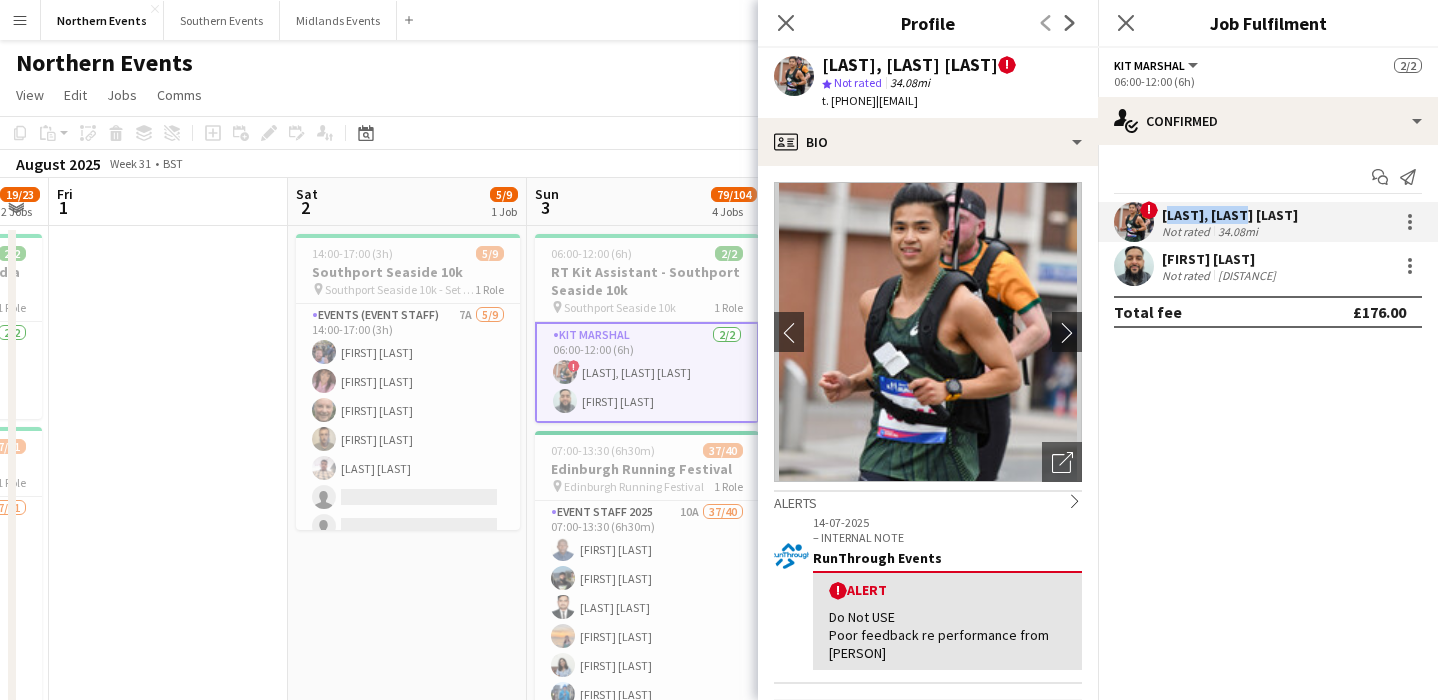 scroll, scrollTop: 0, scrollLeft: 427, axis: horizontal 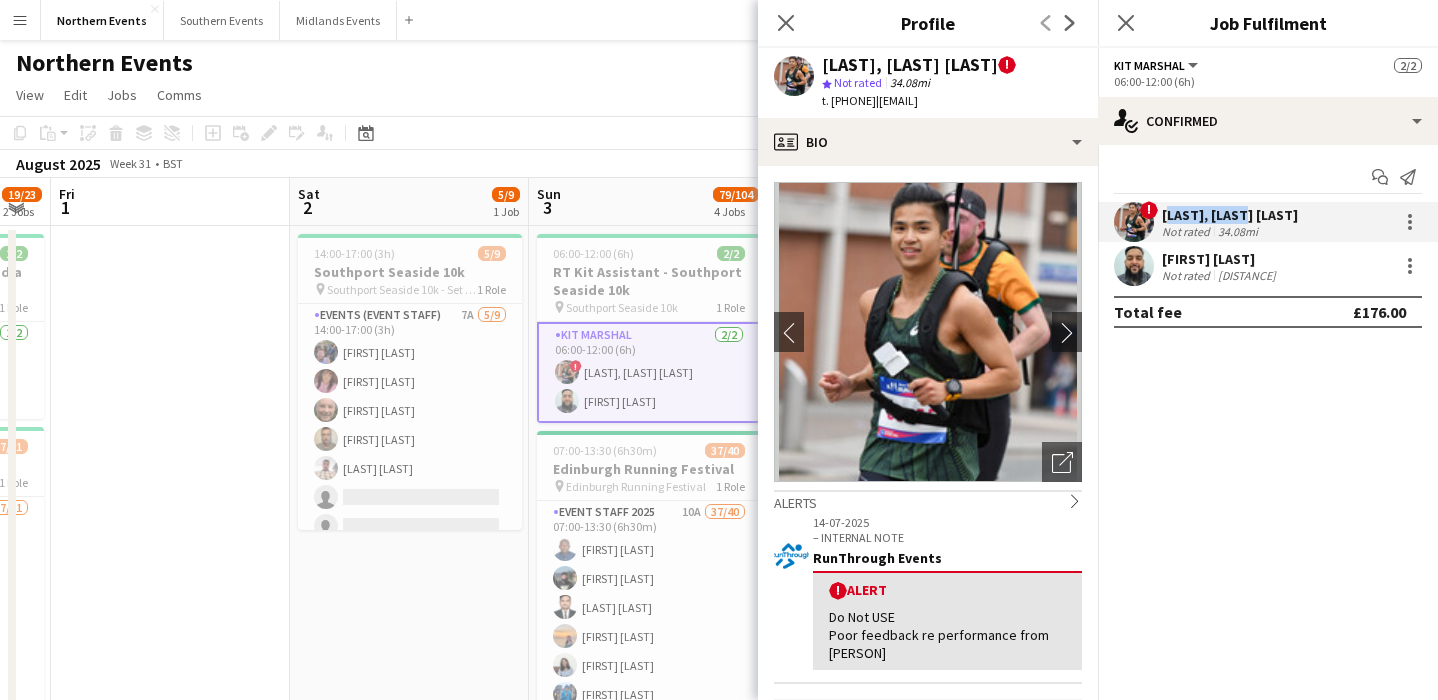 click on "[TIME]-[TIME] ([DURATION])   [NUMBER]/[NUMBER]  [EVENT]
pin
[EVENT]    [NUMBER] Role   Events (Event Staff)   [NUMBER][LETTER]   [NUMBER]/[NUMBER]   [TIME]-[TIME] ([DURATION])
[FIRST] [LAST] [FIRST] [LAST] [FIRST] [LAST] [FIRST] [LAST]
single-neutral-actions
single-neutral-actions
single-neutral-actions
single-neutral-actions" at bounding box center [409, 744] 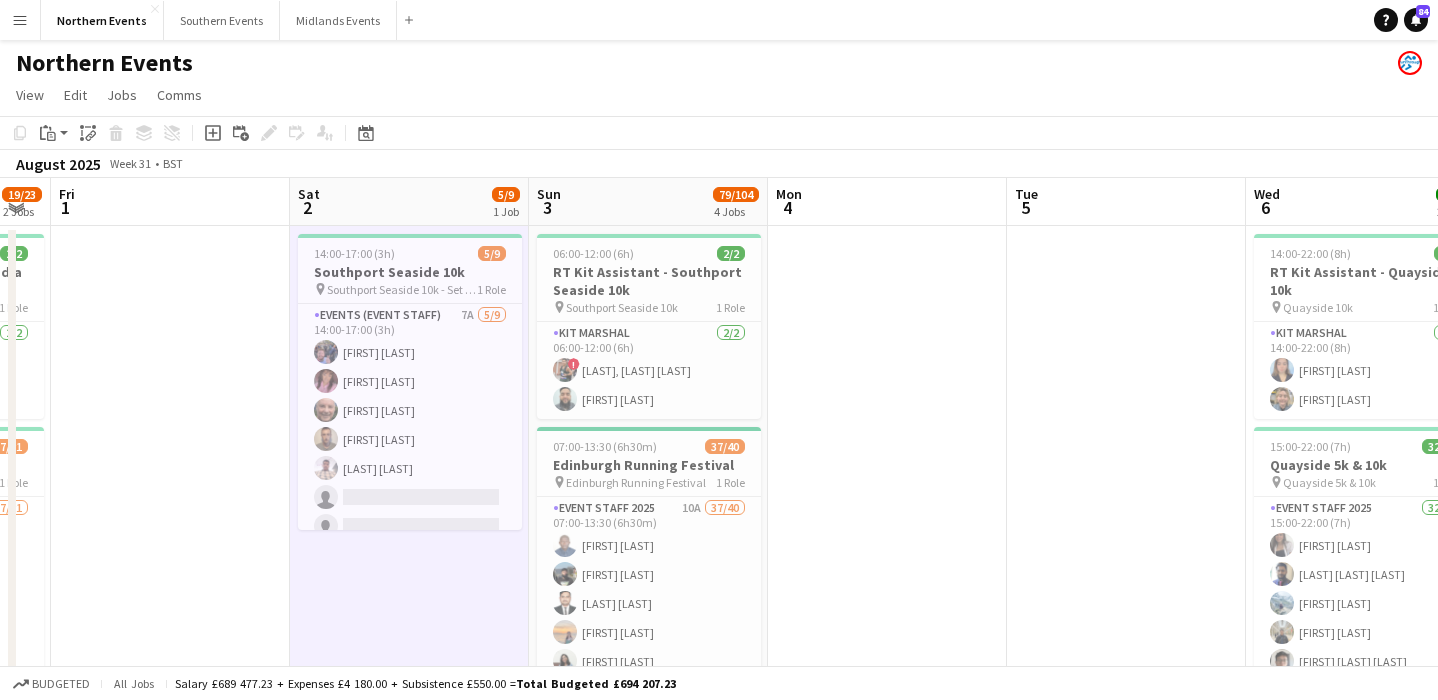 click on "Menu" at bounding box center (20, 20) 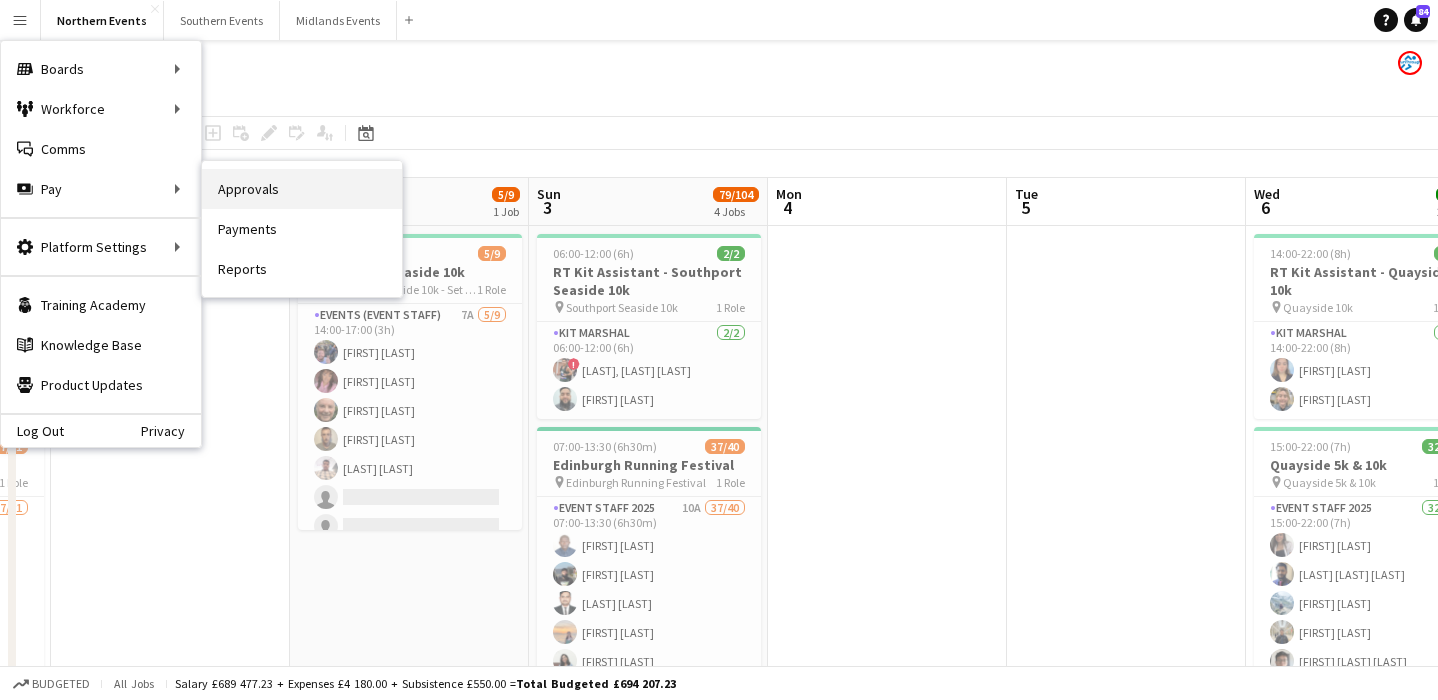 click on "Approvals" at bounding box center (302, 189) 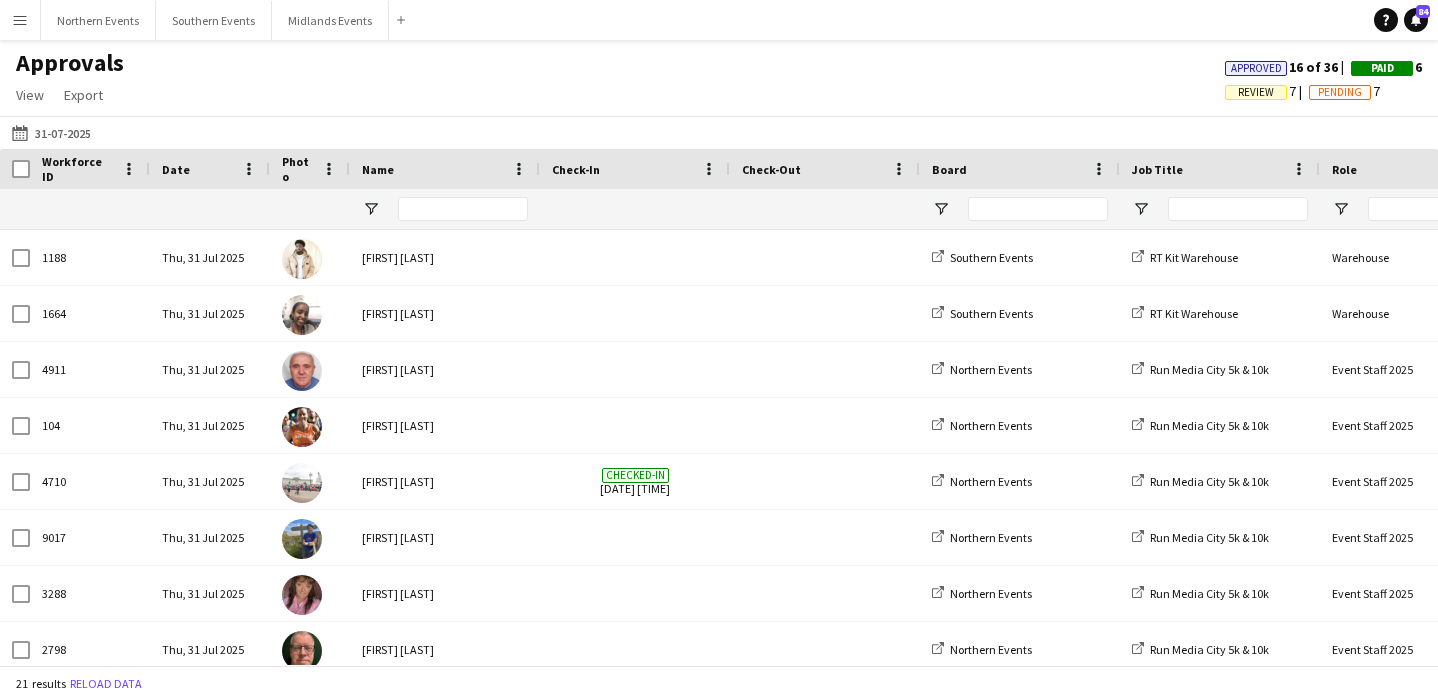 type on "***" 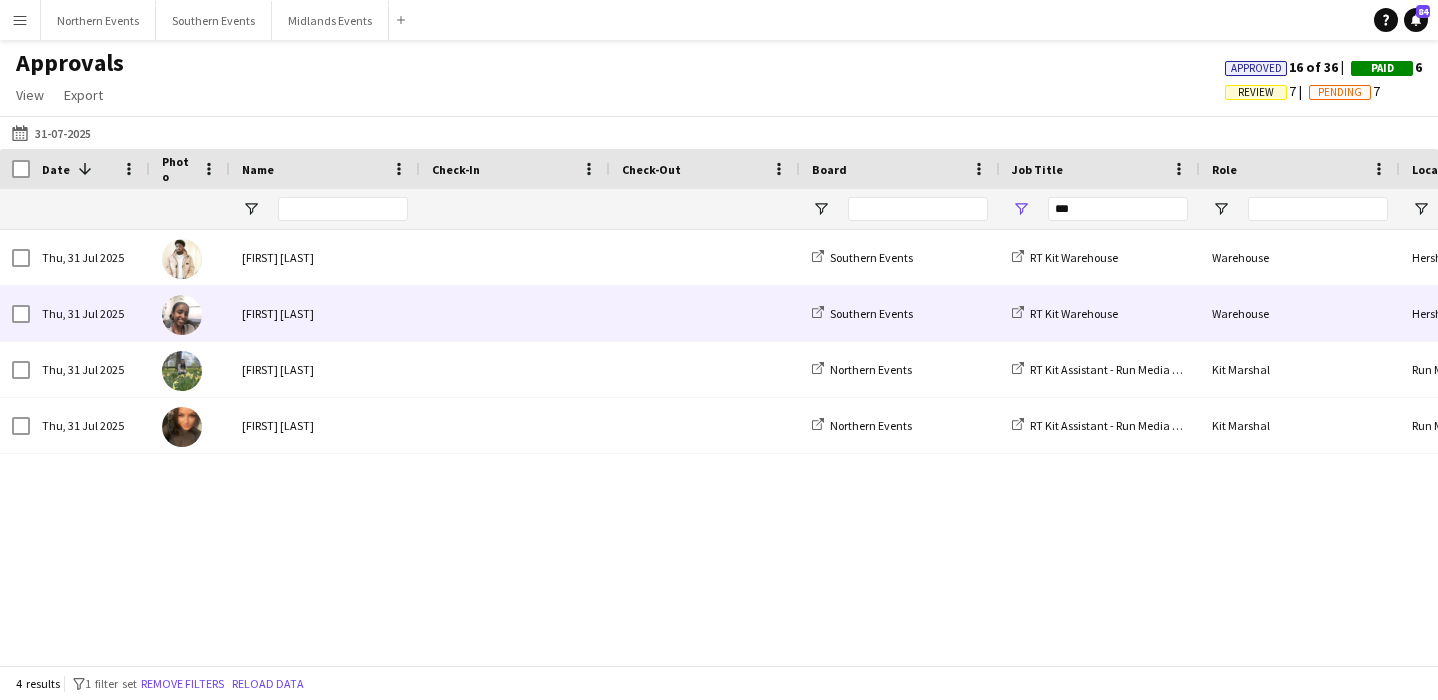 scroll, scrollTop: 0, scrollLeft: 193, axis: horizontal 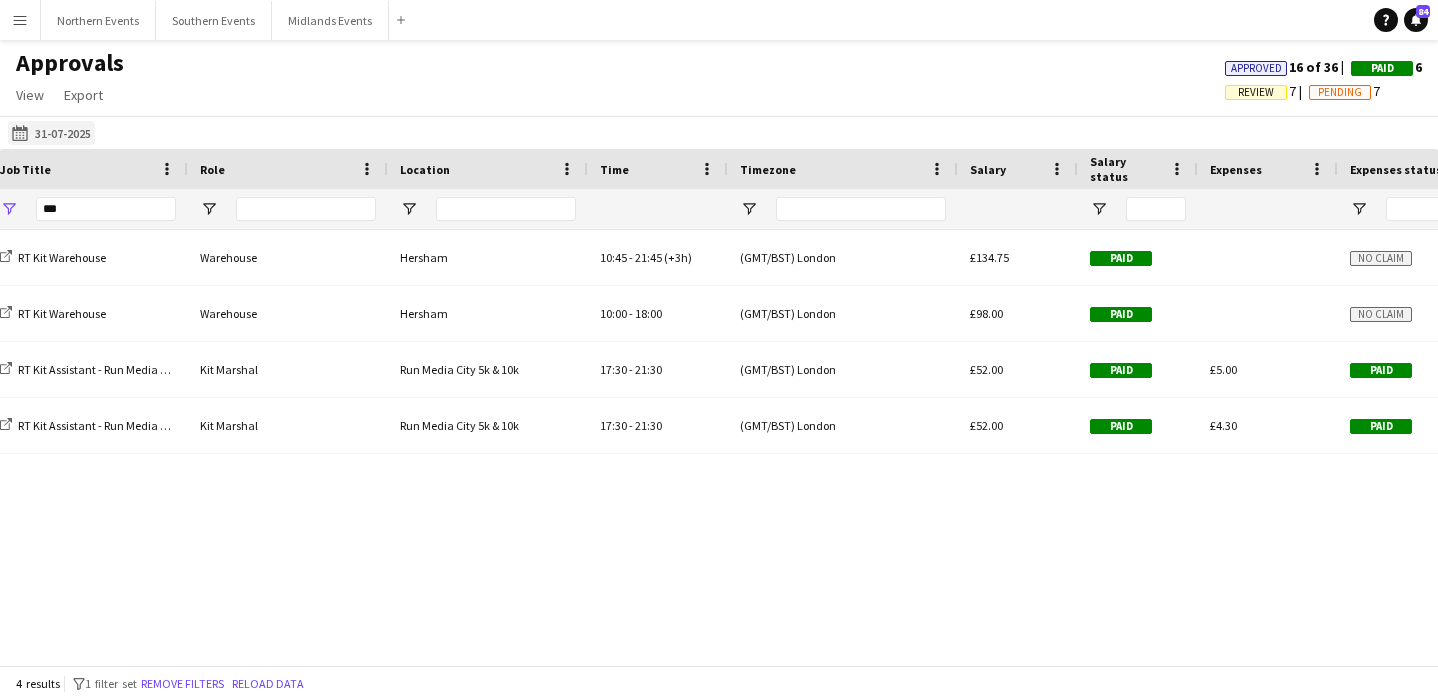 click on "31-07-2025
31-07-2025" 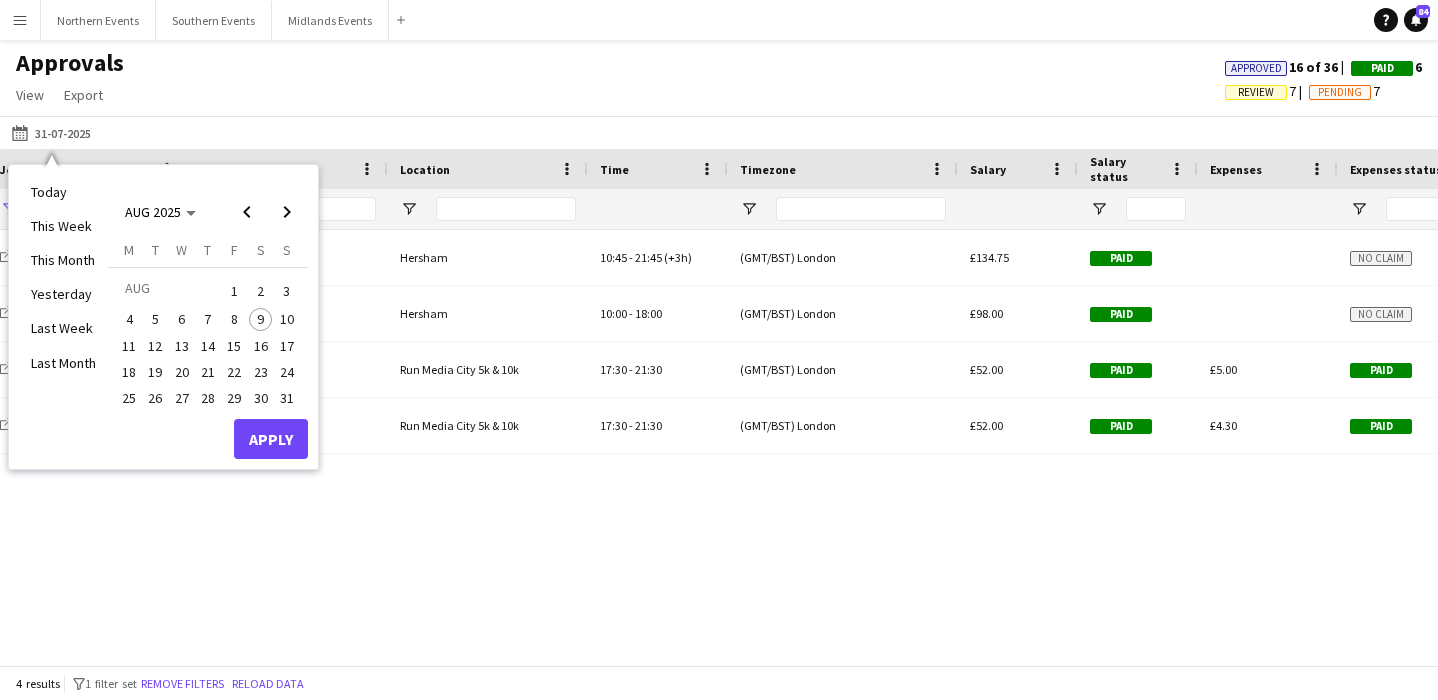 click on "1" at bounding box center (234, 291) 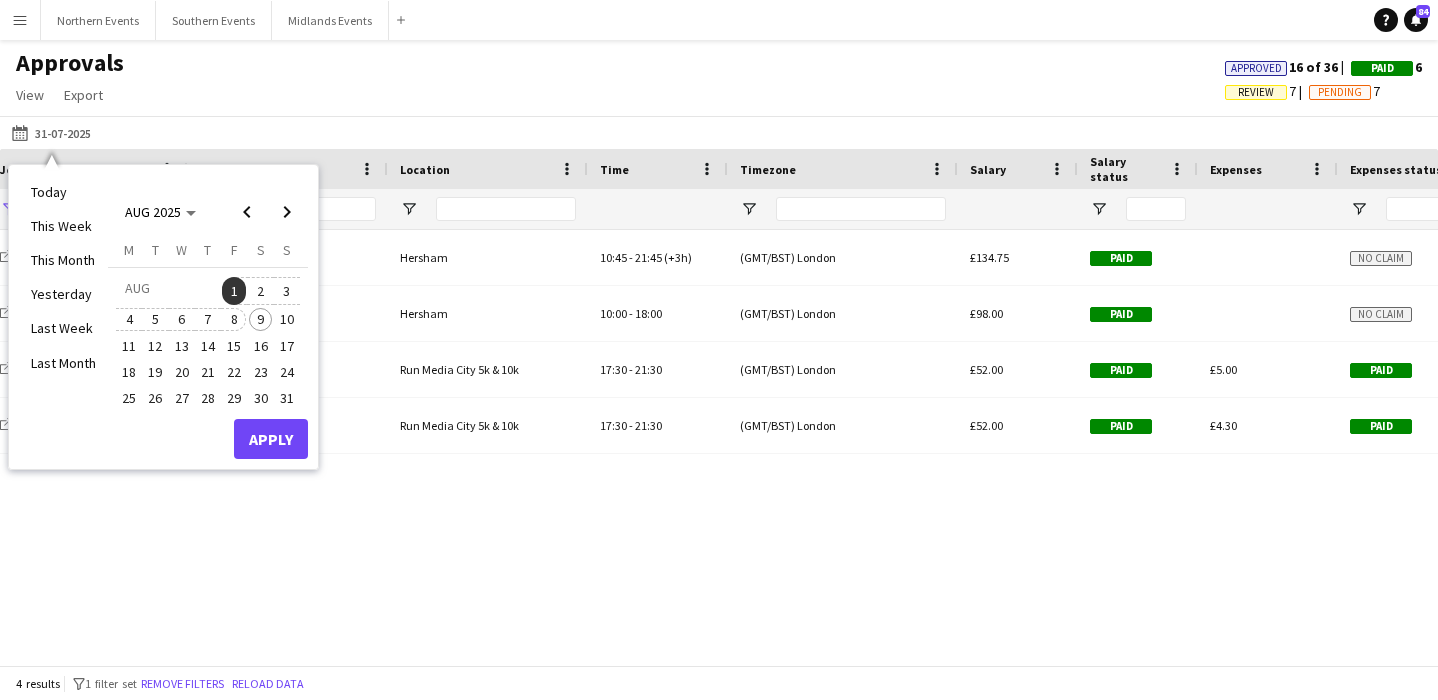 click on "8" at bounding box center [234, 320] 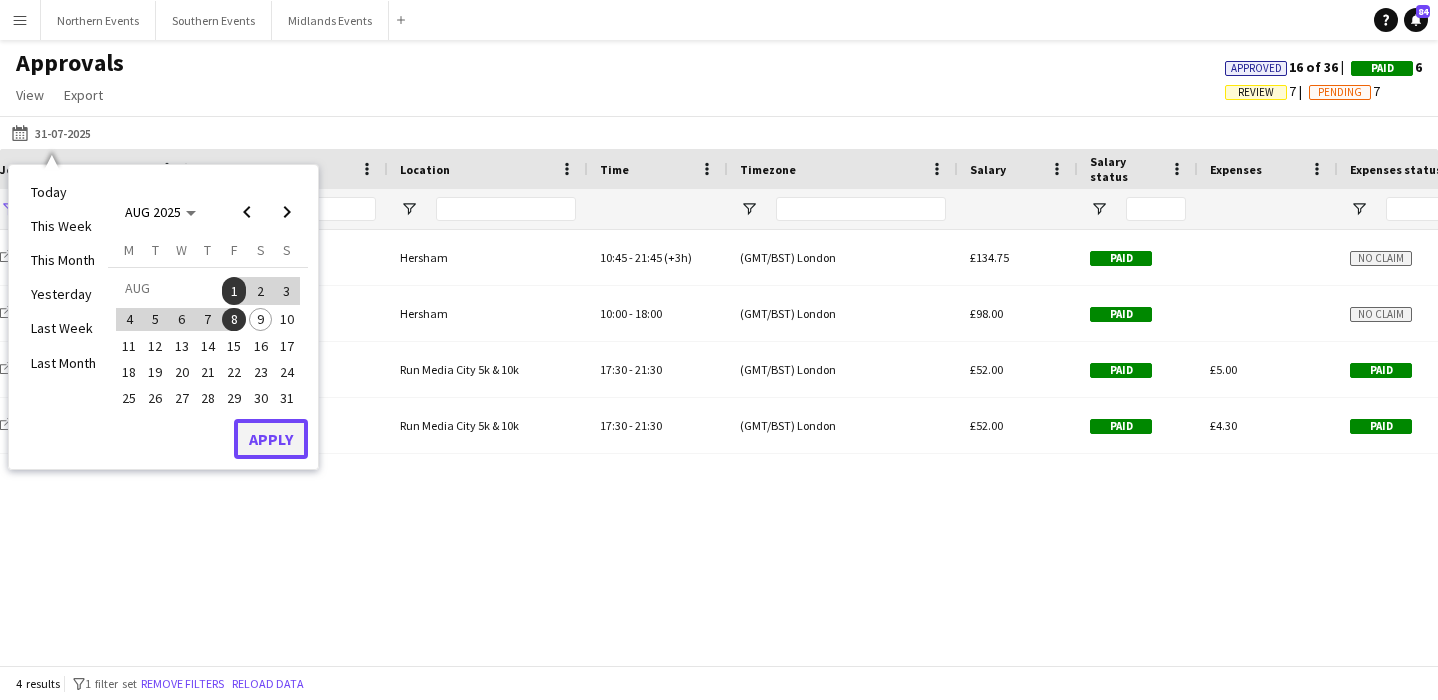 click on "Apply" at bounding box center (271, 439) 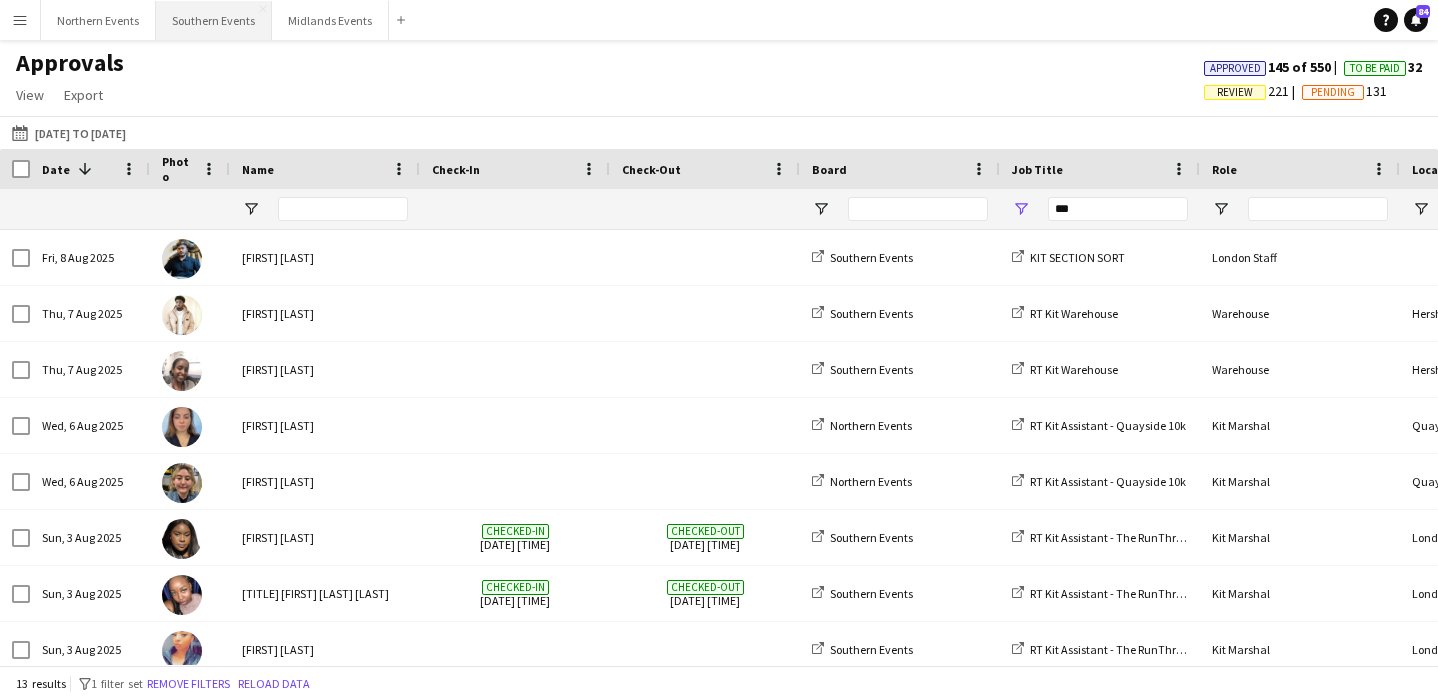 click on "Southern Events
Close" at bounding box center [214, 20] 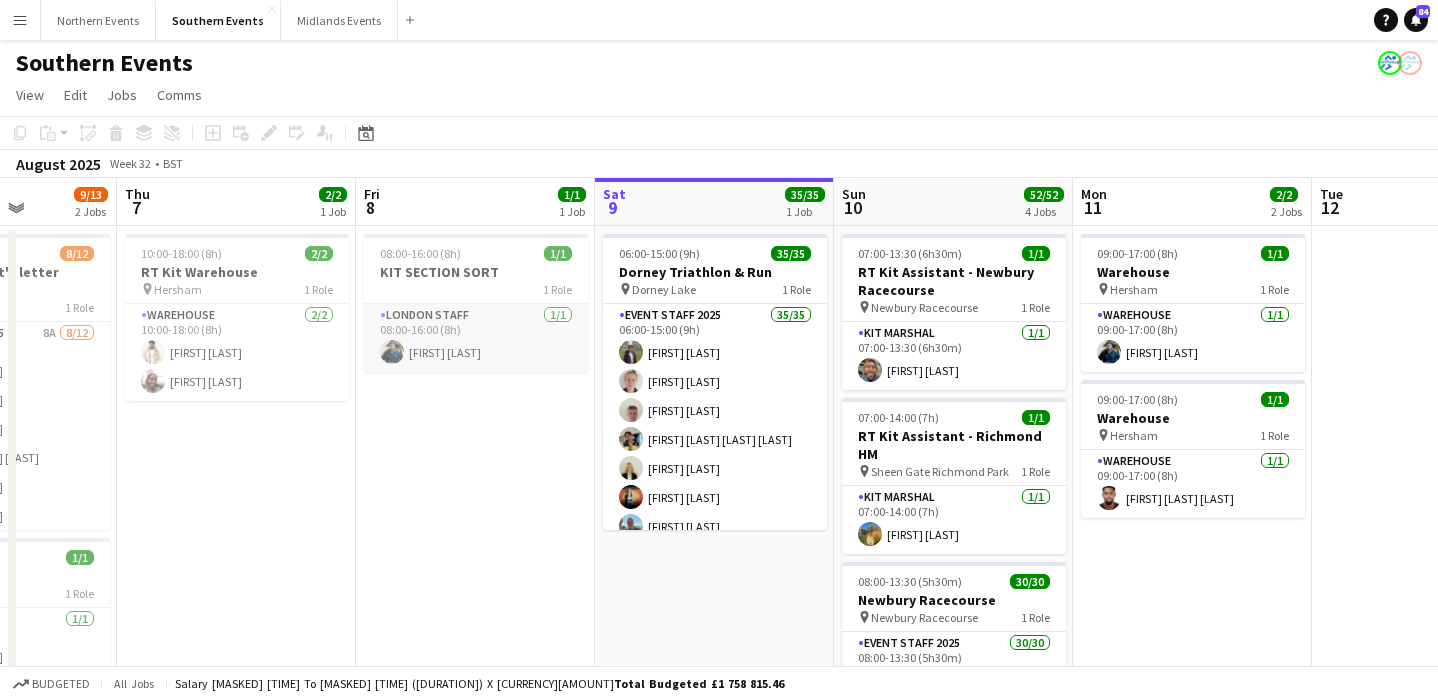 click on "London Staff   [NUMBER]/[NUMBER]   [TIME]-[TIME] ([DURATION])
[FIRST] [LAST]" at bounding box center (476, 338) 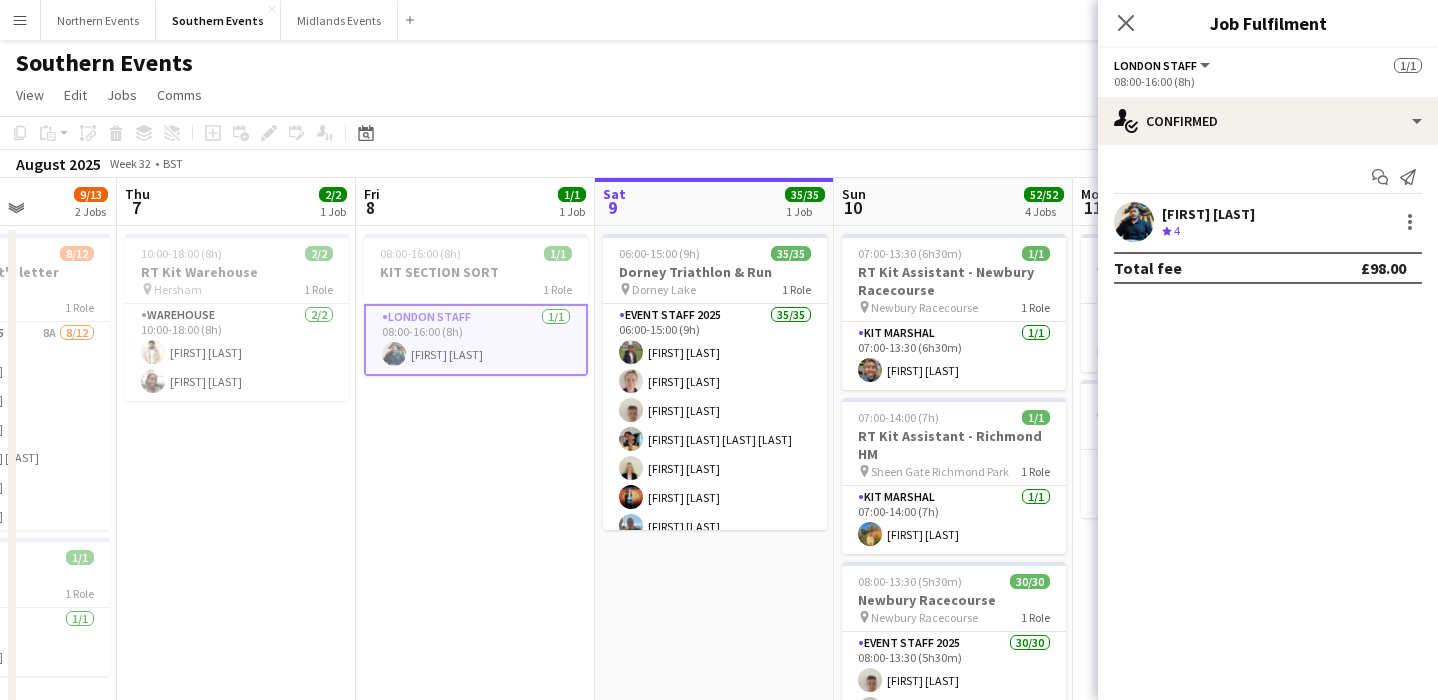 click on "[FIRST] [LAST]
Crew rating
[RATING]" at bounding box center [1268, 222] 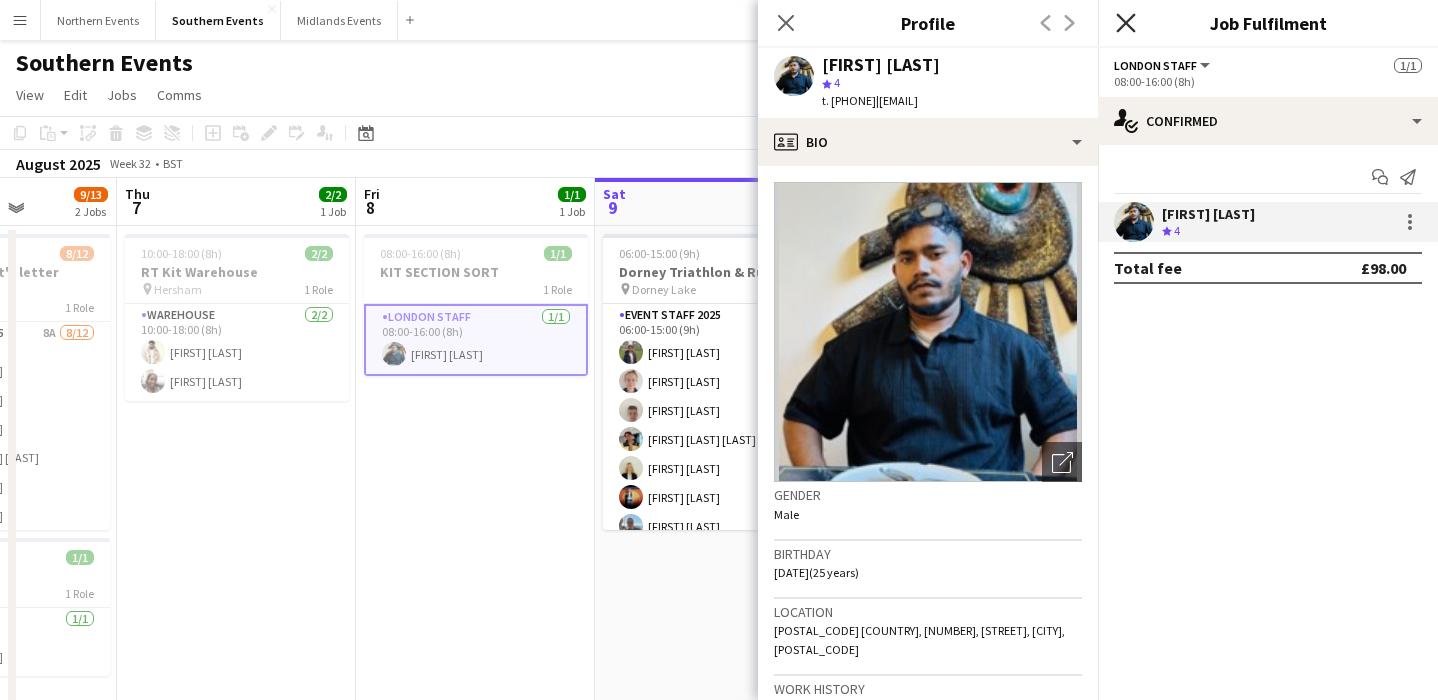 click on "Close pop-in" 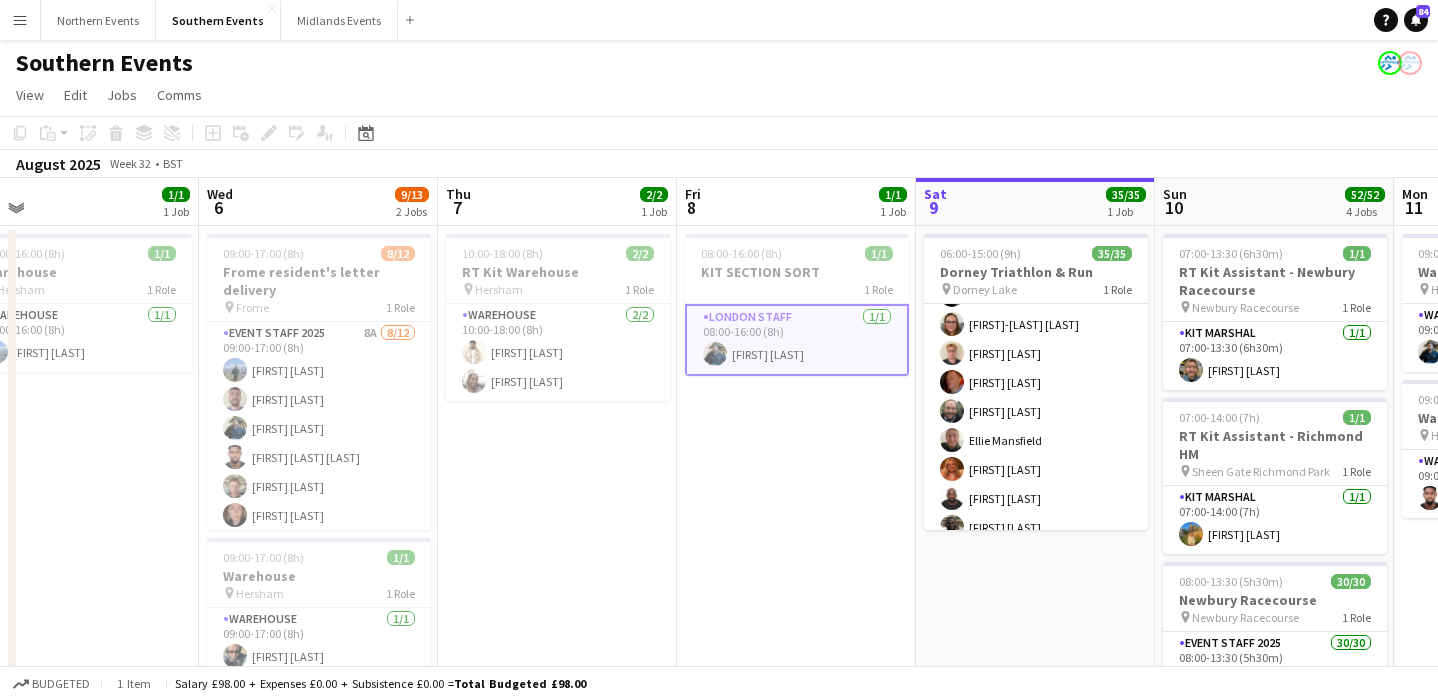 click on "Menu" at bounding box center (20, 20) 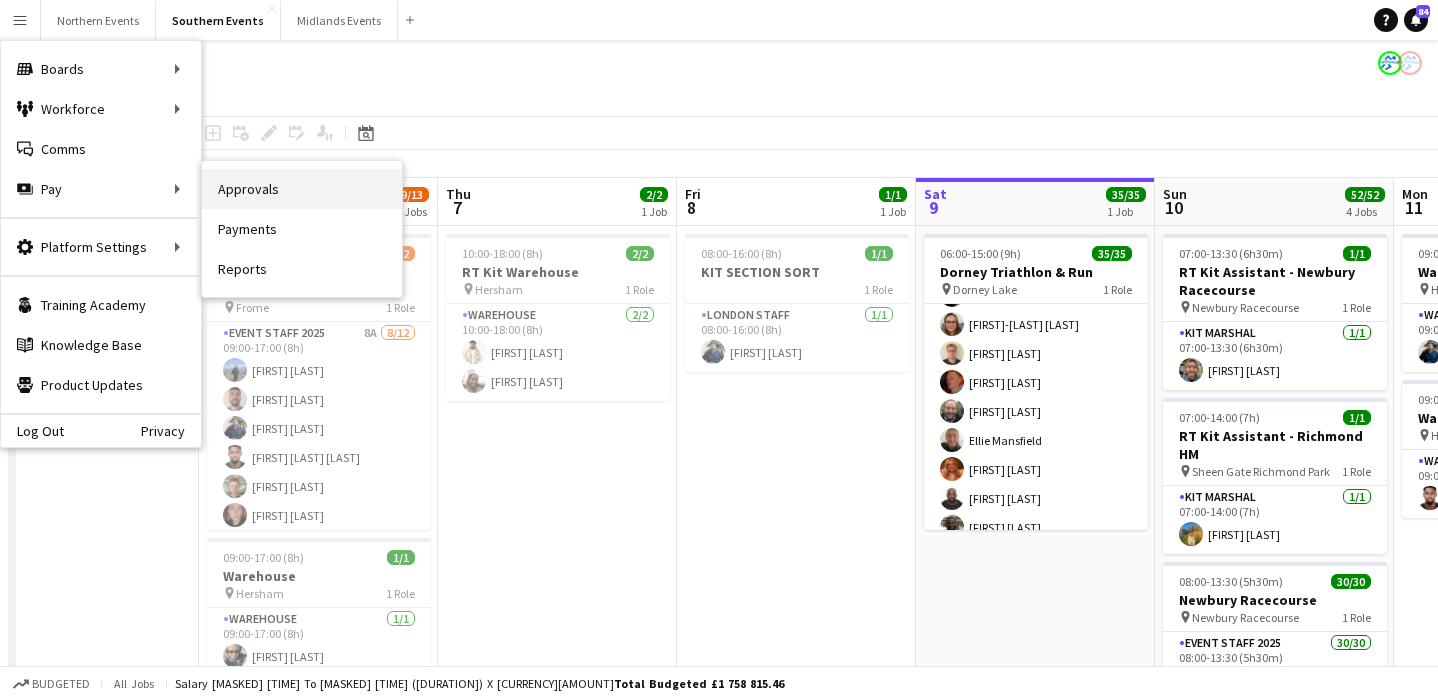 click on "Approvals" at bounding box center (302, 189) 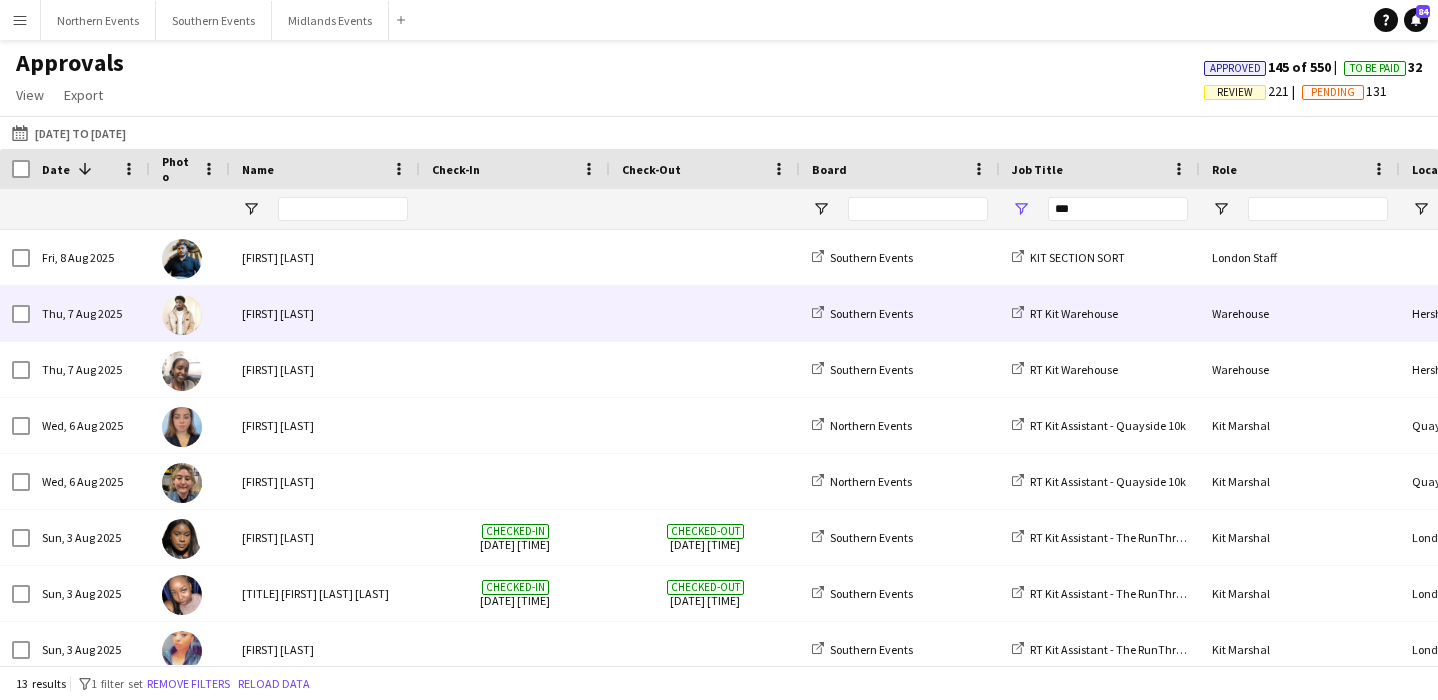scroll, scrollTop: 23, scrollLeft: 0, axis: vertical 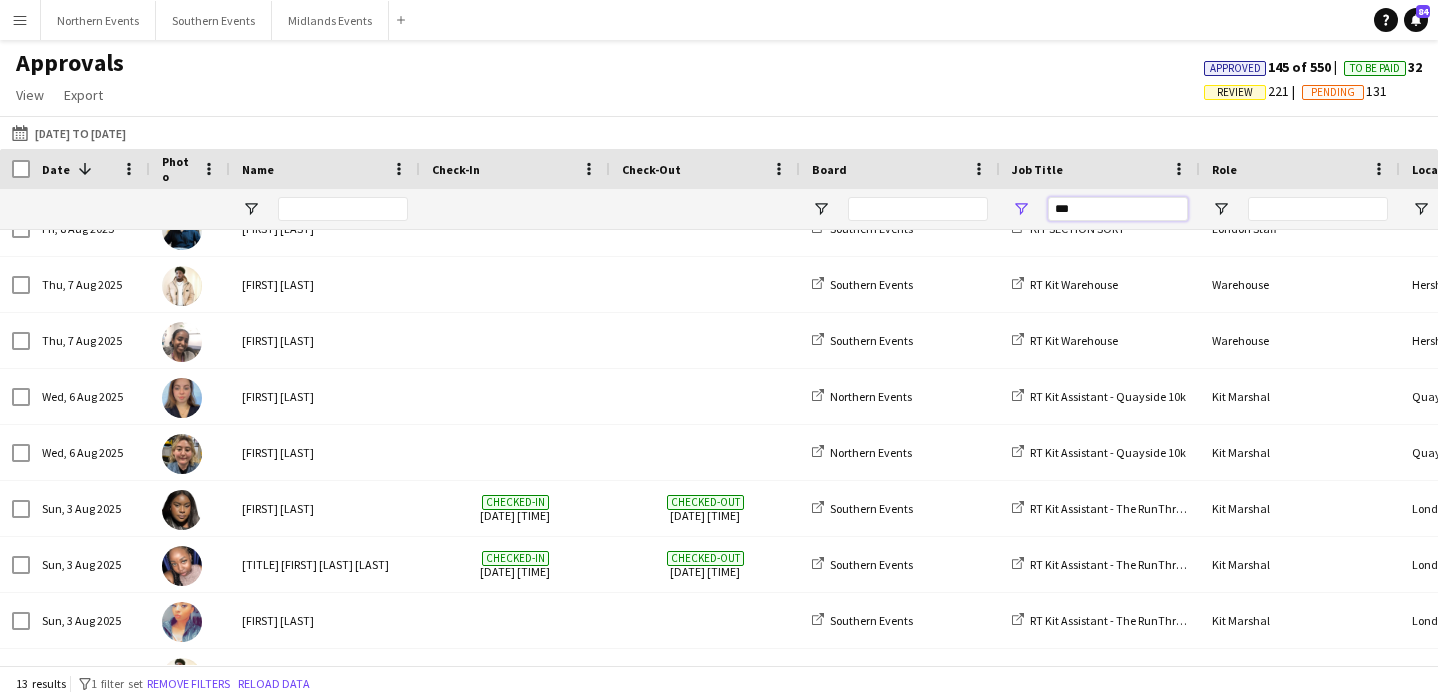 click on "***" at bounding box center (1118, 209) 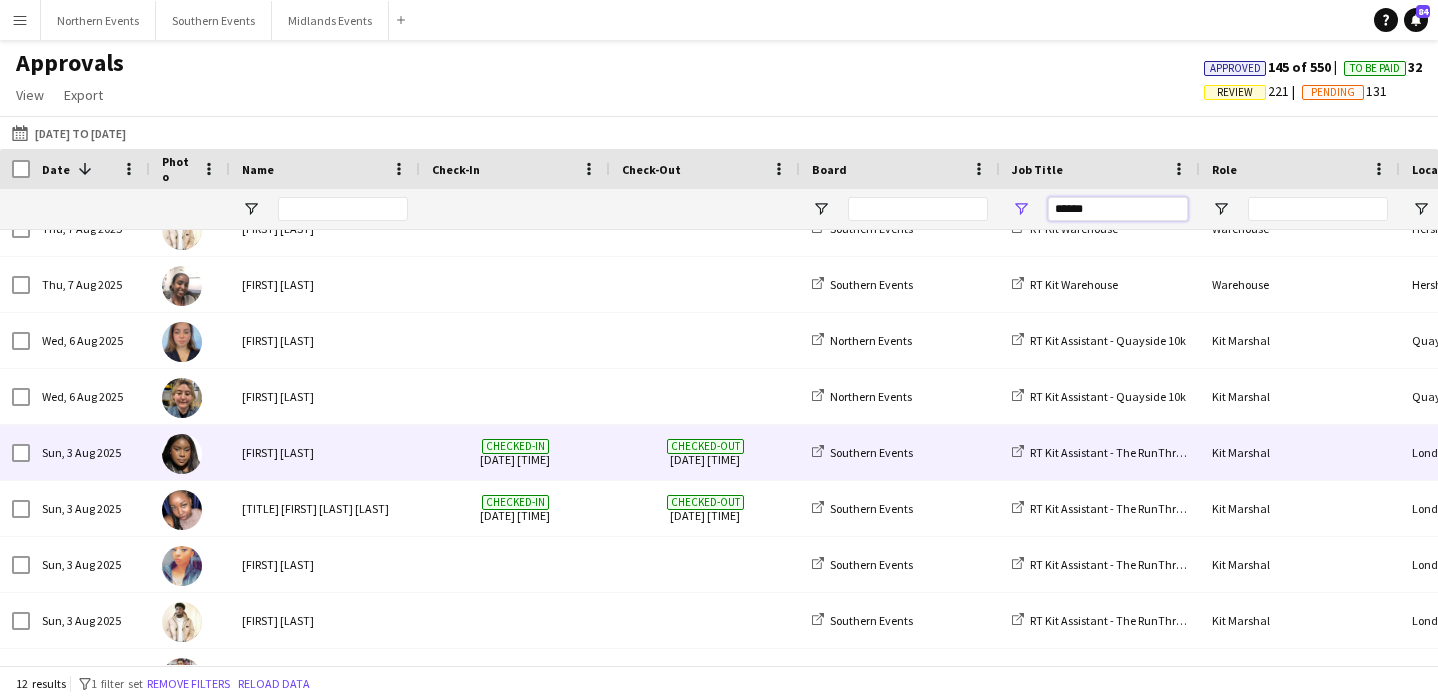 scroll, scrollTop: 0, scrollLeft: 0, axis: both 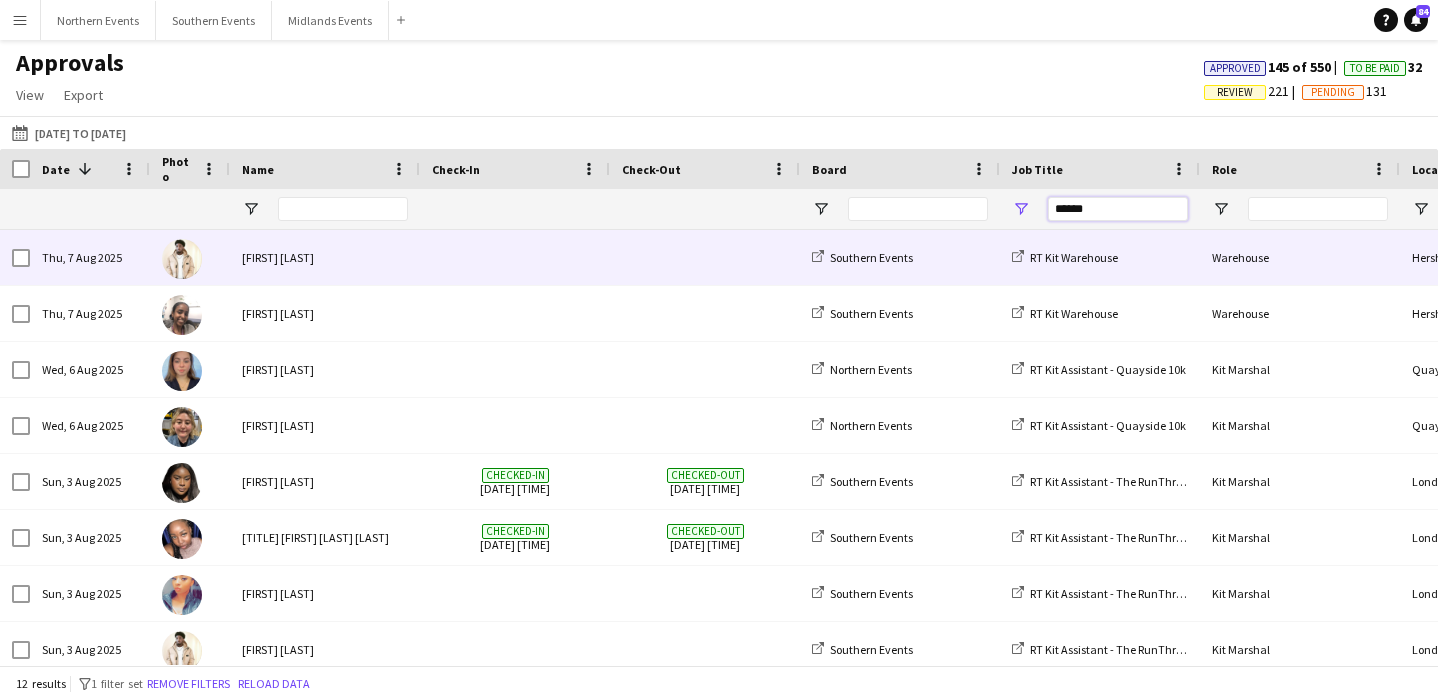 type on "******" 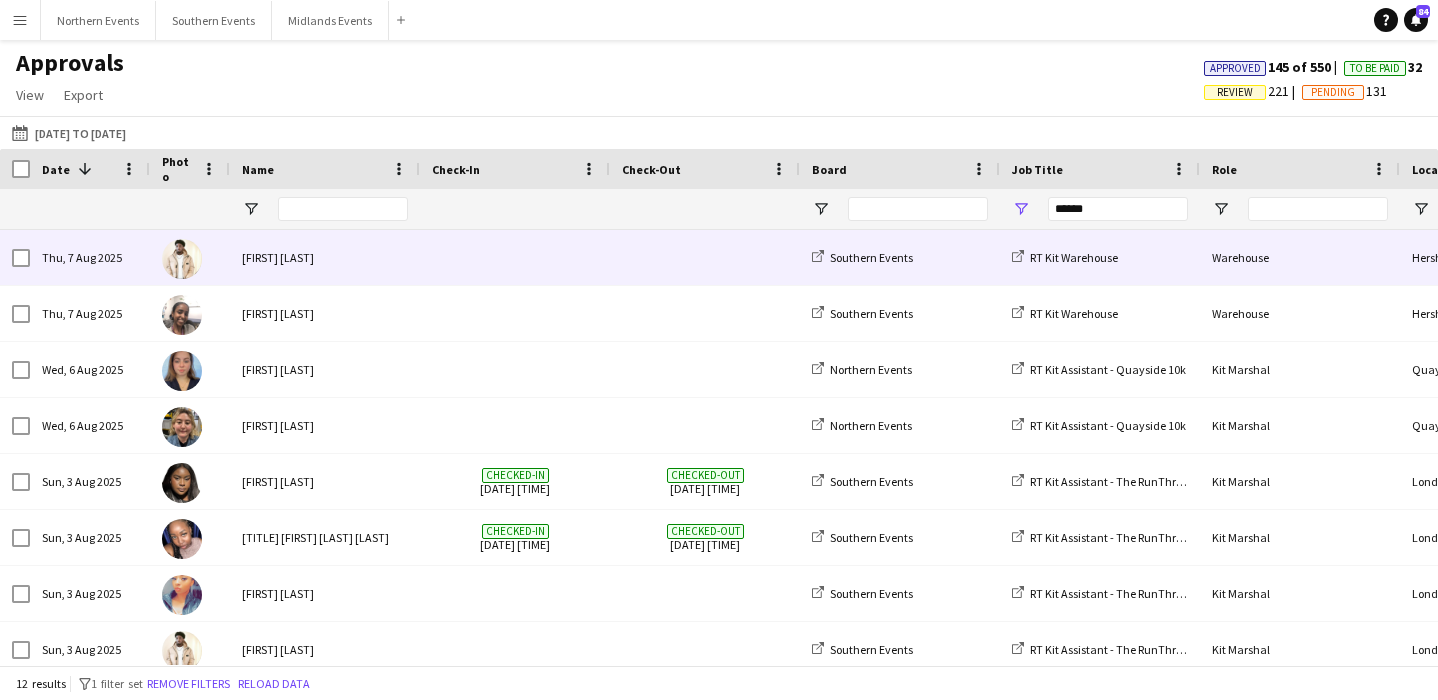 click at bounding box center [515, 257] 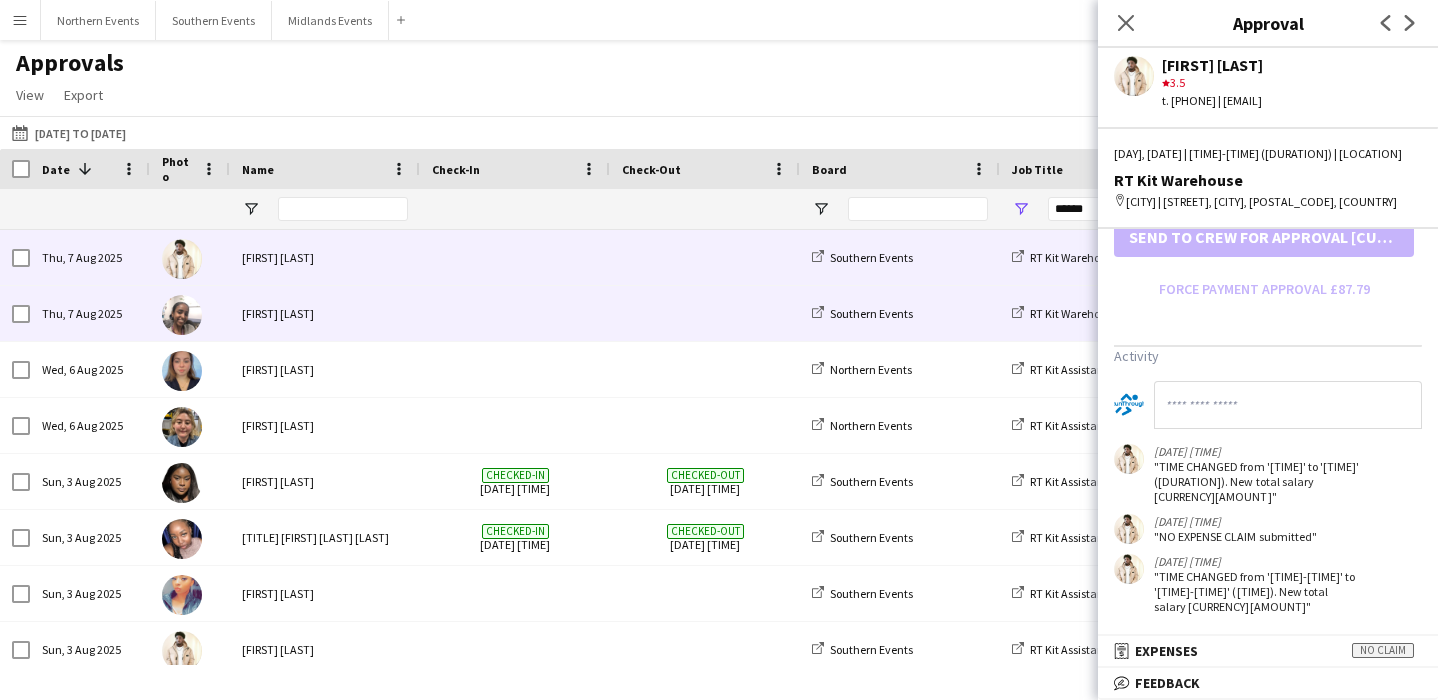 click at bounding box center (705, 313) 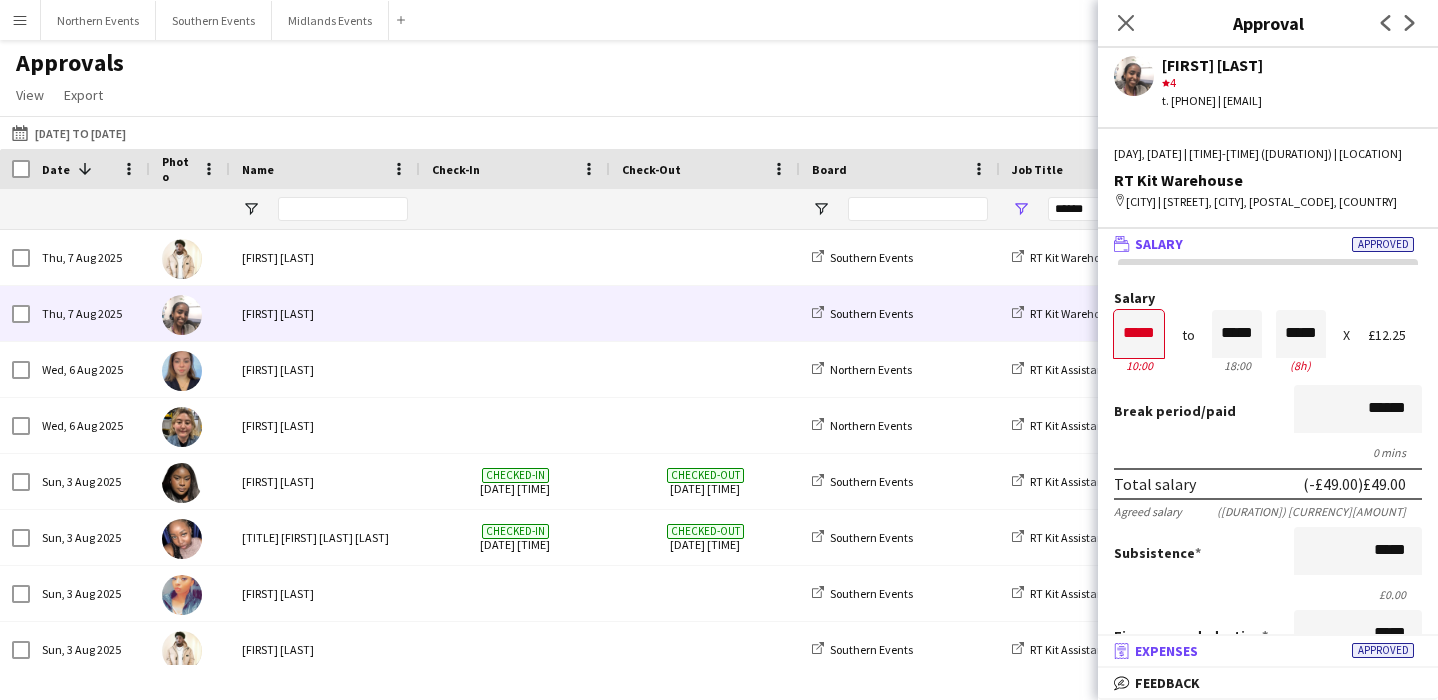 click on "receipt
Expenses   Approved" at bounding box center (1264, 651) 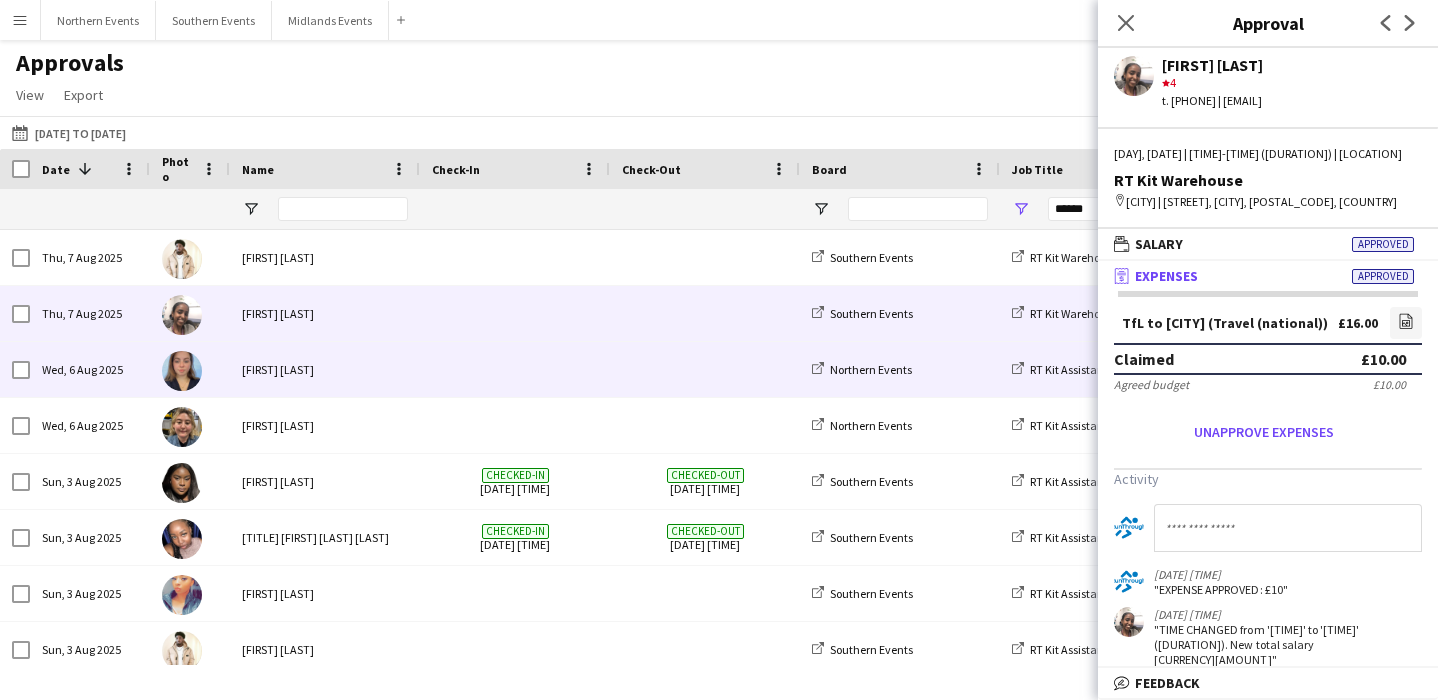 click at bounding box center (705, 369) 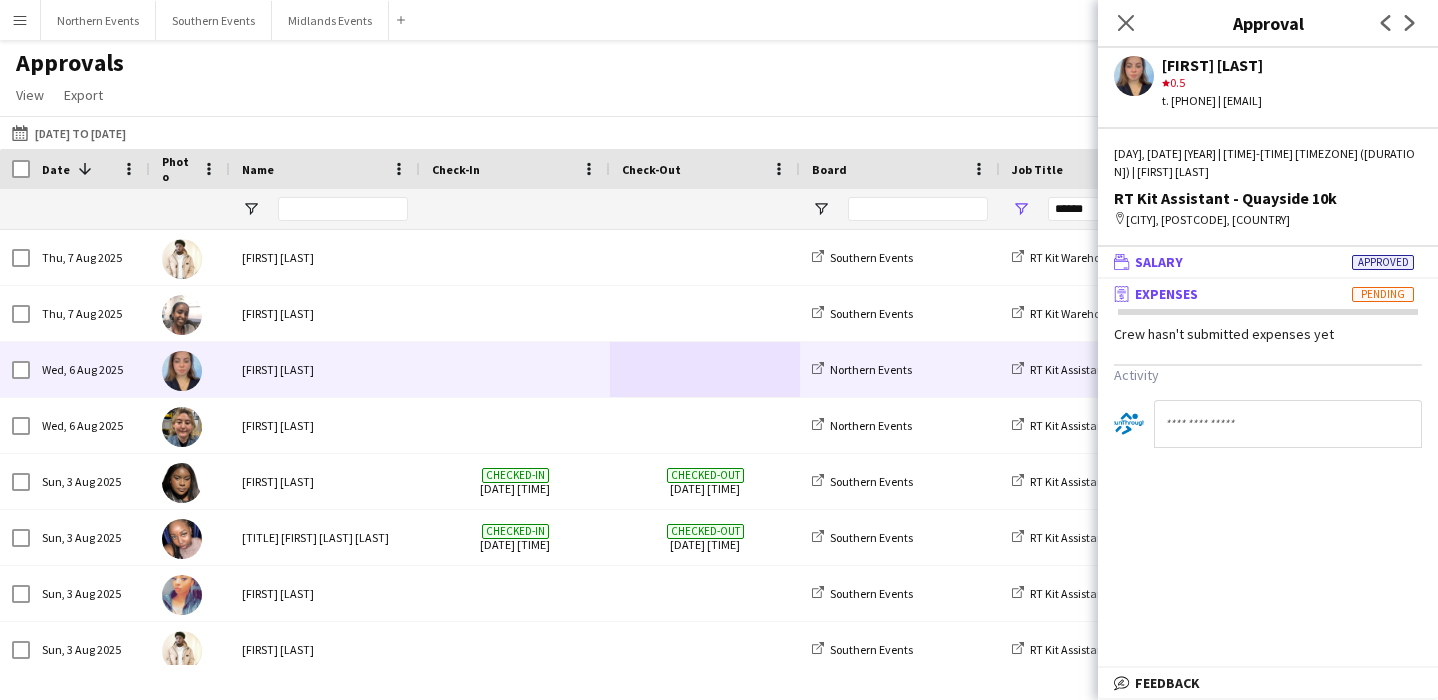 click on "wallet
Salary   Approved" at bounding box center (1264, 262) 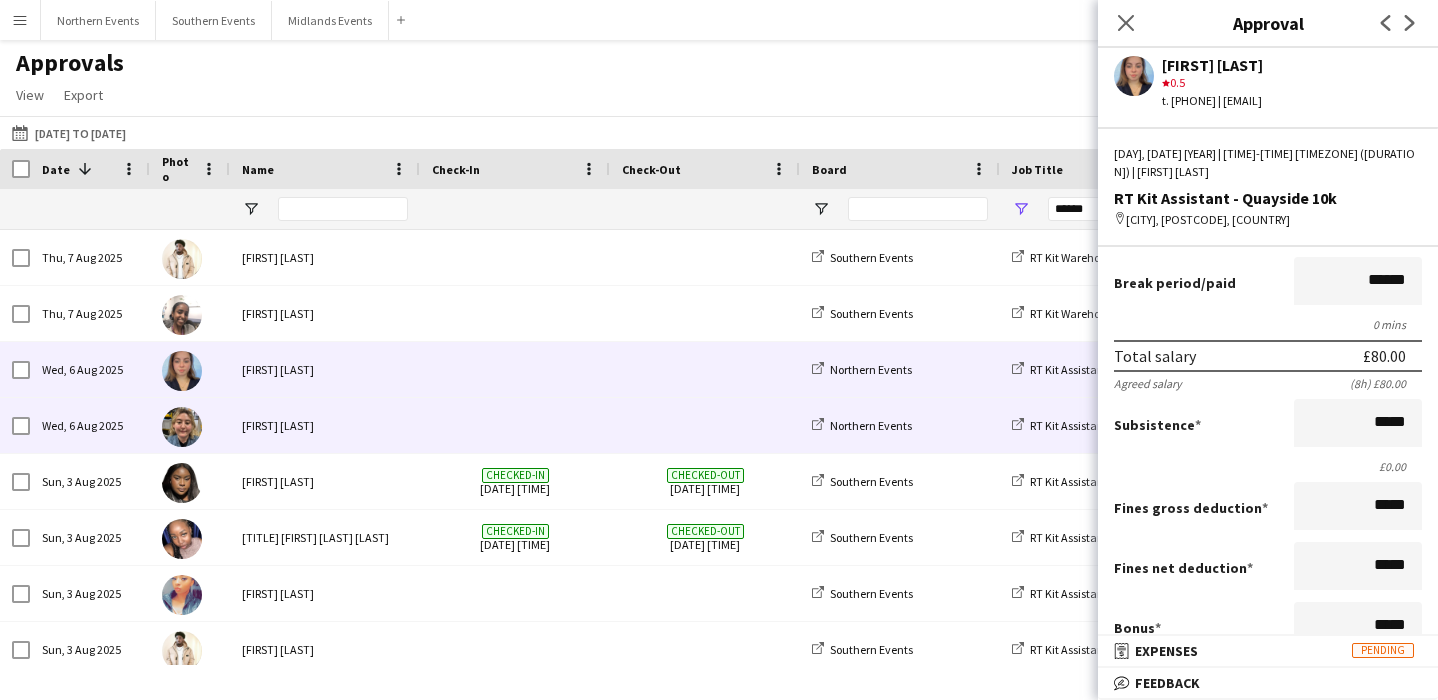 click at bounding box center [705, 425] 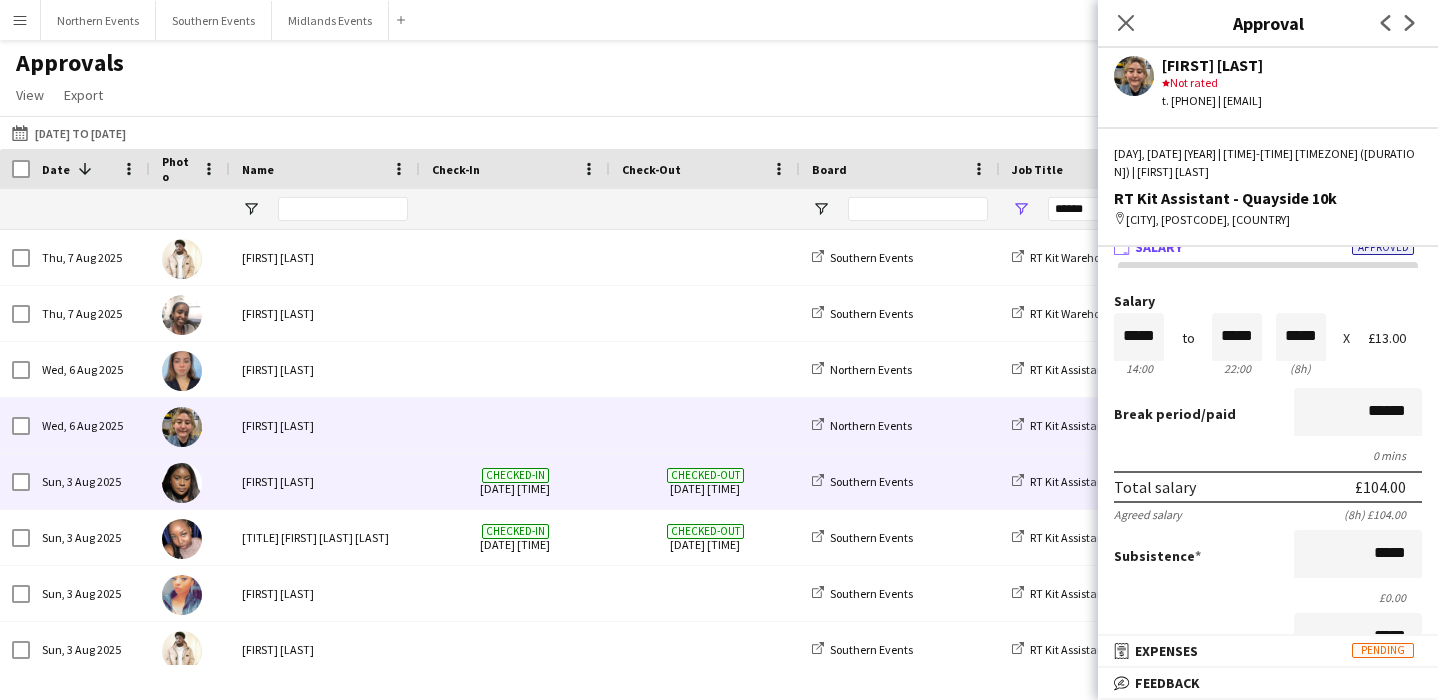 click on "[FIRST] [LAST]" at bounding box center [325, 481] 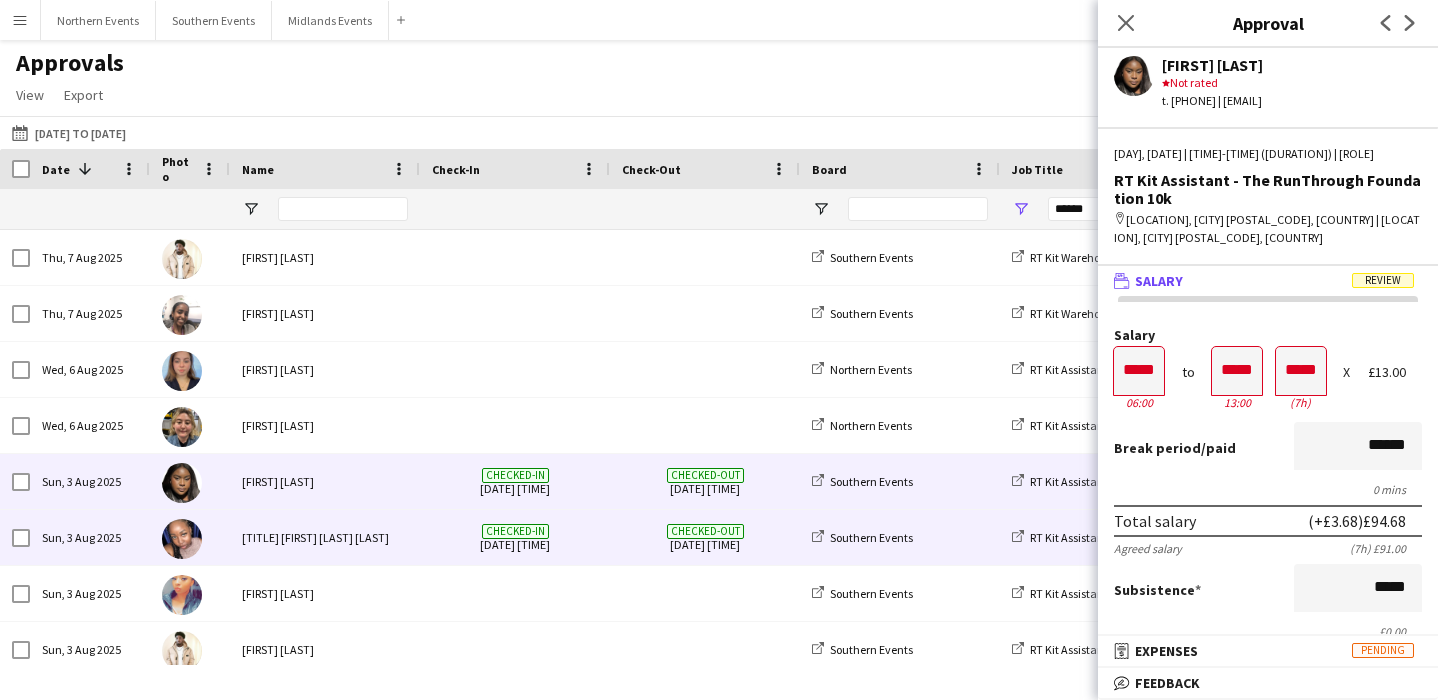 click on "Checked-out  [DATE] [TIME]" at bounding box center [705, 537] 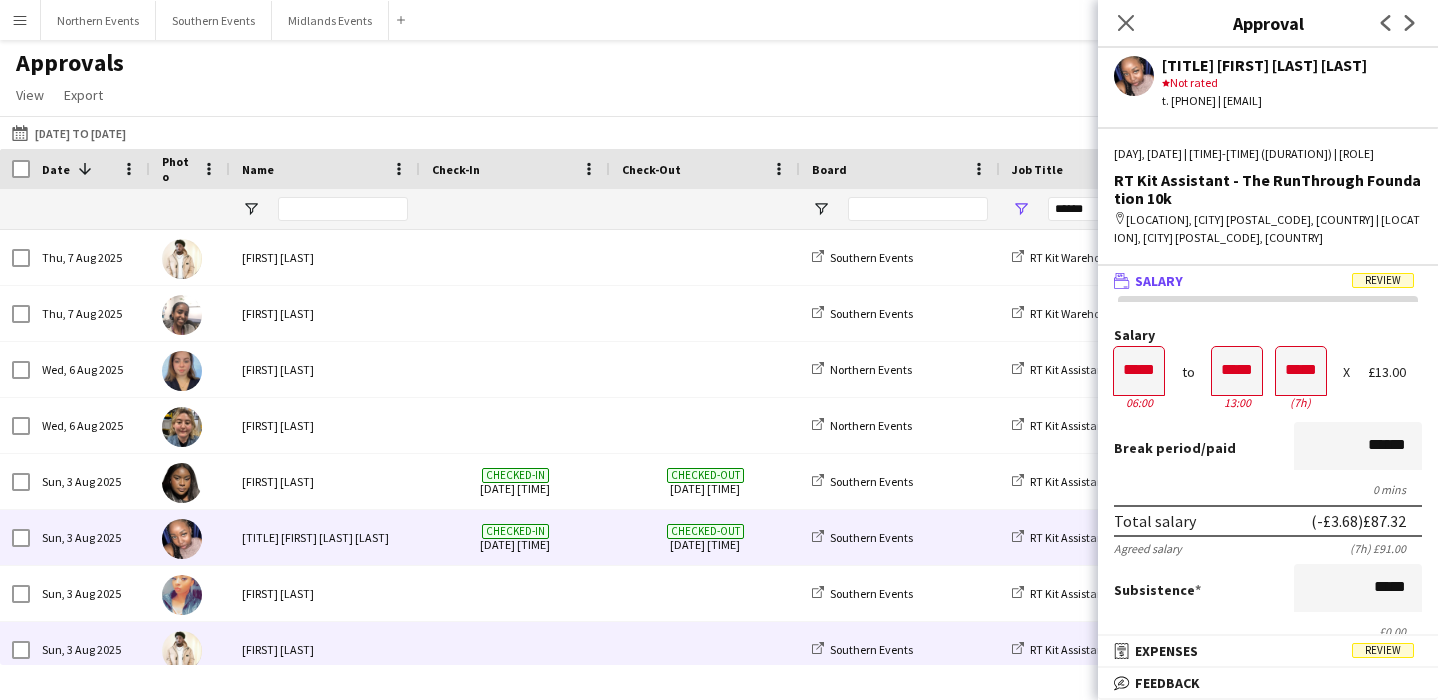 click at bounding box center (705, 649) 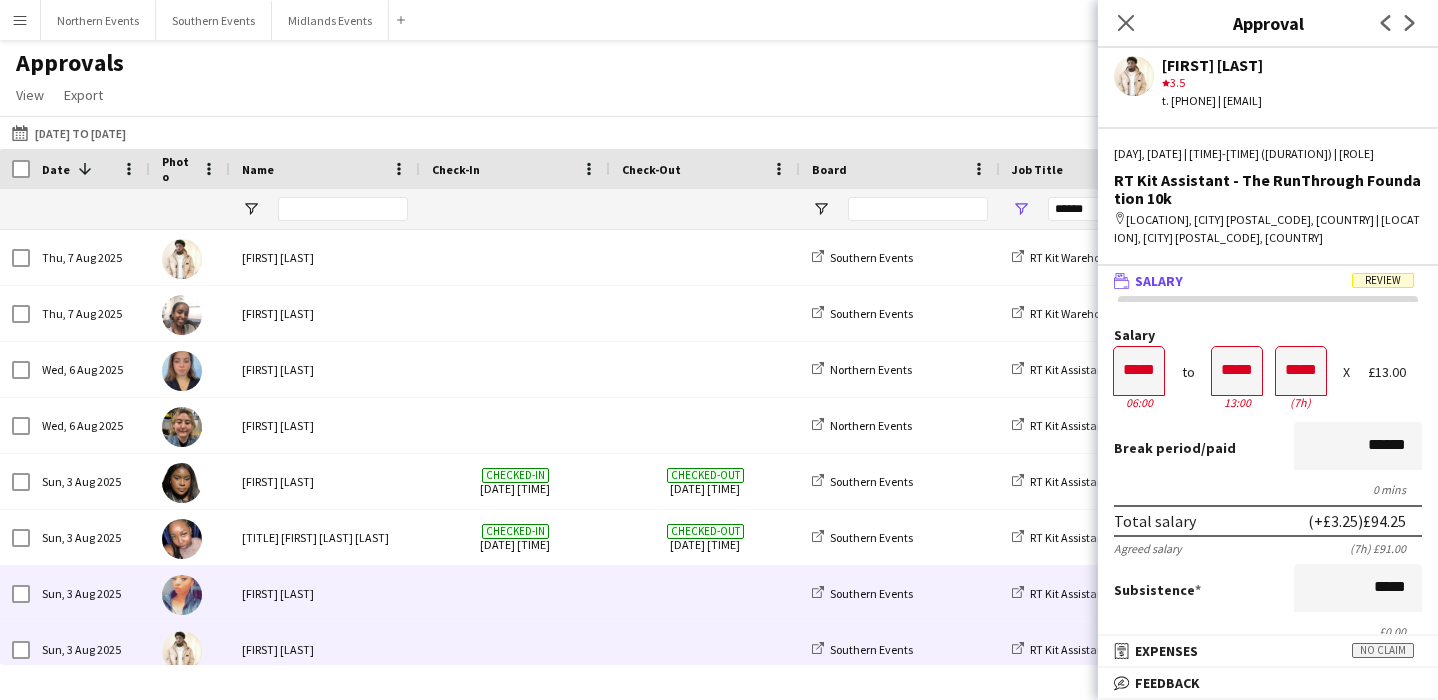 click at bounding box center (705, 593) 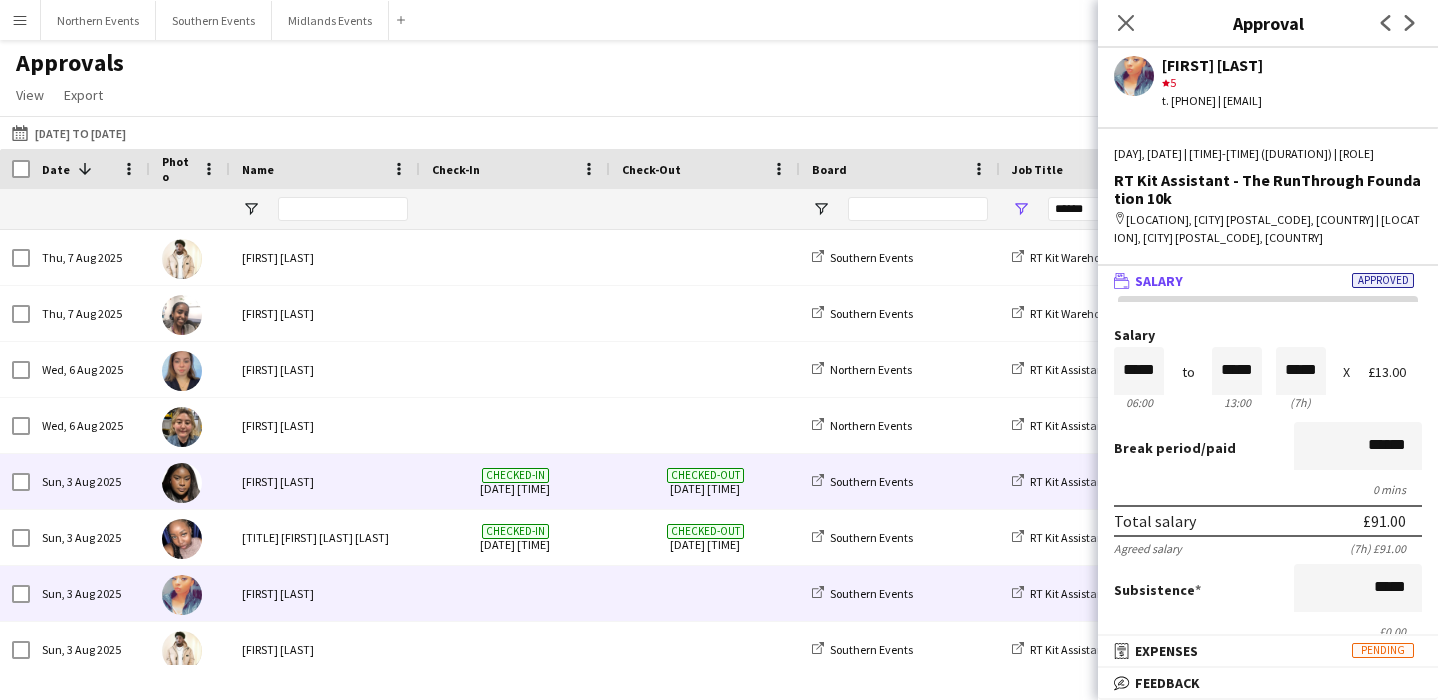click on "Checked-in [DATE] [TIME]" at bounding box center (515, 481) 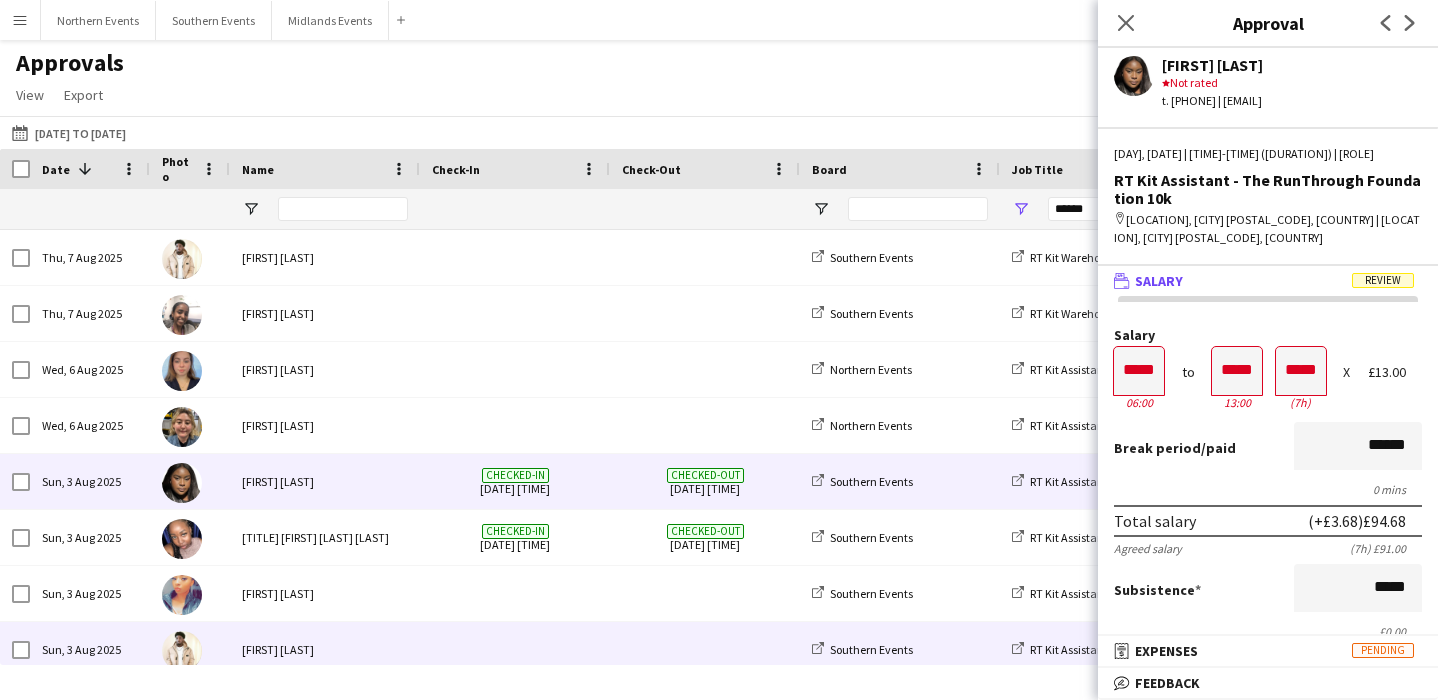 click at bounding box center [515, 649] 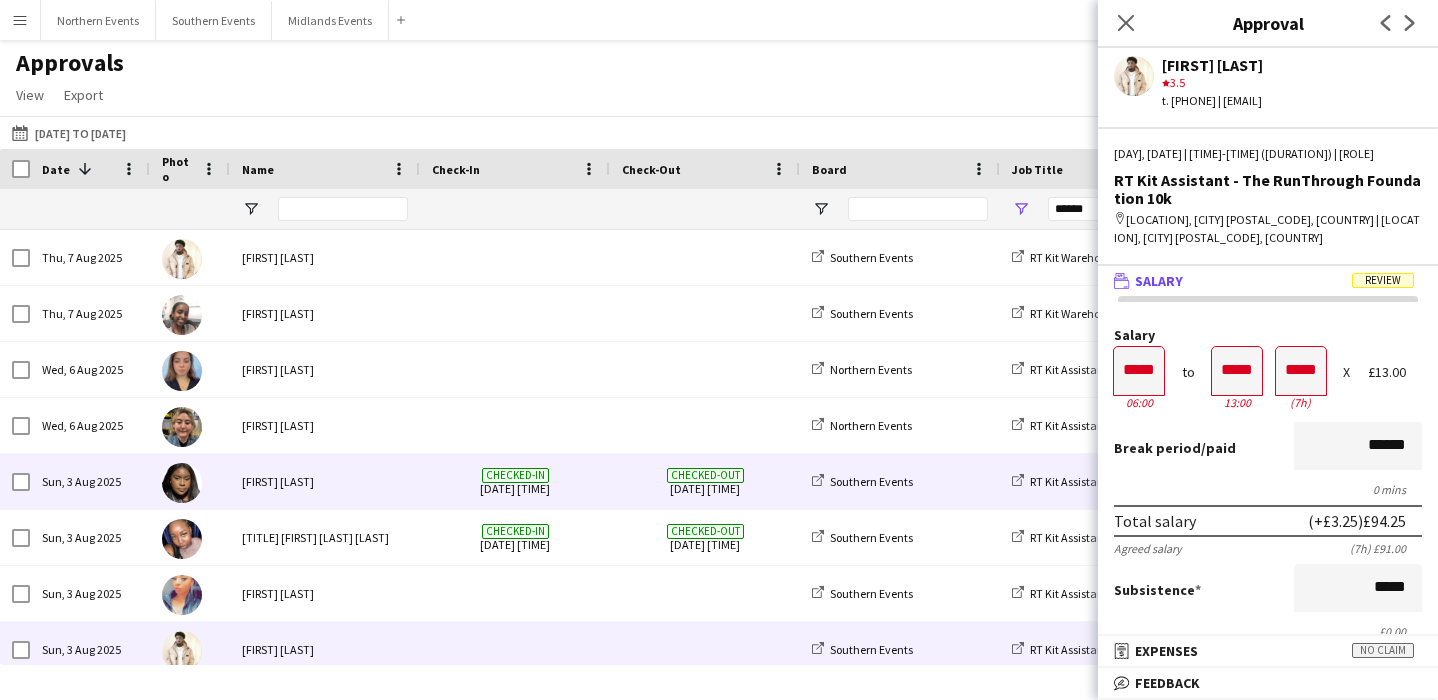 click on "Checked-in [DATE] [TIME]" at bounding box center [515, 481] 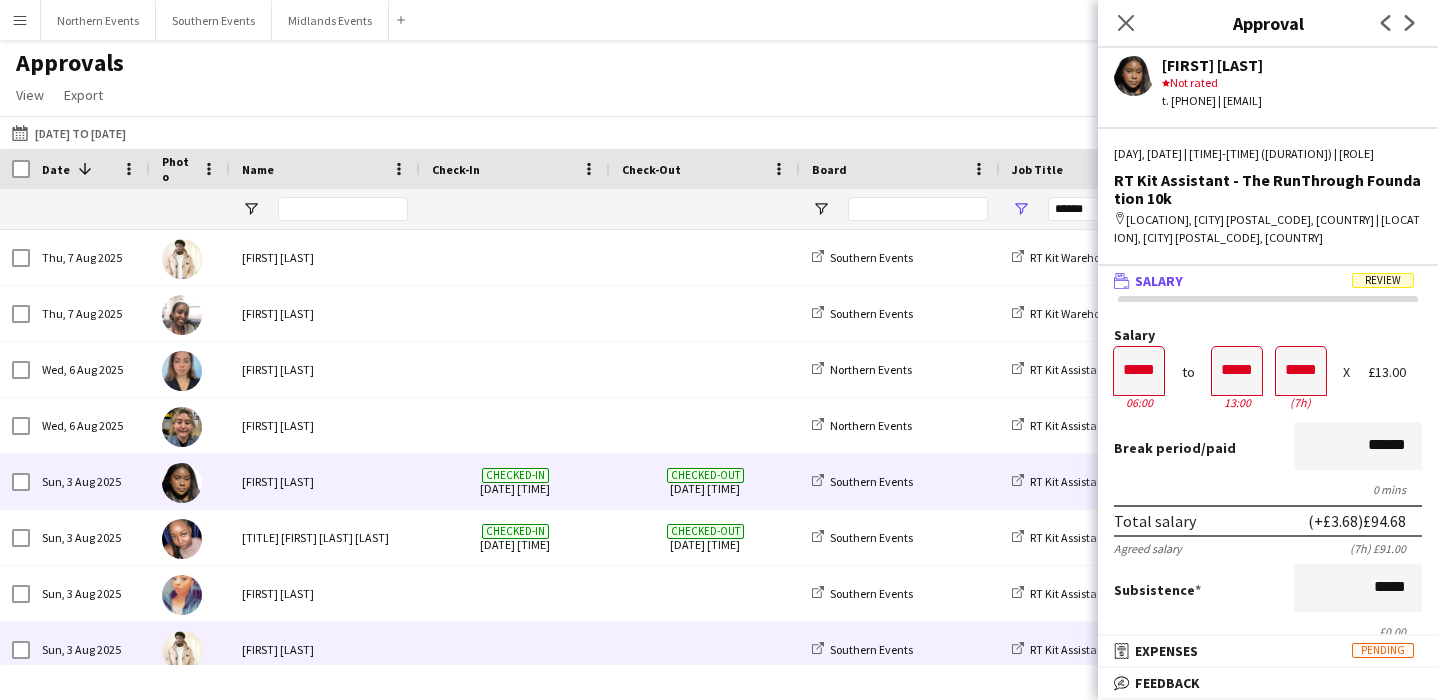 click at bounding box center (515, 649) 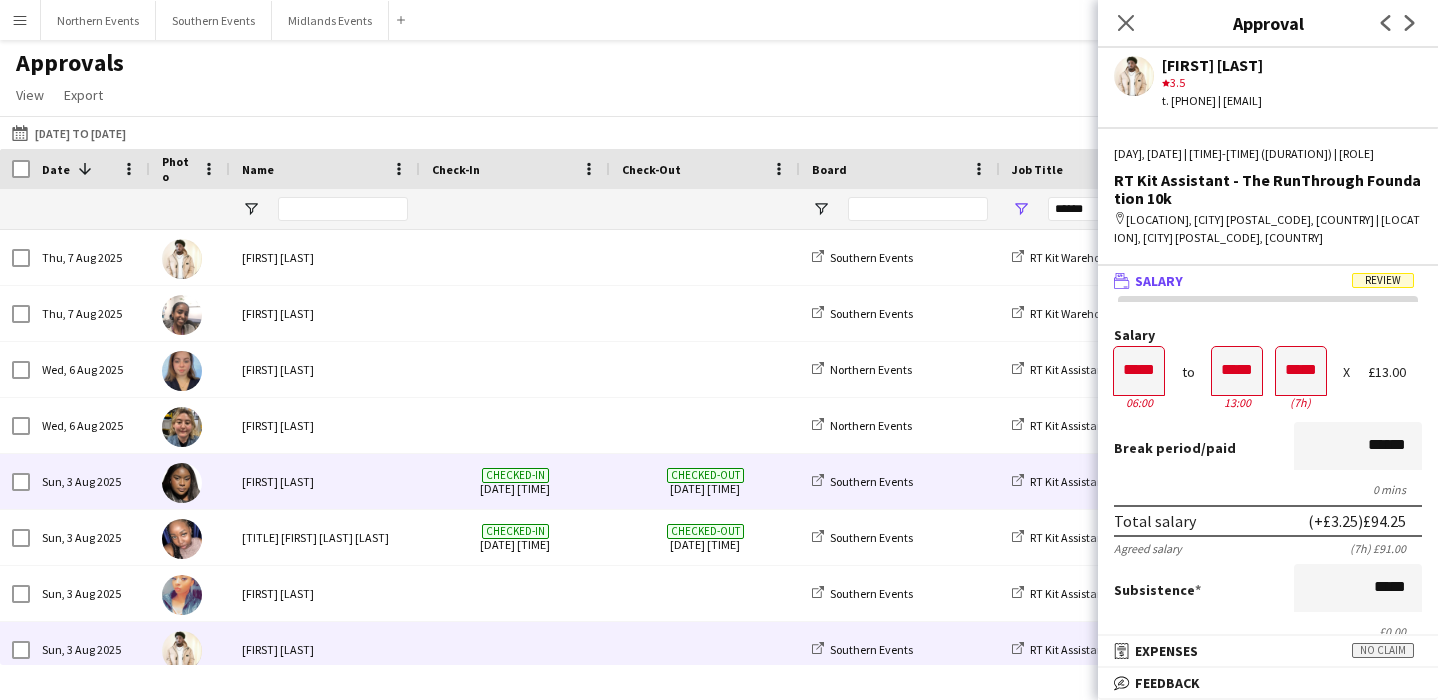 click on "Checked-in [DATE] [TIME]" at bounding box center (515, 481) 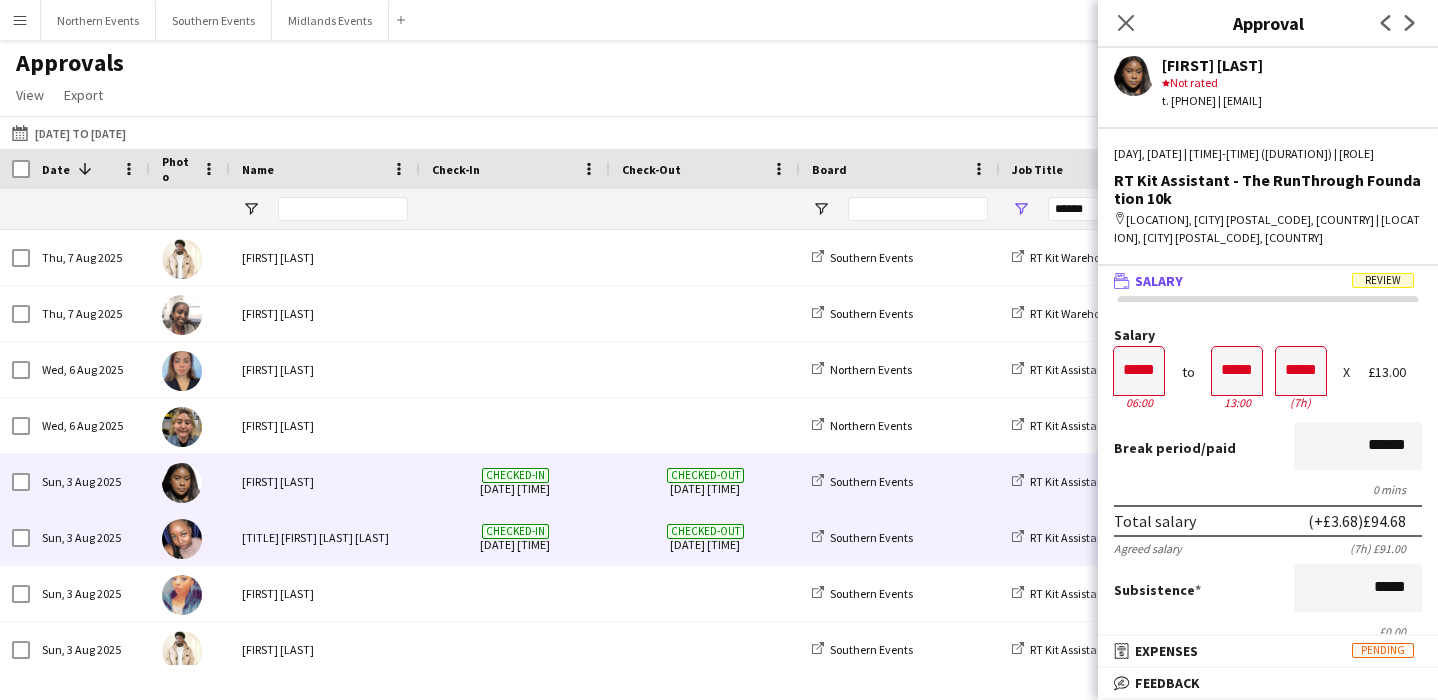 click on "Checked-in [DATE] [TIME]" at bounding box center (515, 537) 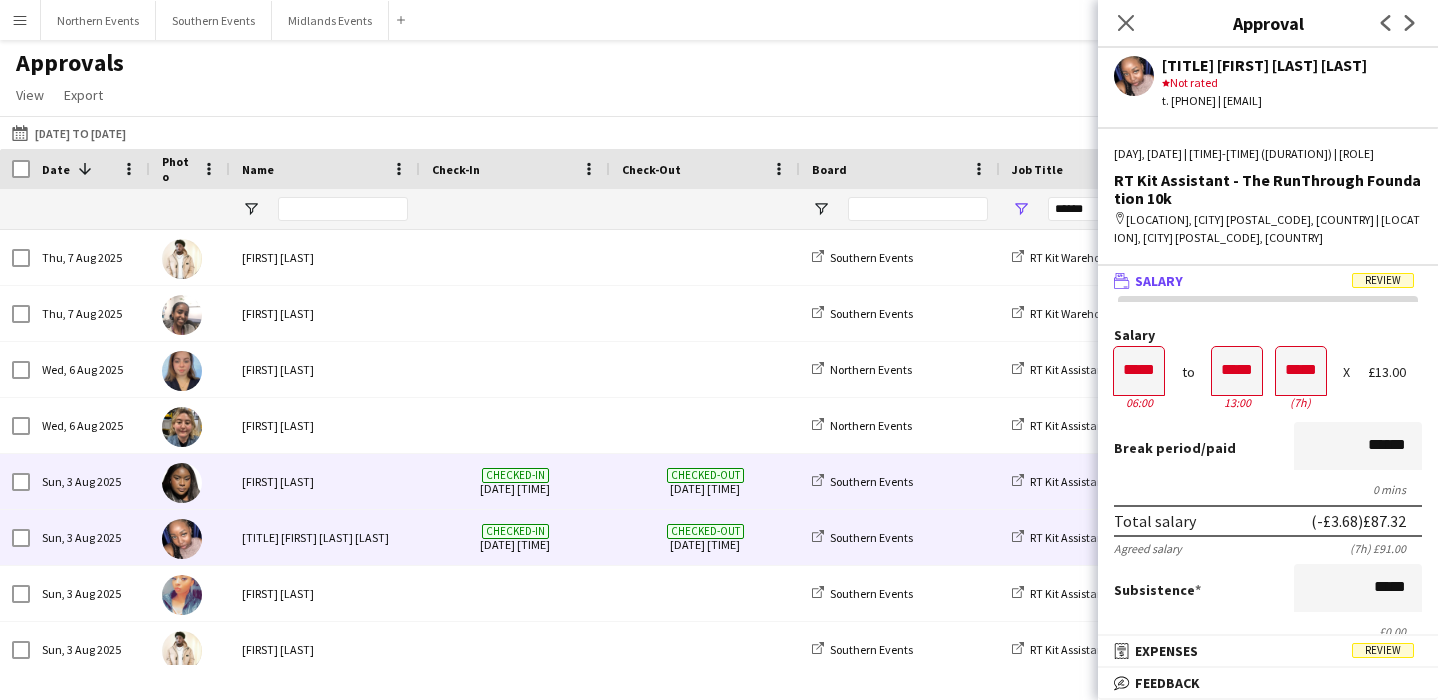 click on "Checked-in [DATE] [TIME]" at bounding box center (515, 481) 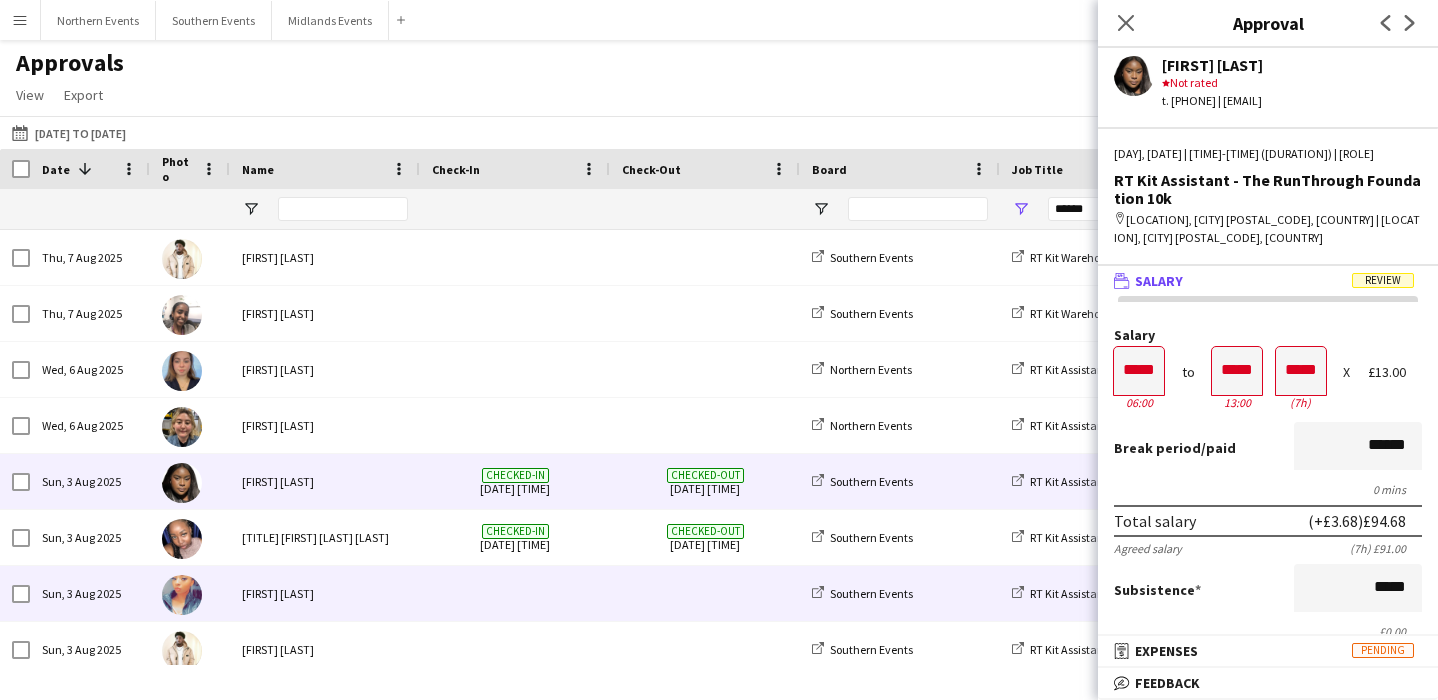 scroll, scrollTop: 49, scrollLeft: 0, axis: vertical 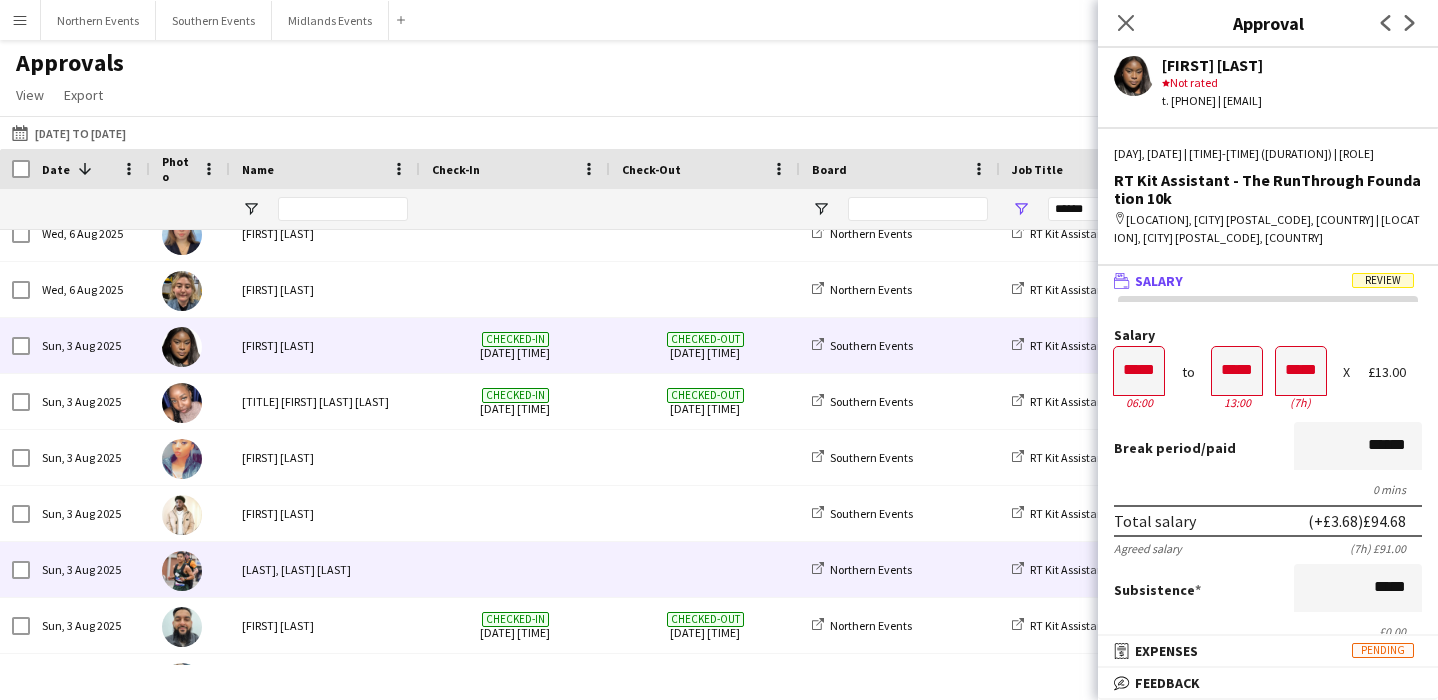 click at bounding box center [515, 569] 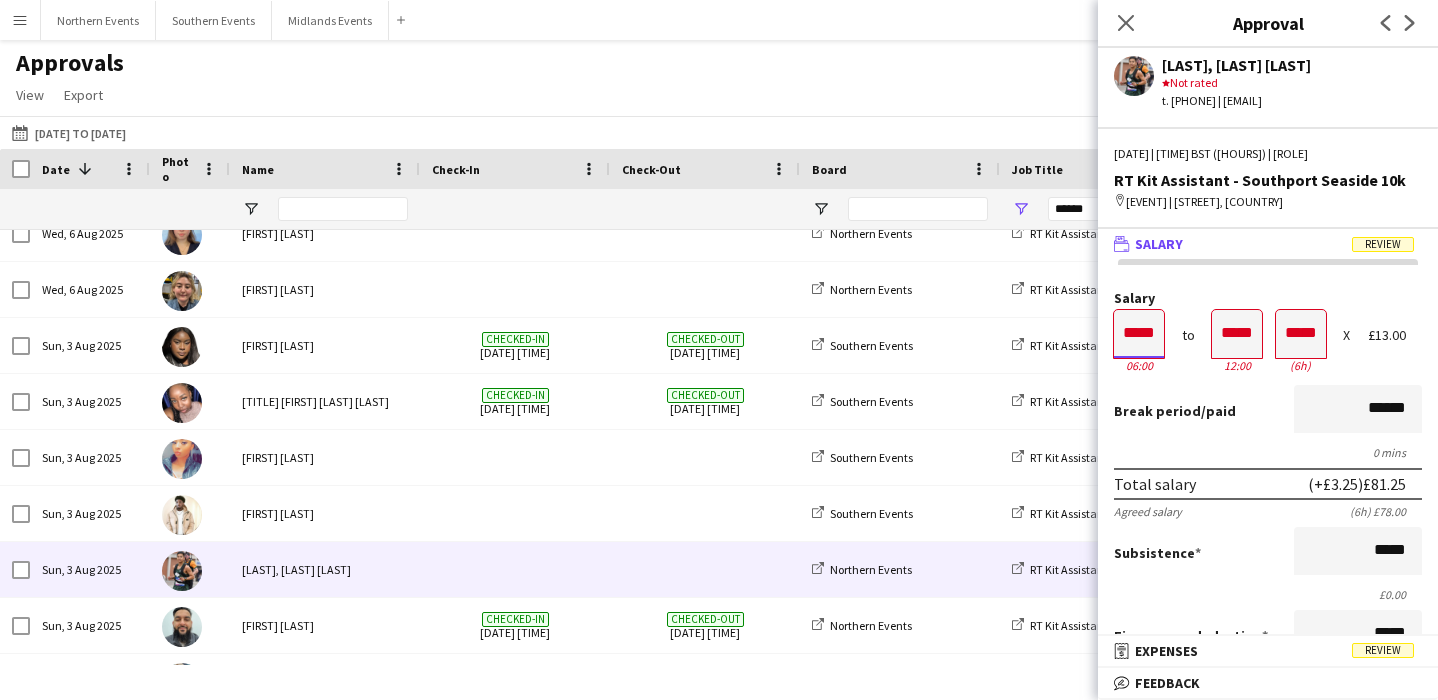 click on "*****" at bounding box center (1139, 334) 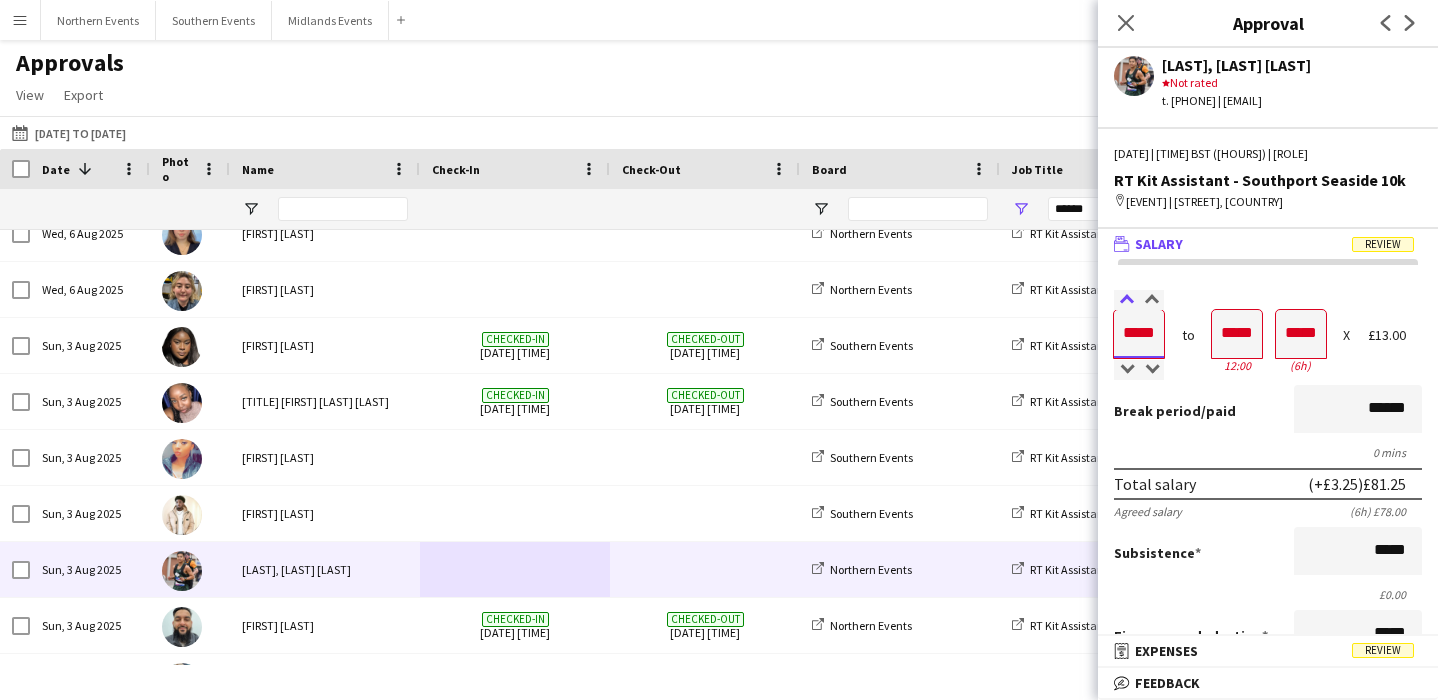type on "*****" 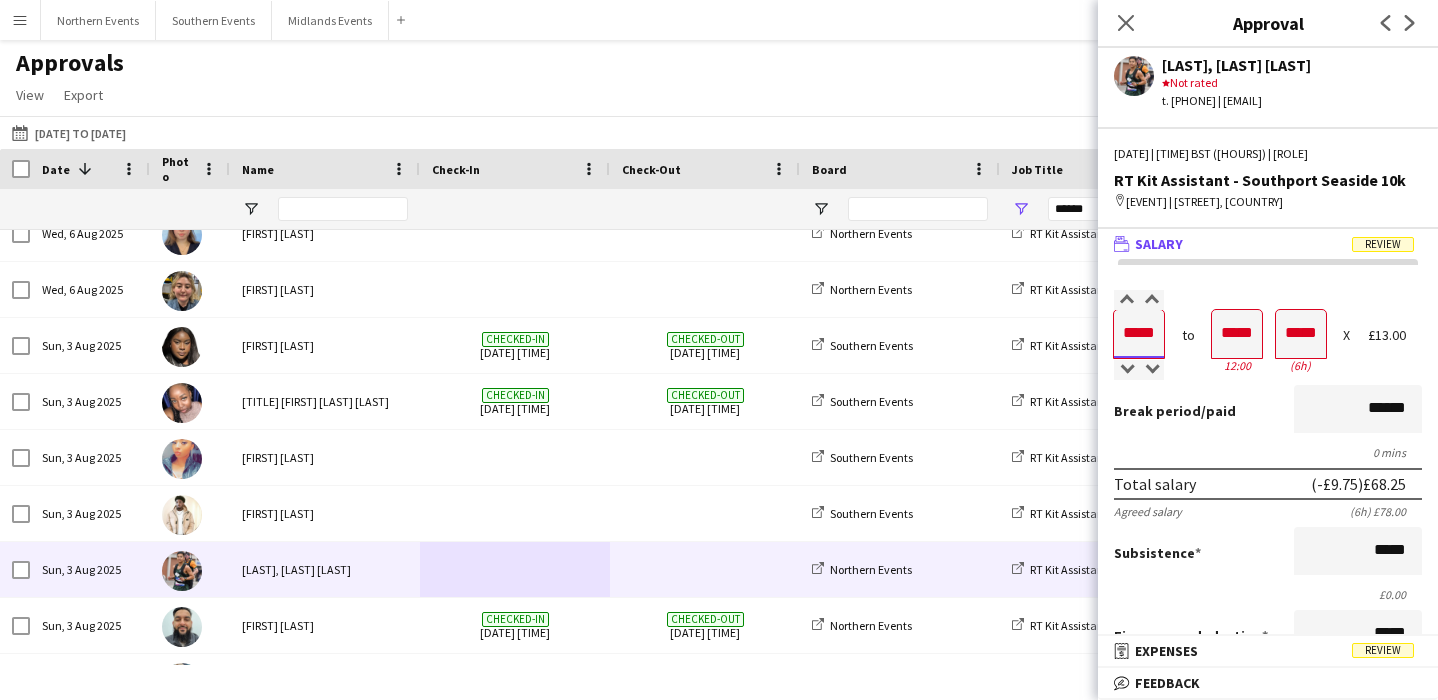 type on "*****" 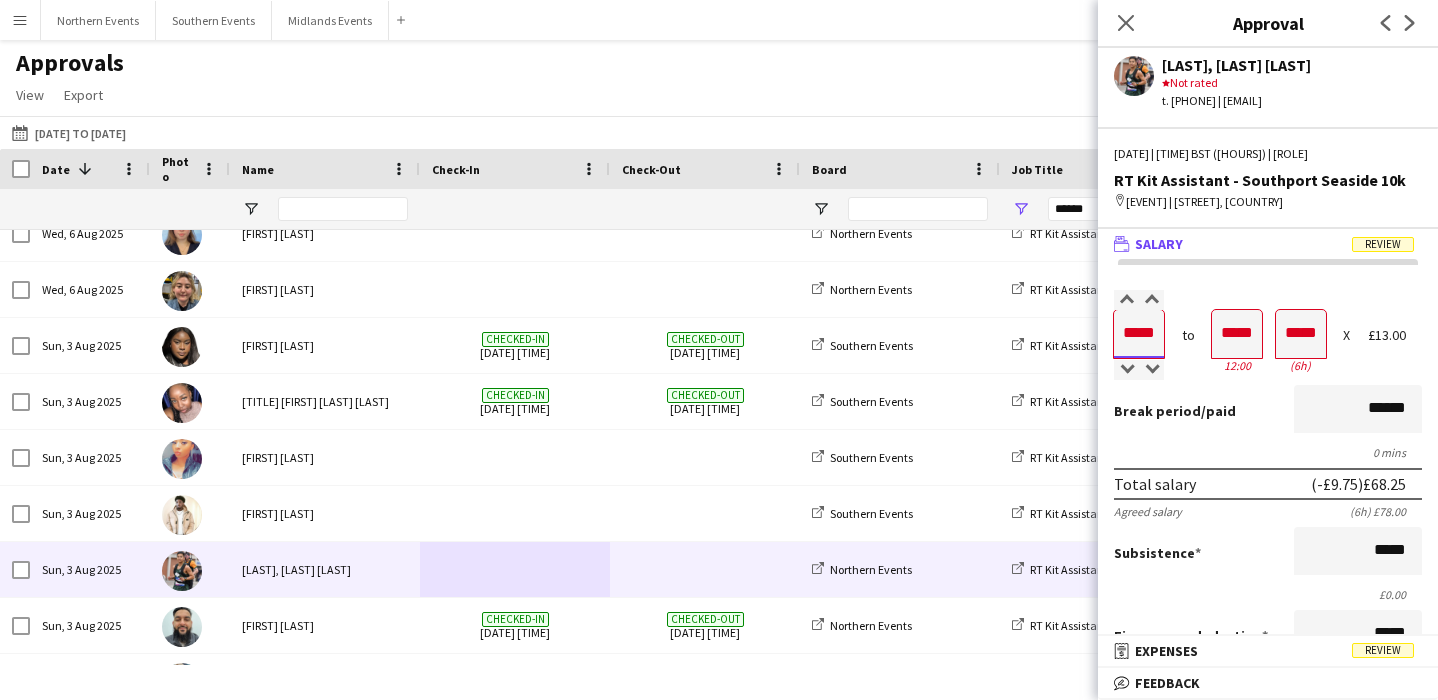 type on "*****" 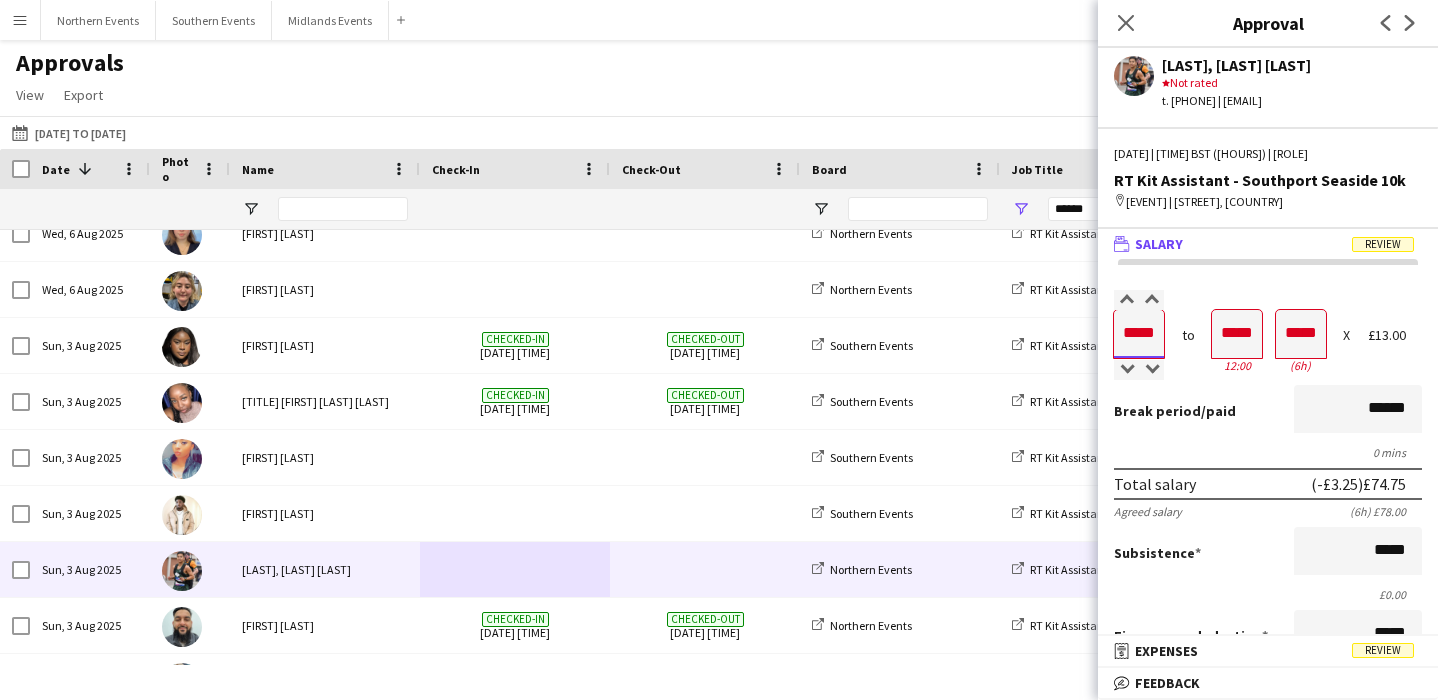 type on "*****" 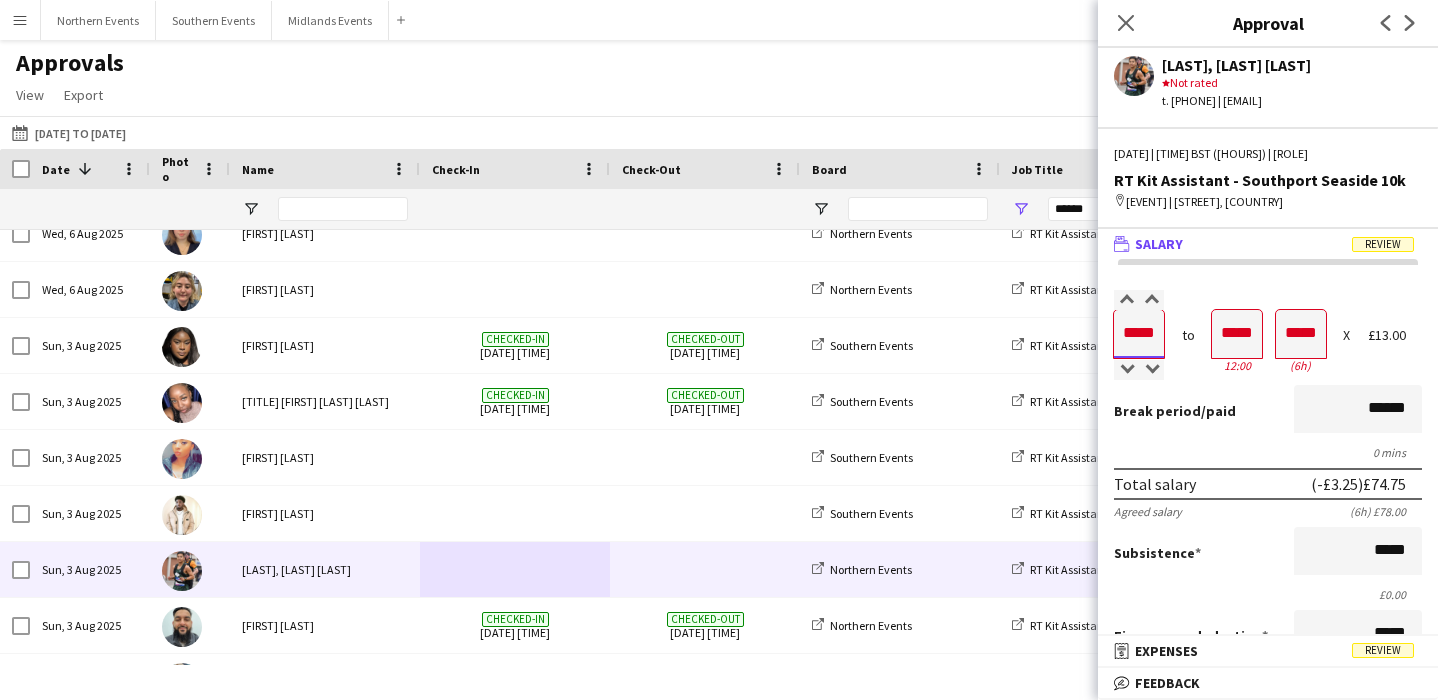 type on "*****" 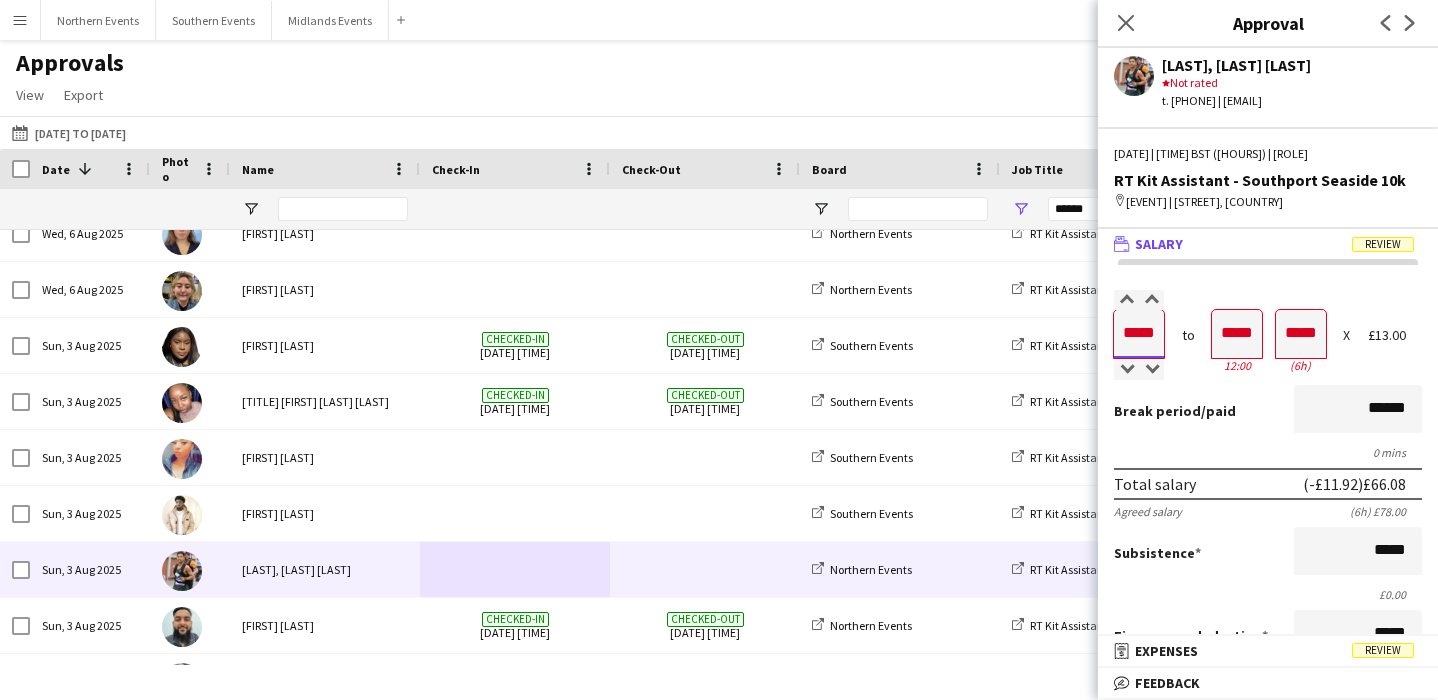 type on "*****" 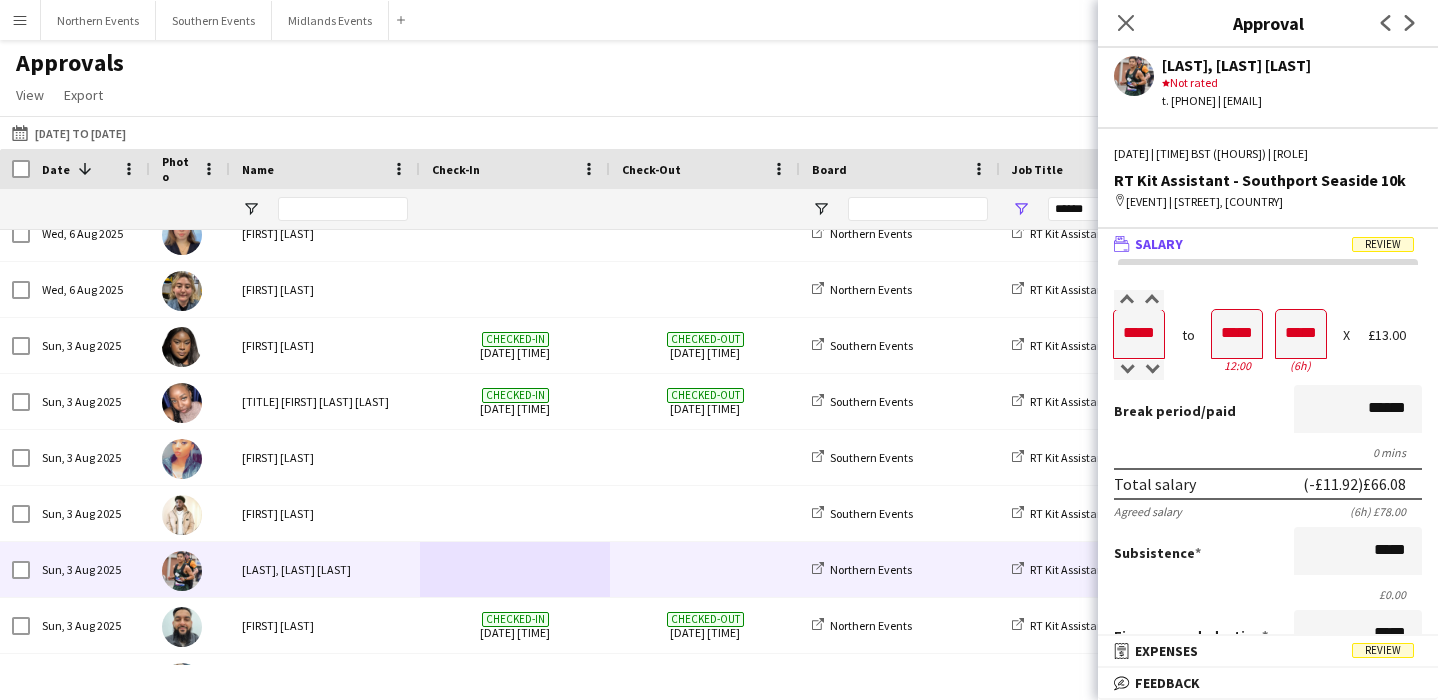 click on "Break period   /paid  ******" at bounding box center [1268, 411] 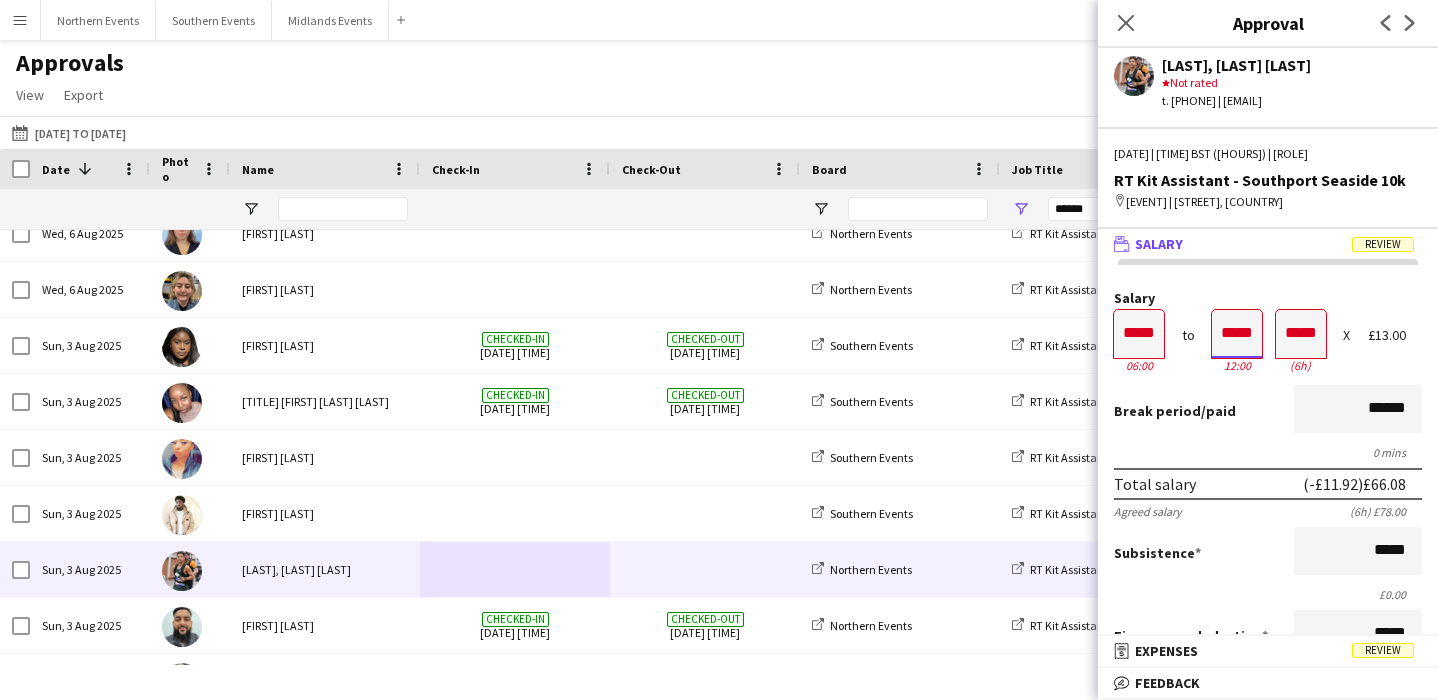 click on "*****" at bounding box center [1237, 334] 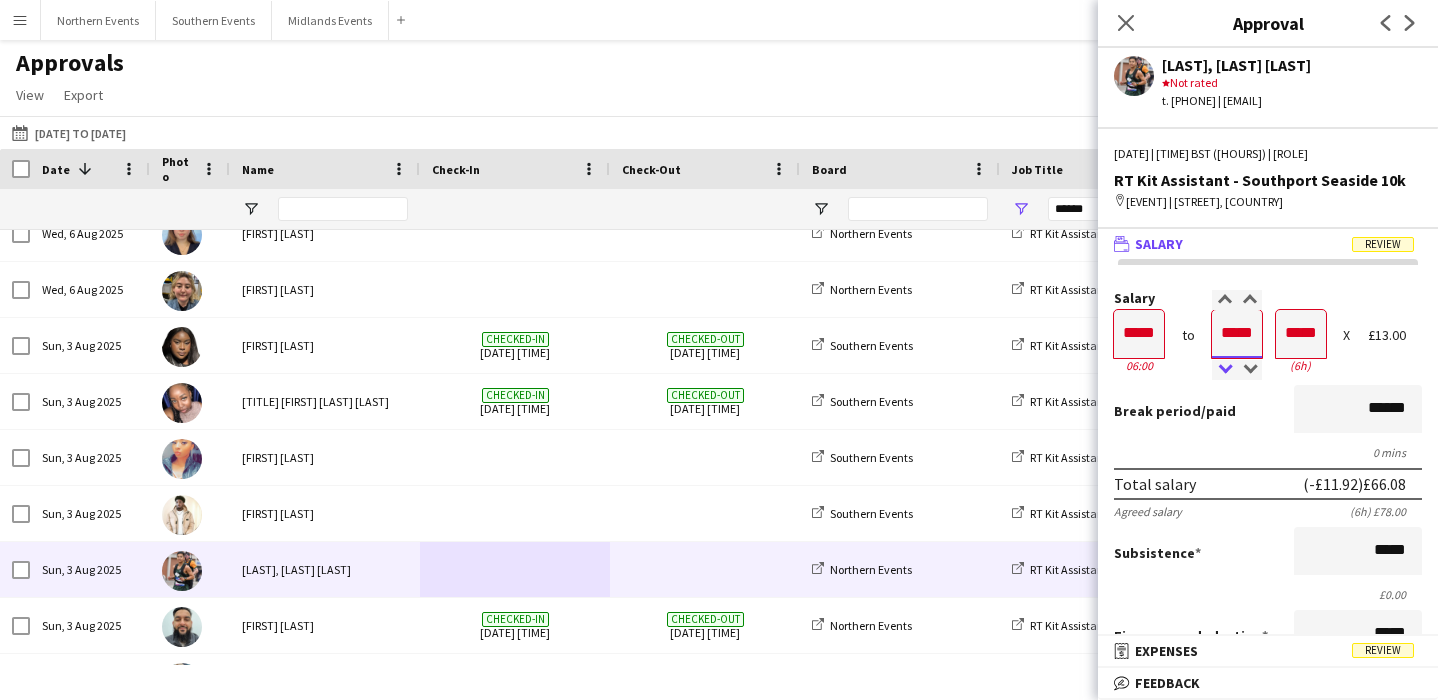 type on "*****" 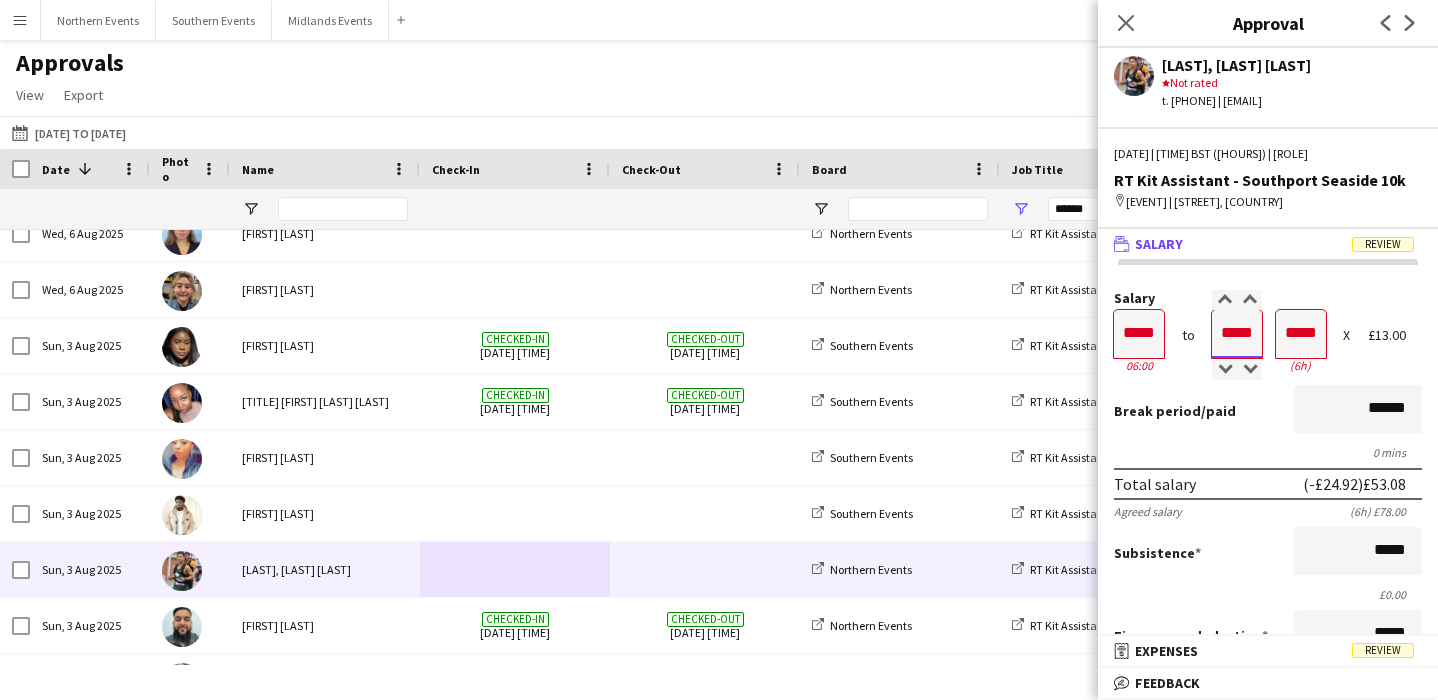type on "*****" 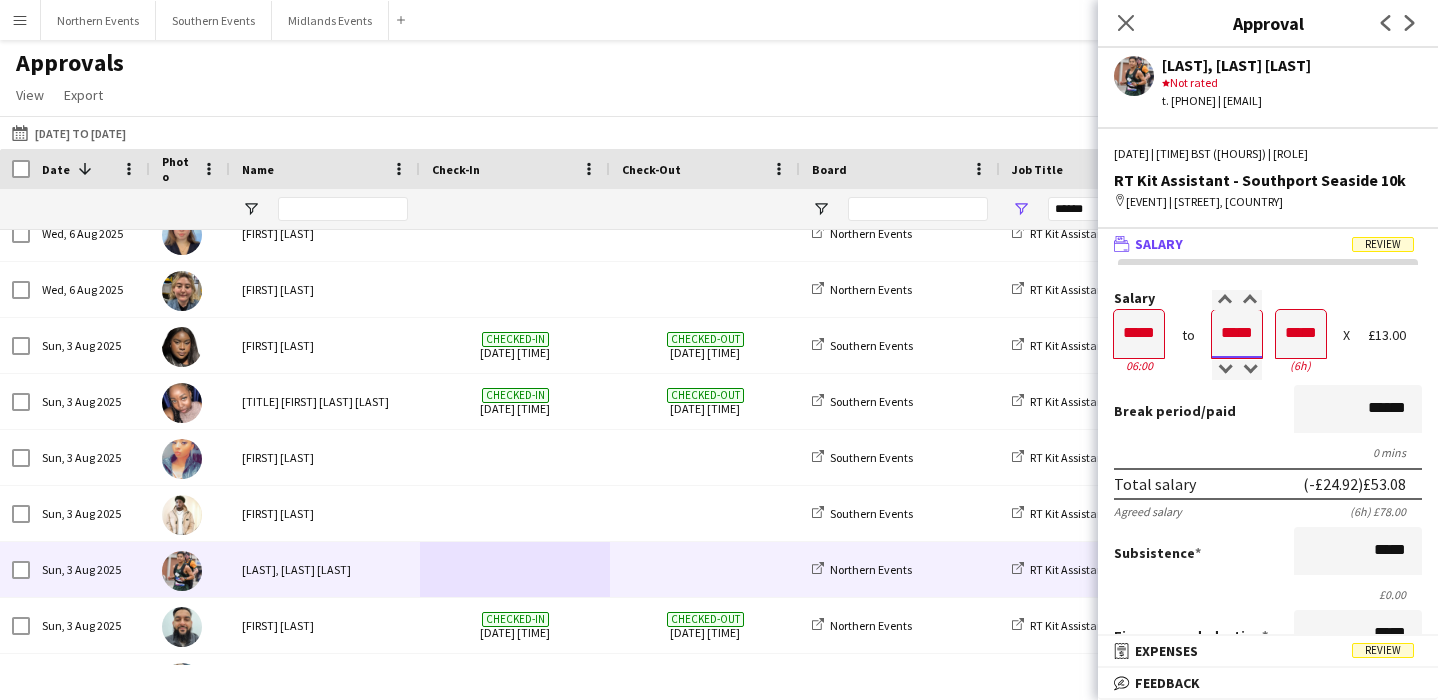type on "*****" 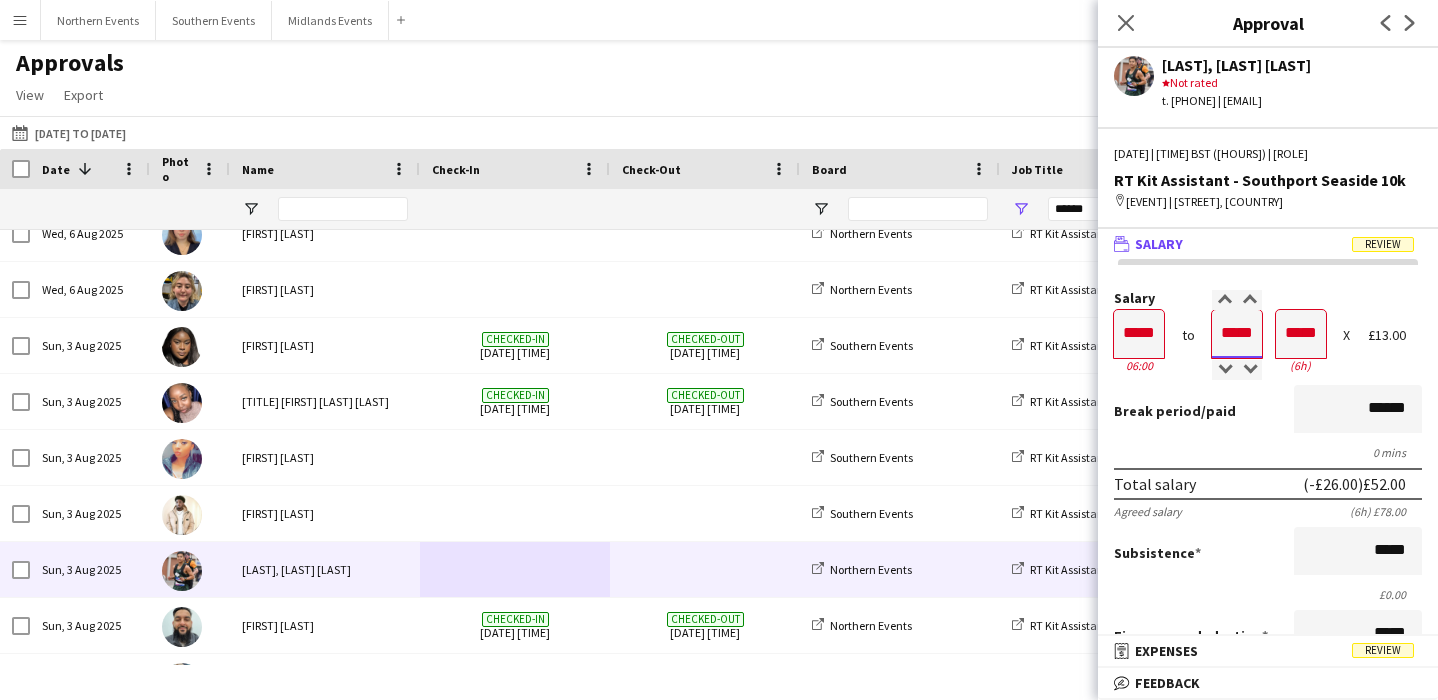 type on "*****" 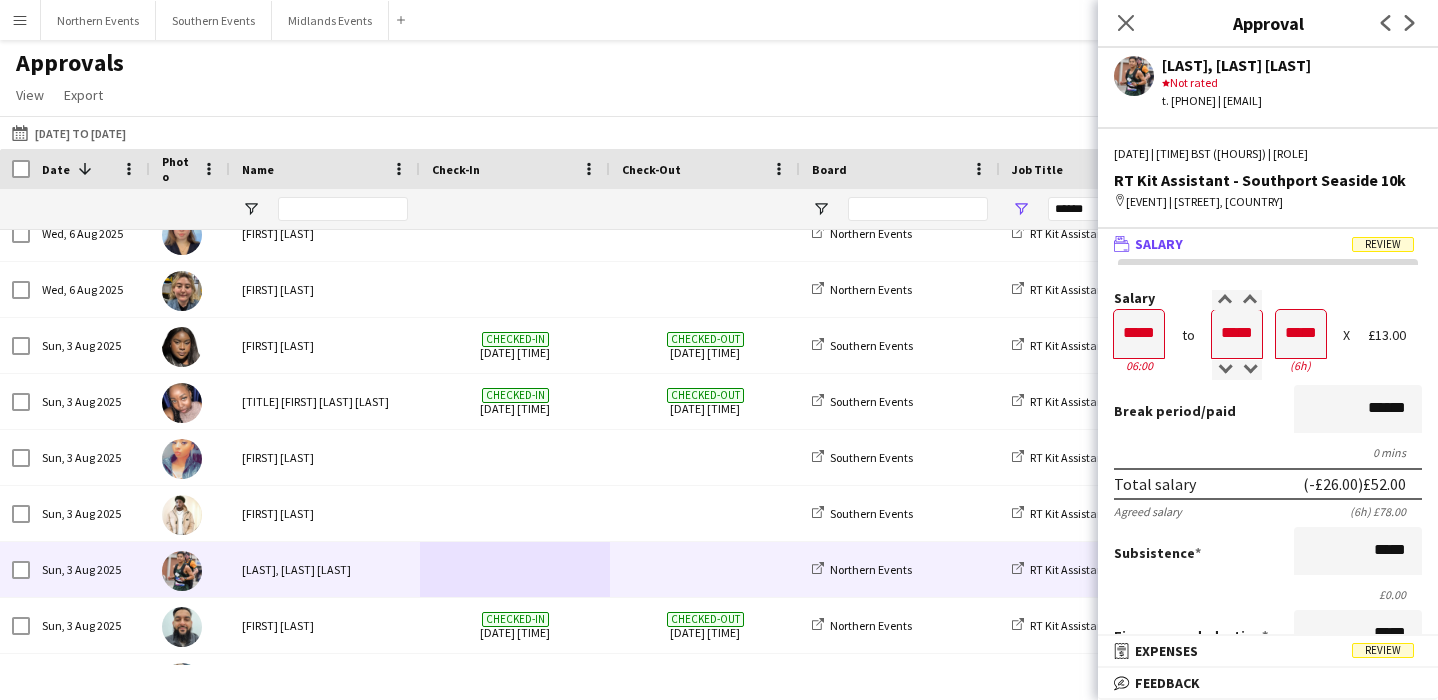 click on "Break period   /paid  ******" at bounding box center (1268, 411) 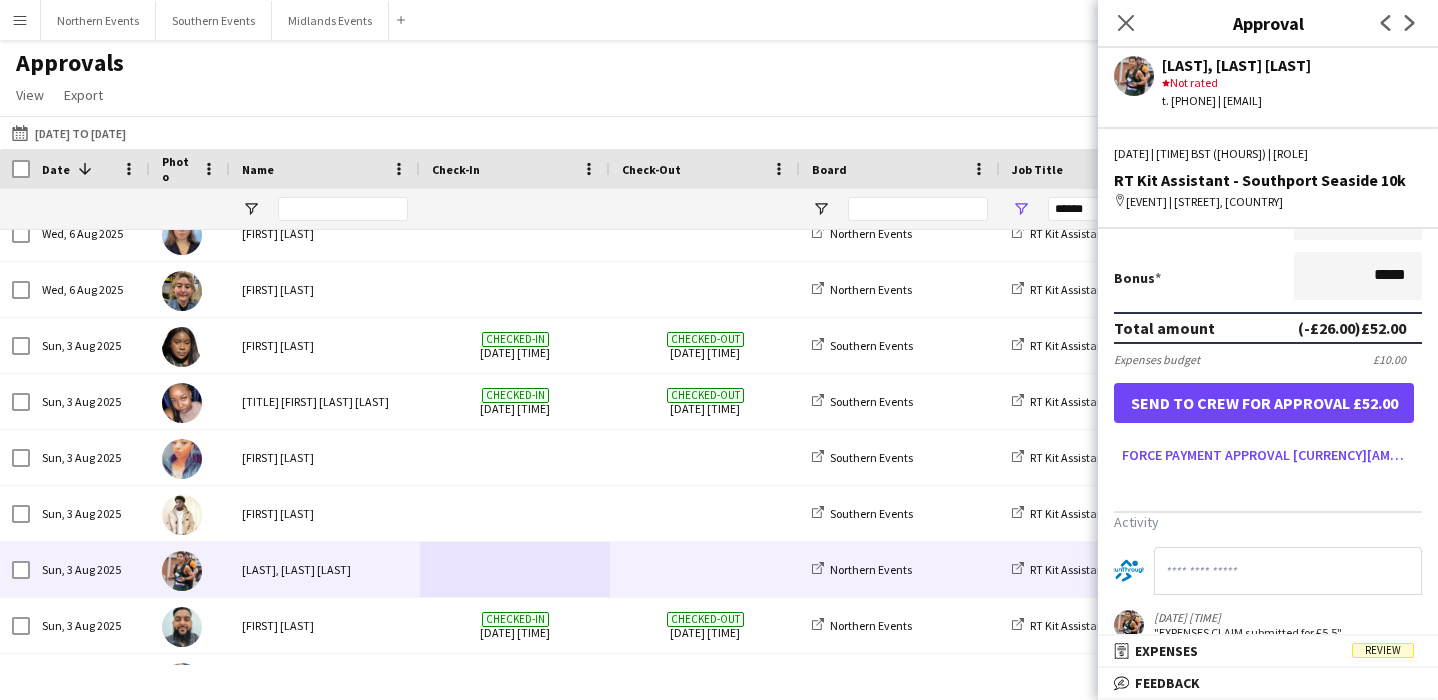 scroll, scrollTop: 472, scrollLeft: 0, axis: vertical 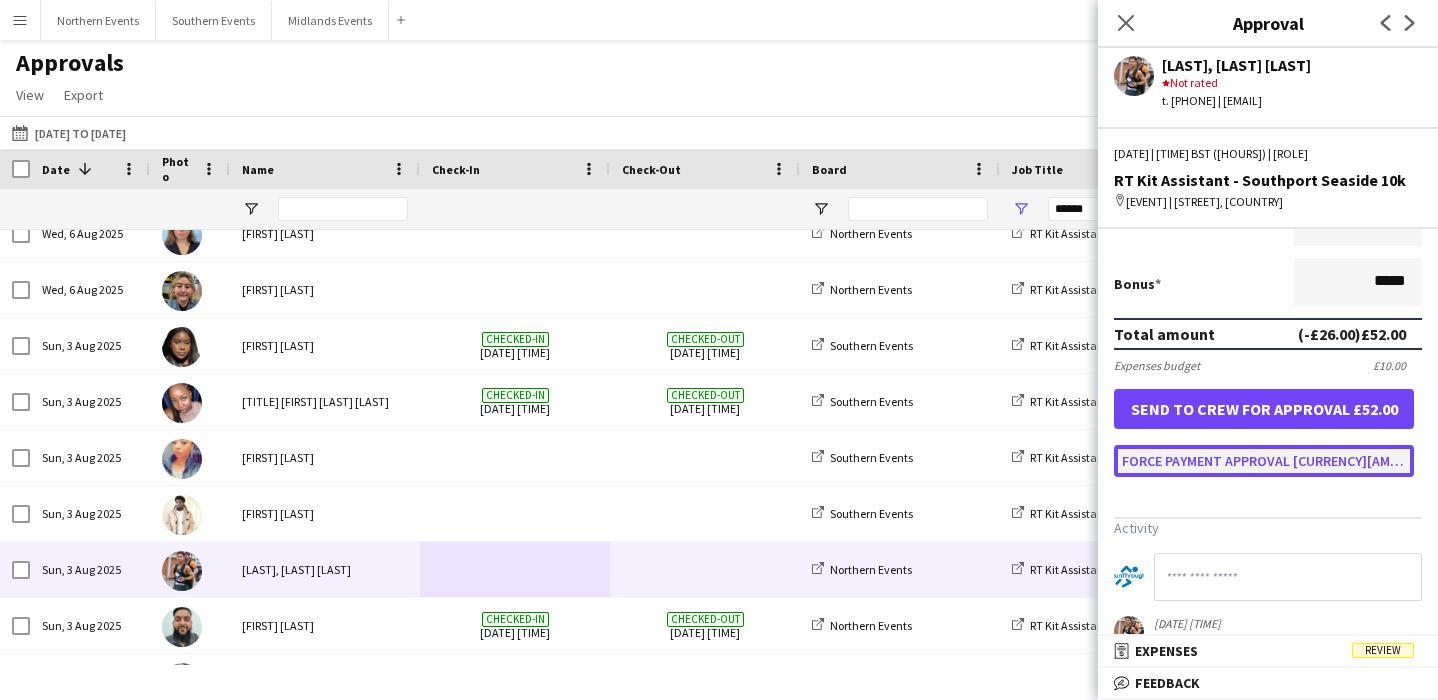 click on "Force payment approval [CURRENCY][AMOUNT]" at bounding box center (1264, 461) 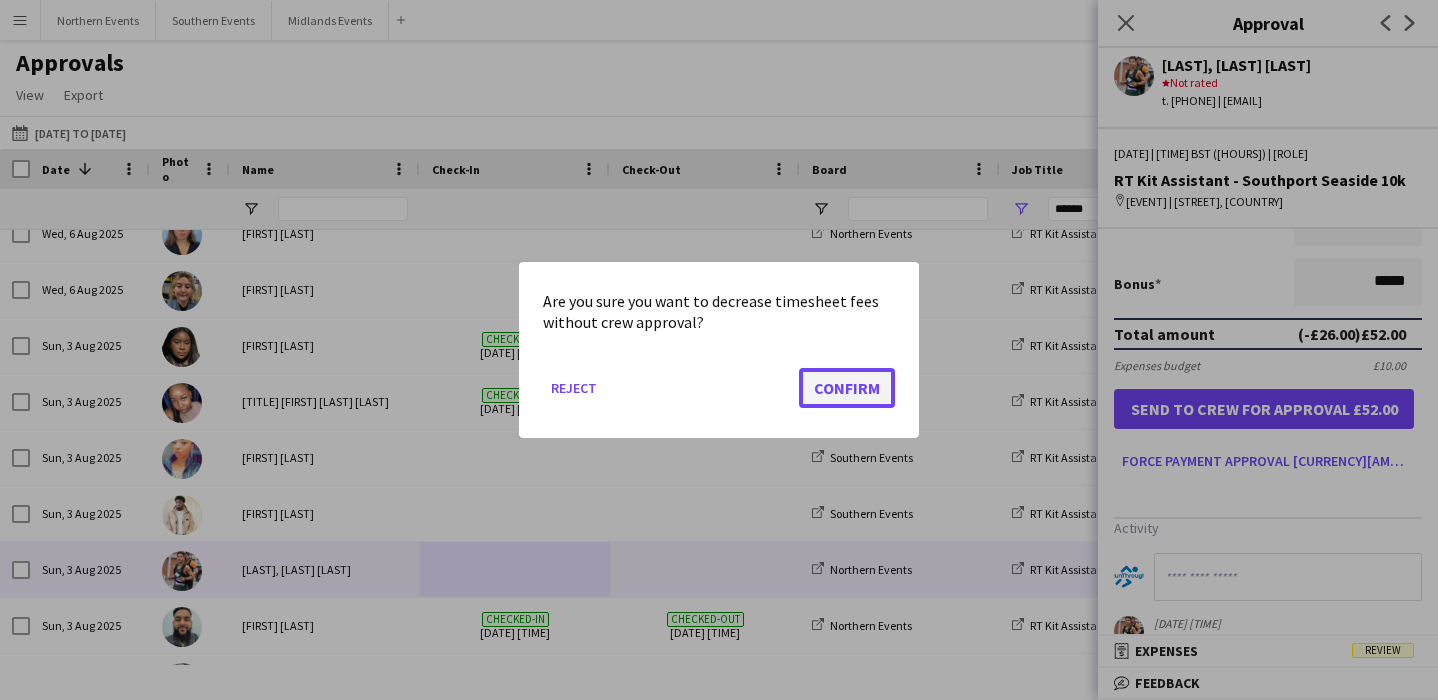 click on "Confirm" 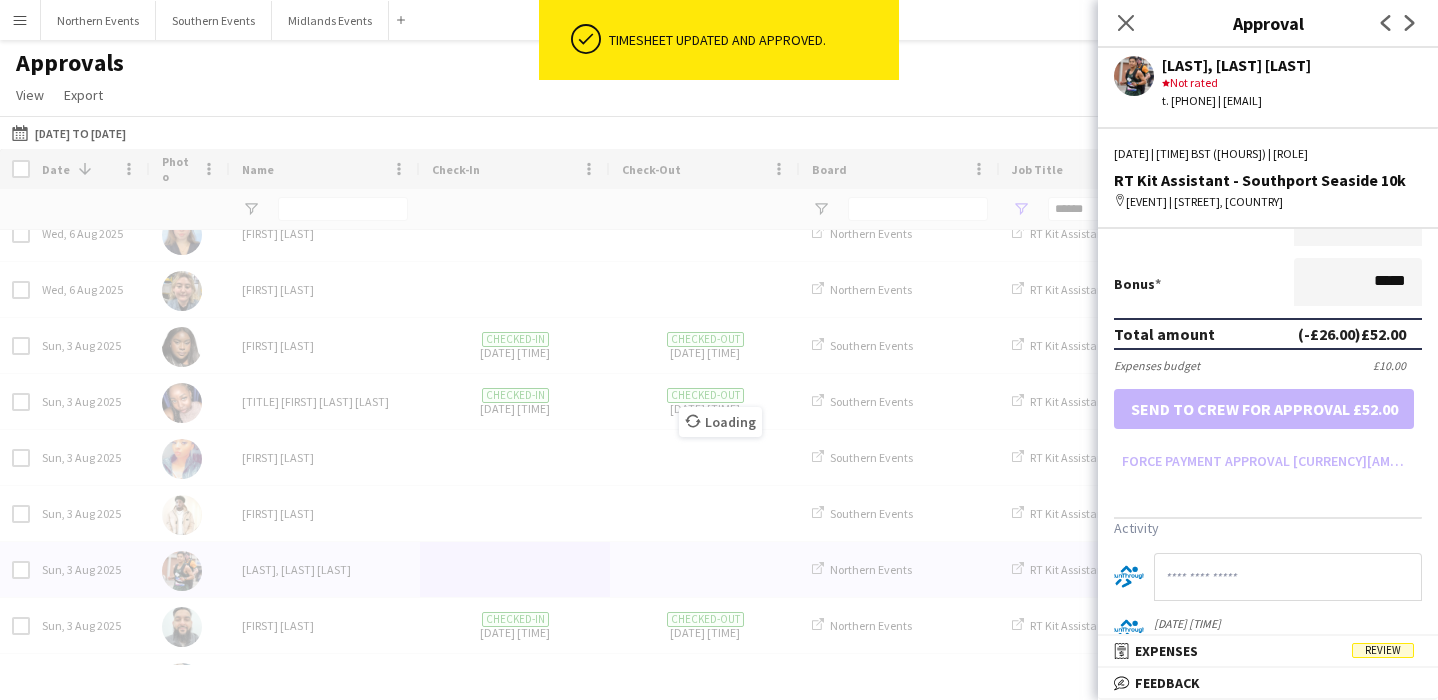 scroll, scrollTop: 472, scrollLeft: 0, axis: vertical 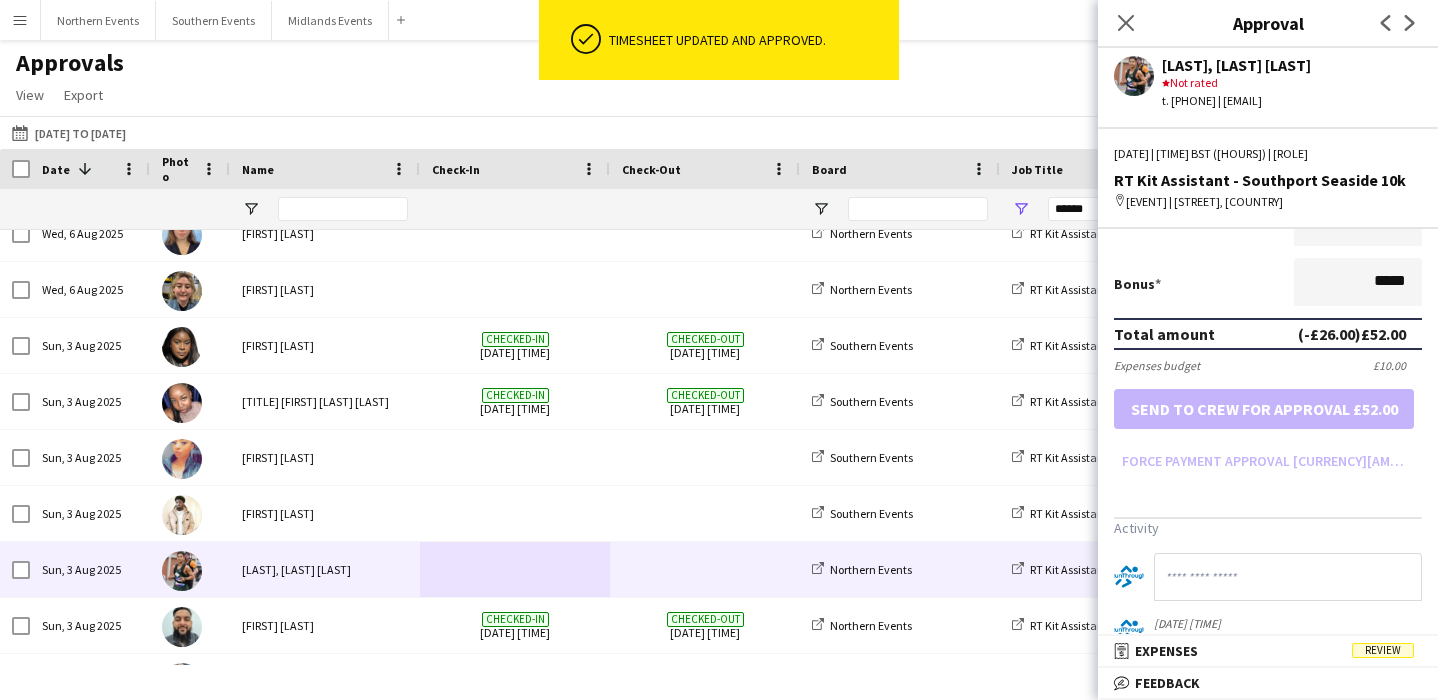 click 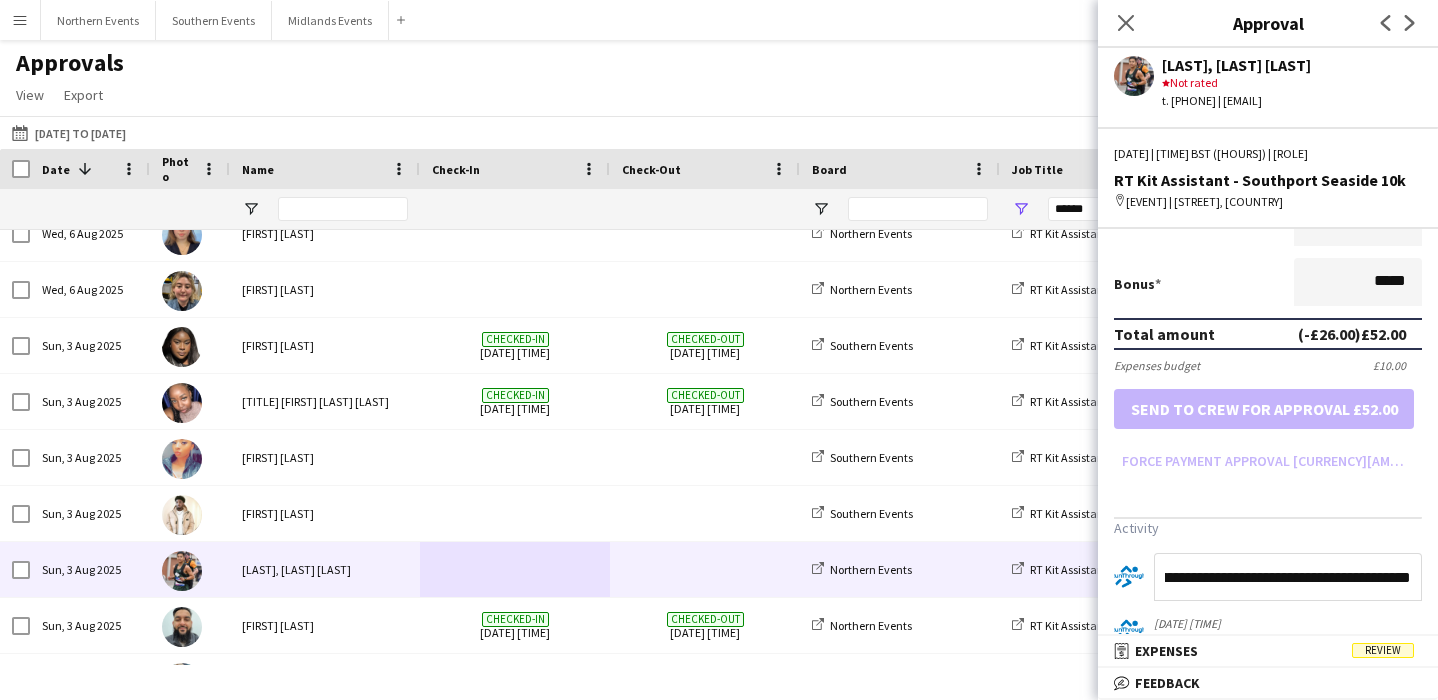 scroll, scrollTop: 0, scrollLeft: 692, axis: horizontal 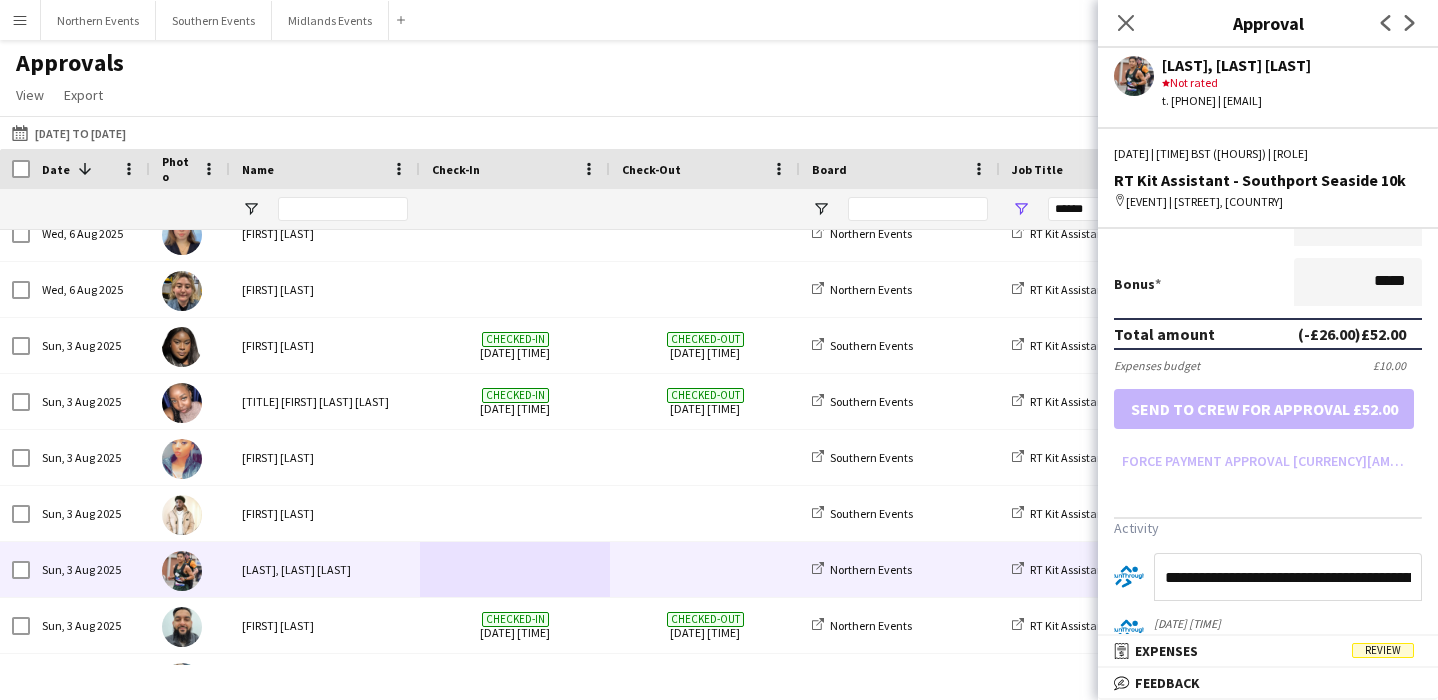 click on "**********" 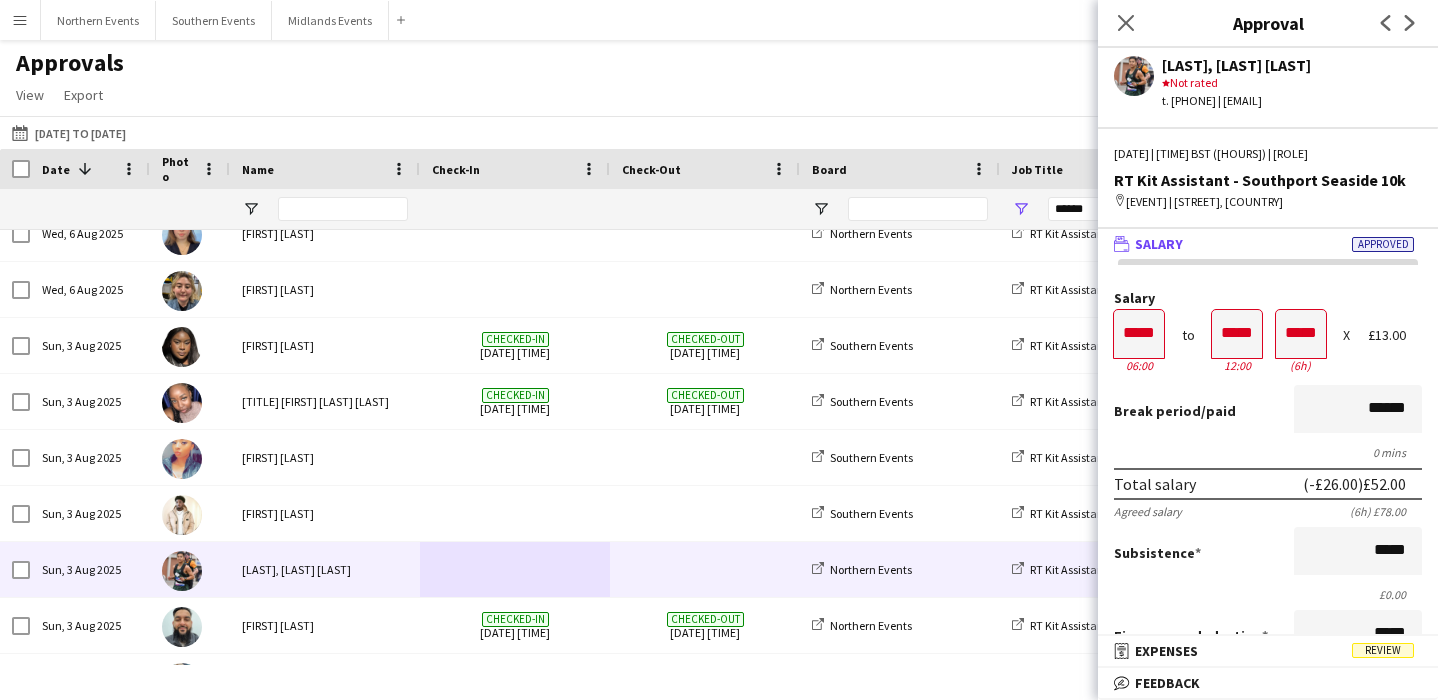 scroll, scrollTop: 10, scrollLeft: 0, axis: vertical 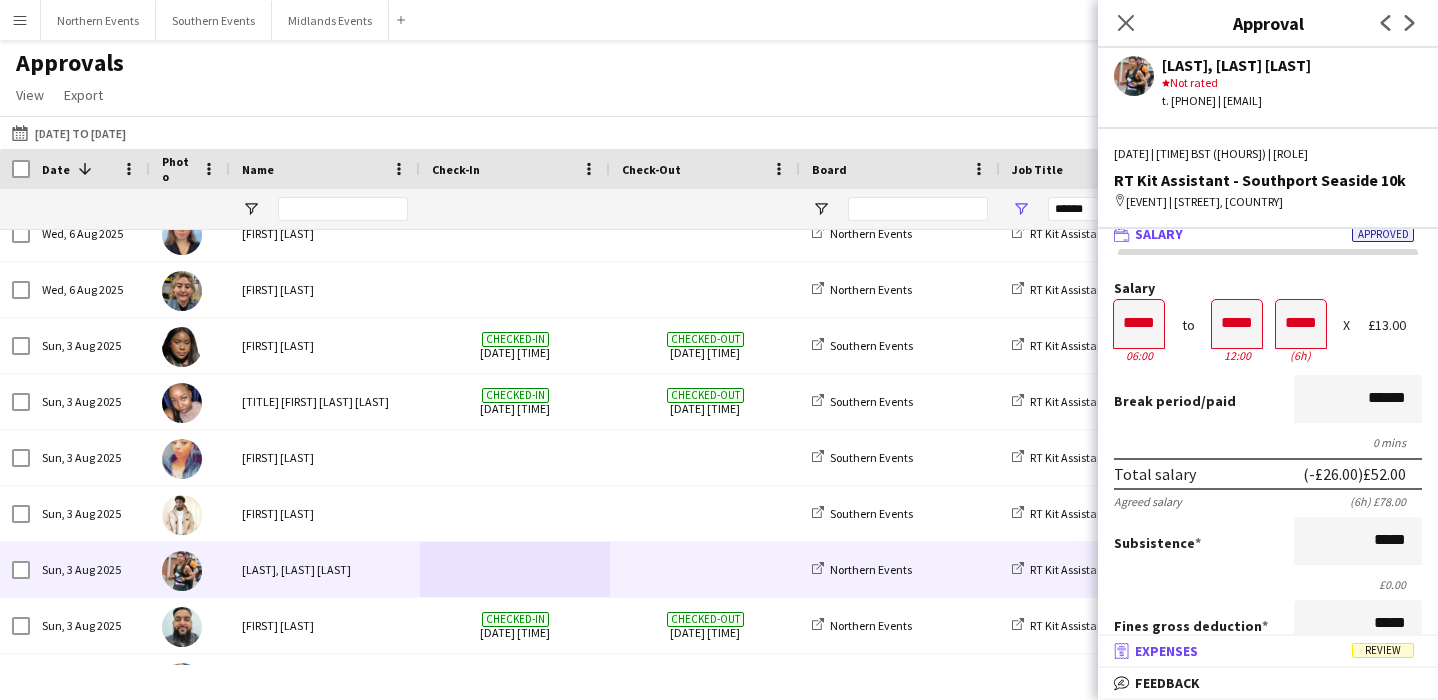 click on "receipt
Expenses   Review" at bounding box center (1264, 651) 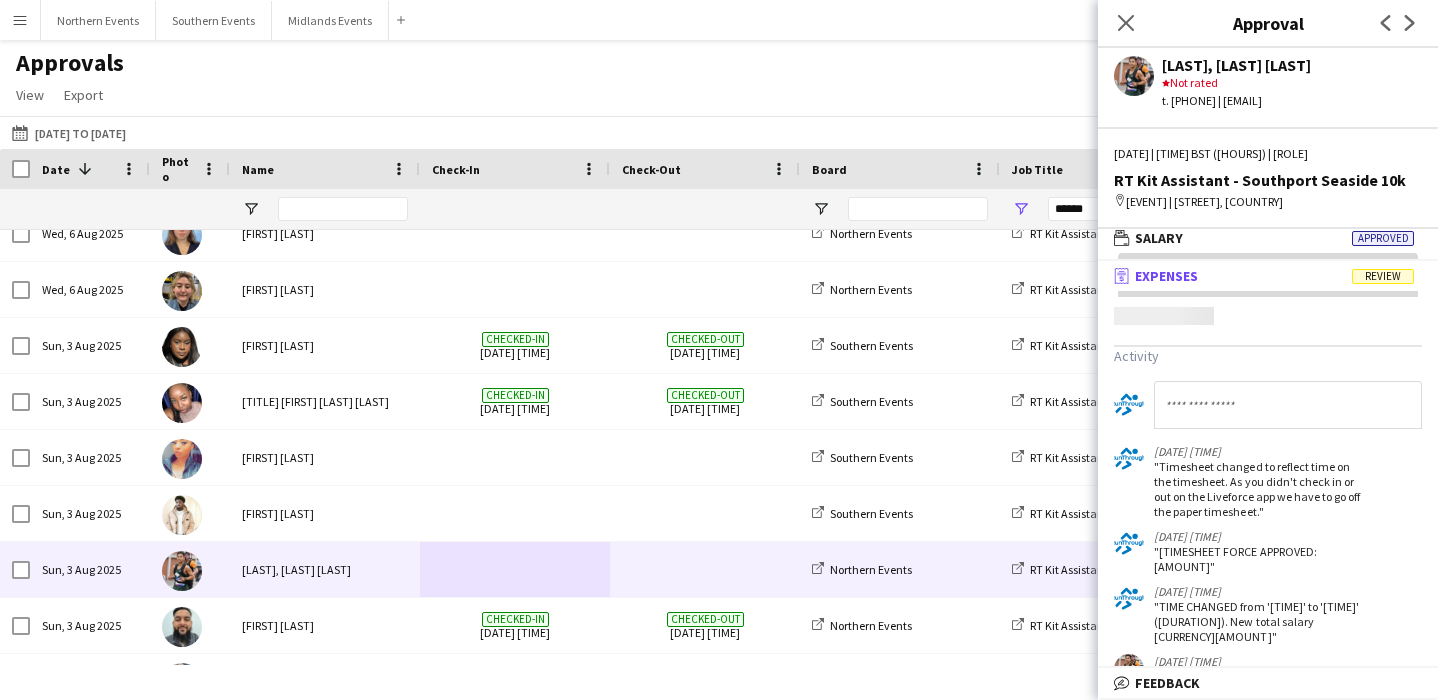scroll, scrollTop: 6, scrollLeft: 0, axis: vertical 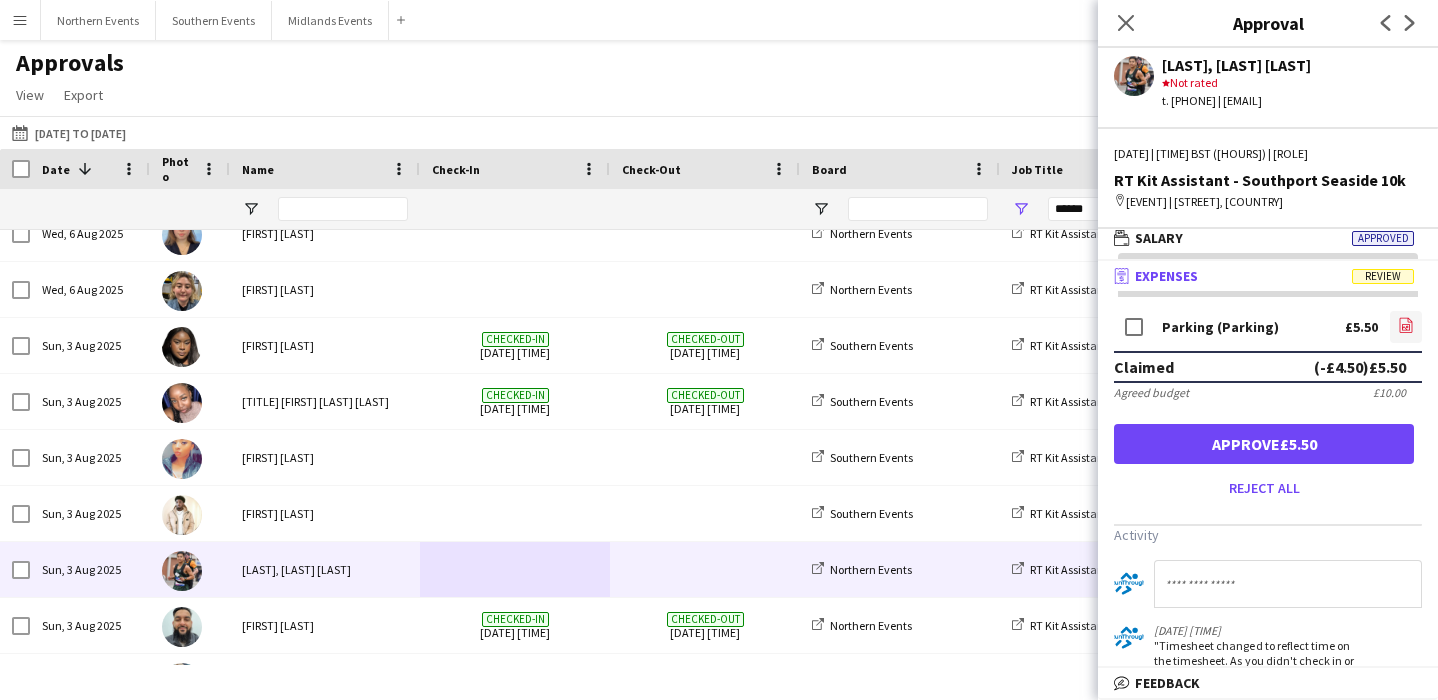 click 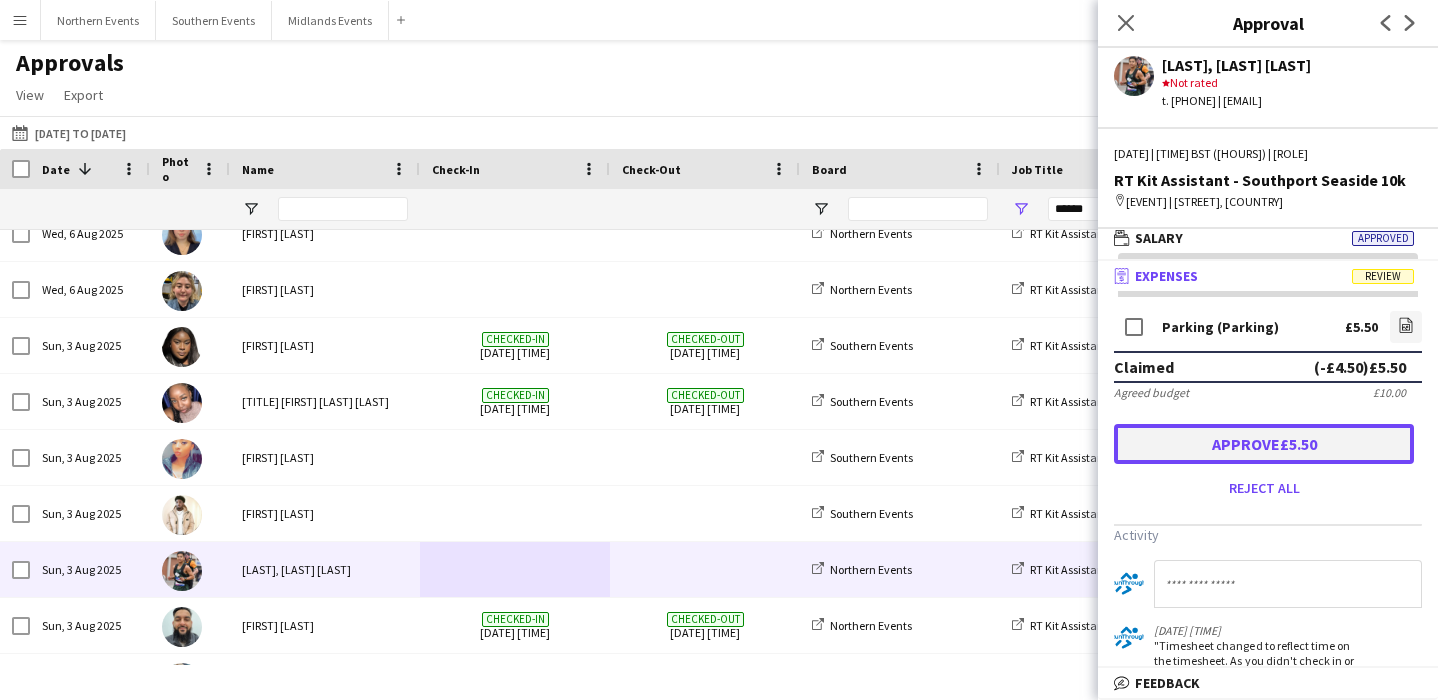 click on "Approve   £5.50" at bounding box center (1264, 444) 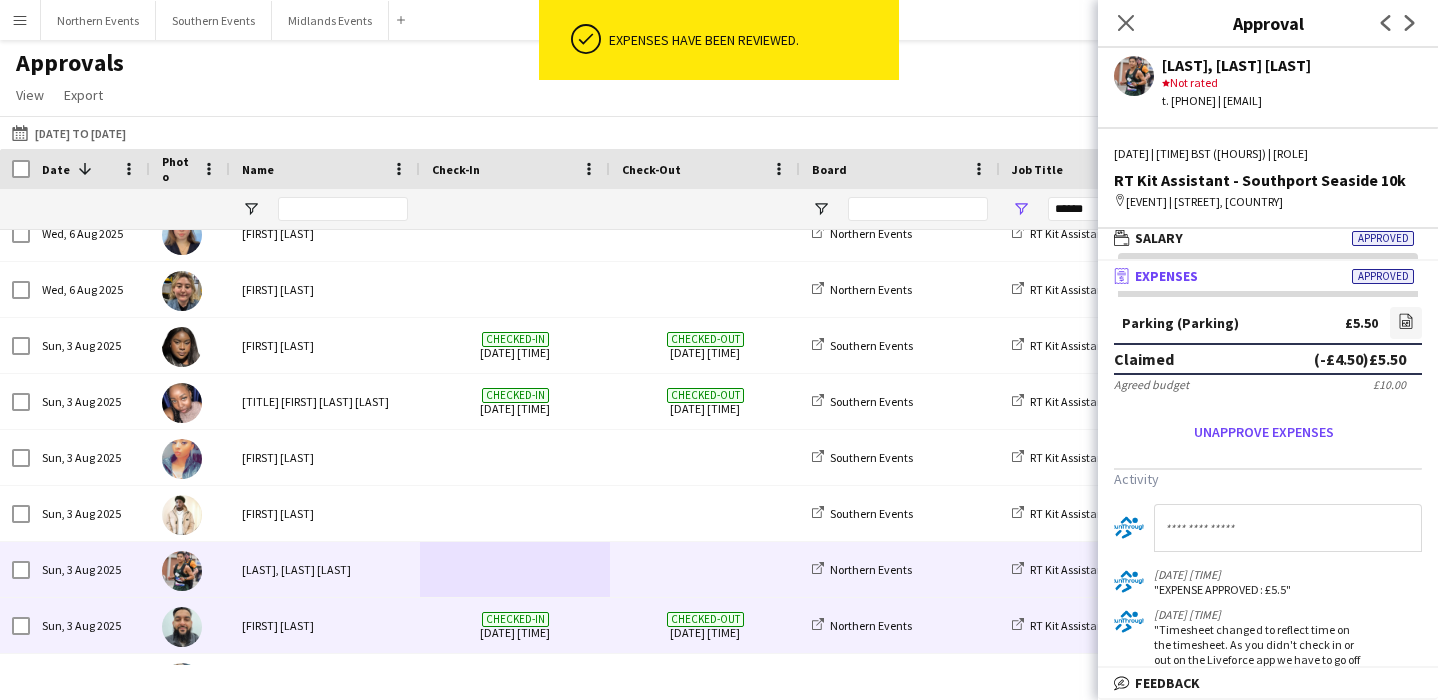 click on "[FIRST] [LAST]" at bounding box center [325, 625] 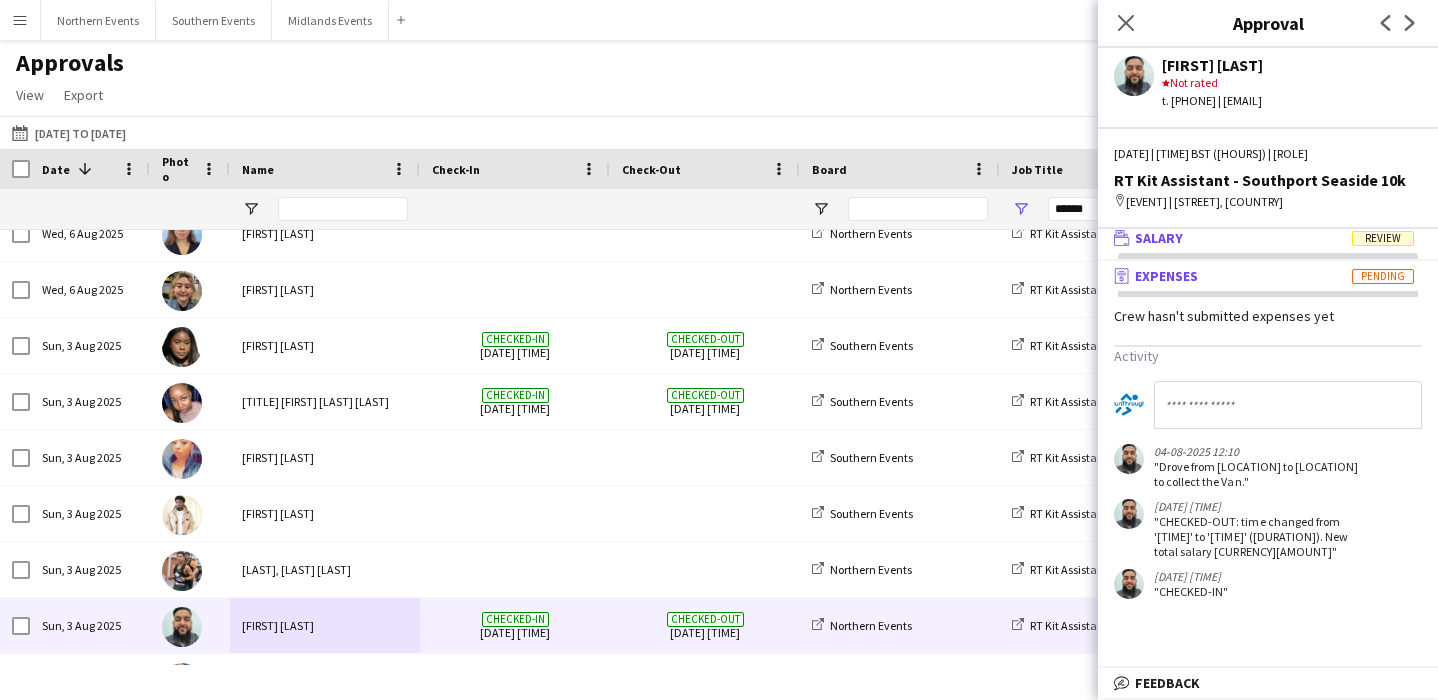 click on "wallet
Salary   Review" at bounding box center (1264, 238) 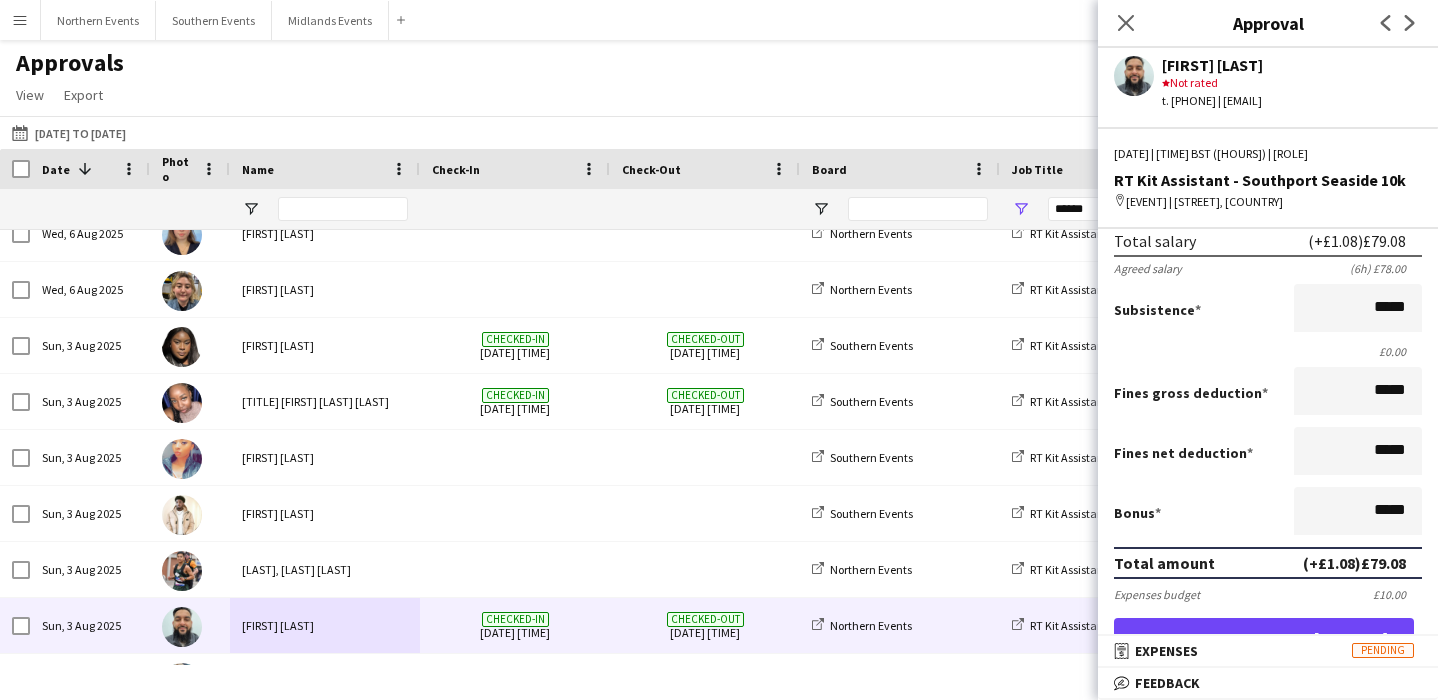 scroll, scrollTop: 251, scrollLeft: 0, axis: vertical 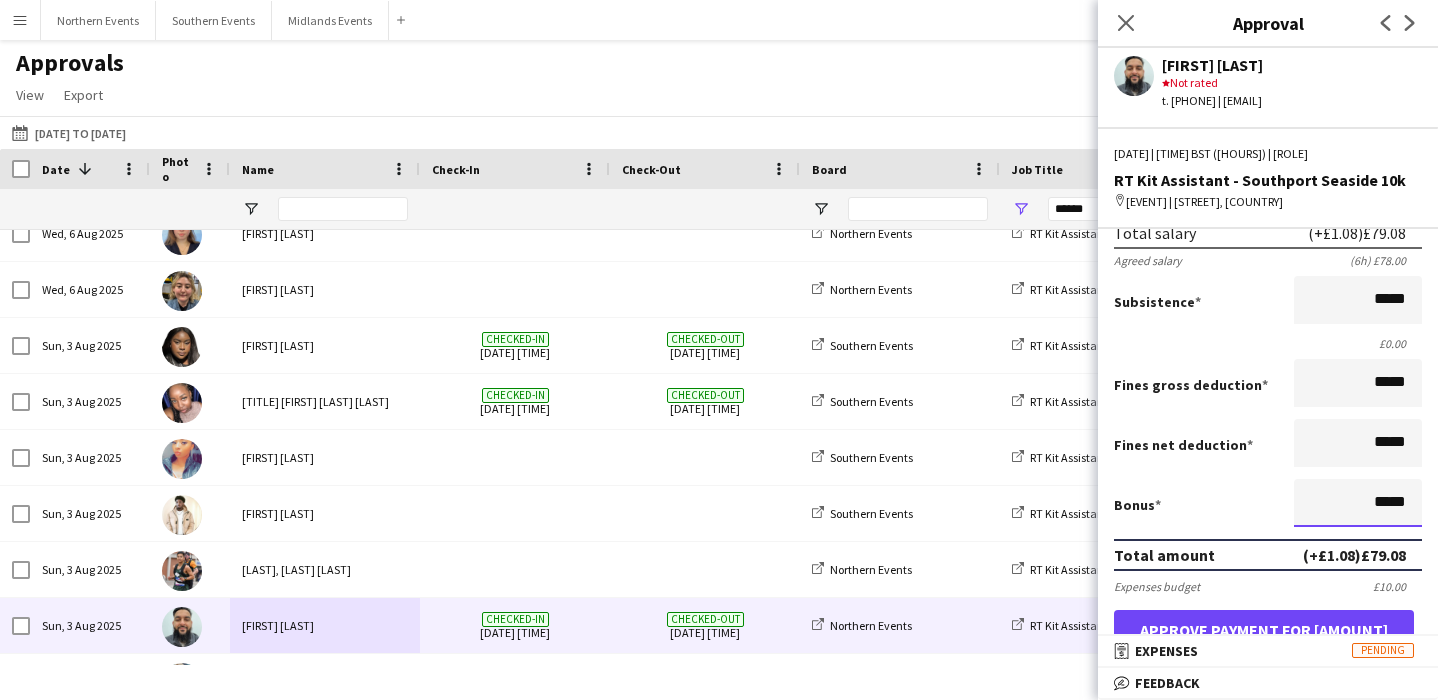 click on "*****" at bounding box center (1358, 503) 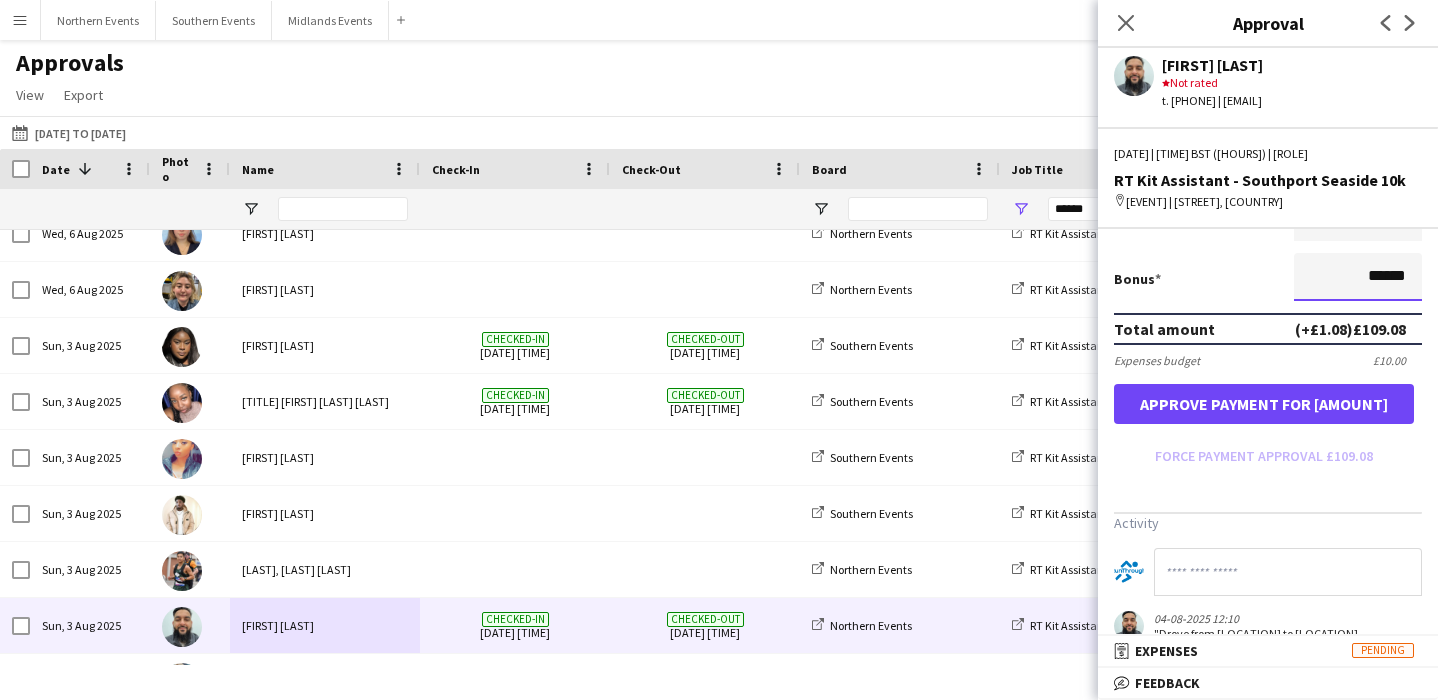 scroll, scrollTop: 494, scrollLeft: 0, axis: vertical 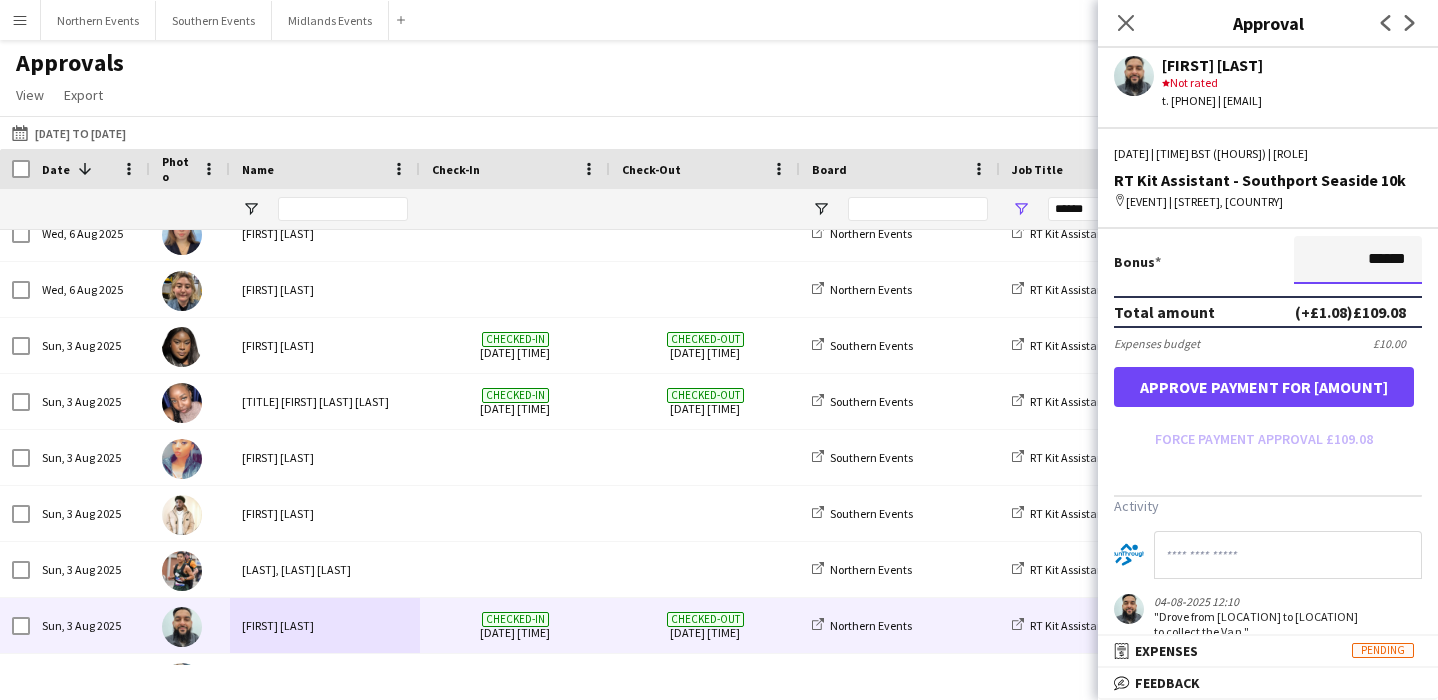 type on "******" 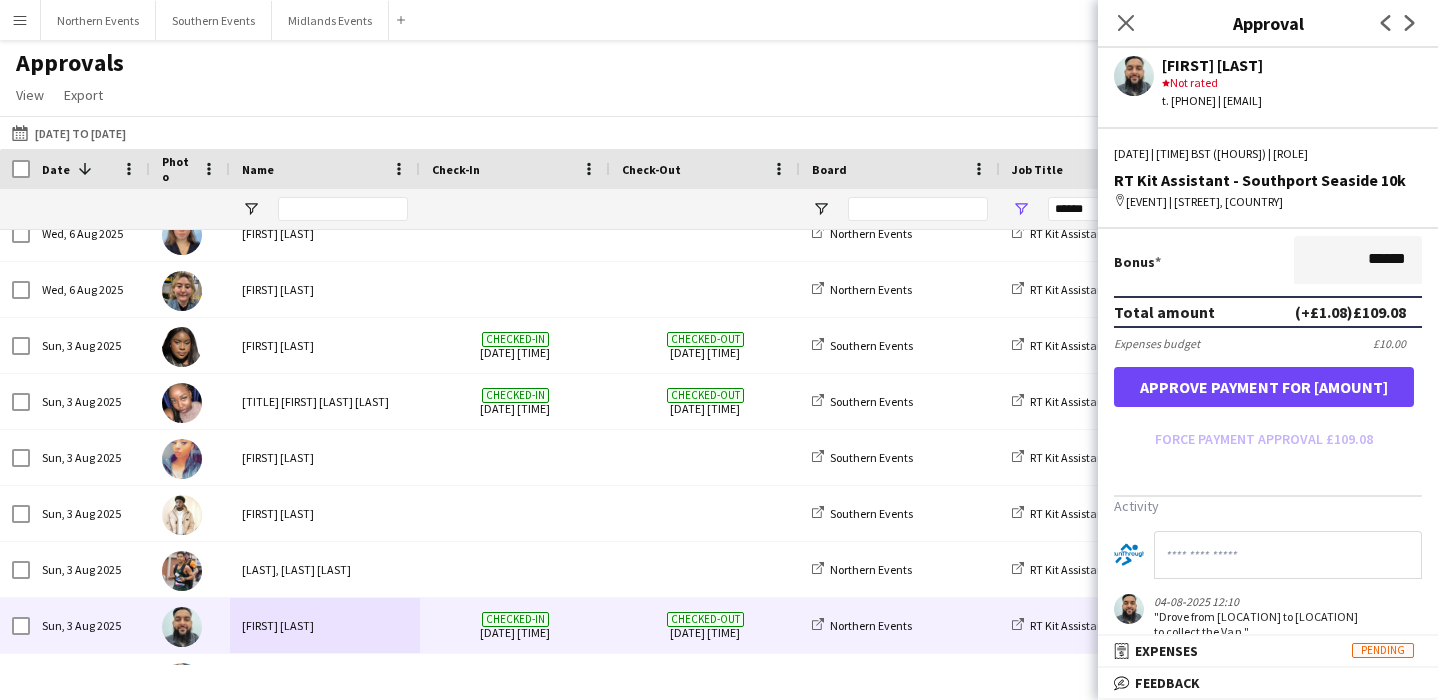 click 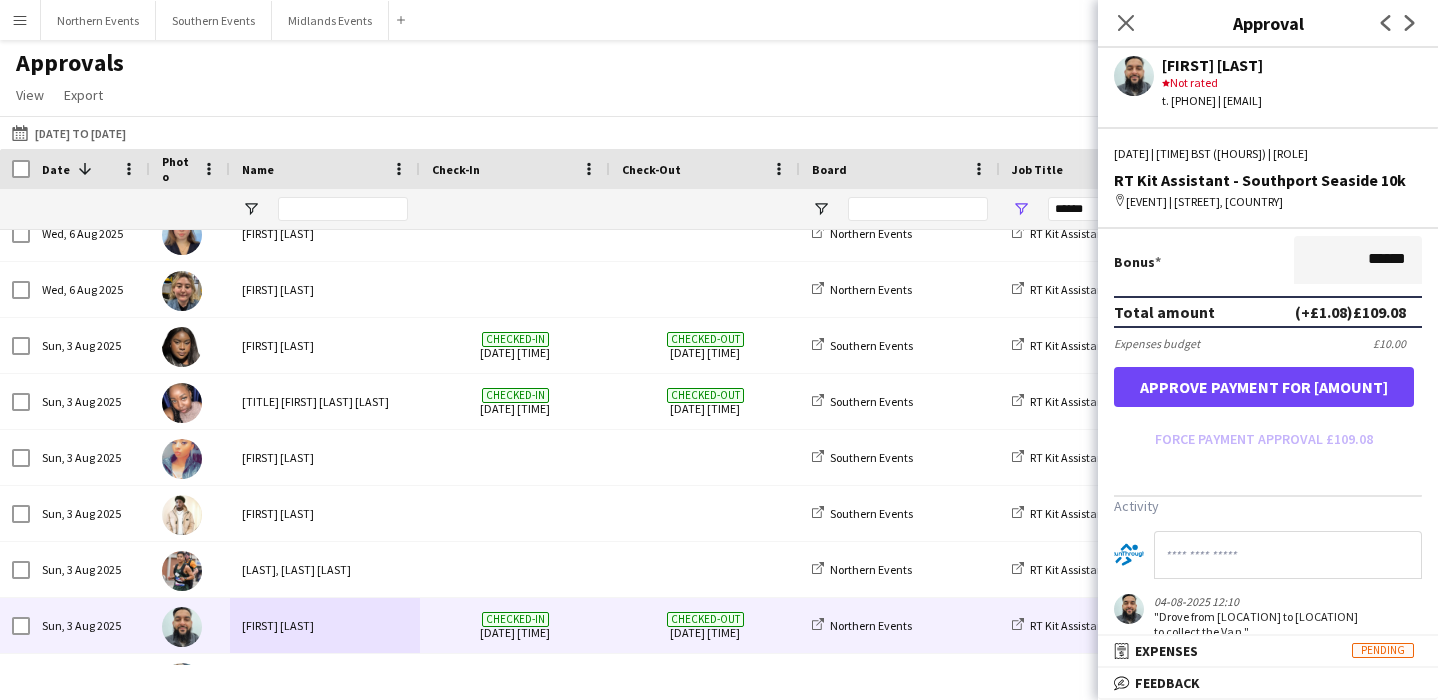paste on "**********" 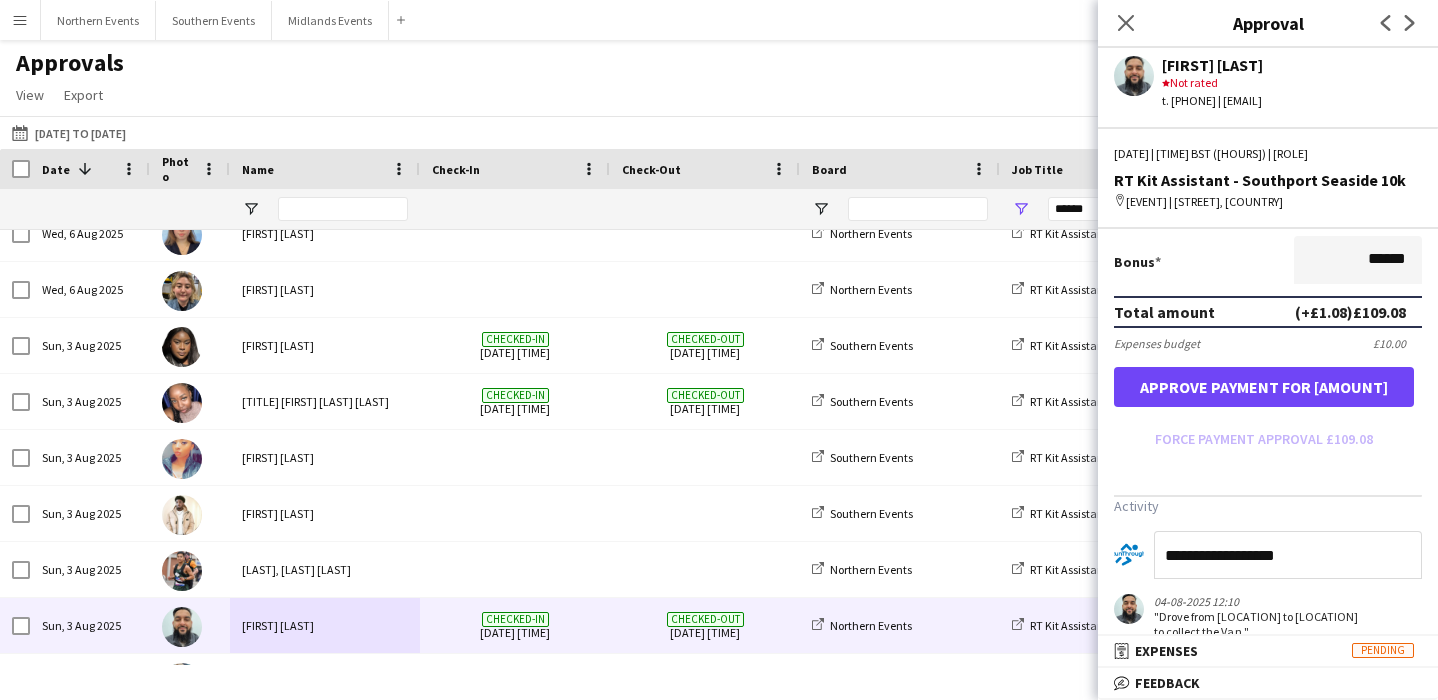 click on "**********" 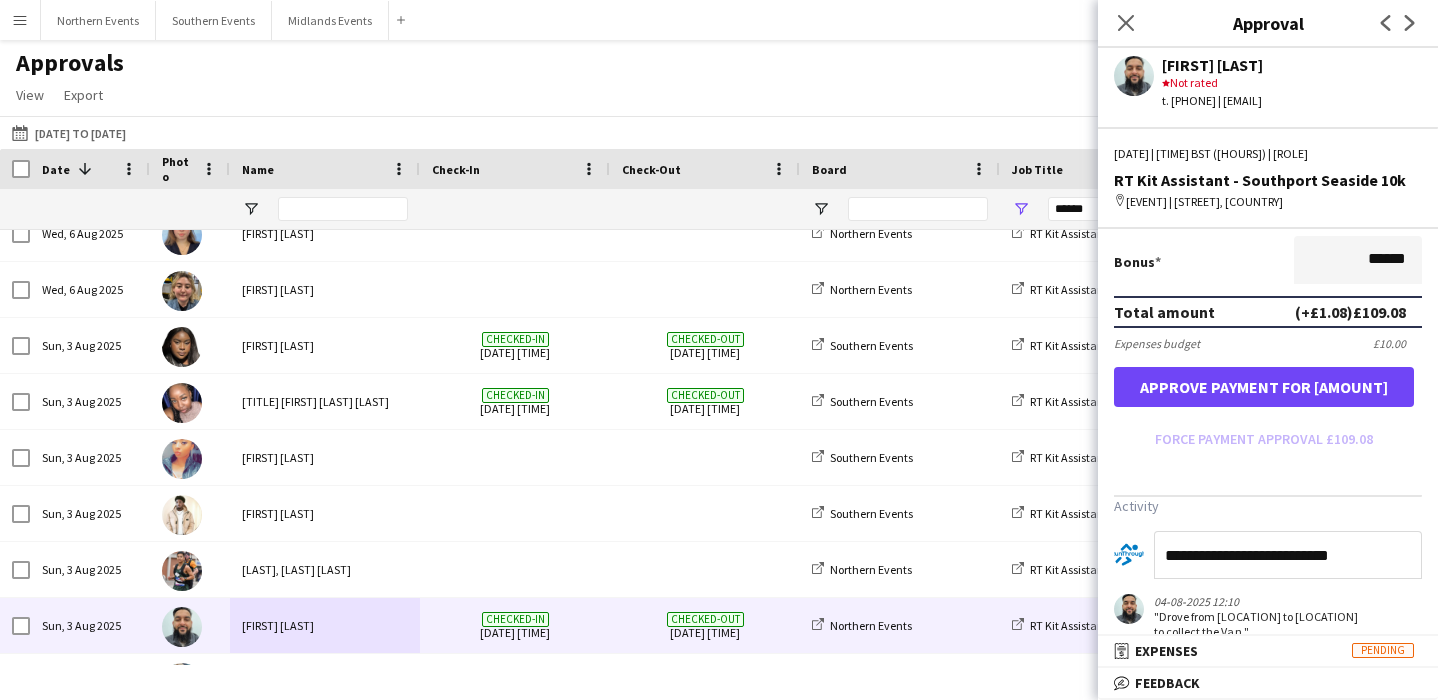 click on "**********" 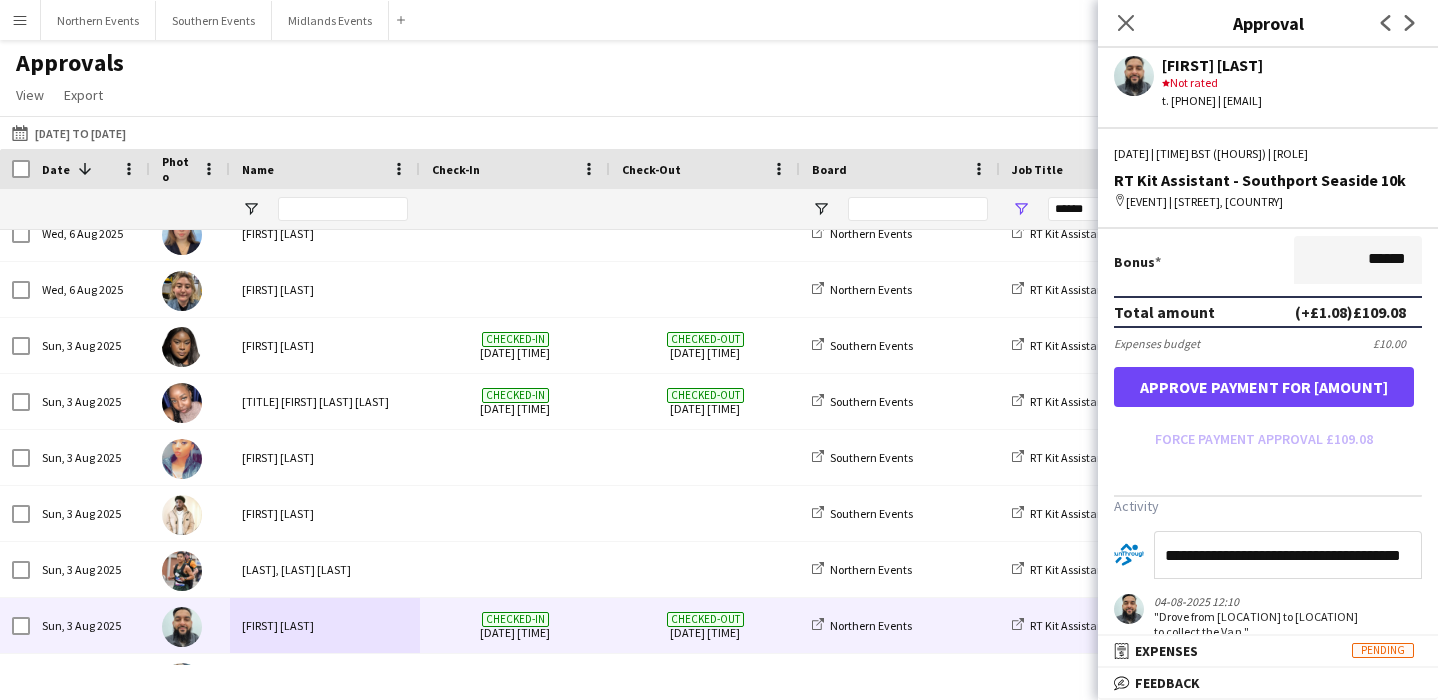 scroll, scrollTop: 0, scrollLeft: 19, axis: horizontal 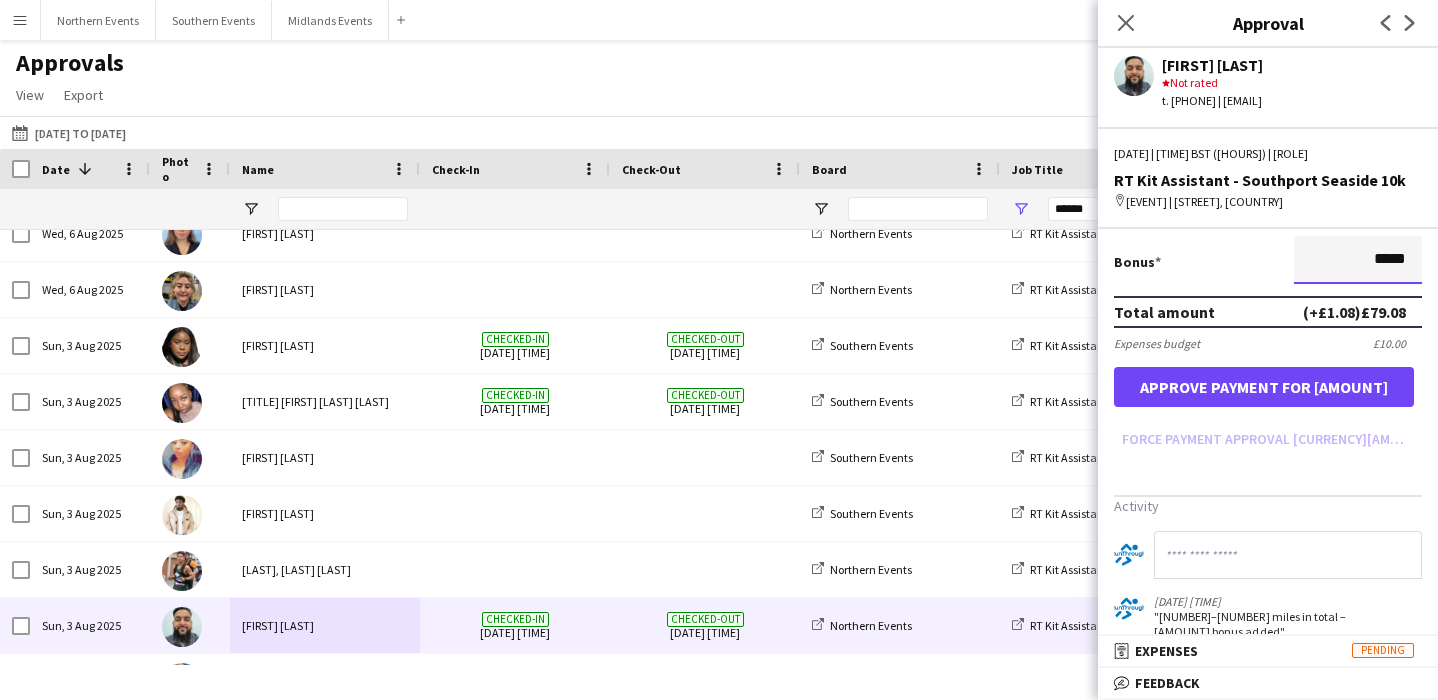 click on "*****" at bounding box center (1358, 260) 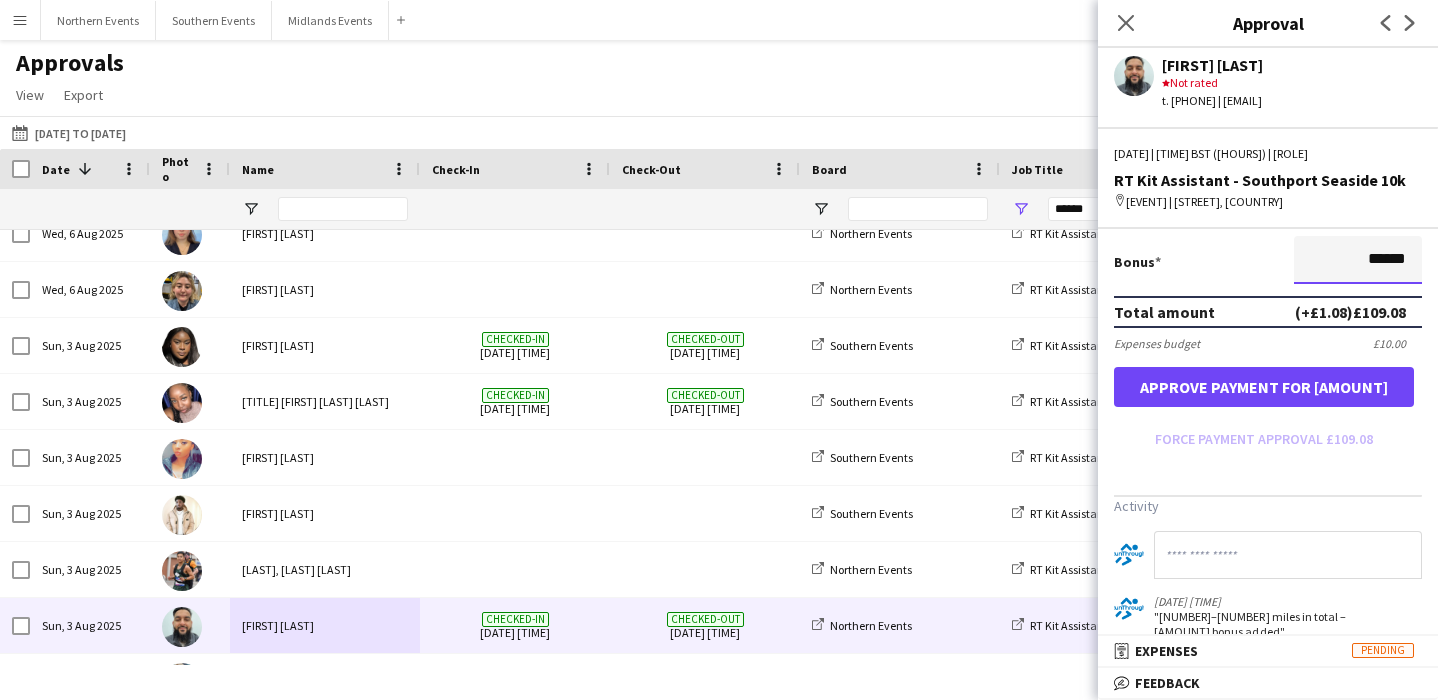 type on "******" 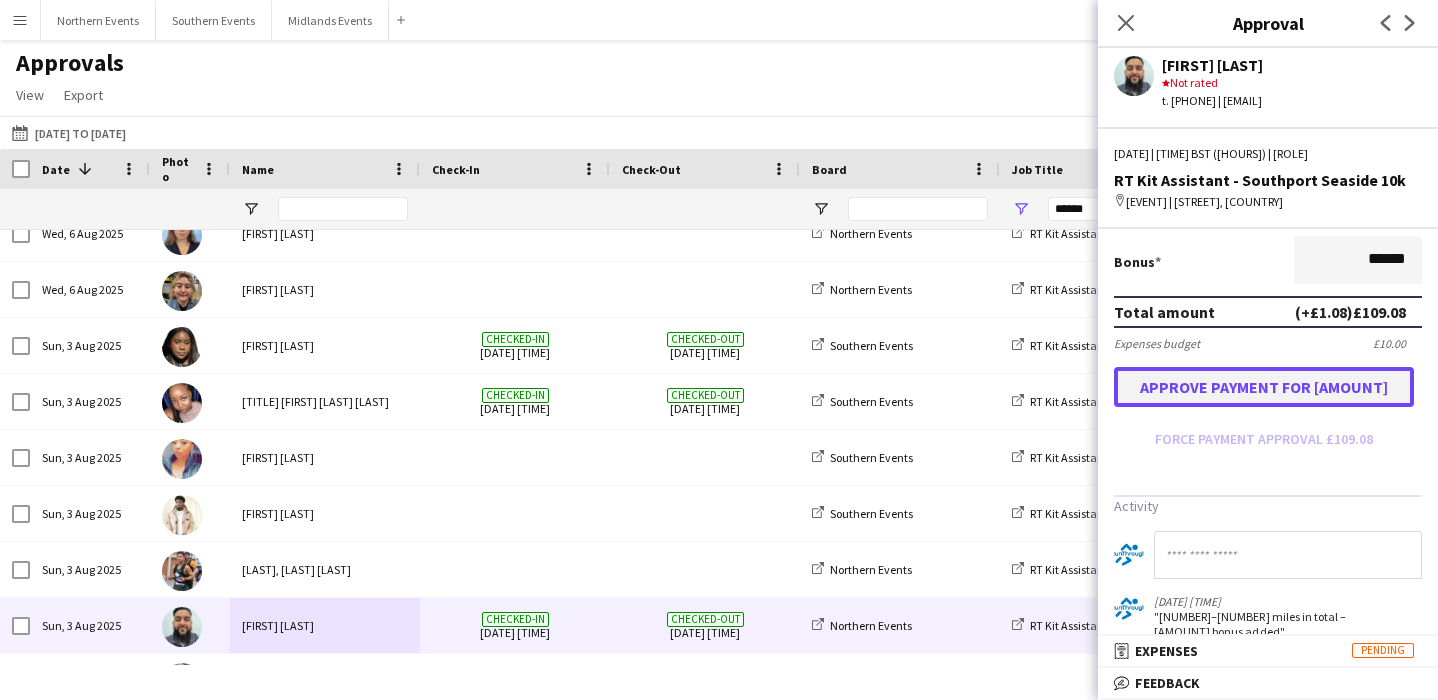 click on "Approve payment for [AMOUNT]" at bounding box center (1264, 387) 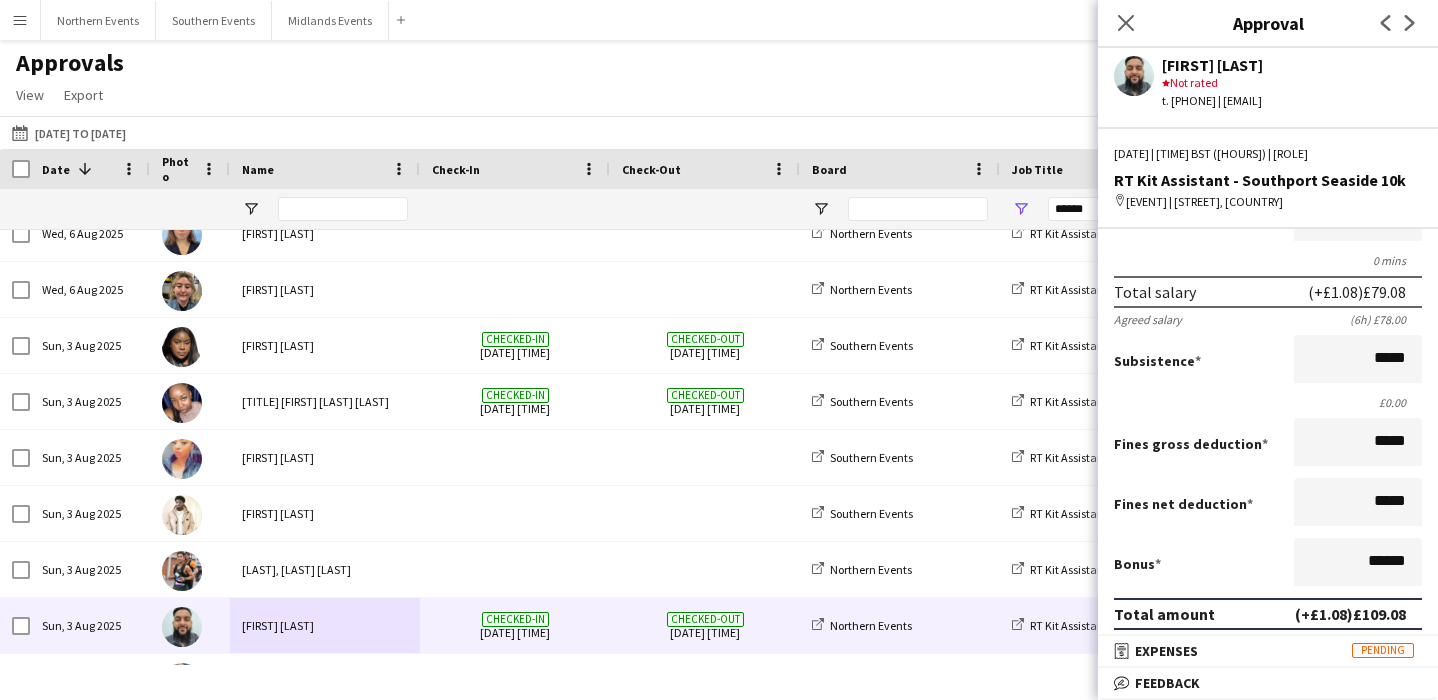 scroll, scrollTop: 169, scrollLeft: 0, axis: vertical 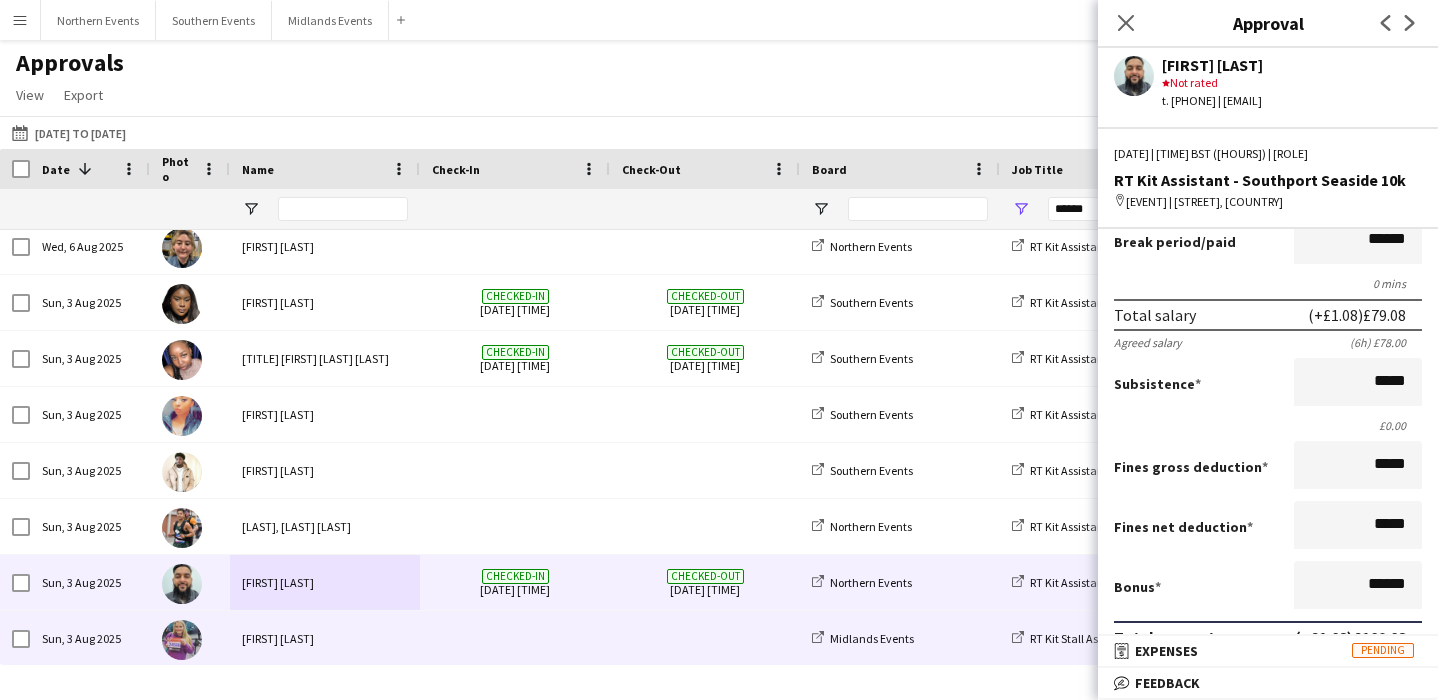 click at bounding box center (515, 638) 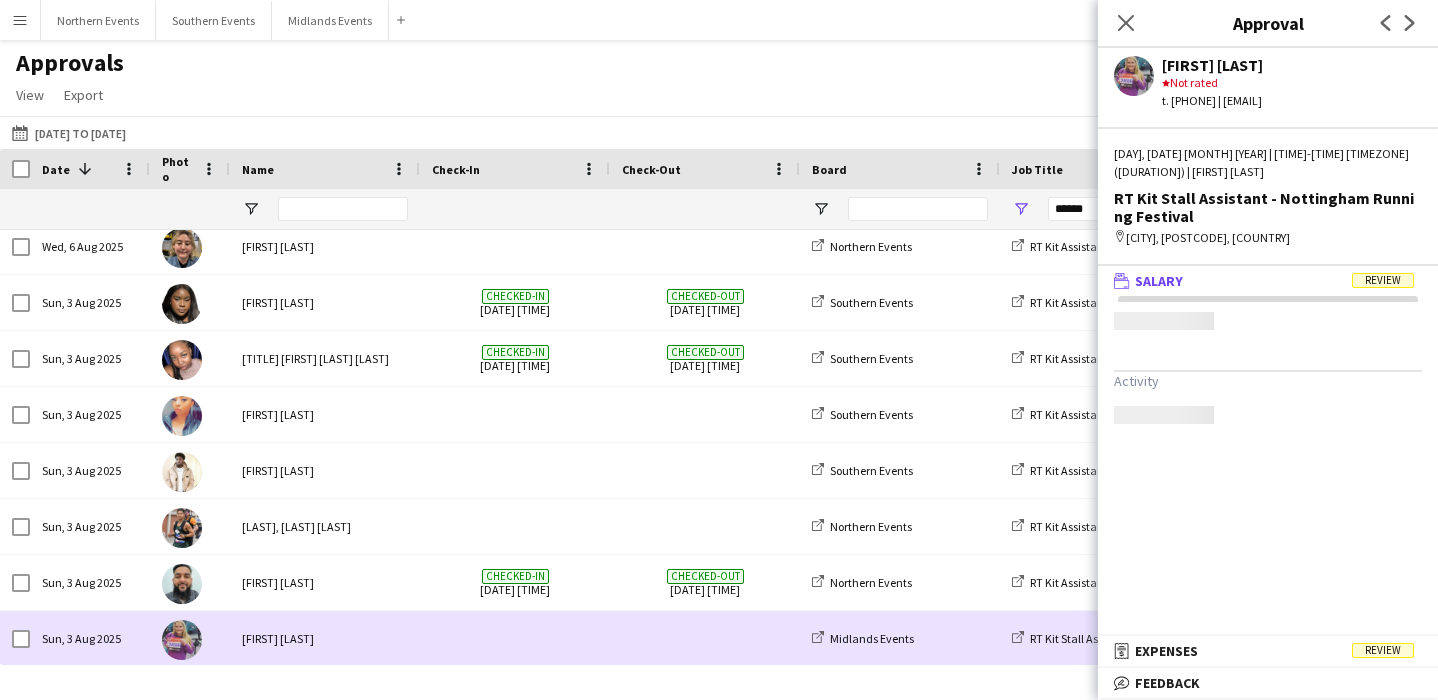 scroll, scrollTop: 0, scrollLeft: 0, axis: both 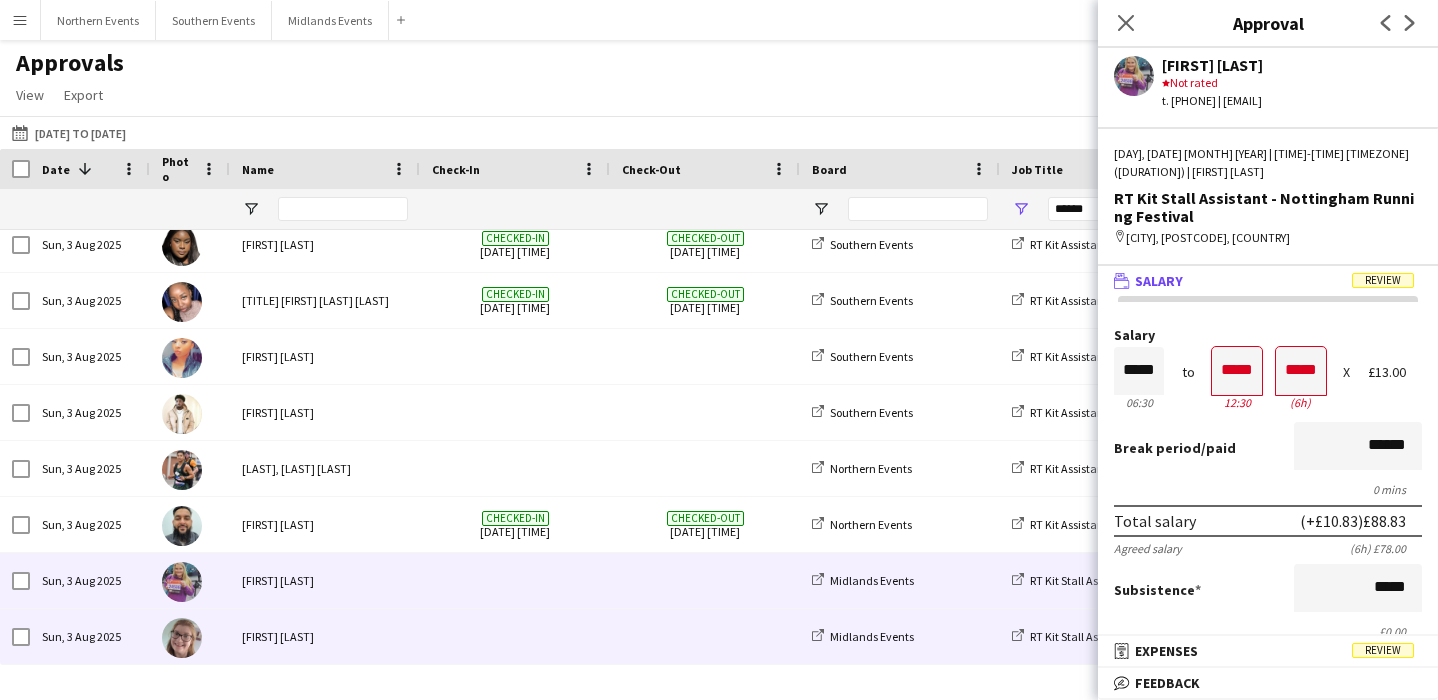 click at bounding box center [515, 636] 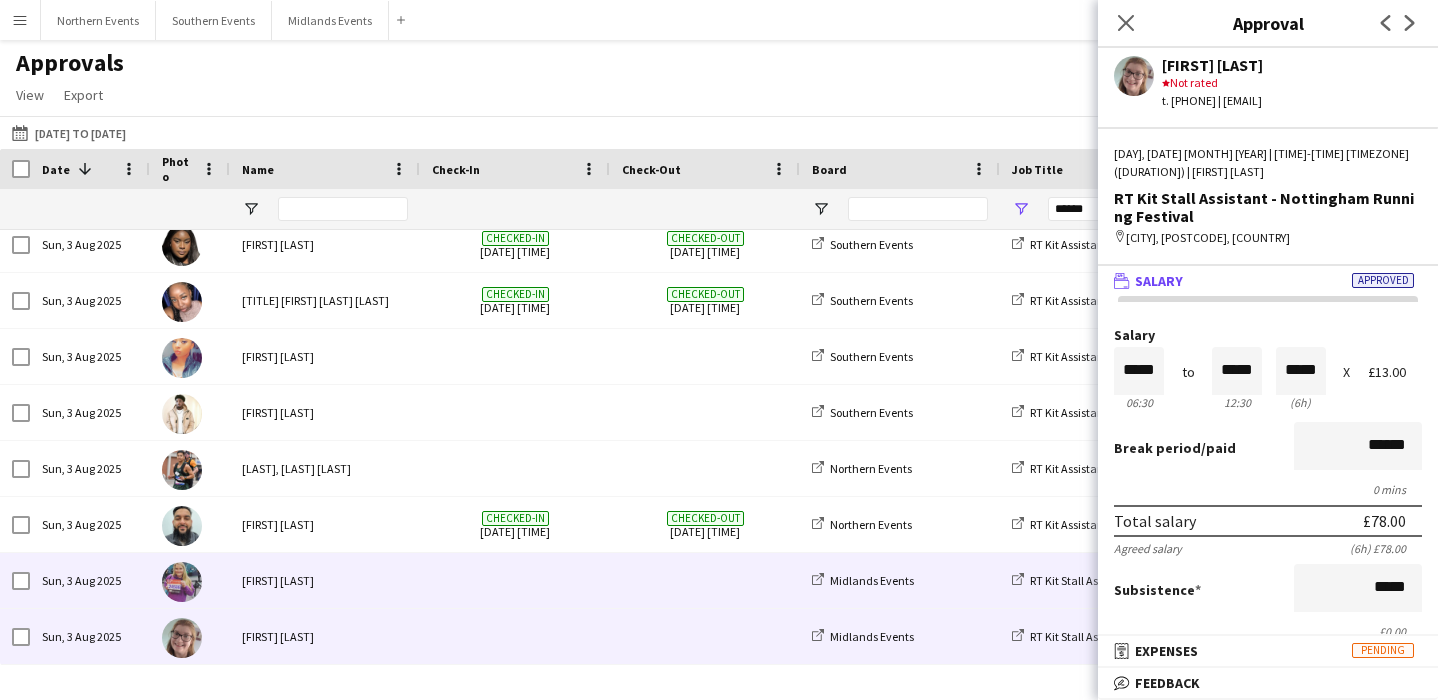 click at bounding box center (515, 580) 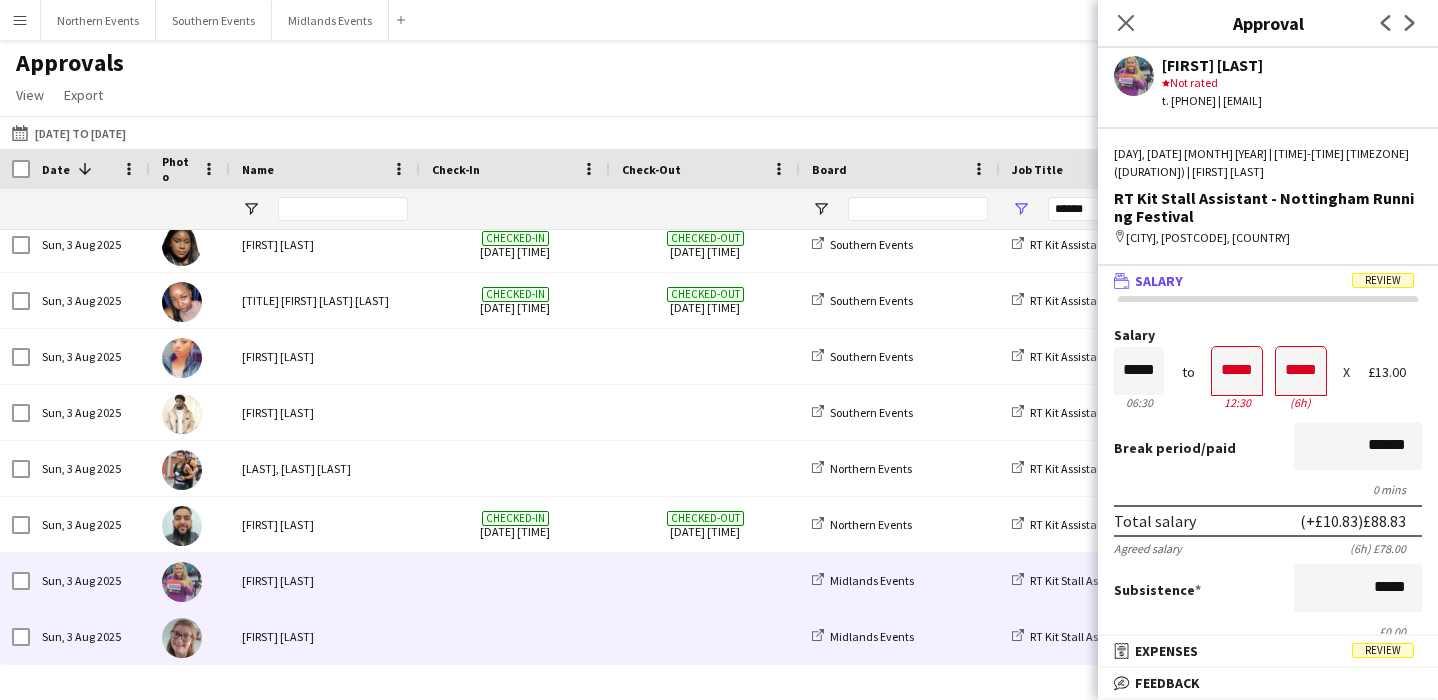 click at bounding box center (515, 636) 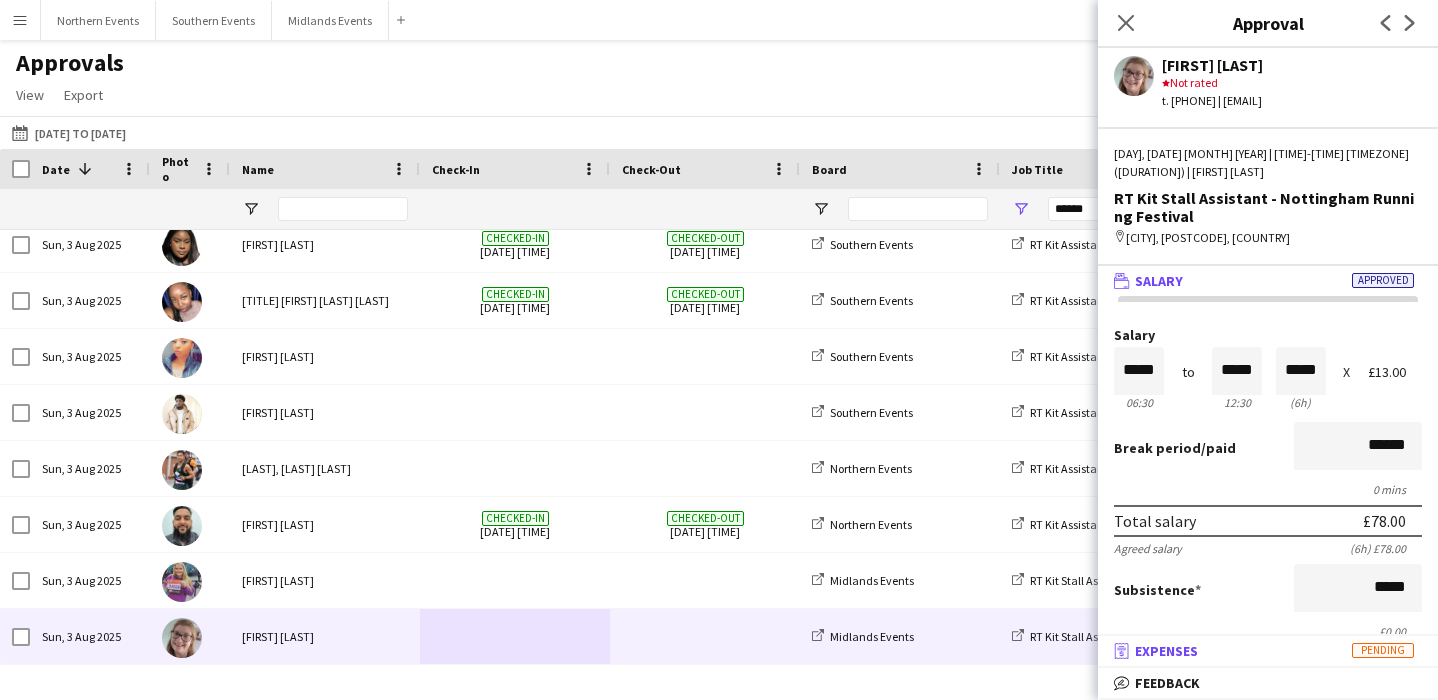 click on "receipt
Expenses   Pending" at bounding box center (1264, 651) 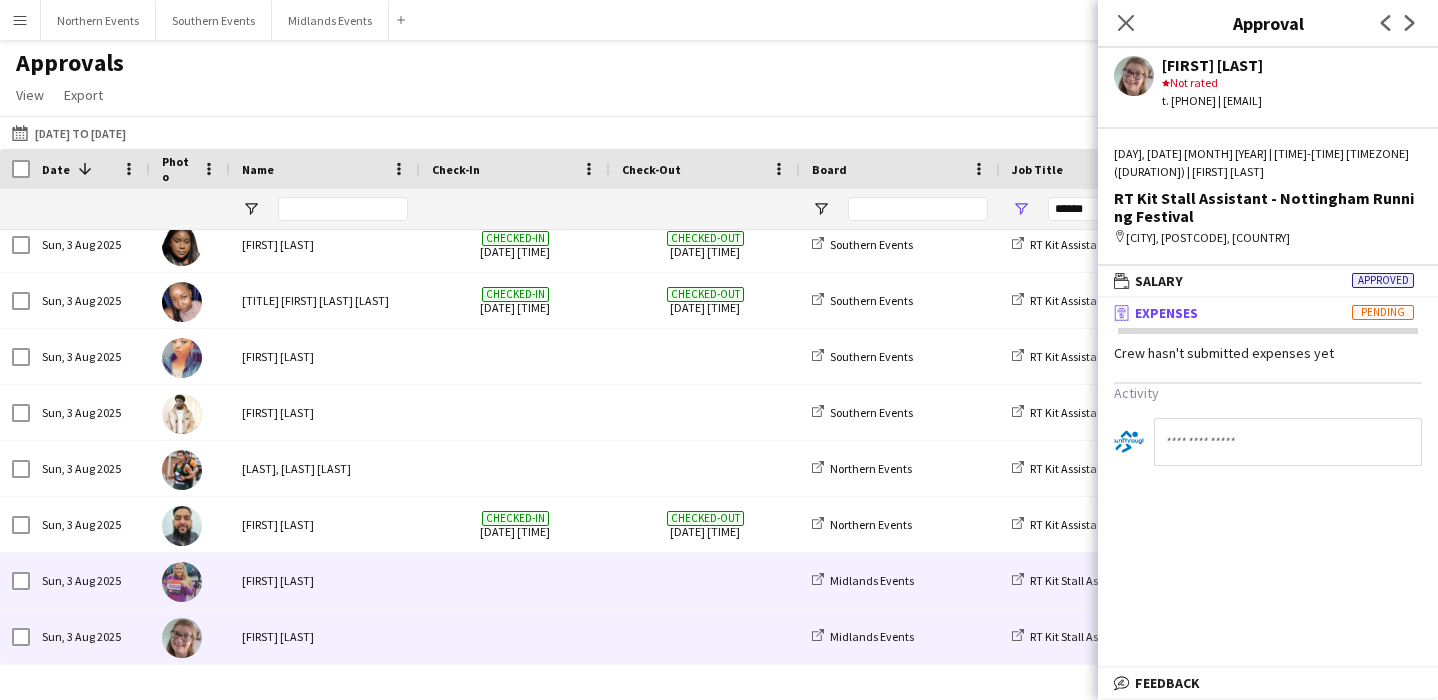 click at bounding box center (705, 580) 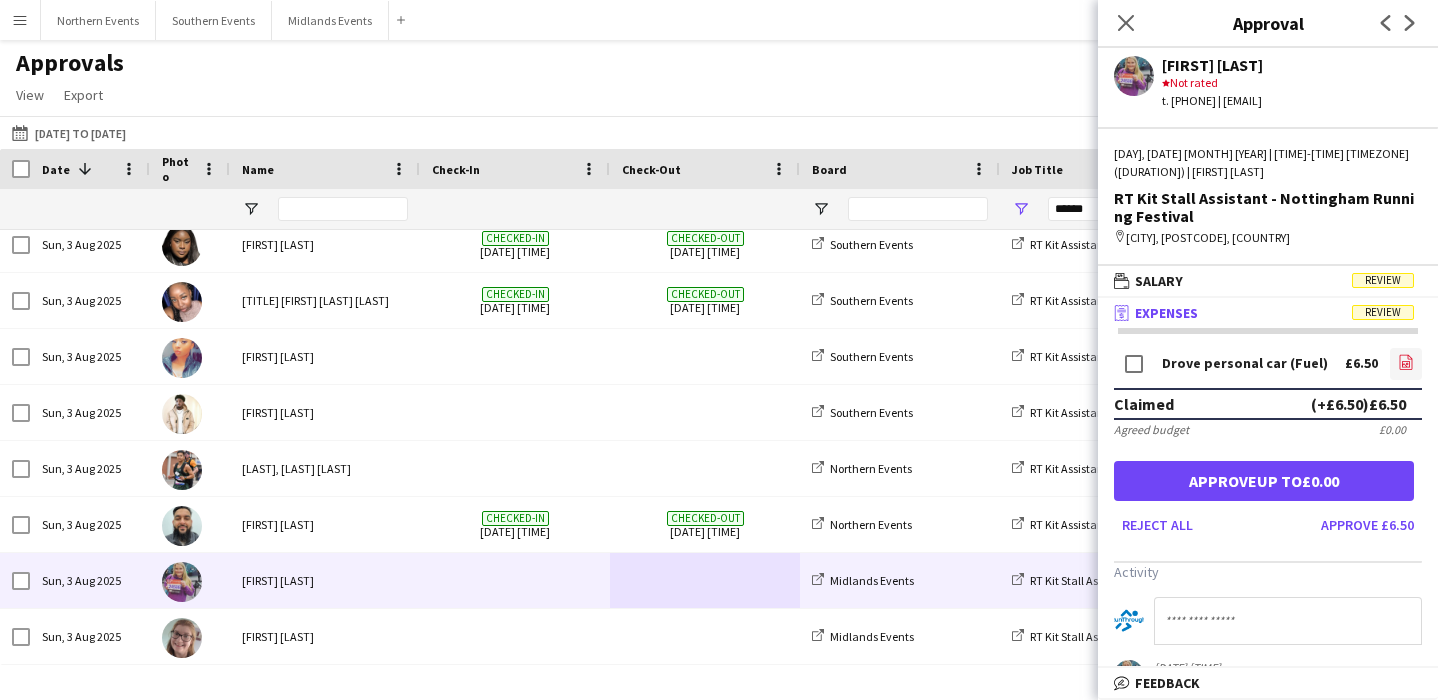 click on "file-image" at bounding box center (1406, 364) 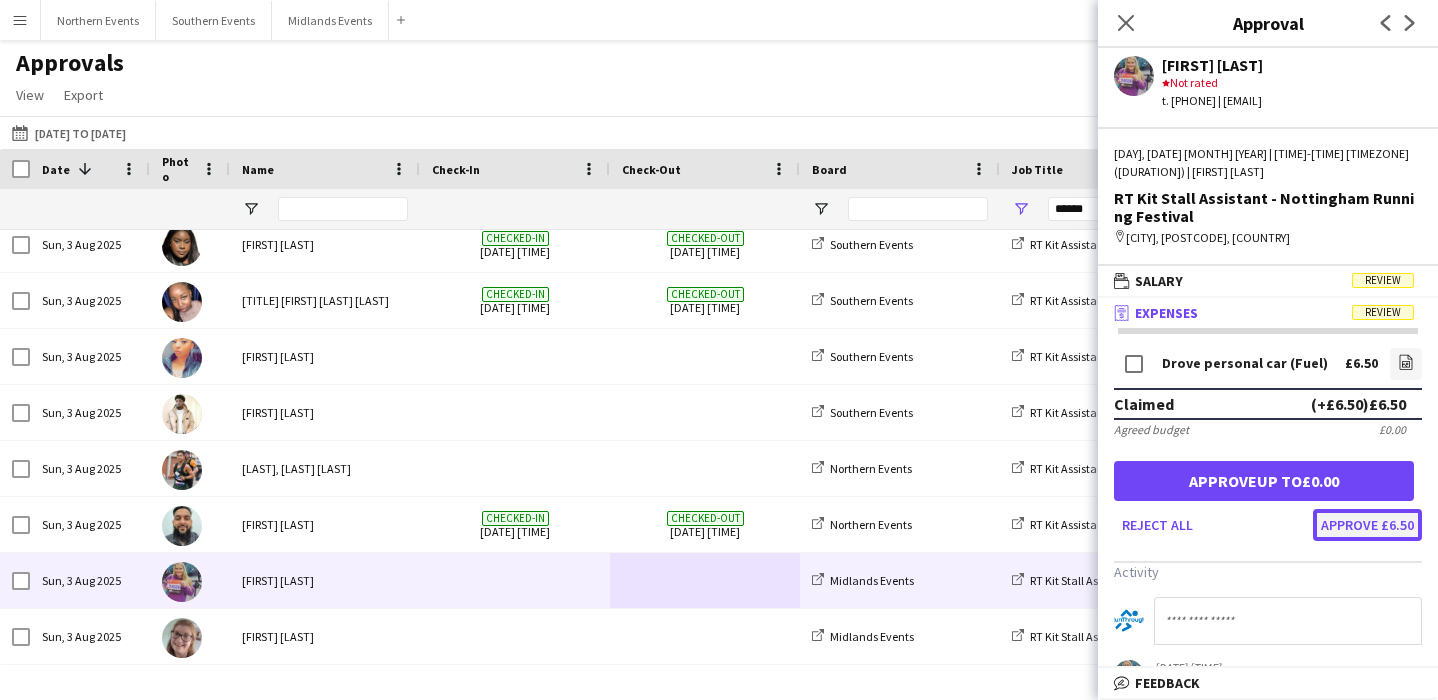 click on "Approve £6.50" at bounding box center (1367, 525) 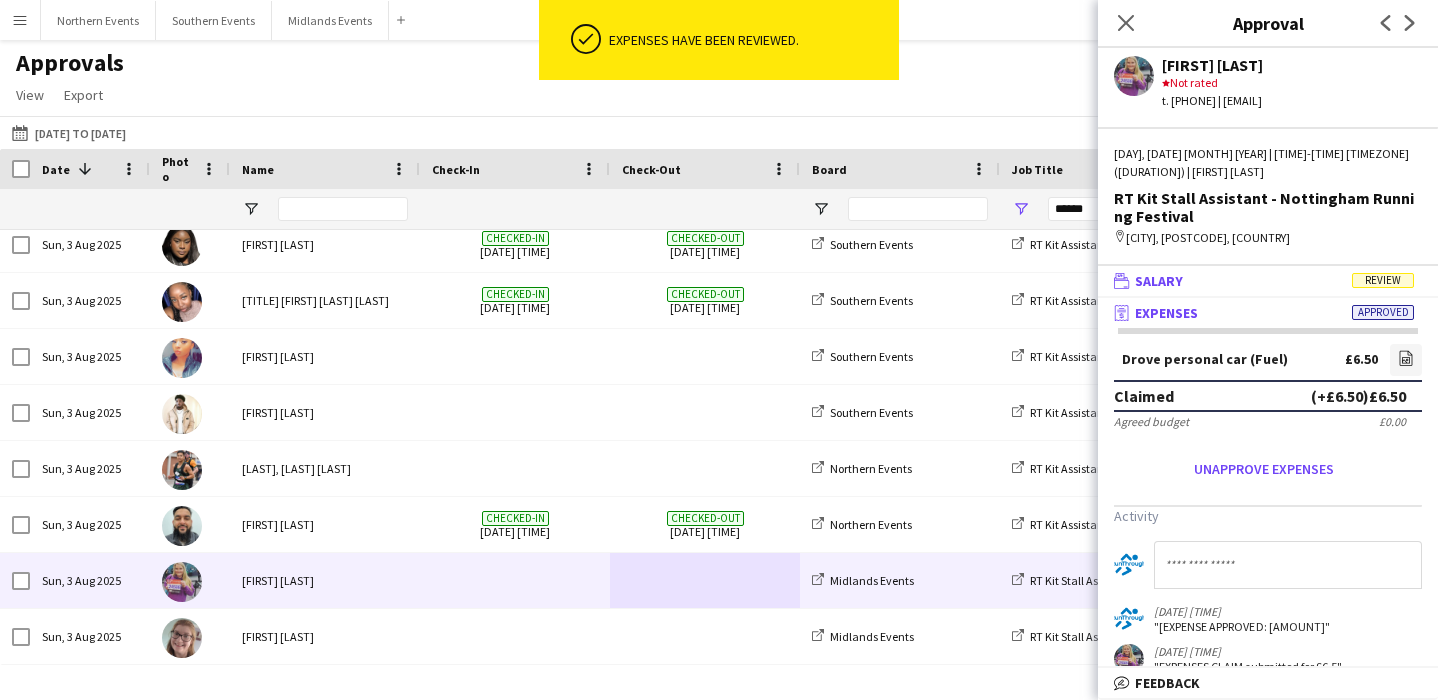click on "wallet
Salary   Review" at bounding box center (1264, 281) 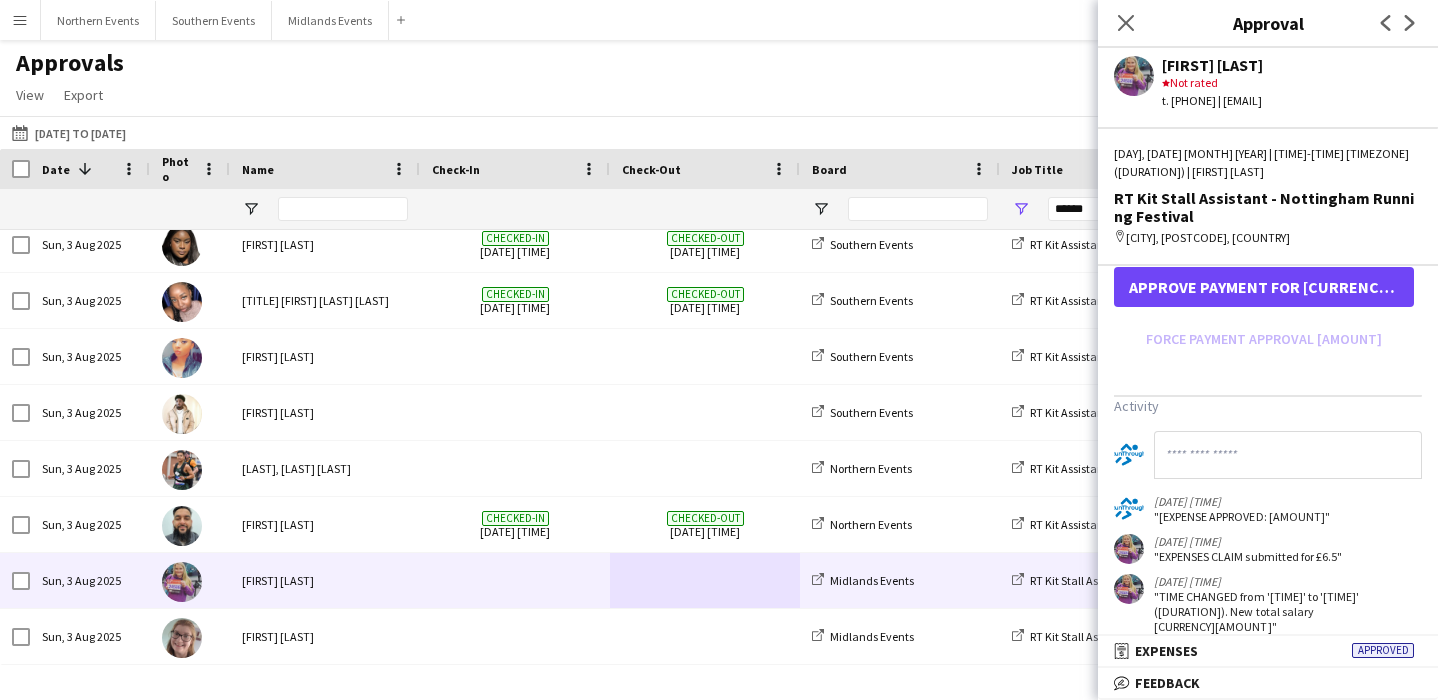 scroll, scrollTop: 656, scrollLeft: 0, axis: vertical 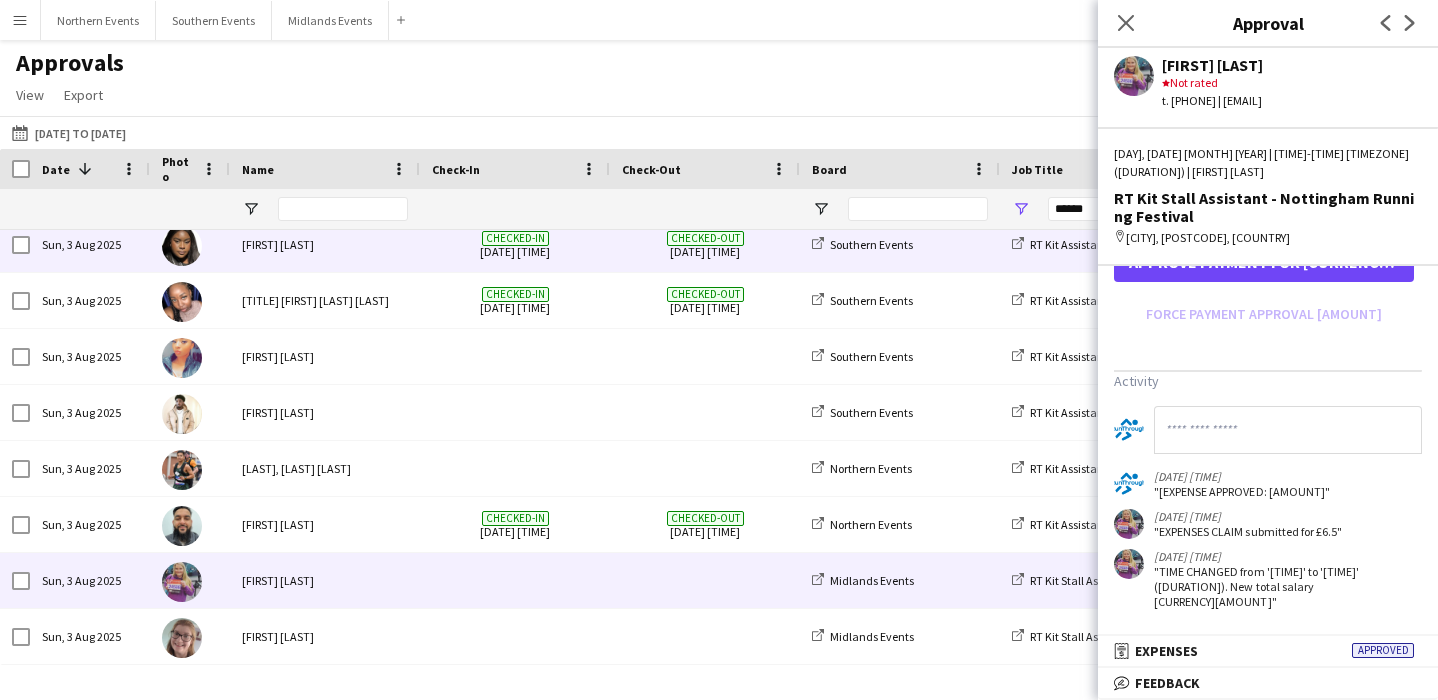 click on "[FIRST] [LAST]" at bounding box center [325, 244] 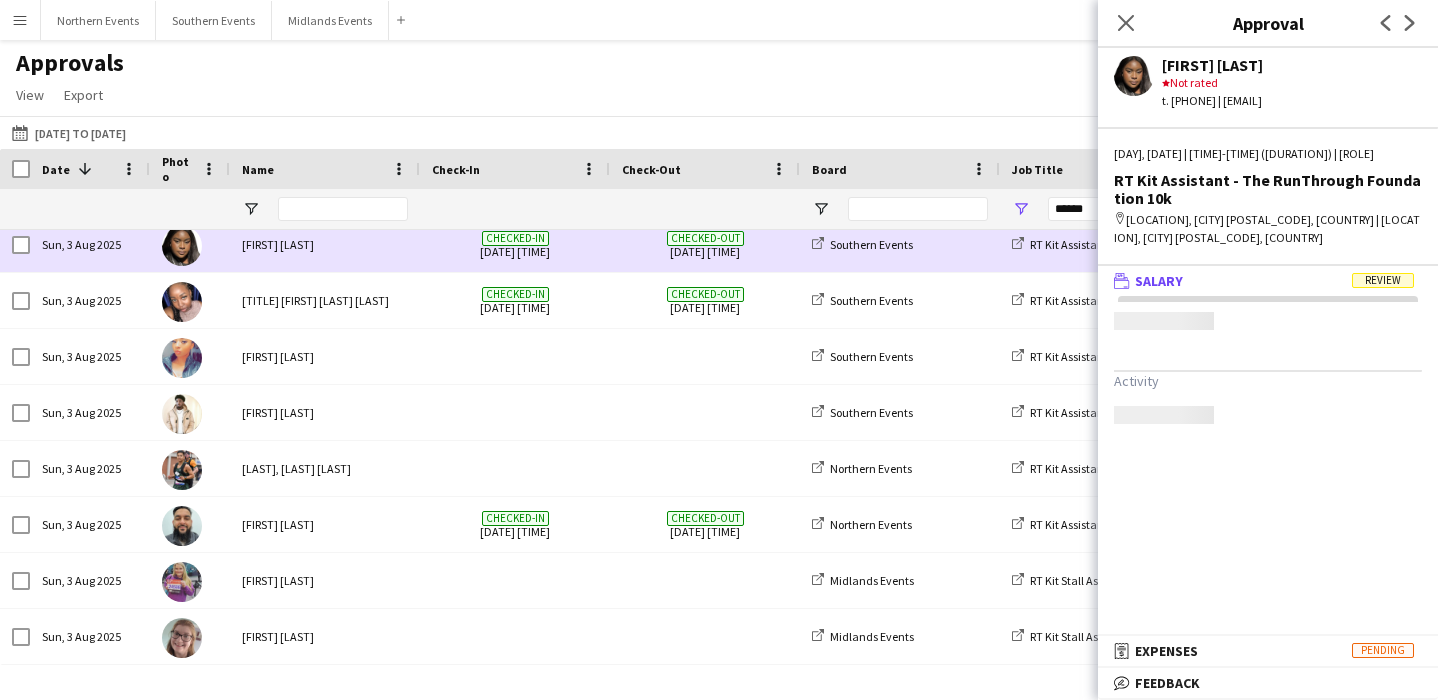 scroll, scrollTop: 0, scrollLeft: 0, axis: both 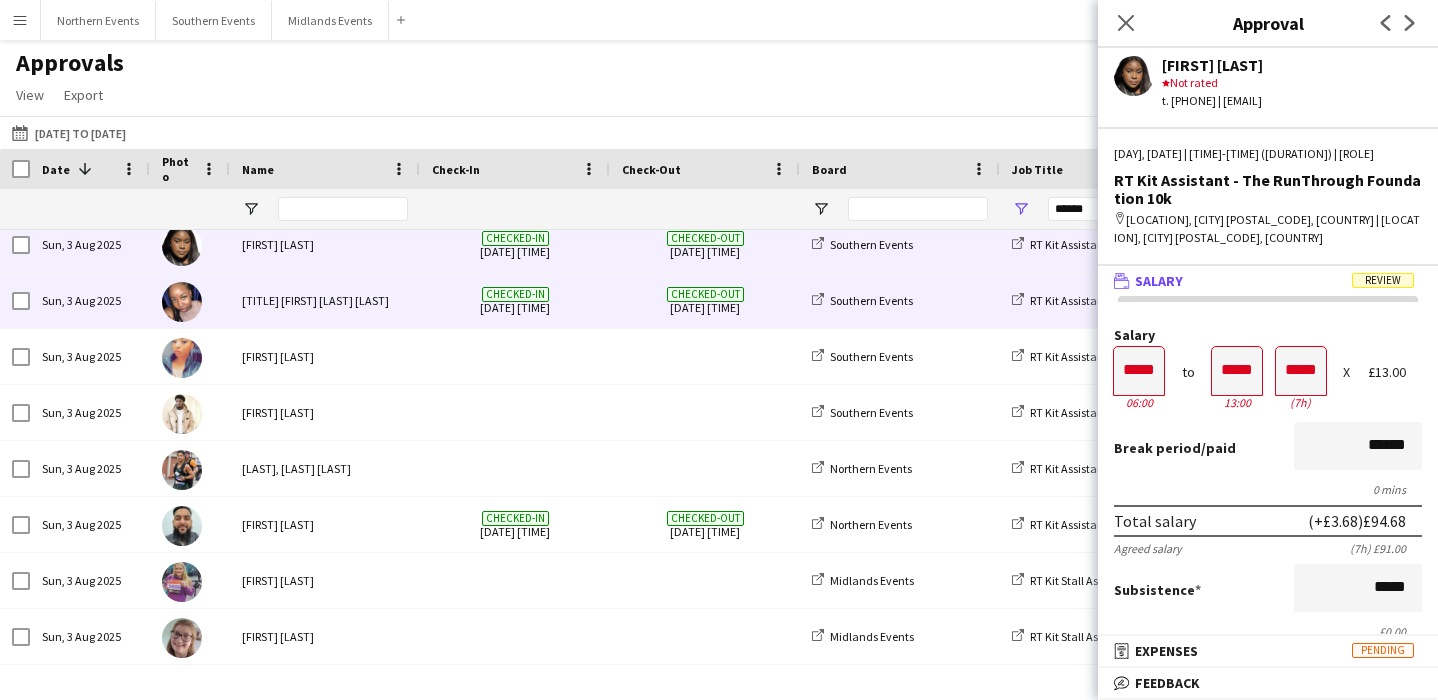click on "Checked-in [DATE] [TIME]" at bounding box center (515, 300) 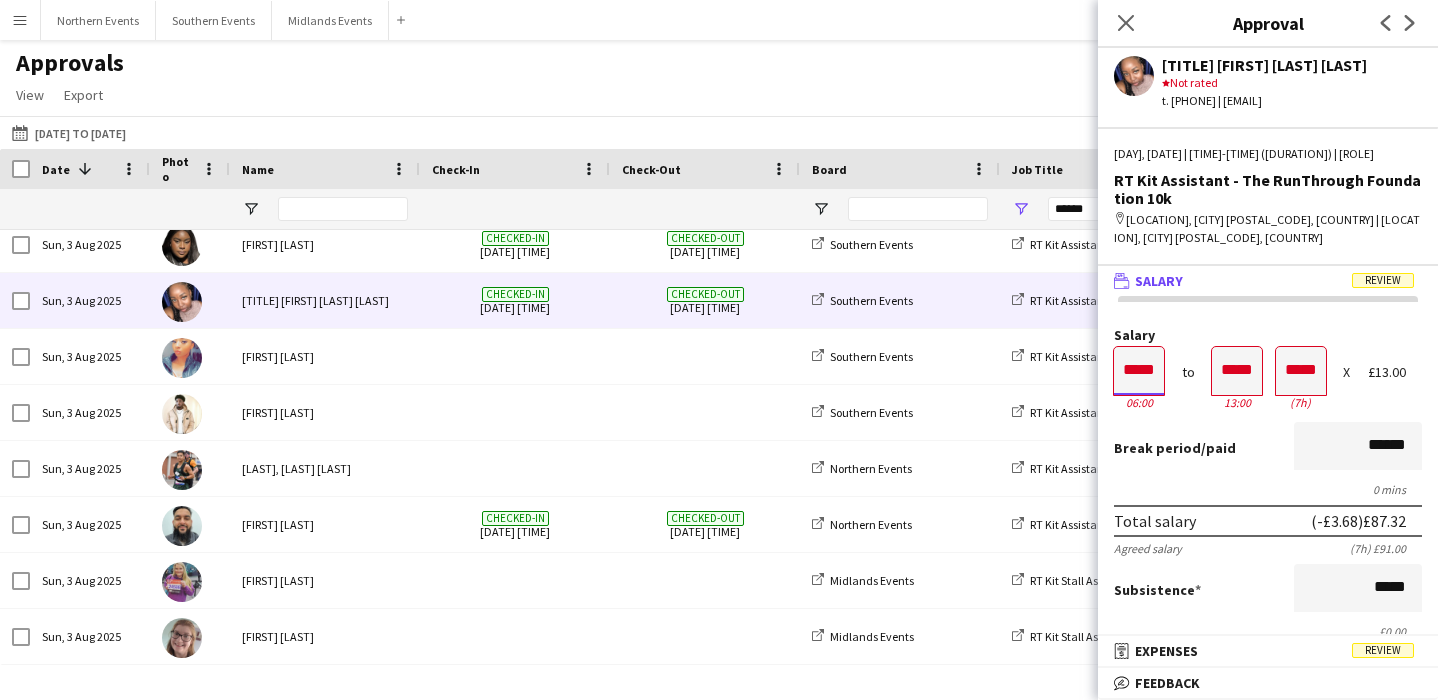click on "*****" at bounding box center (1139, 371) 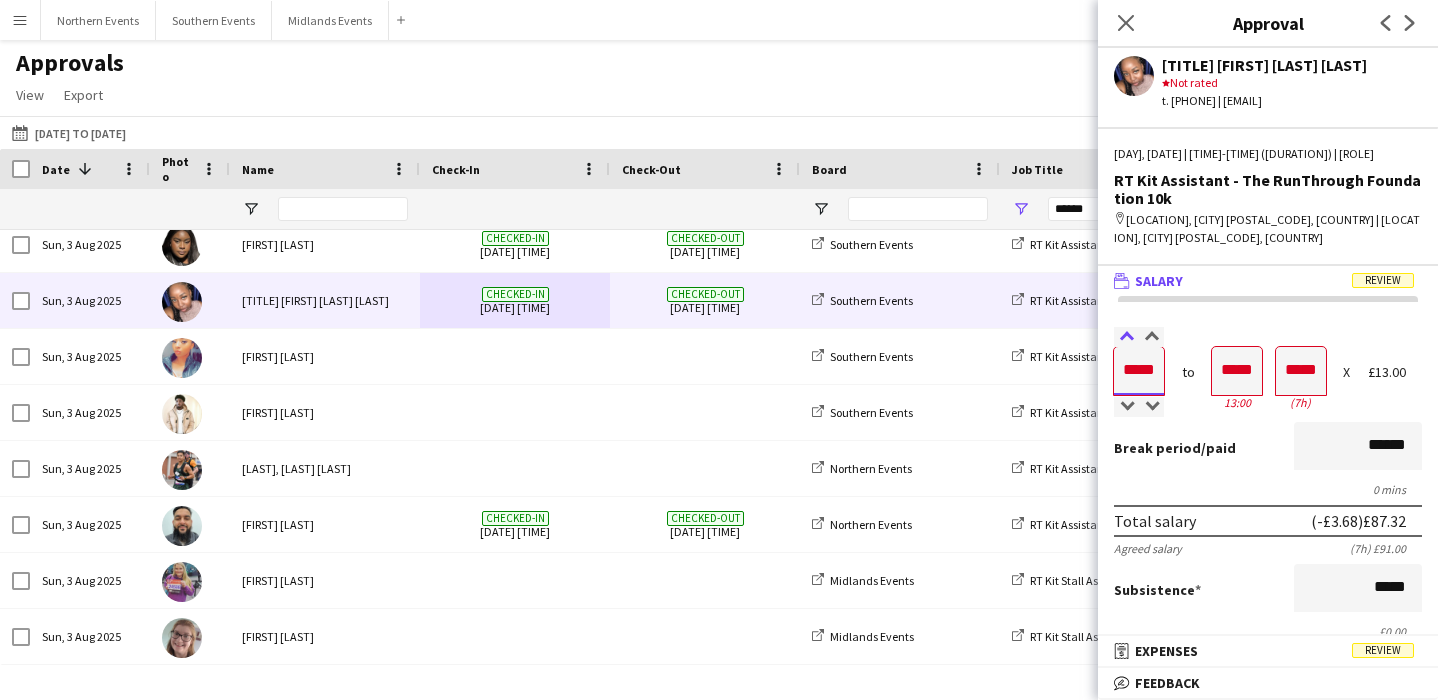 type on "*****" 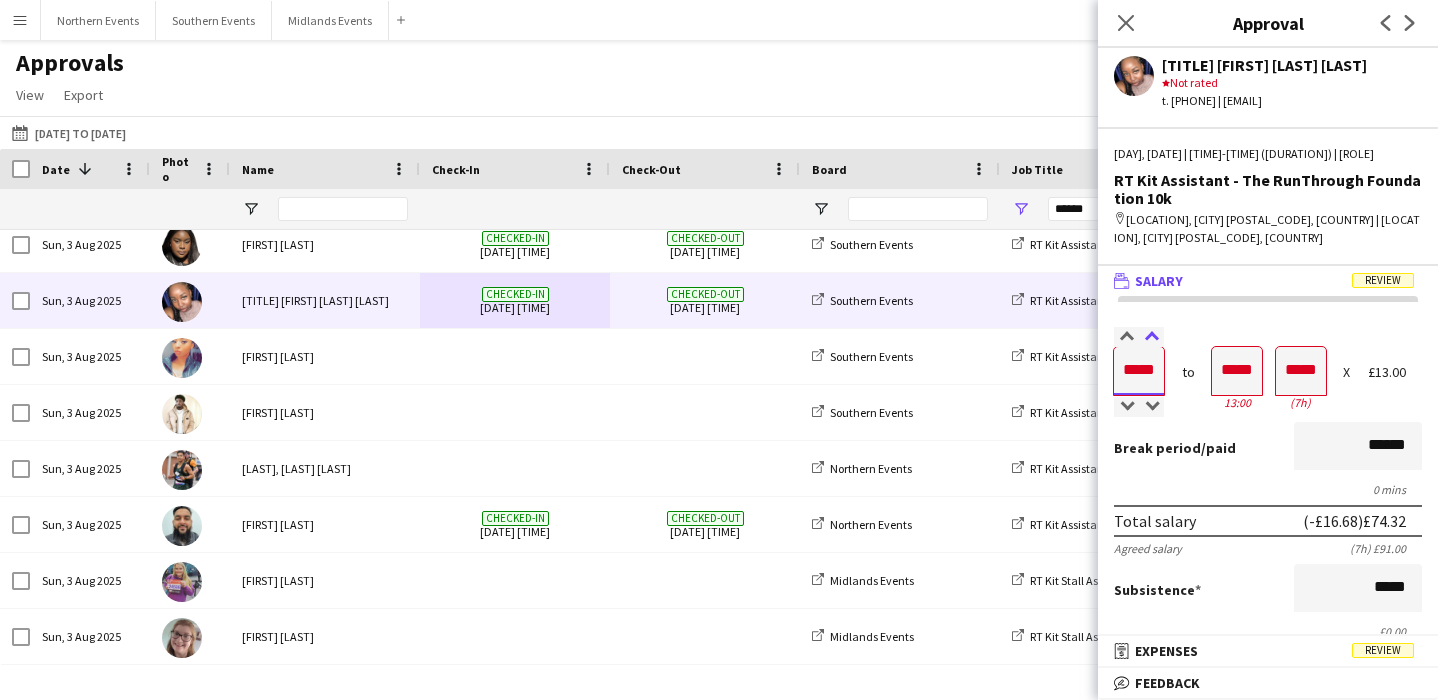 type on "*****" 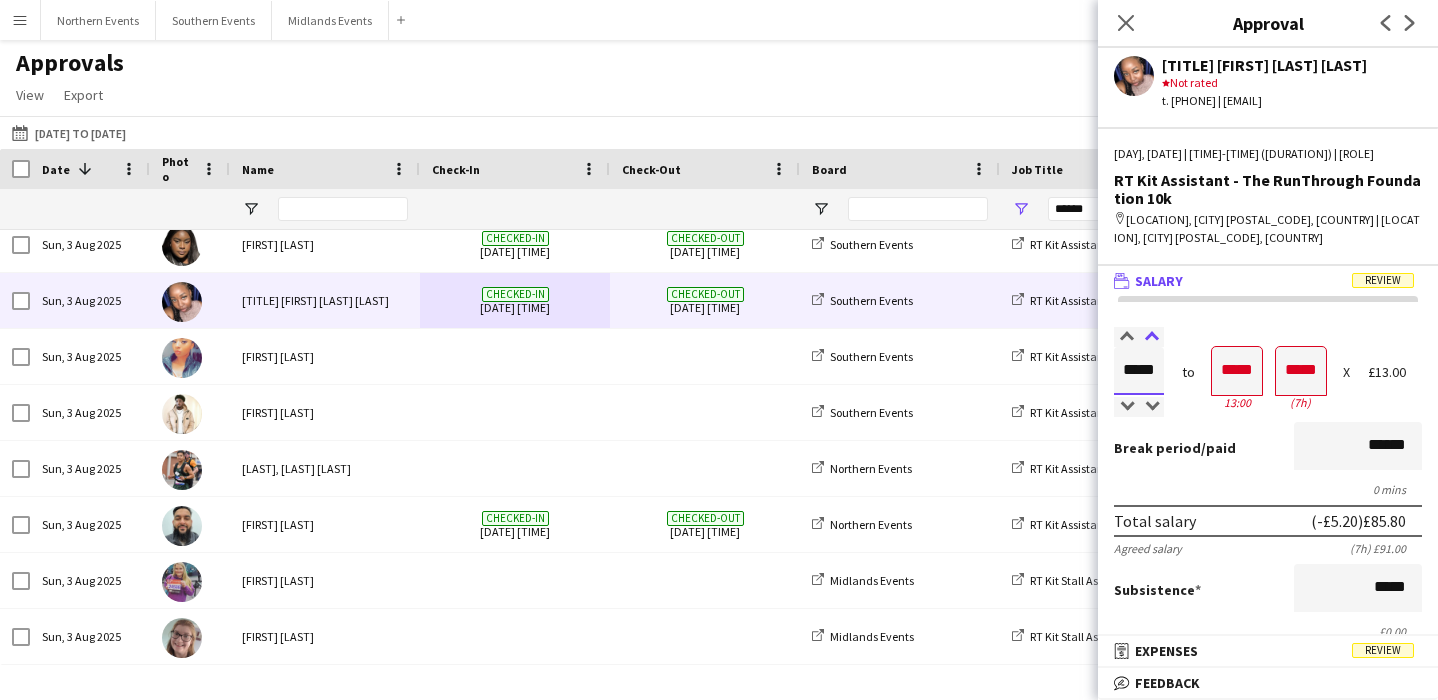 click at bounding box center [1151, 337] 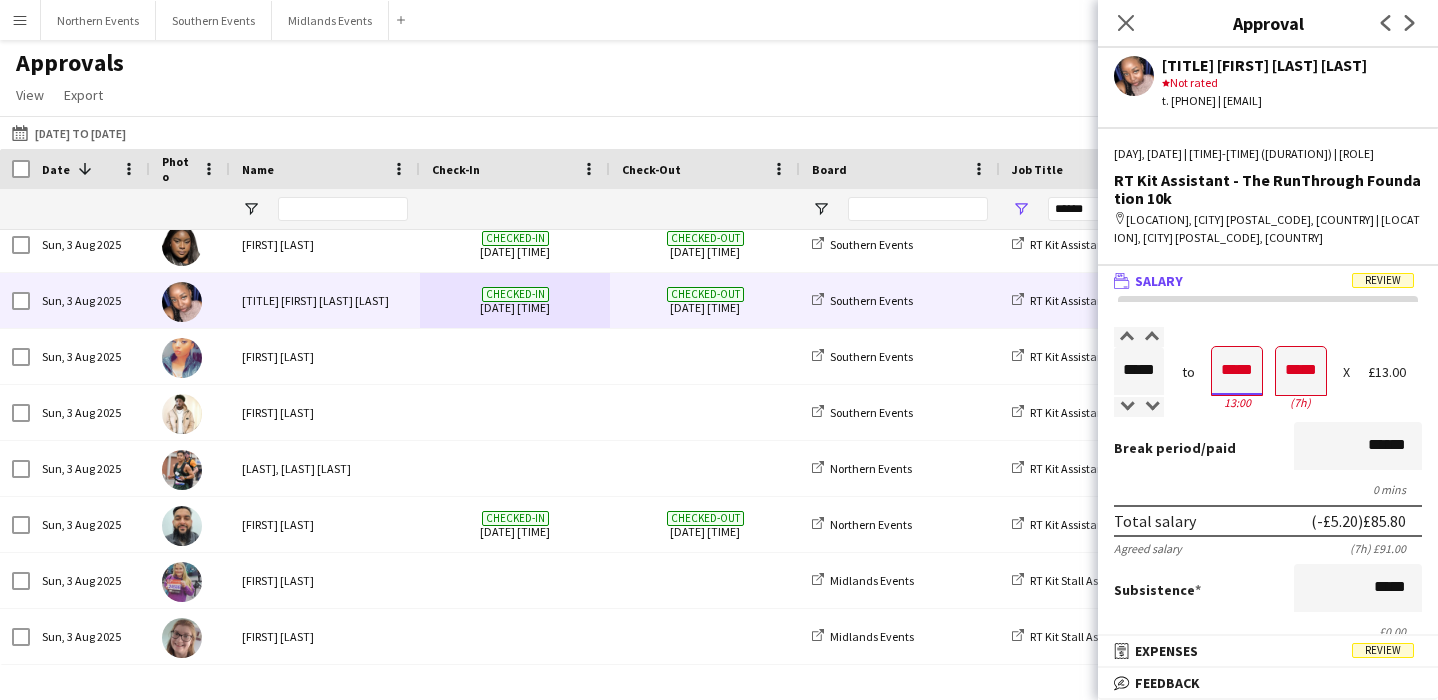 click on "*****" at bounding box center (1237, 371) 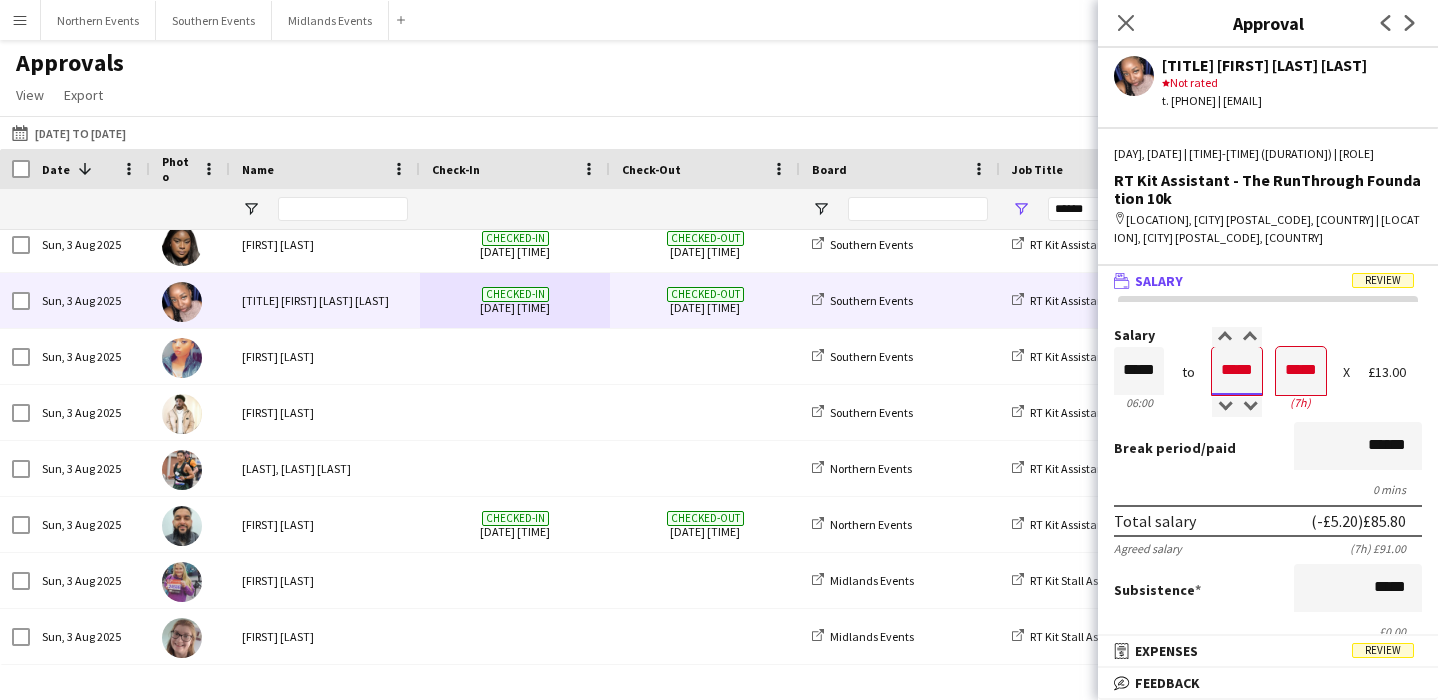 click on "*****" at bounding box center (1237, 371) 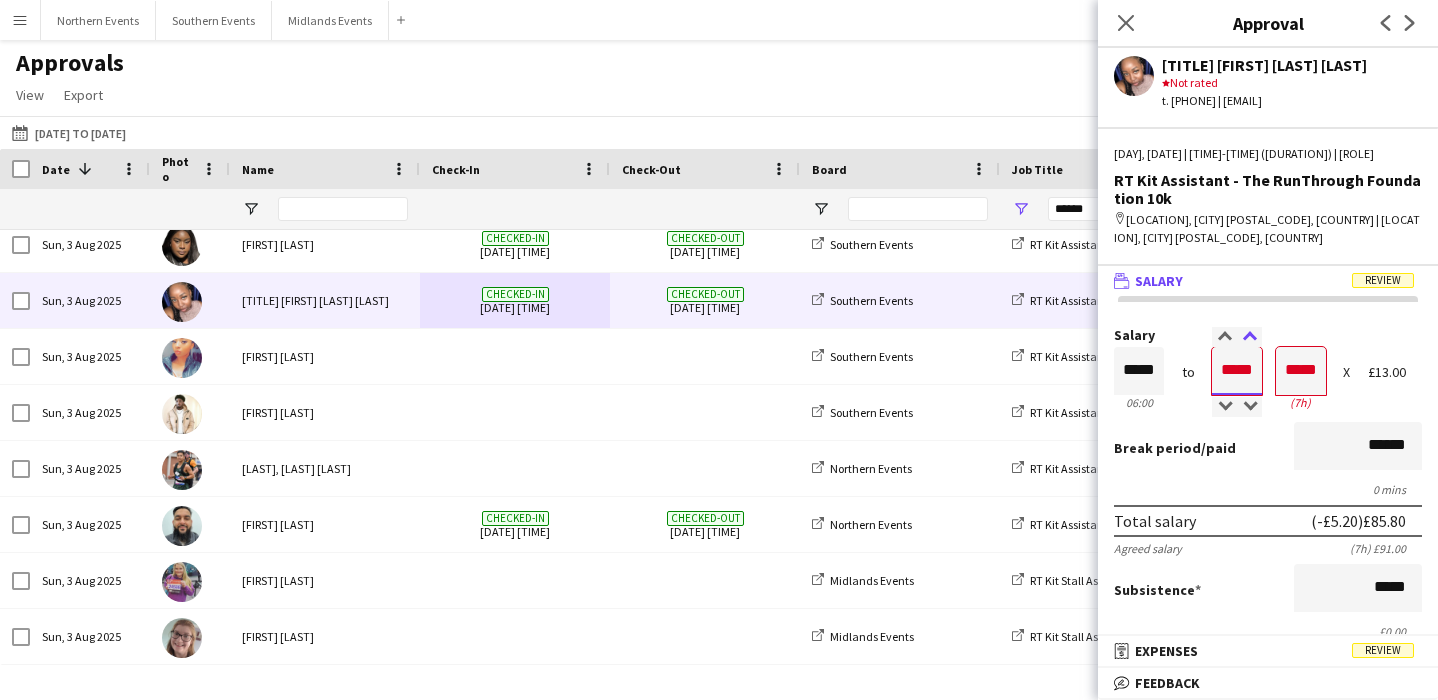 type on "*****" 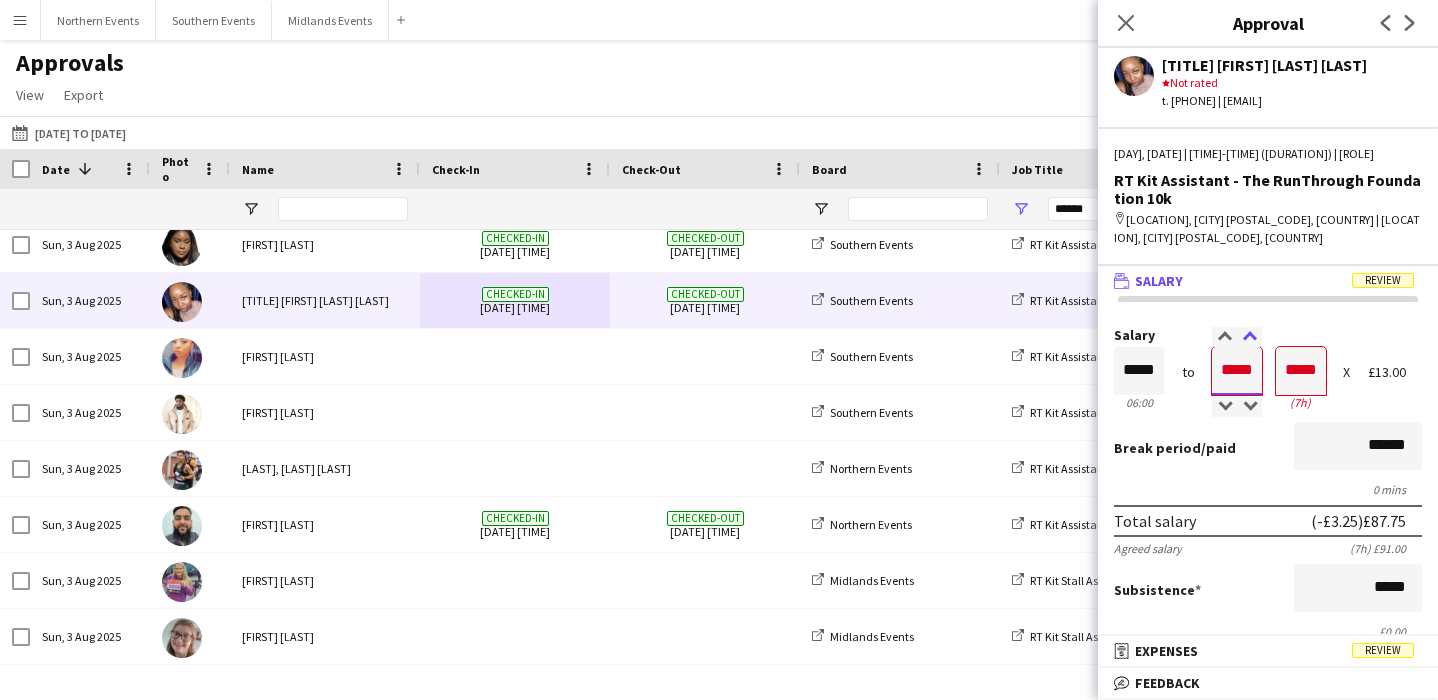 click at bounding box center (1249, 337) 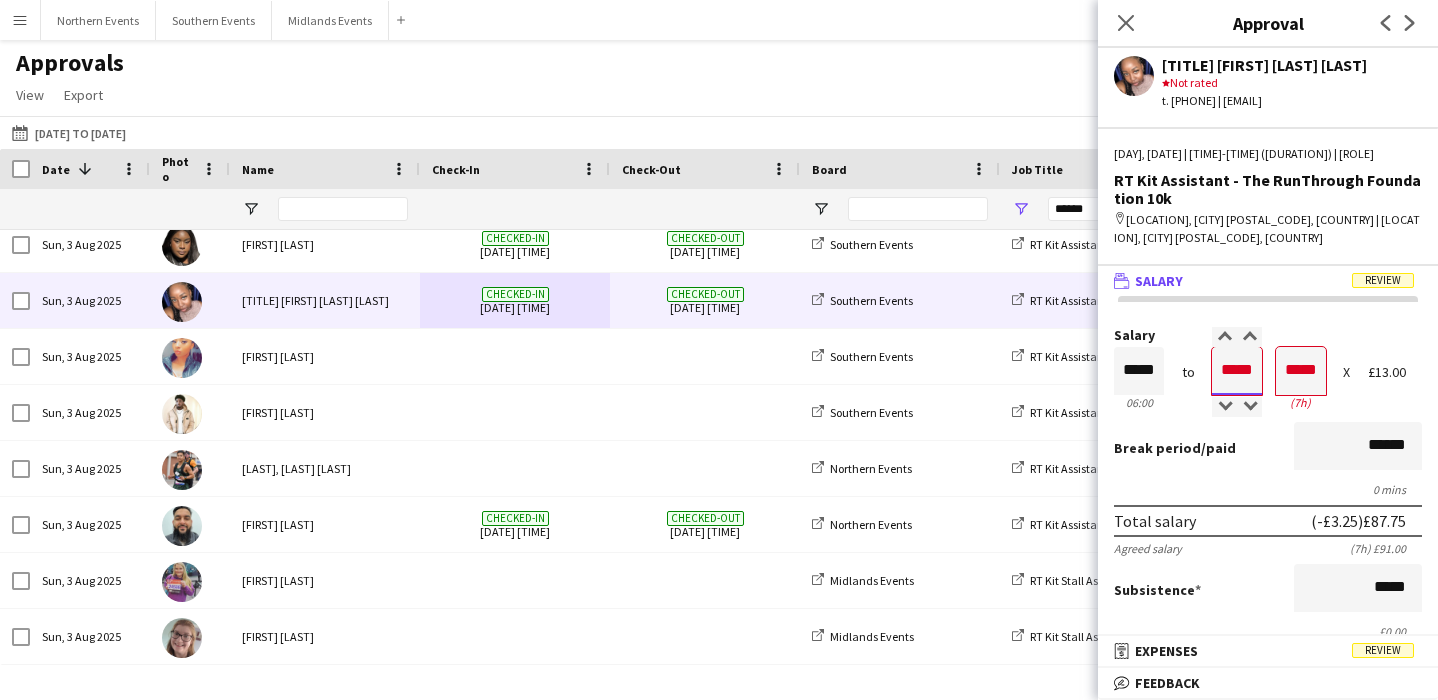 type on "*****" 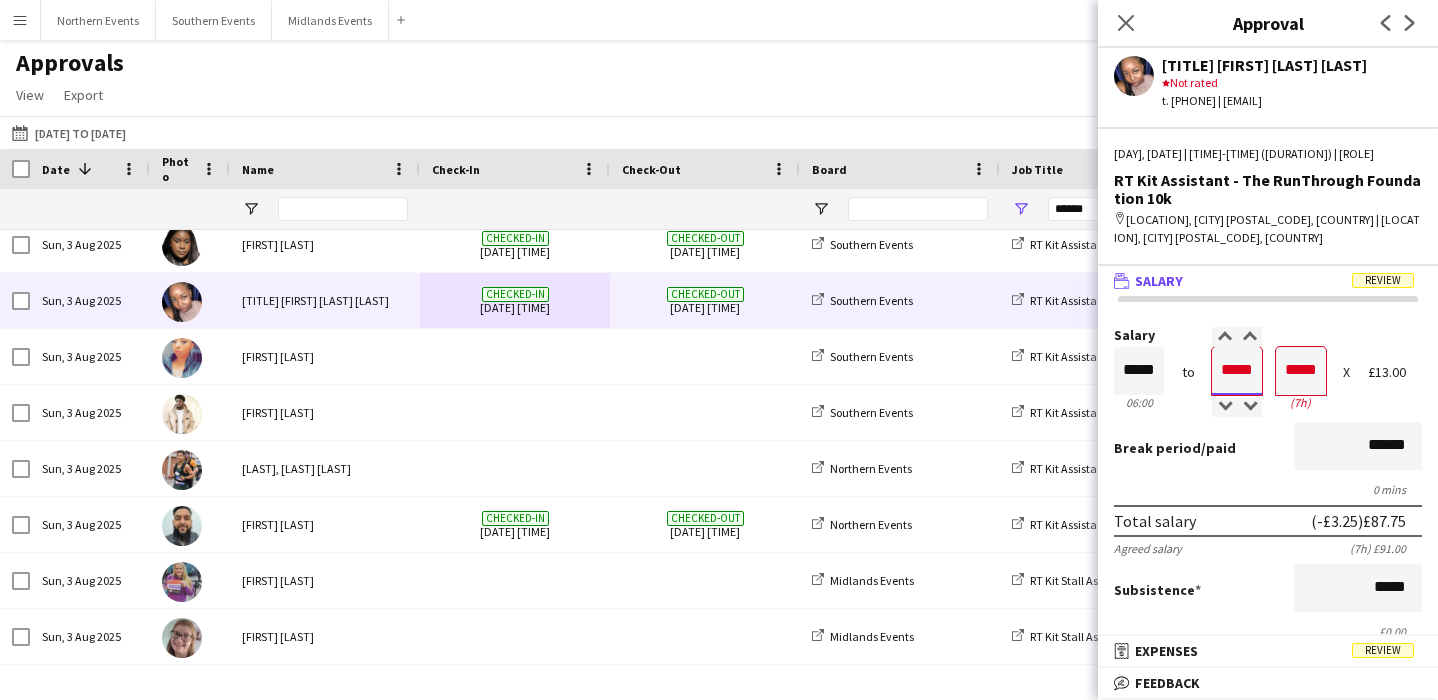 type on "*****" 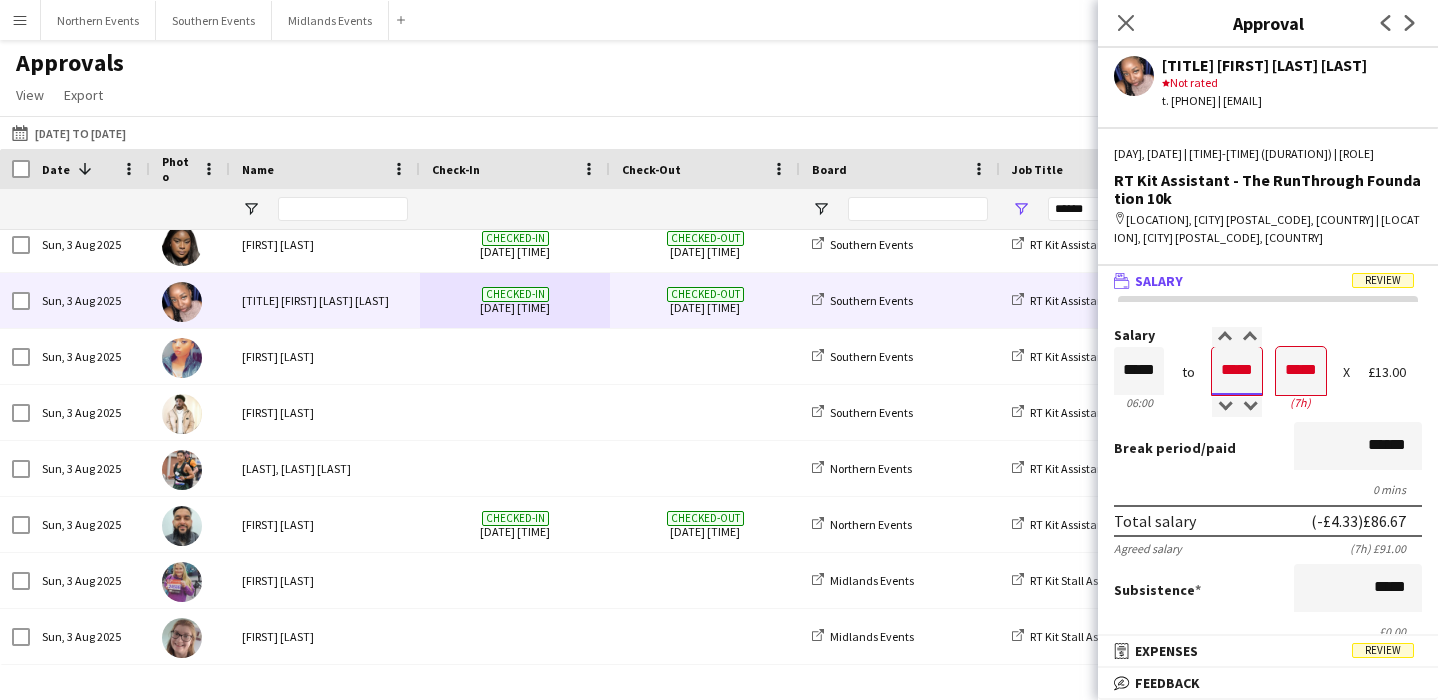 type on "*****" 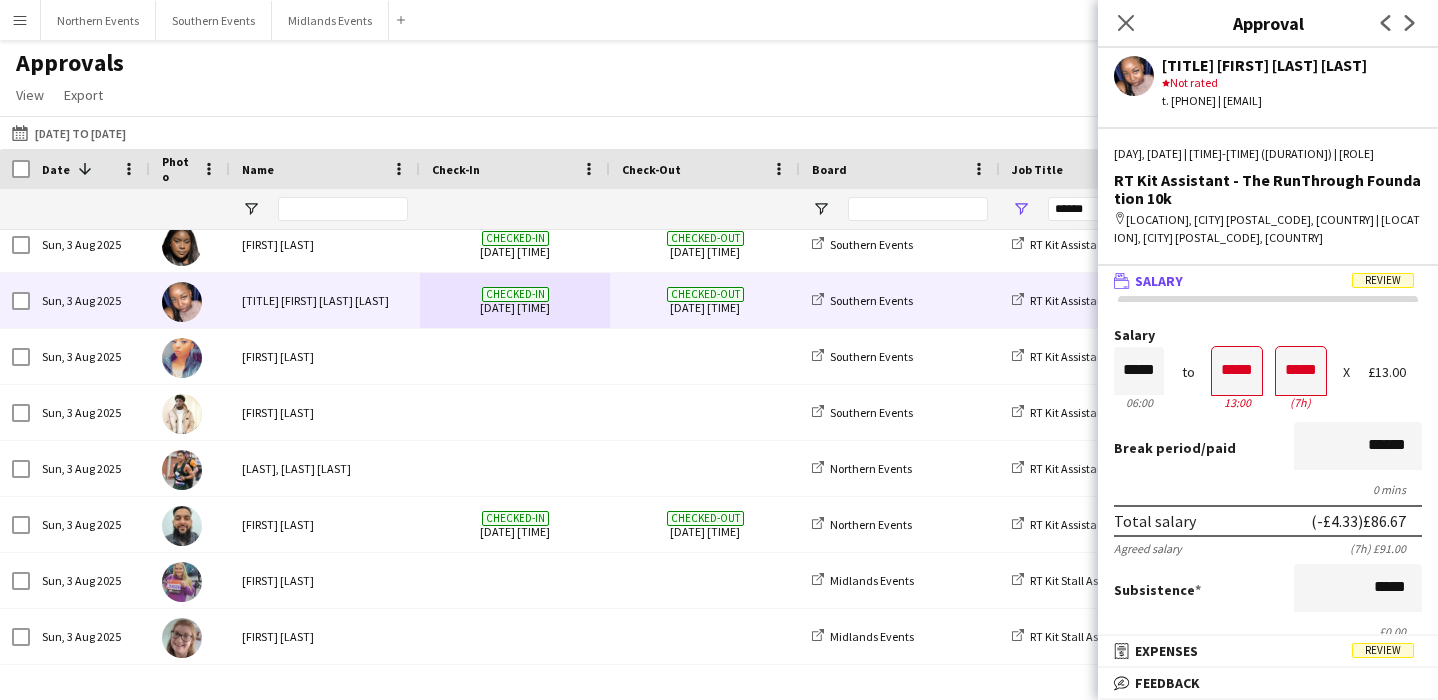 click on "Salary  [MASKED]  [TIME]   to  [MASKED]  [TIME]  ([DURATION])   X [CURRENCY][AMOUNT]" at bounding box center (1268, 371) 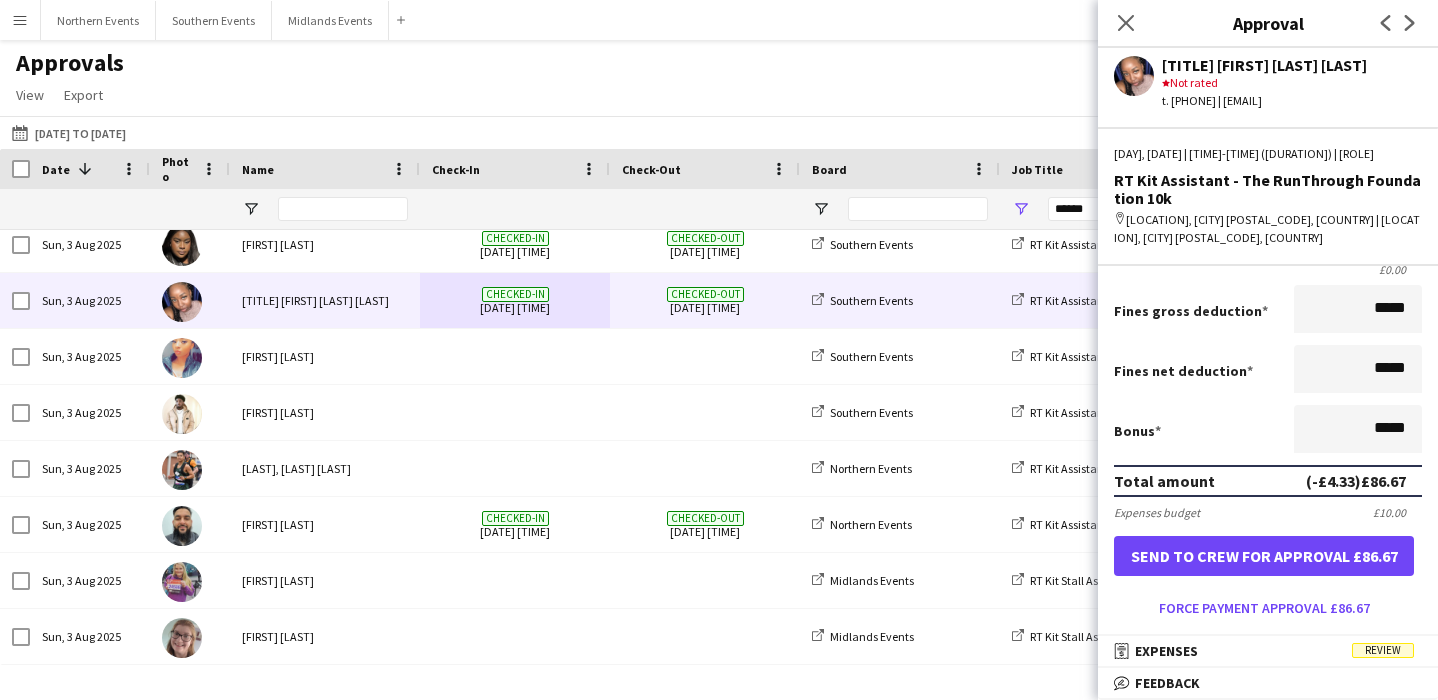 scroll, scrollTop: 379, scrollLeft: 0, axis: vertical 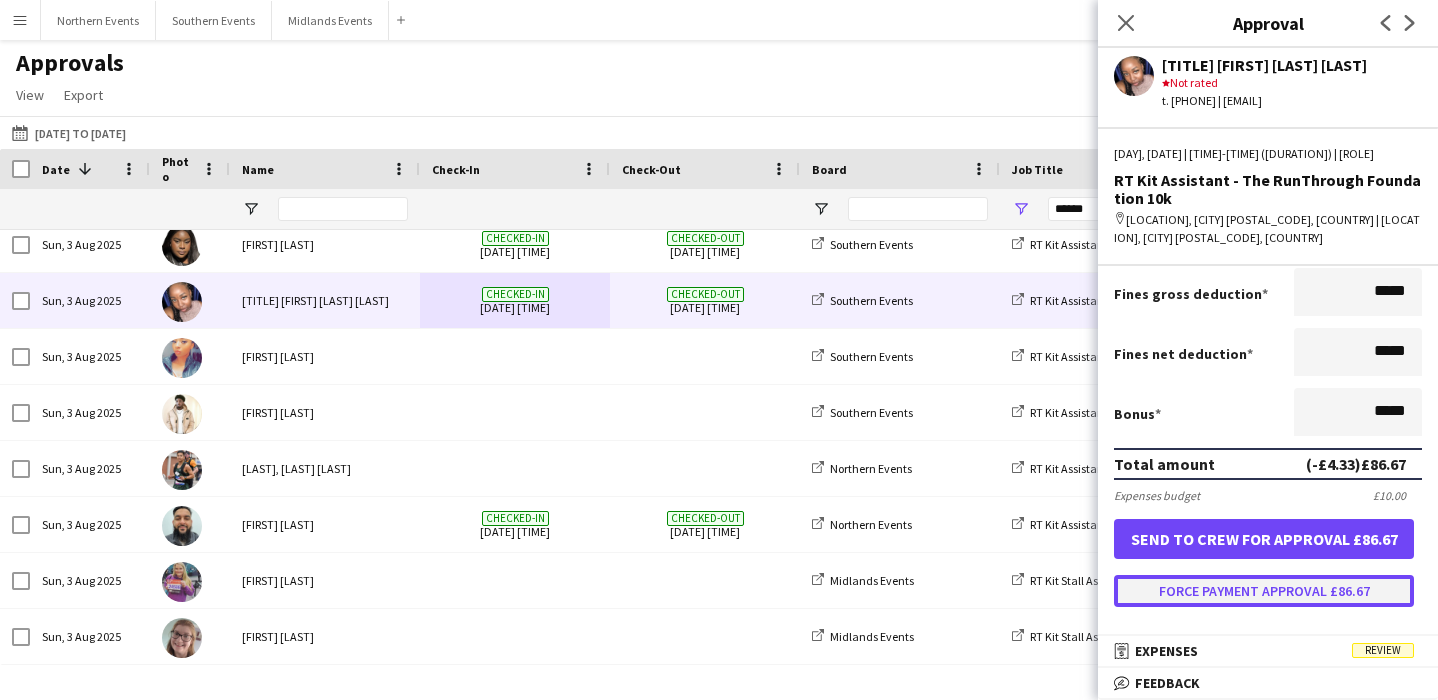 click on "Force payment approval £86.67" at bounding box center (1264, 591) 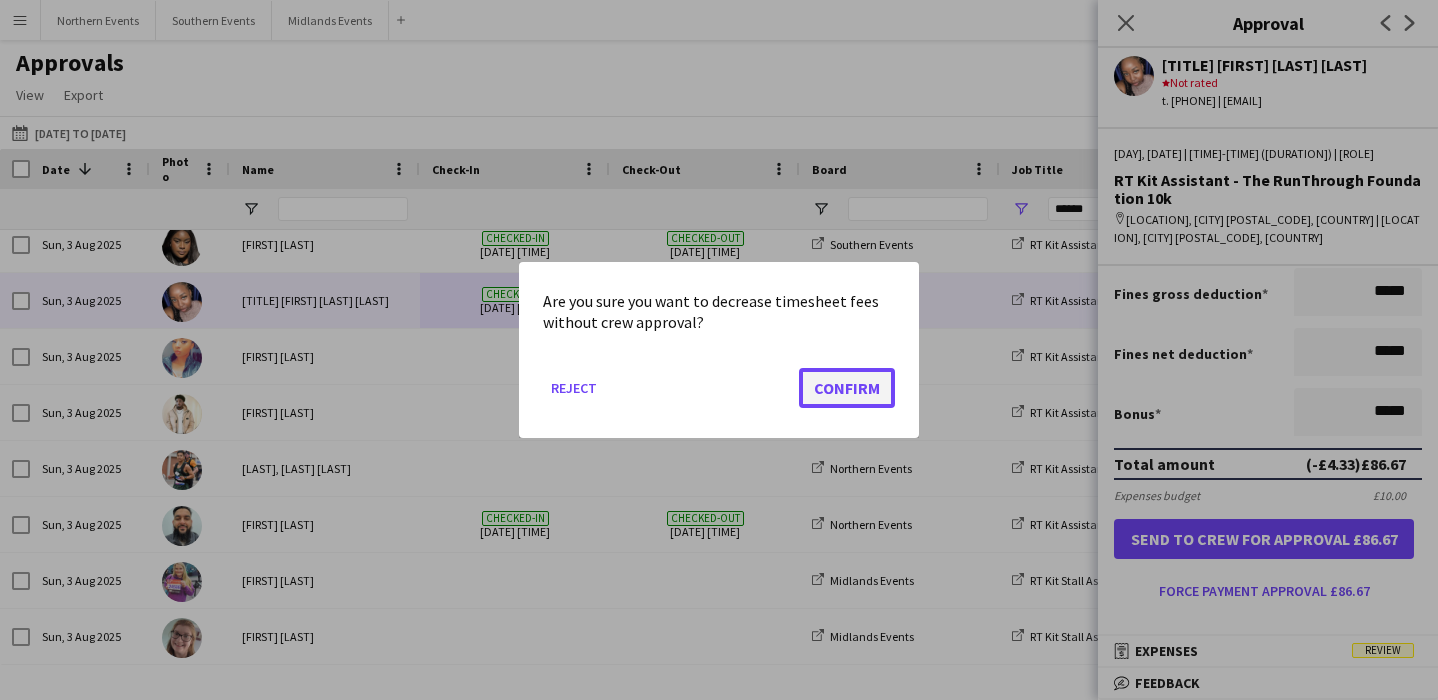 click on "Confirm" 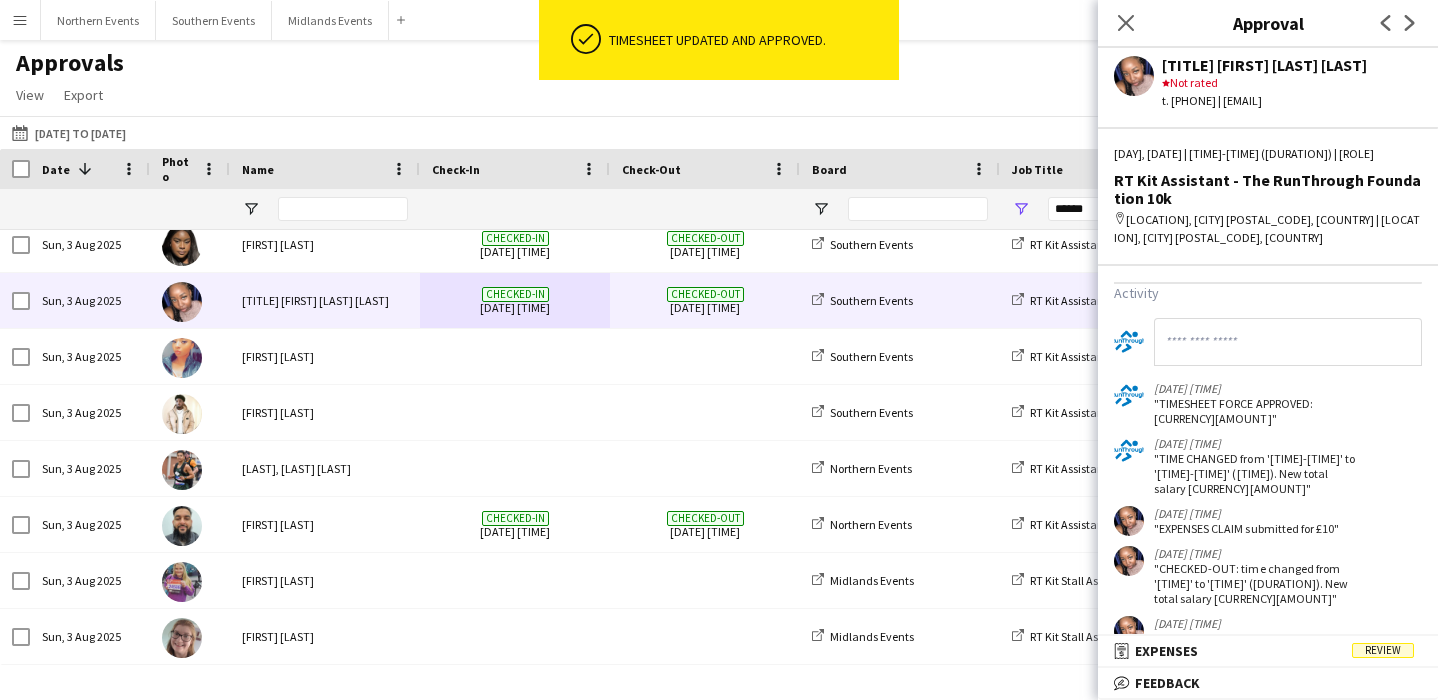 scroll, scrollTop: 815, scrollLeft: 0, axis: vertical 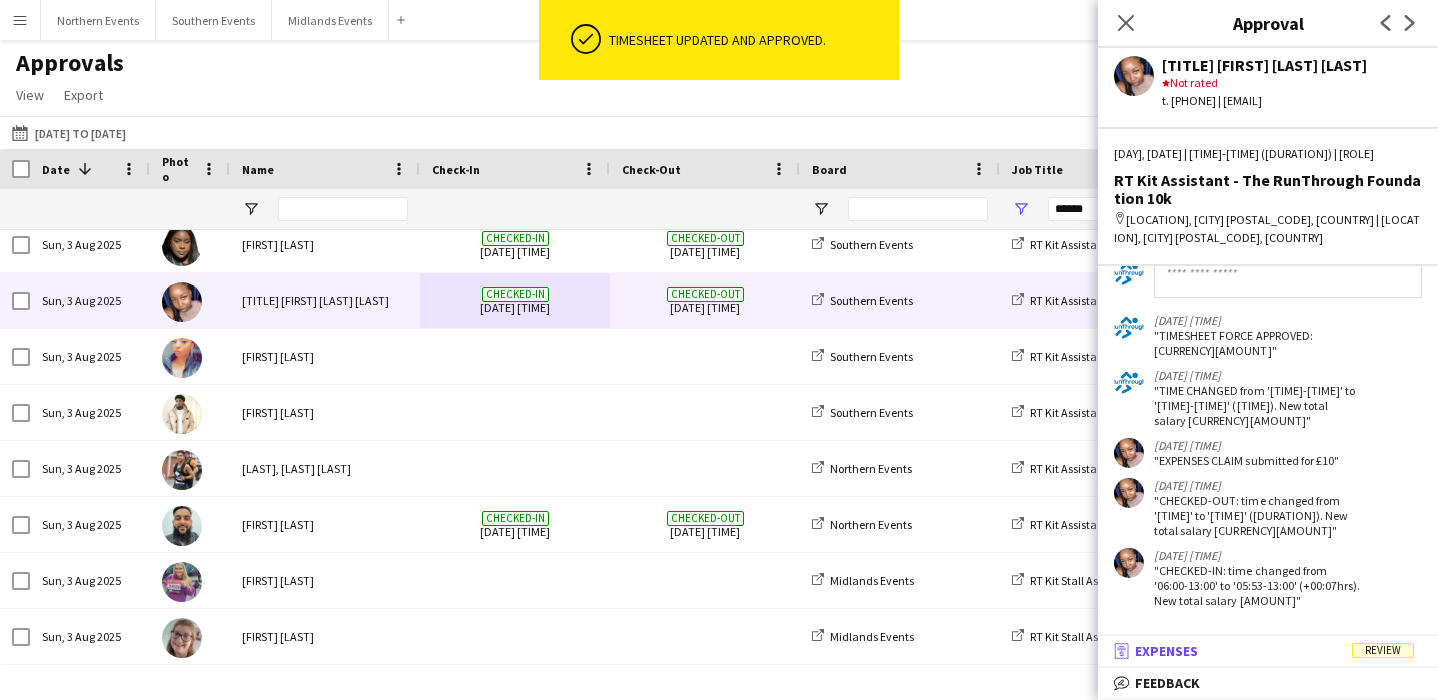 click on "receipt
Expenses   Review" at bounding box center (1264, 651) 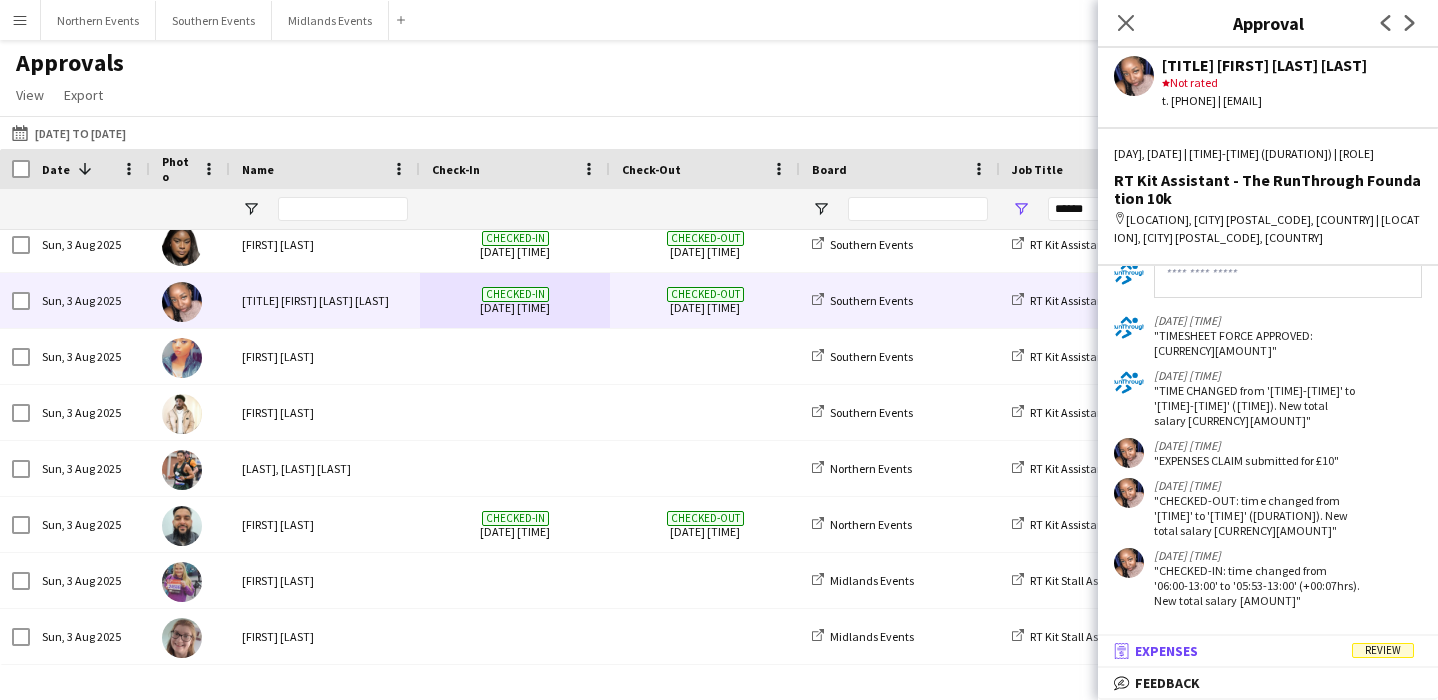 scroll, scrollTop: 6, scrollLeft: 0, axis: vertical 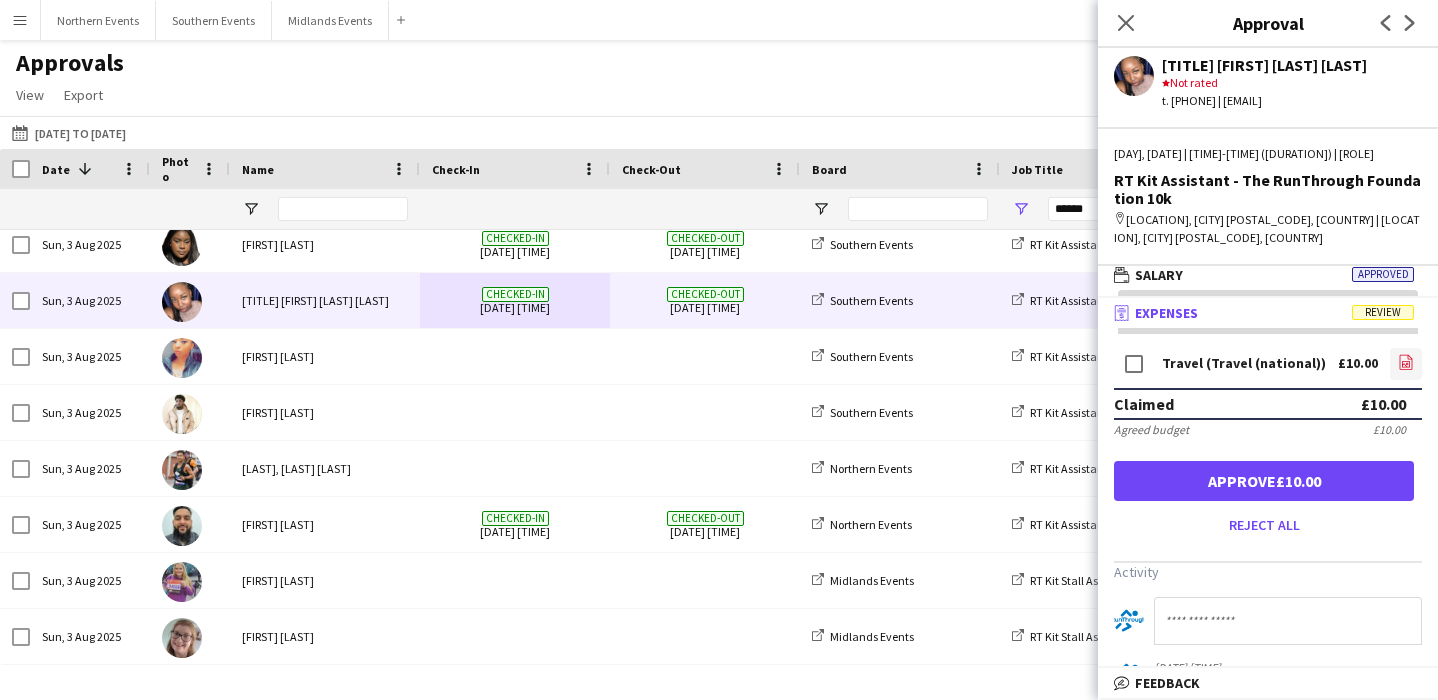 click on "file-image" at bounding box center (1406, 364) 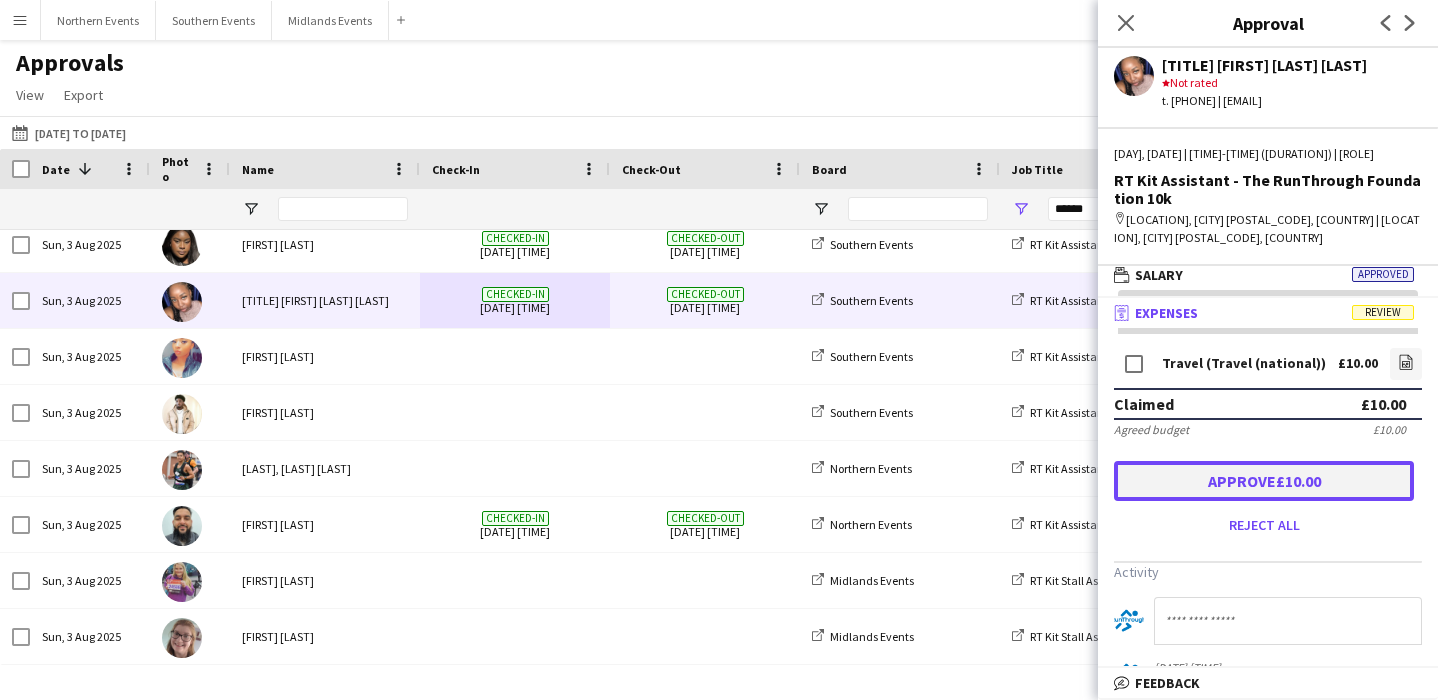 click on "Approve   £10.00" at bounding box center (1264, 481) 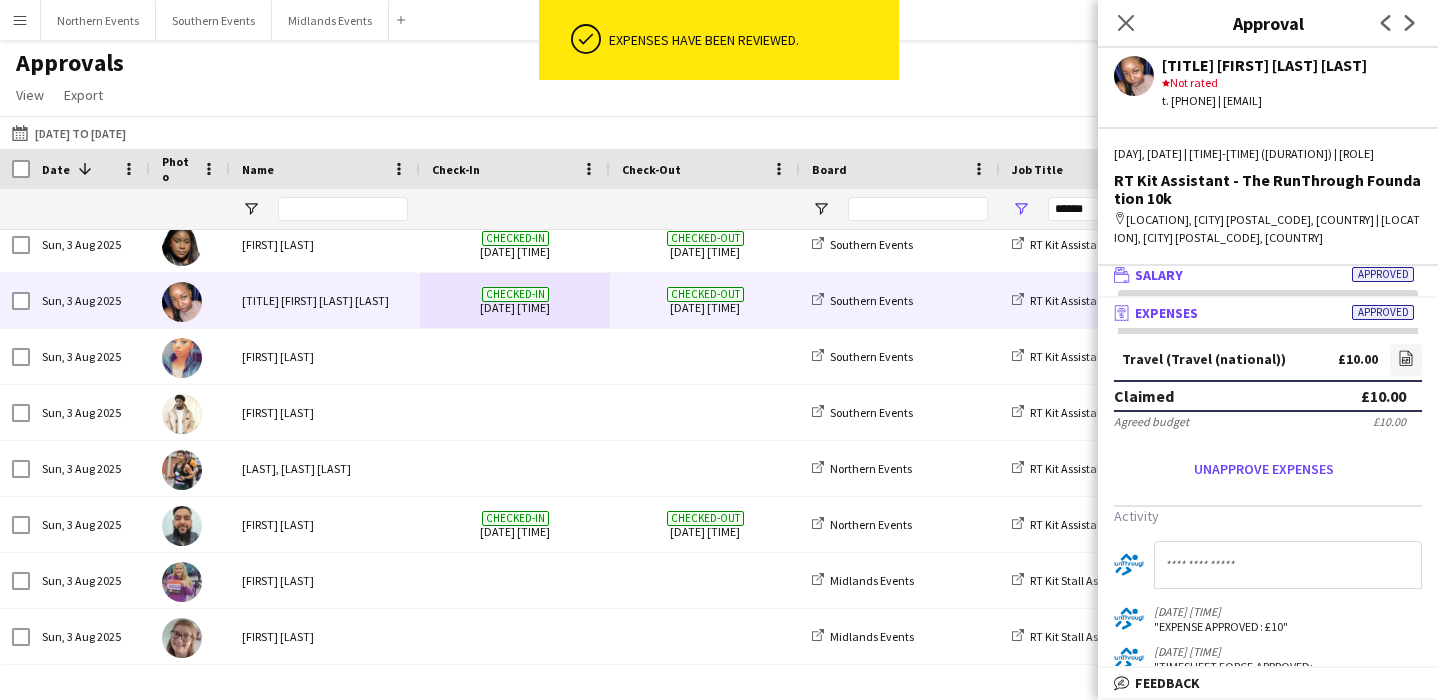click on "wallet
Salary   Approved" at bounding box center [1264, 275] 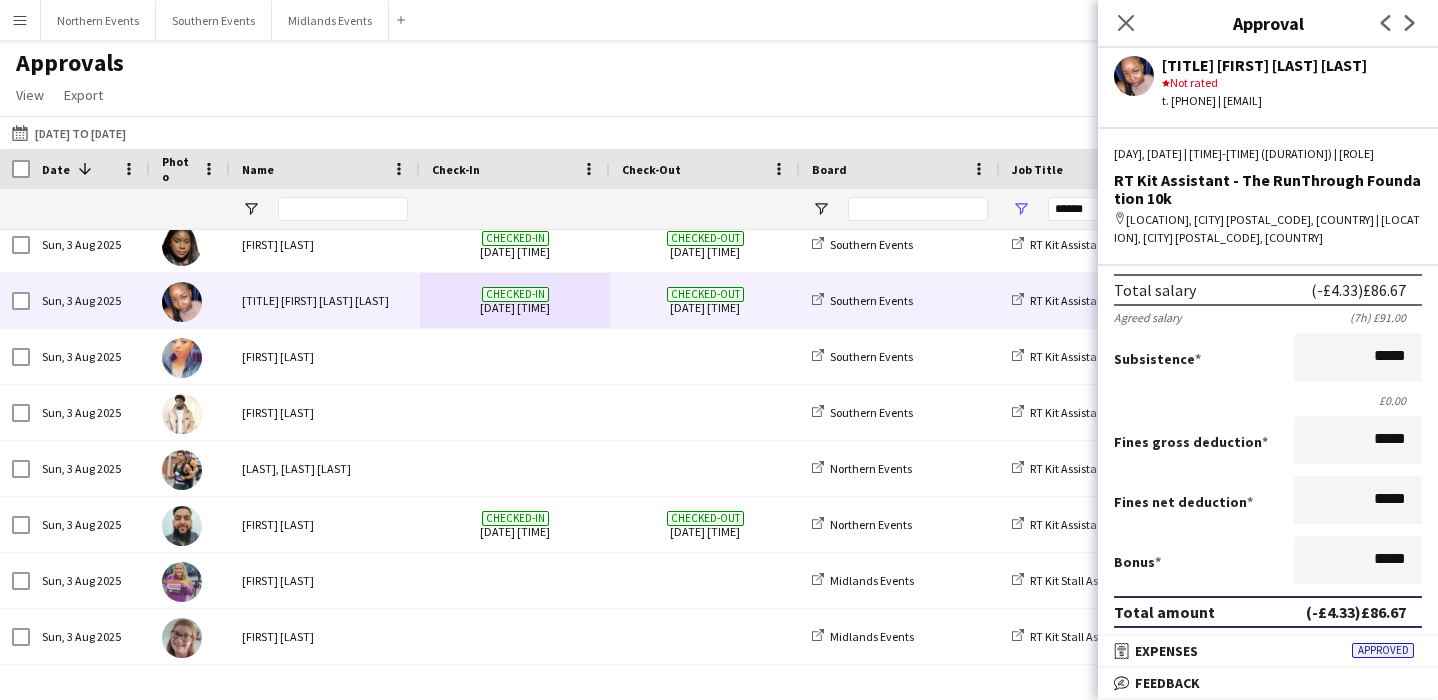 scroll, scrollTop: 206, scrollLeft: 0, axis: vertical 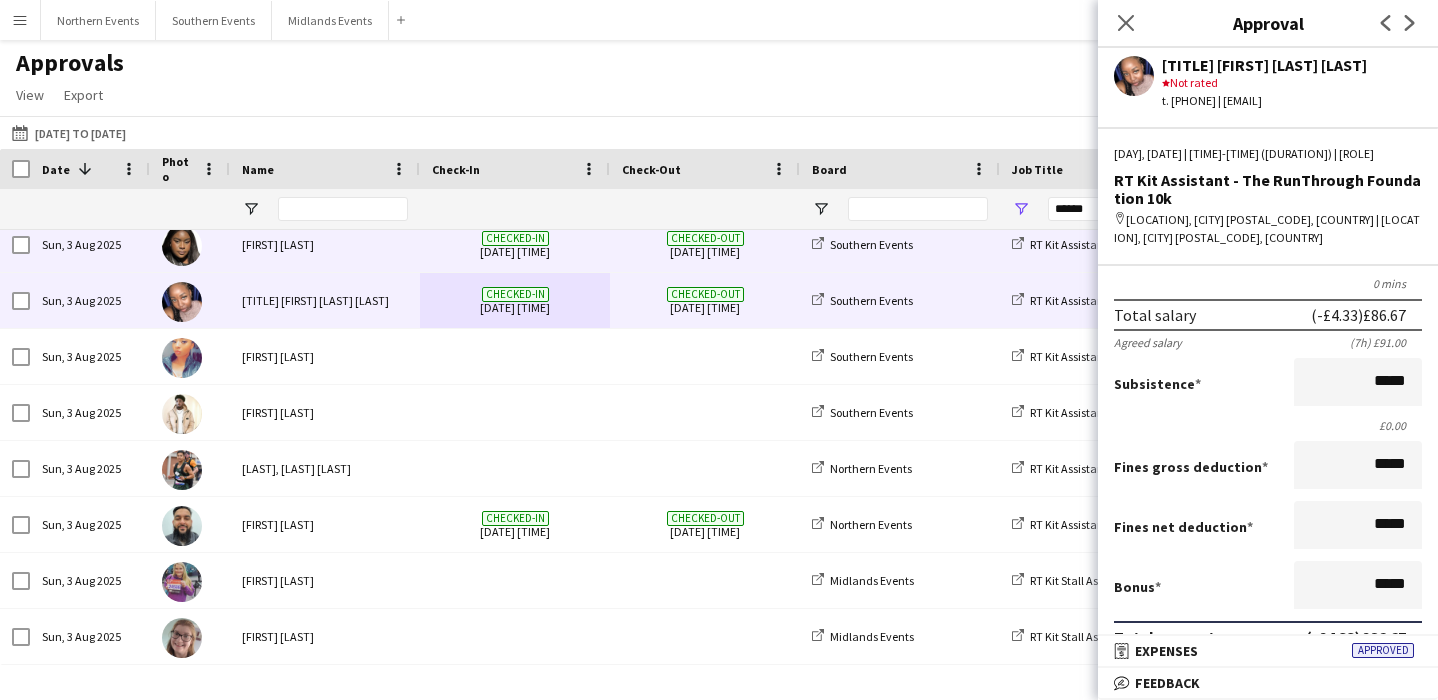 click on "Checked-out  [DATE] [TIME]" at bounding box center [705, 244] 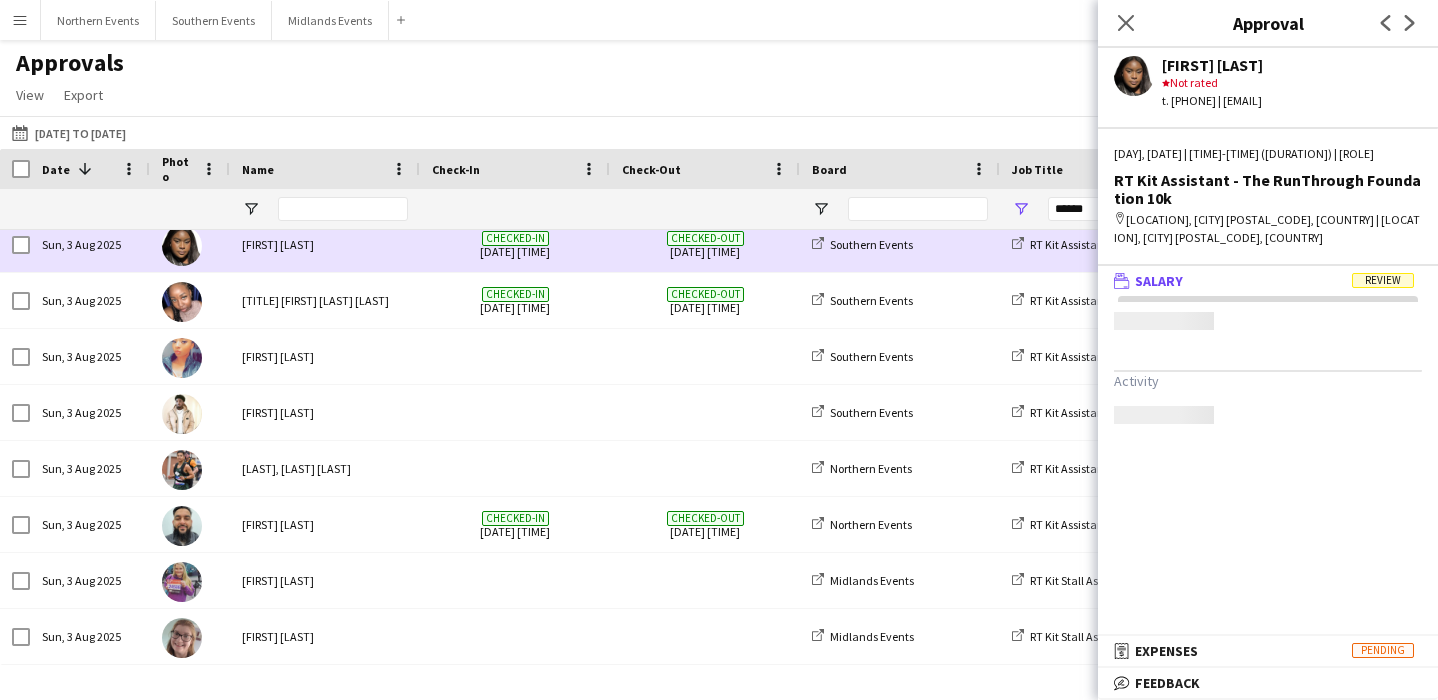 scroll, scrollTop: 0, scrollLeft: 0, axis: both 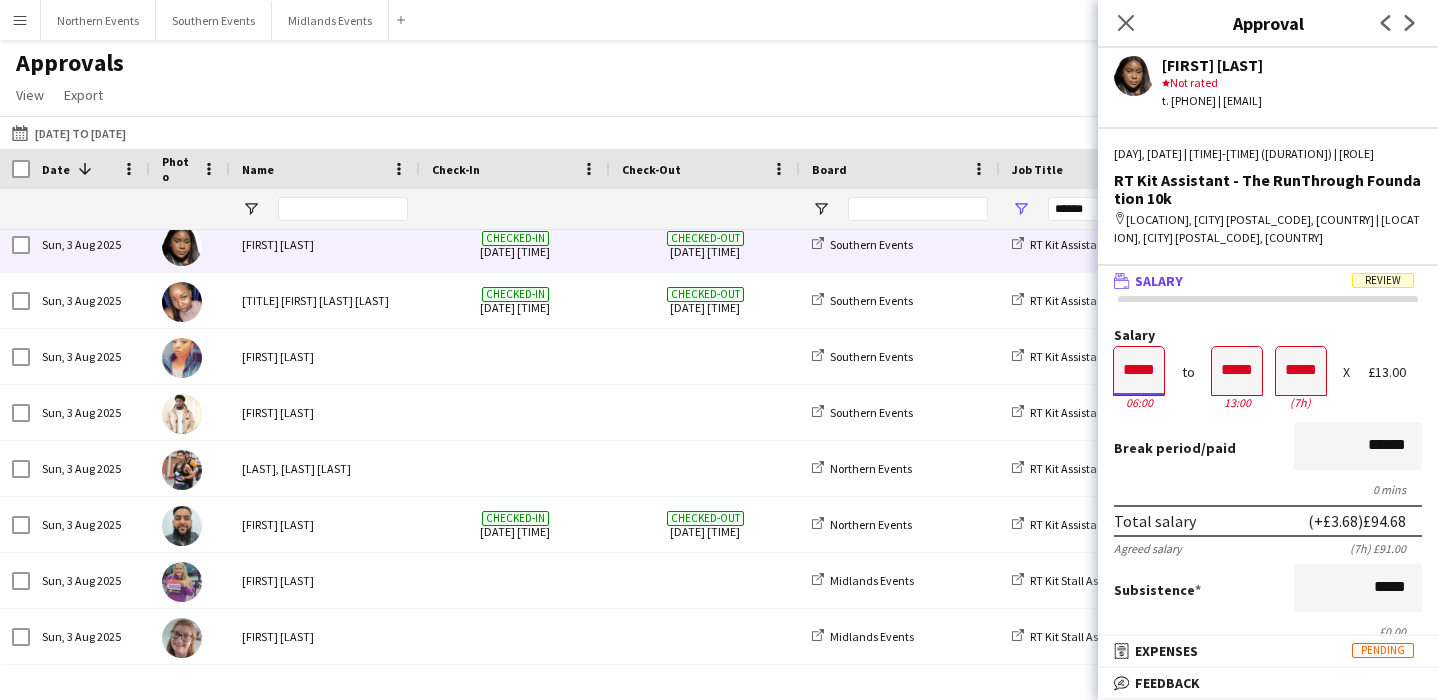 click on "*****" at bounding box center [1139, 371] 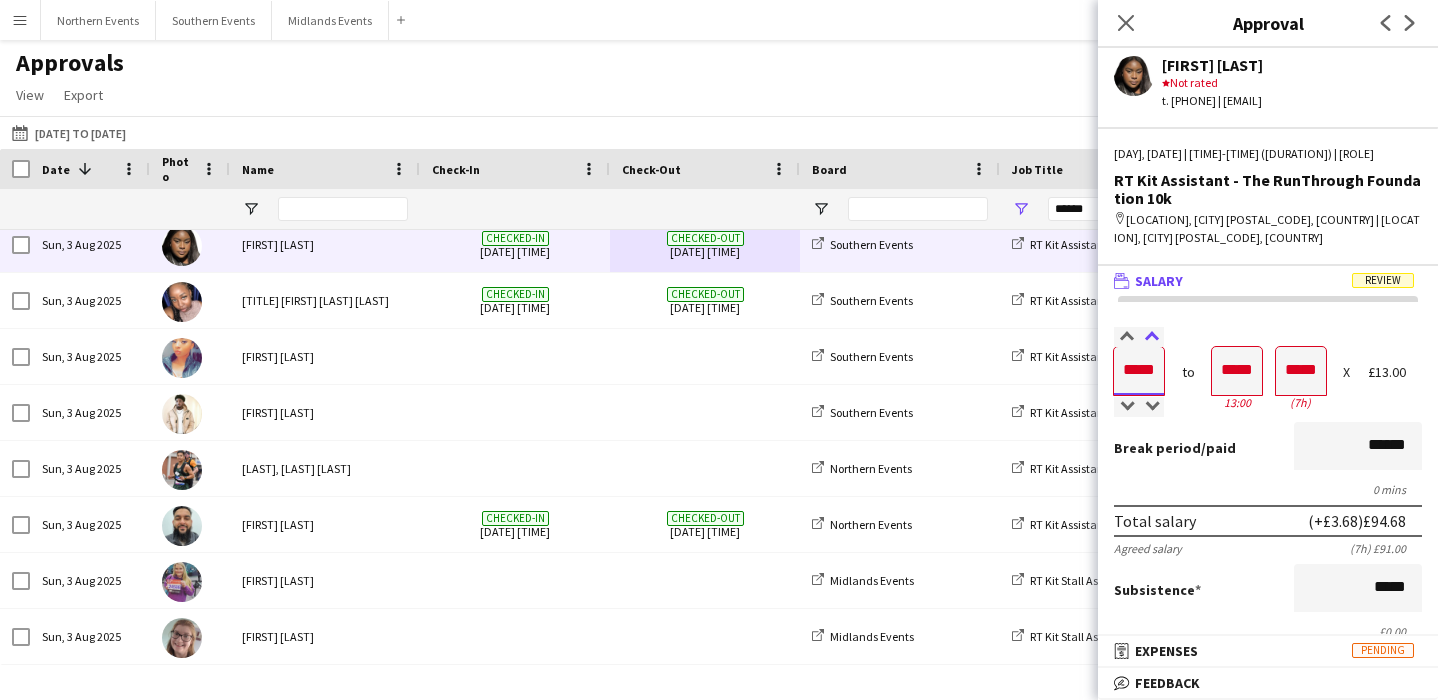 type on "*****" 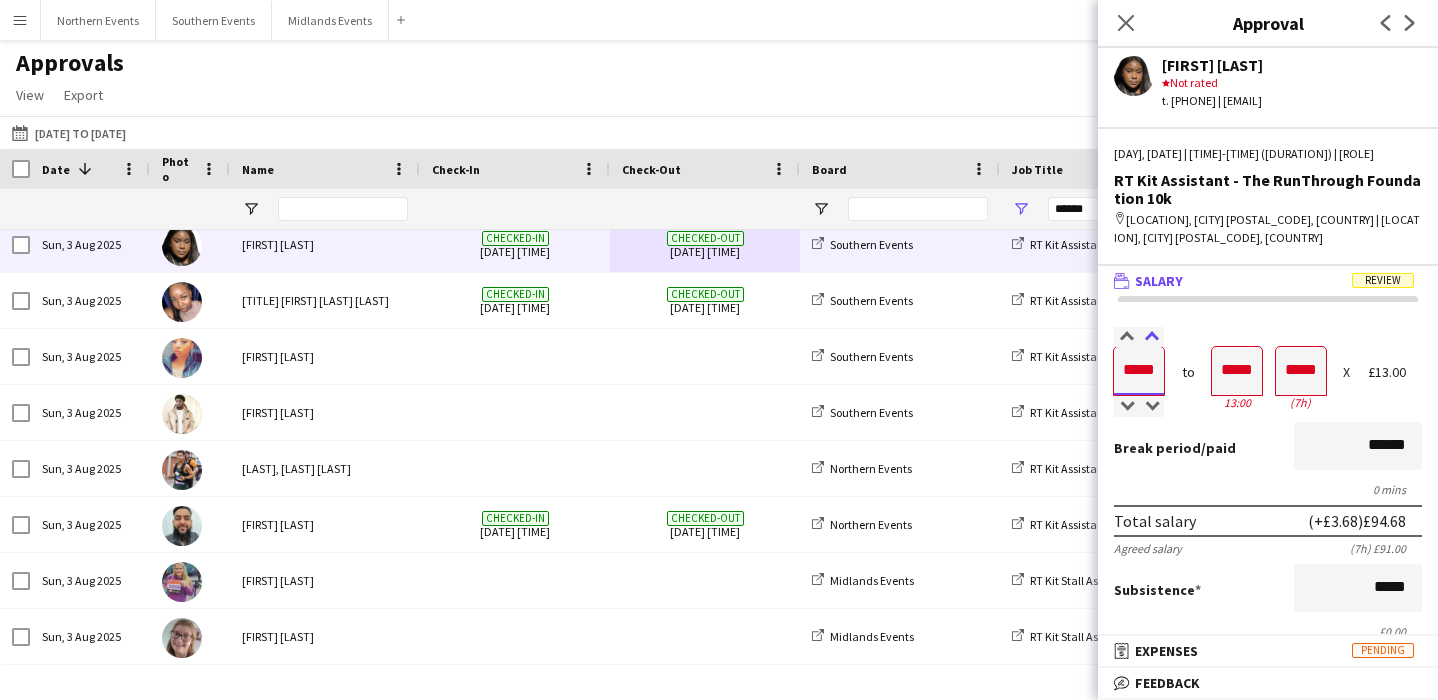 type on "*****" 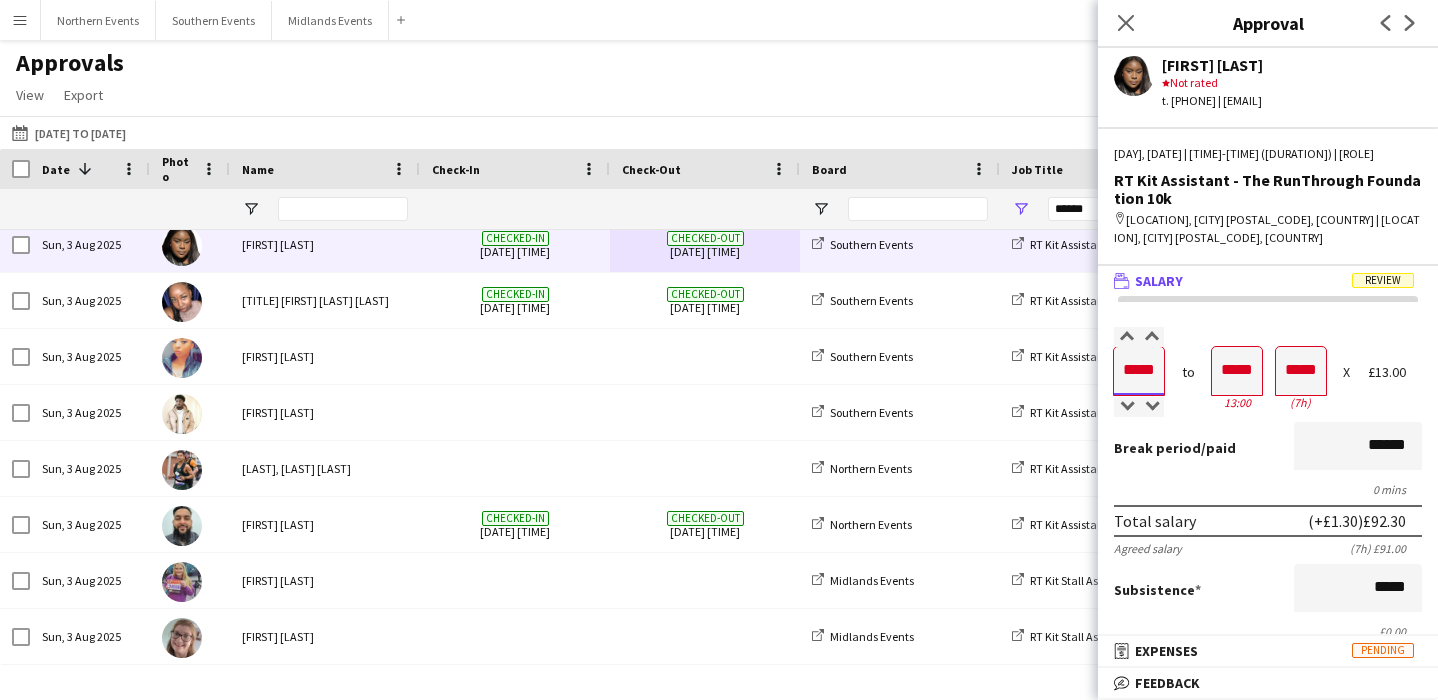 type on "*****" 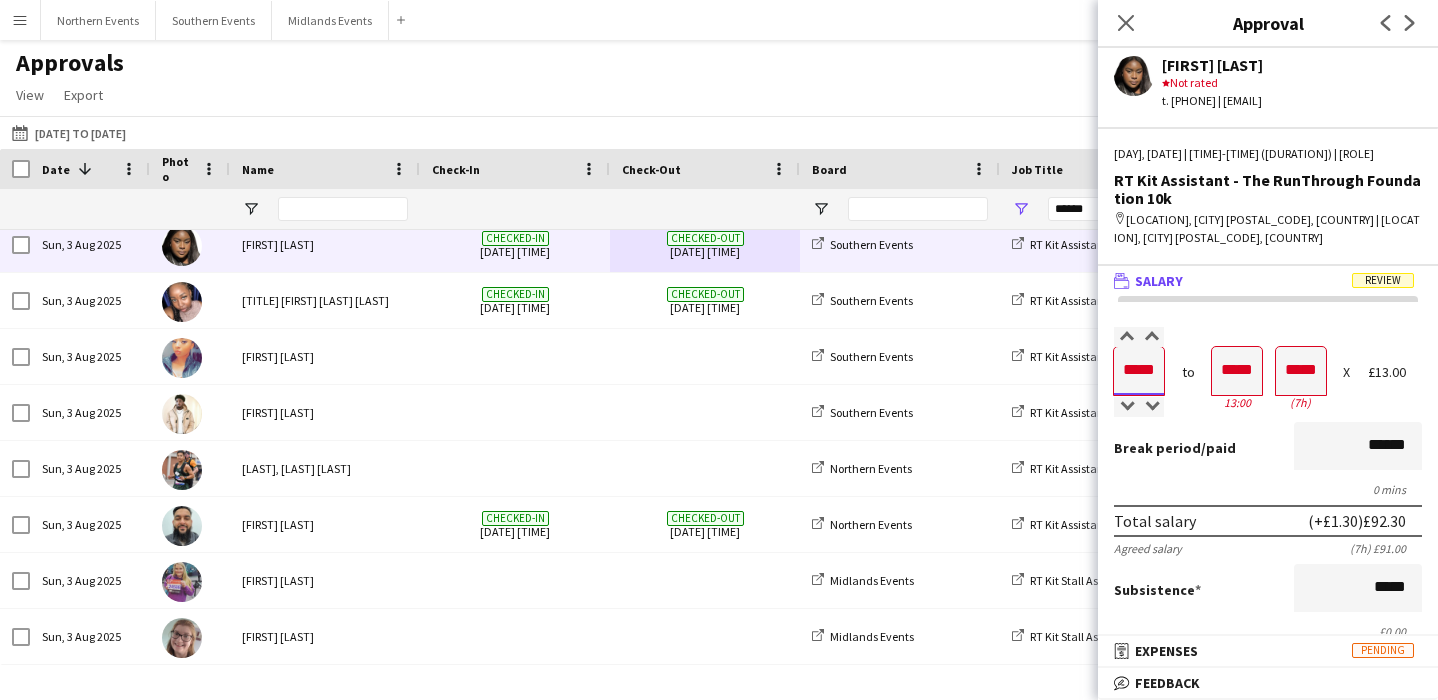 type on "*****" 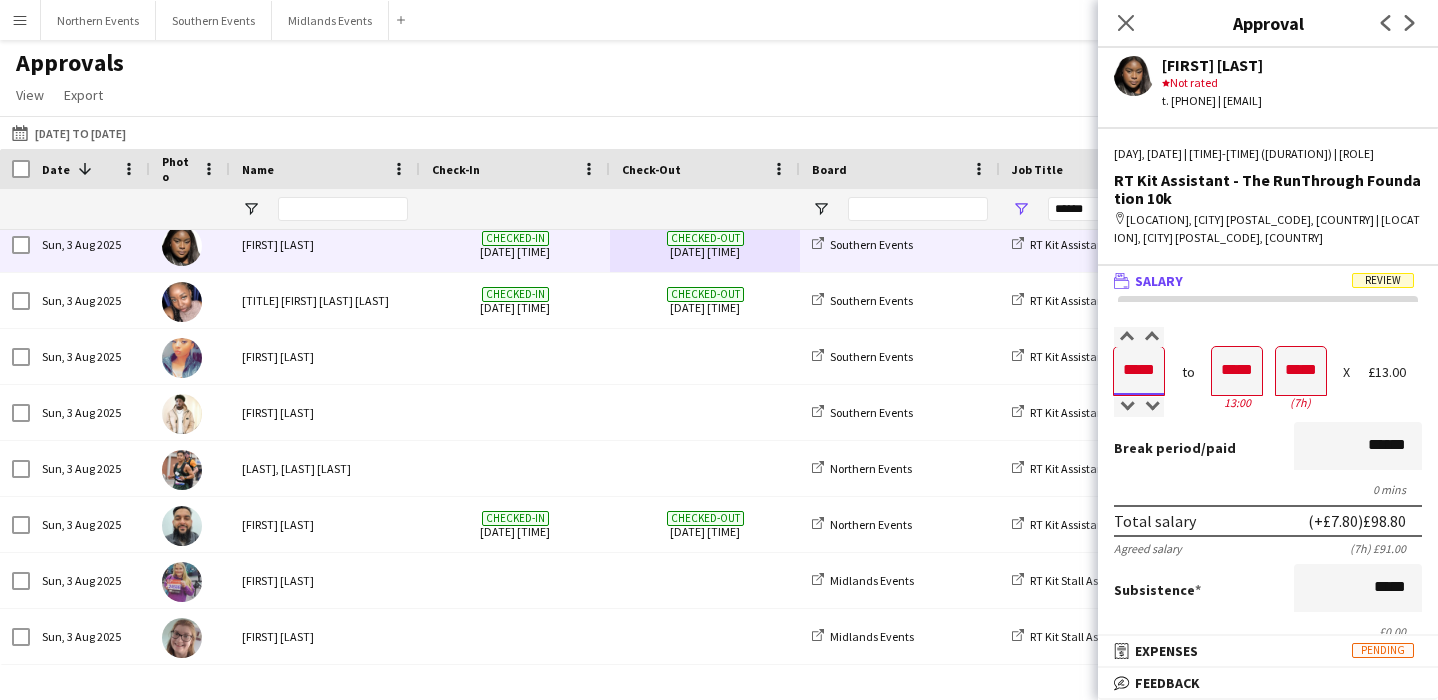type on "*****" 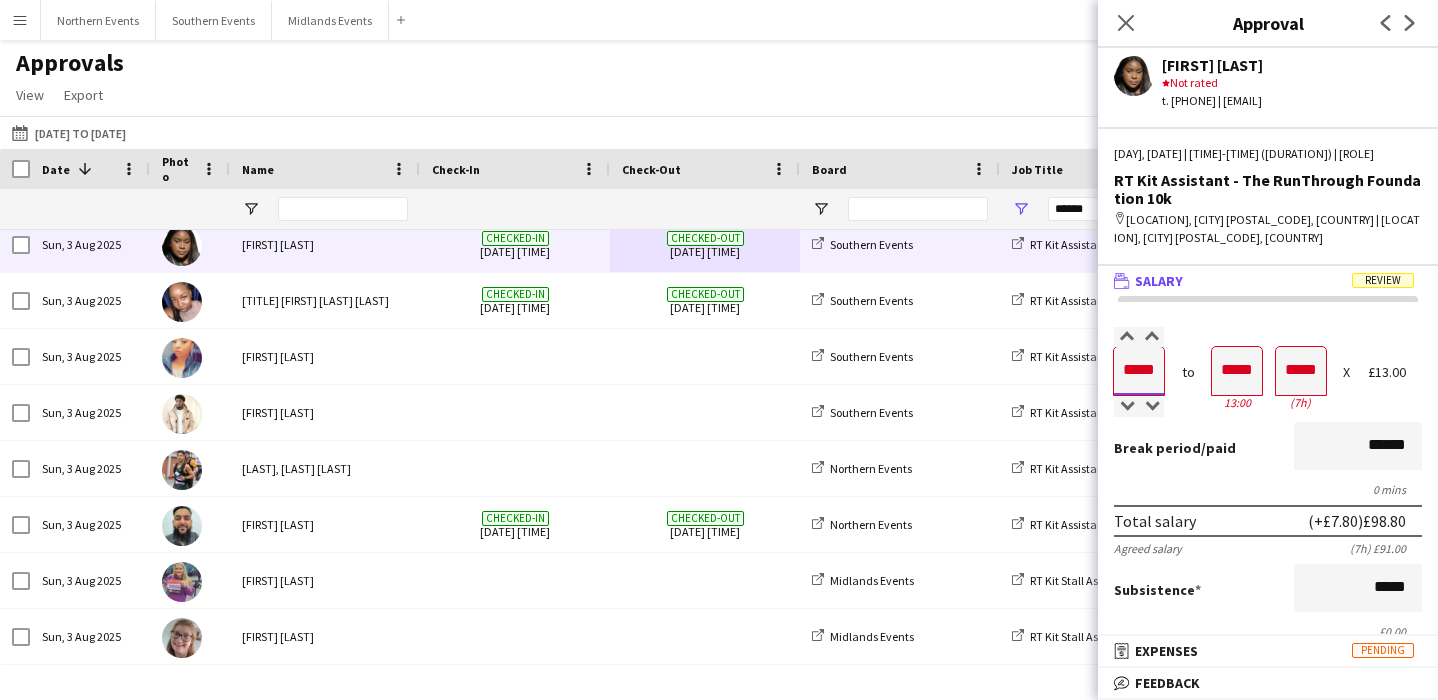 type on "*****" 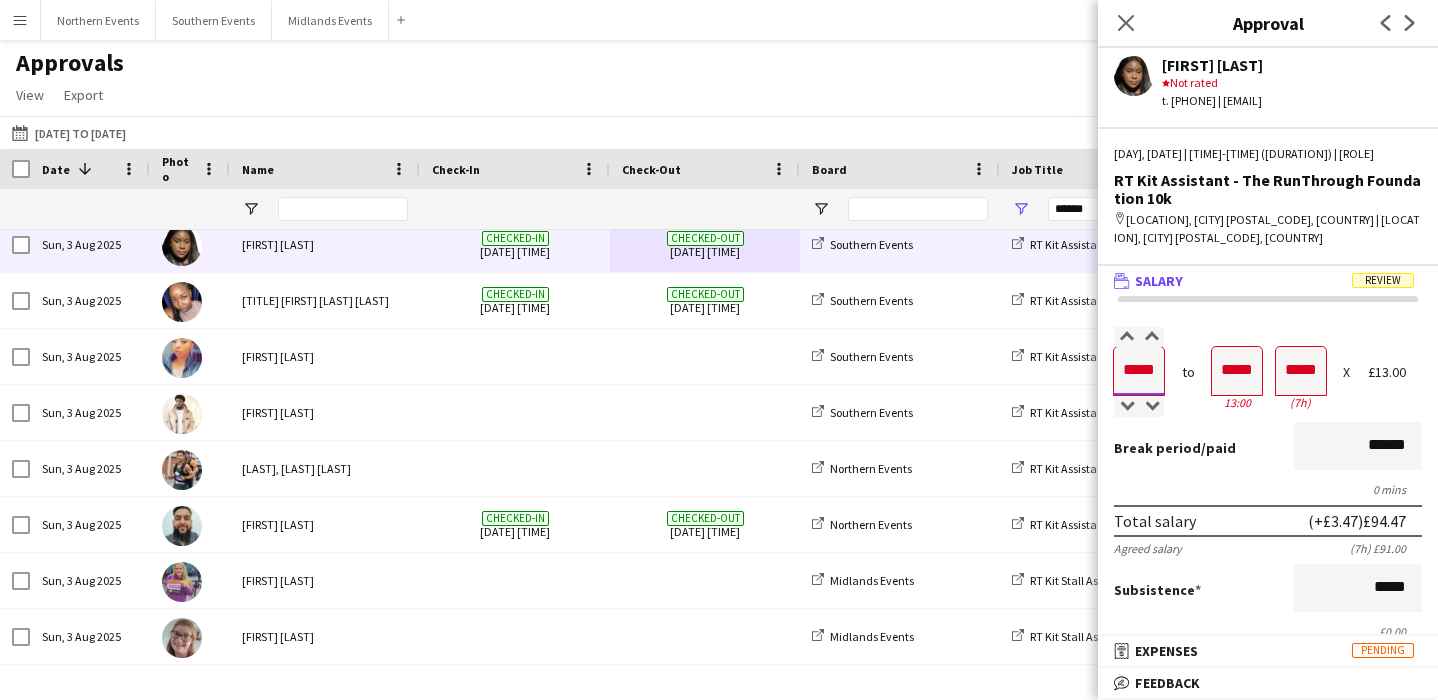 type on "*****" 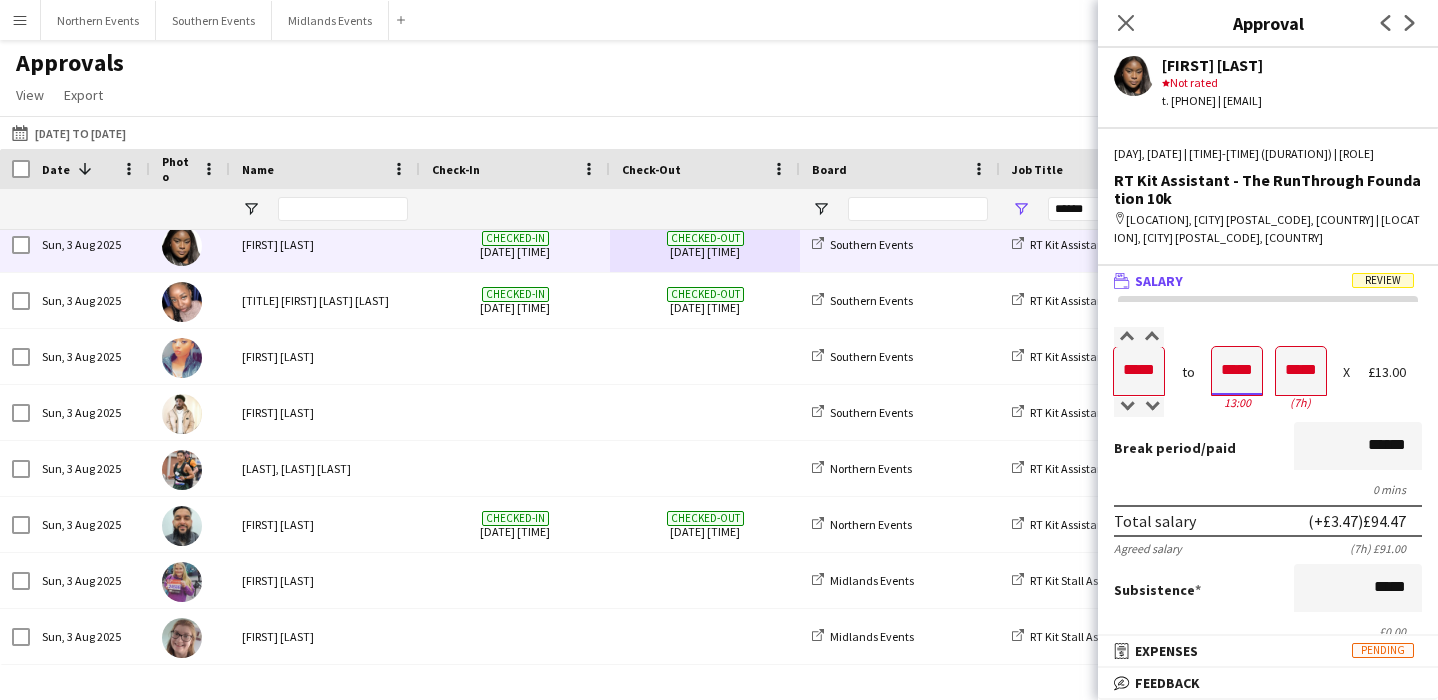 click on "*****" at bounding box center (1237, 371) 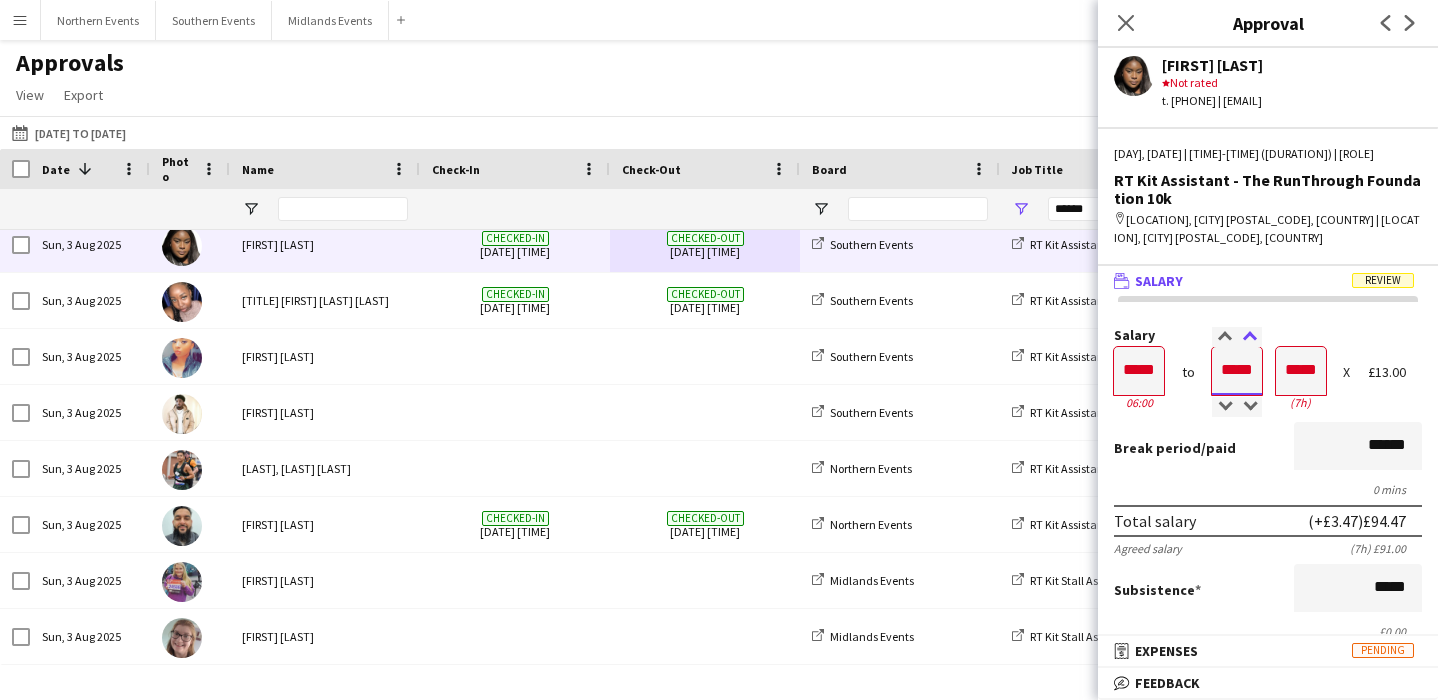 type on "*****" 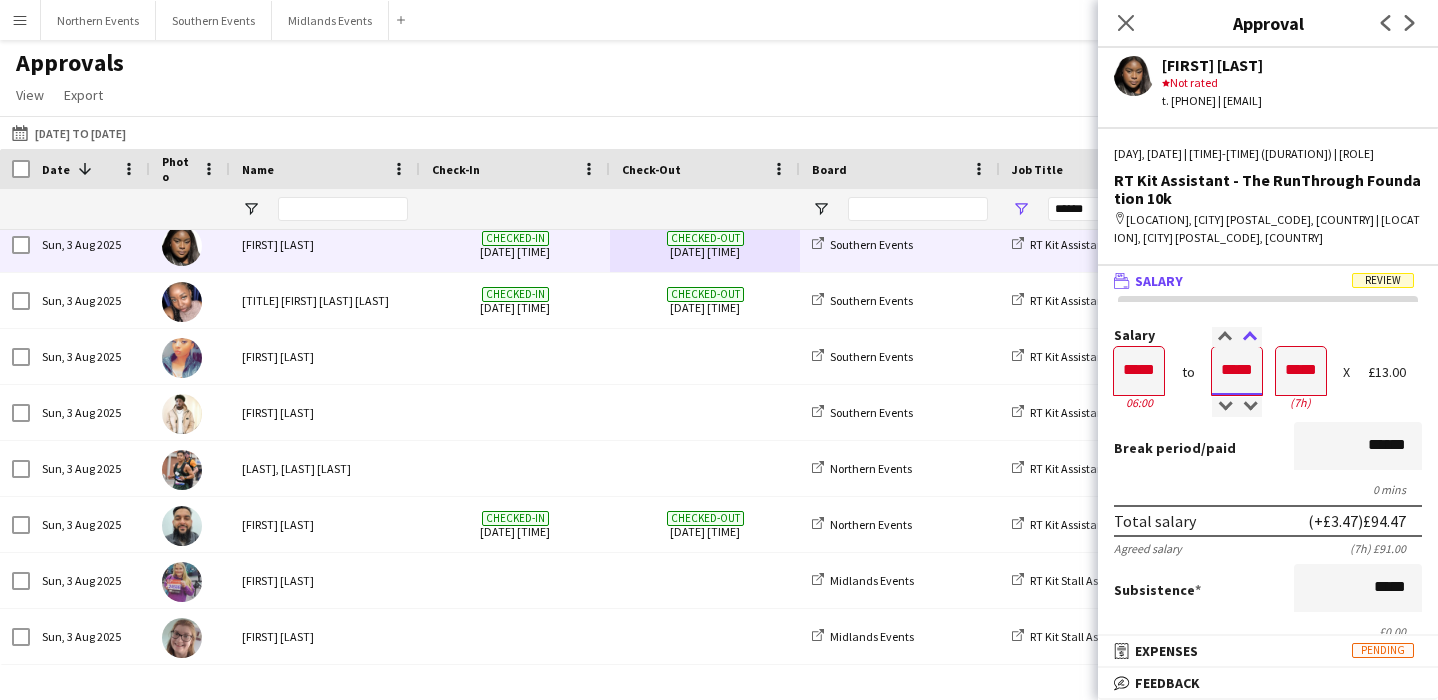 type on "*****" 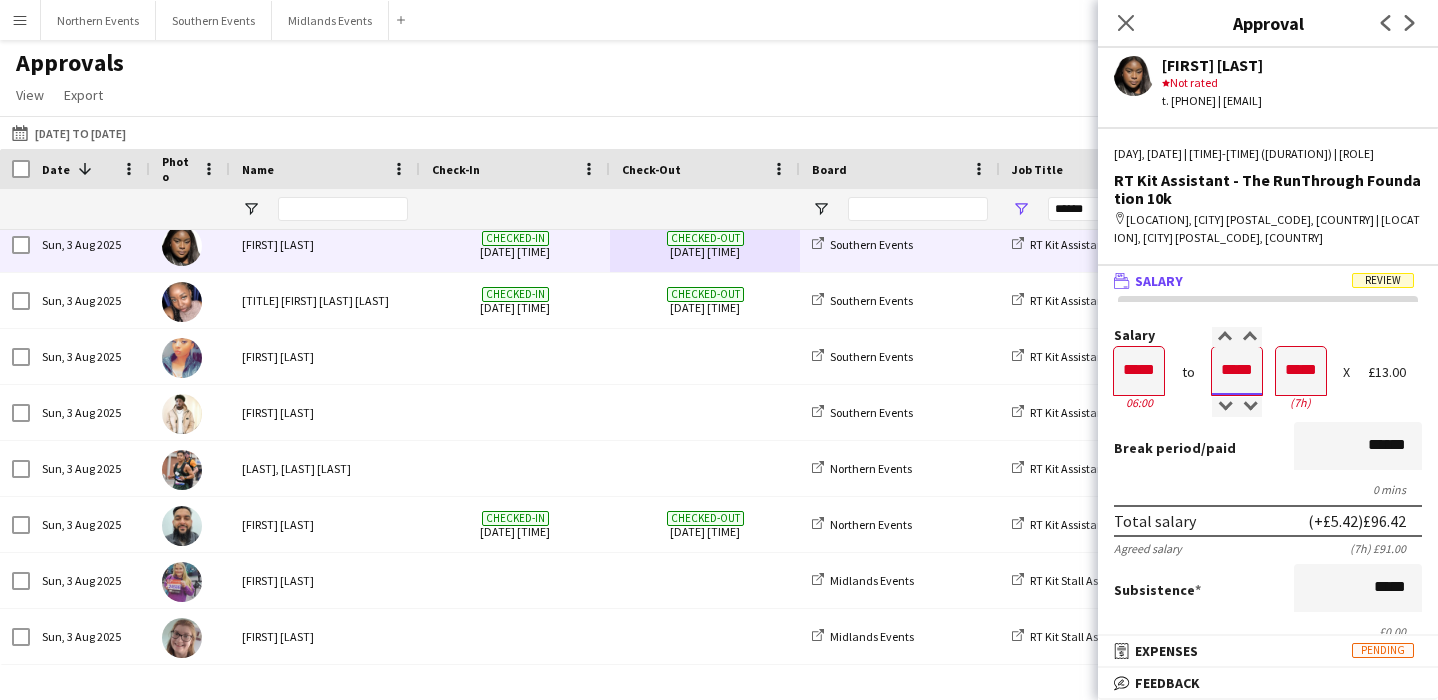 type on "*****" 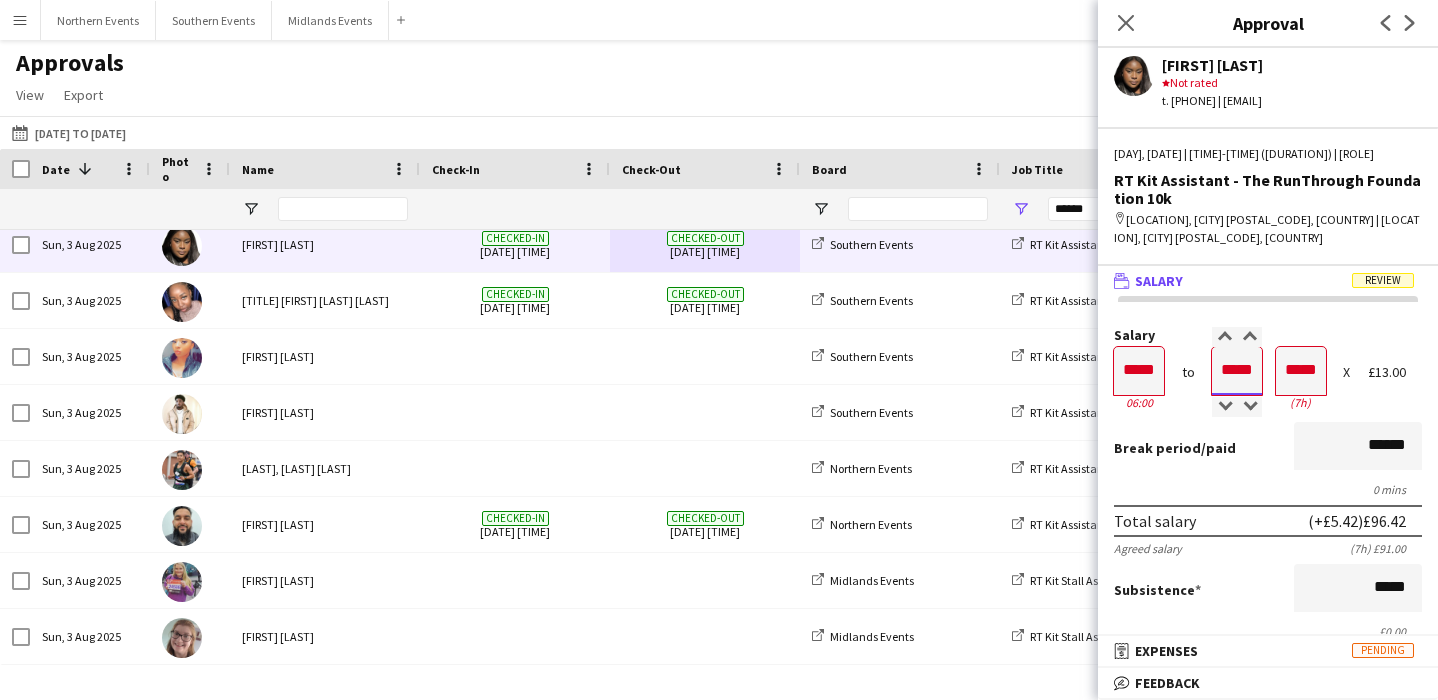 type on "*****" 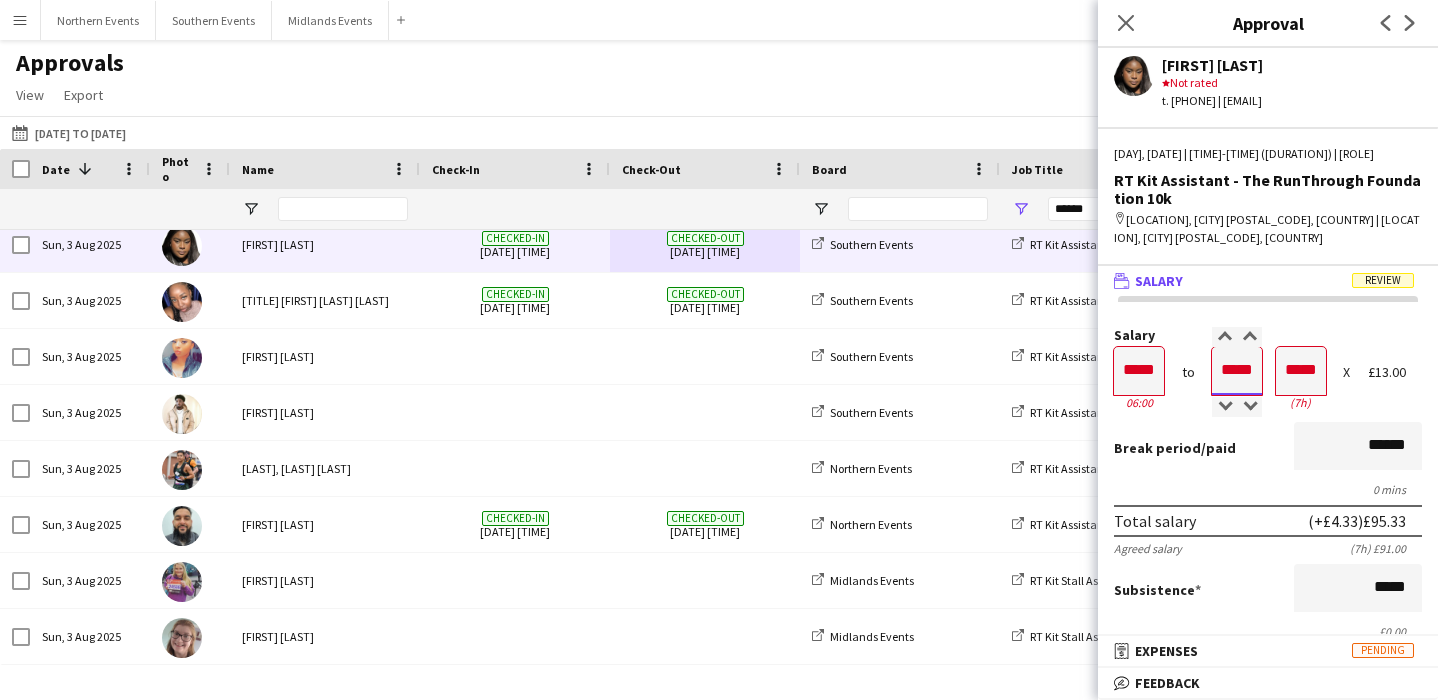 type on "*****" 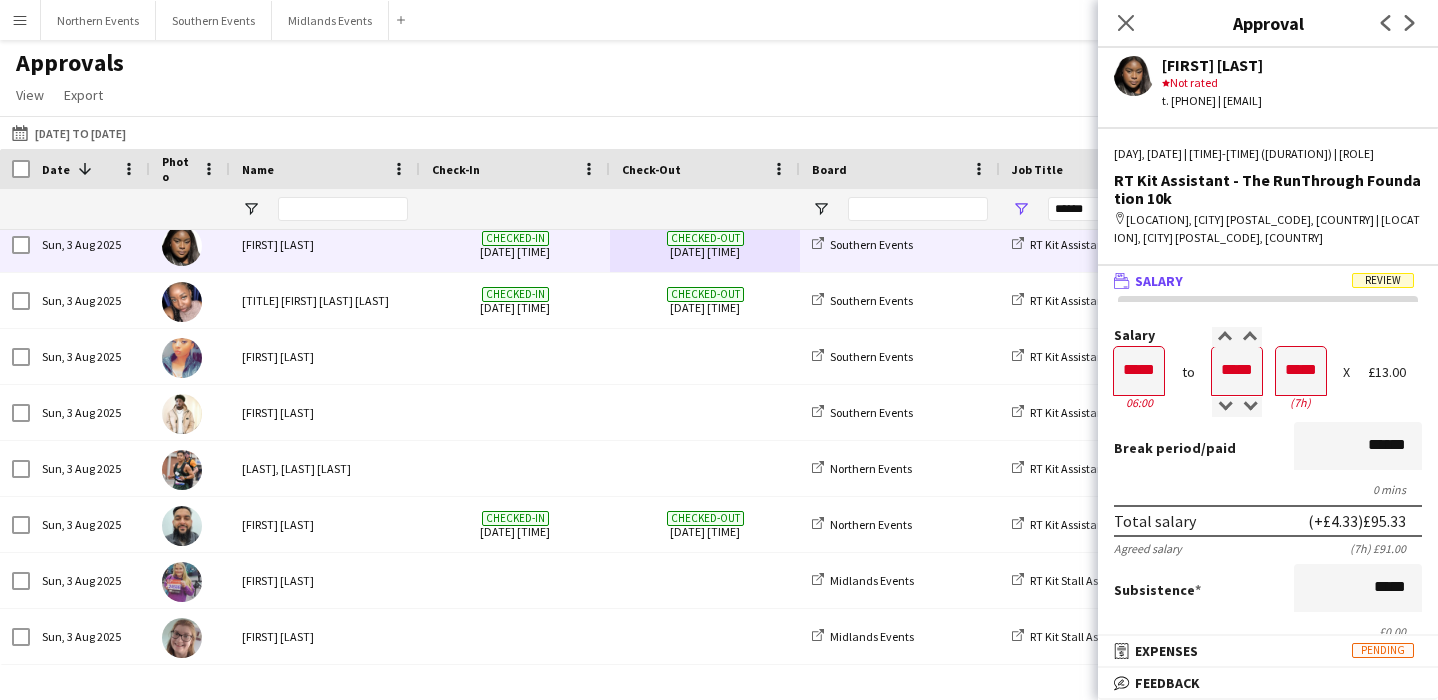 click on "Salary" at bounding box center [1268, 335] 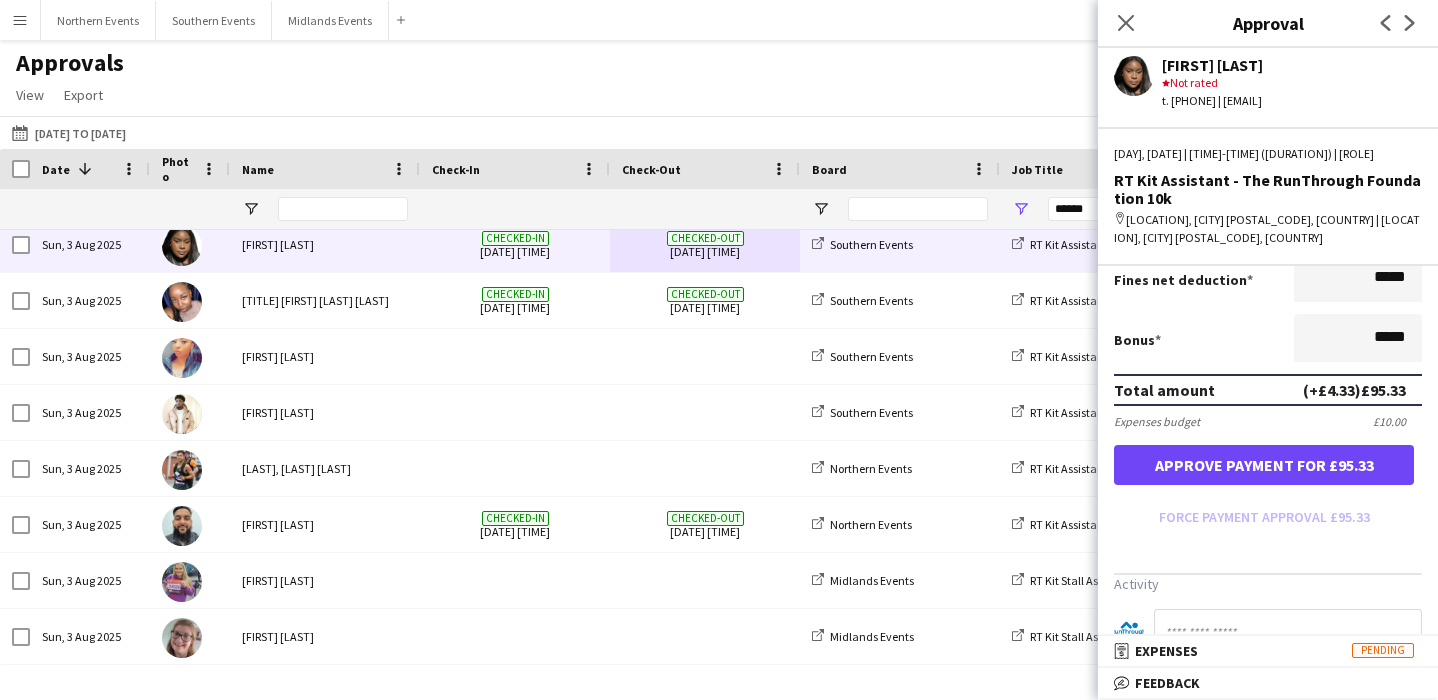 scroll, scrollTop: 601, scrollLeft: 0, axis: vertical 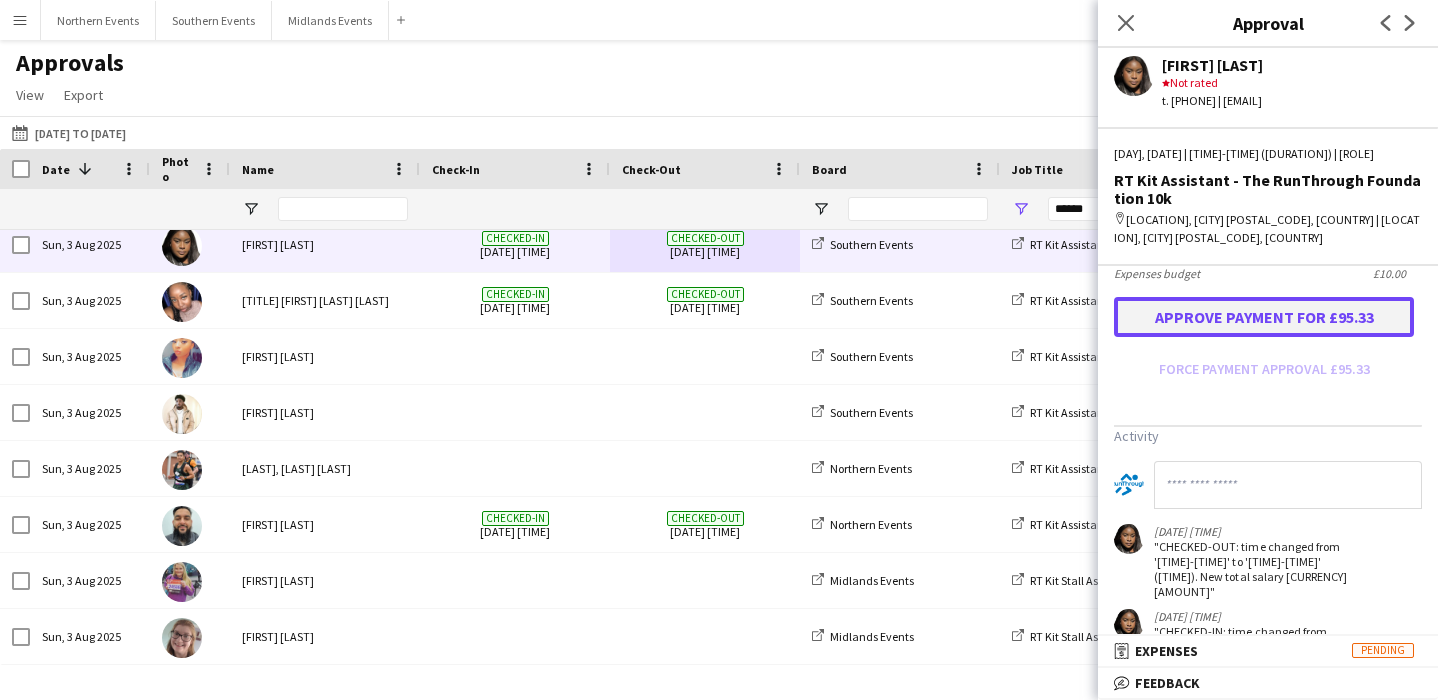 click on "Approve payment for £95.33" at bounding box center (1264, 317) 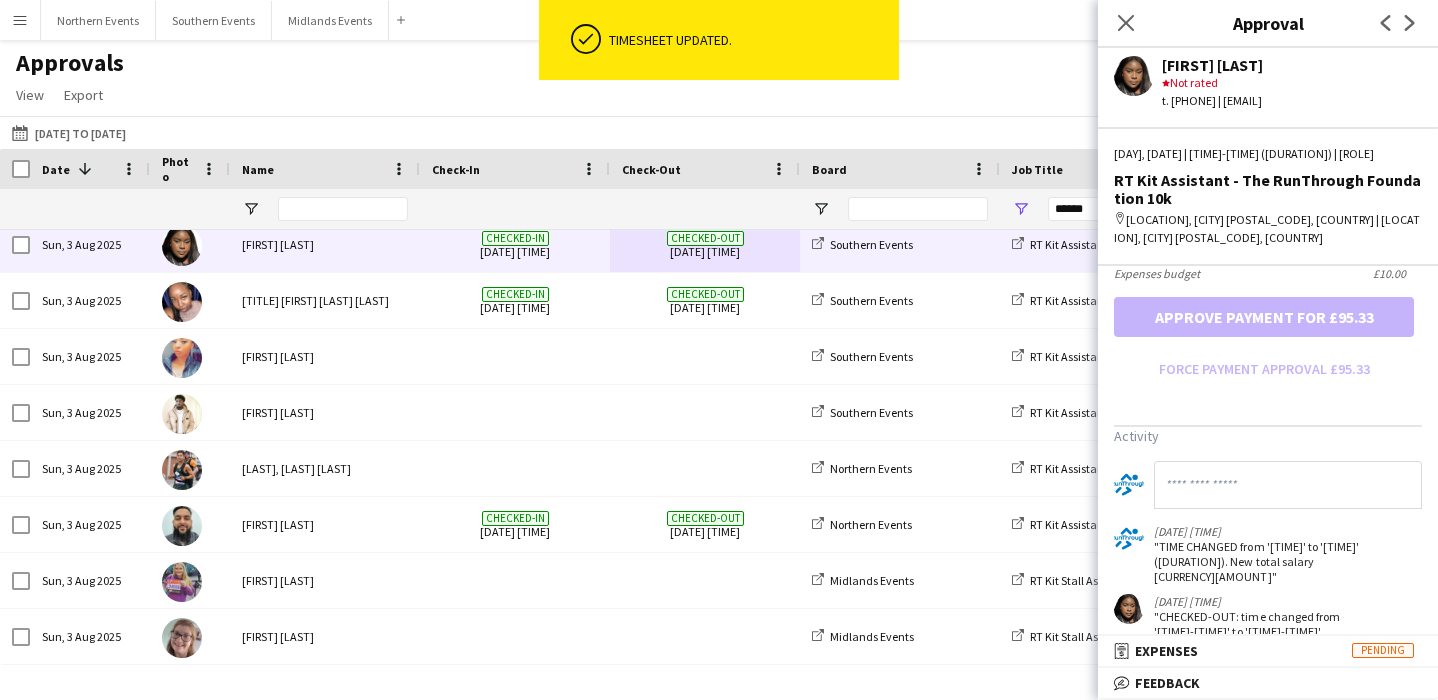 scroll, scrollTop: 735, scrollLeft: 0, axis: vertical 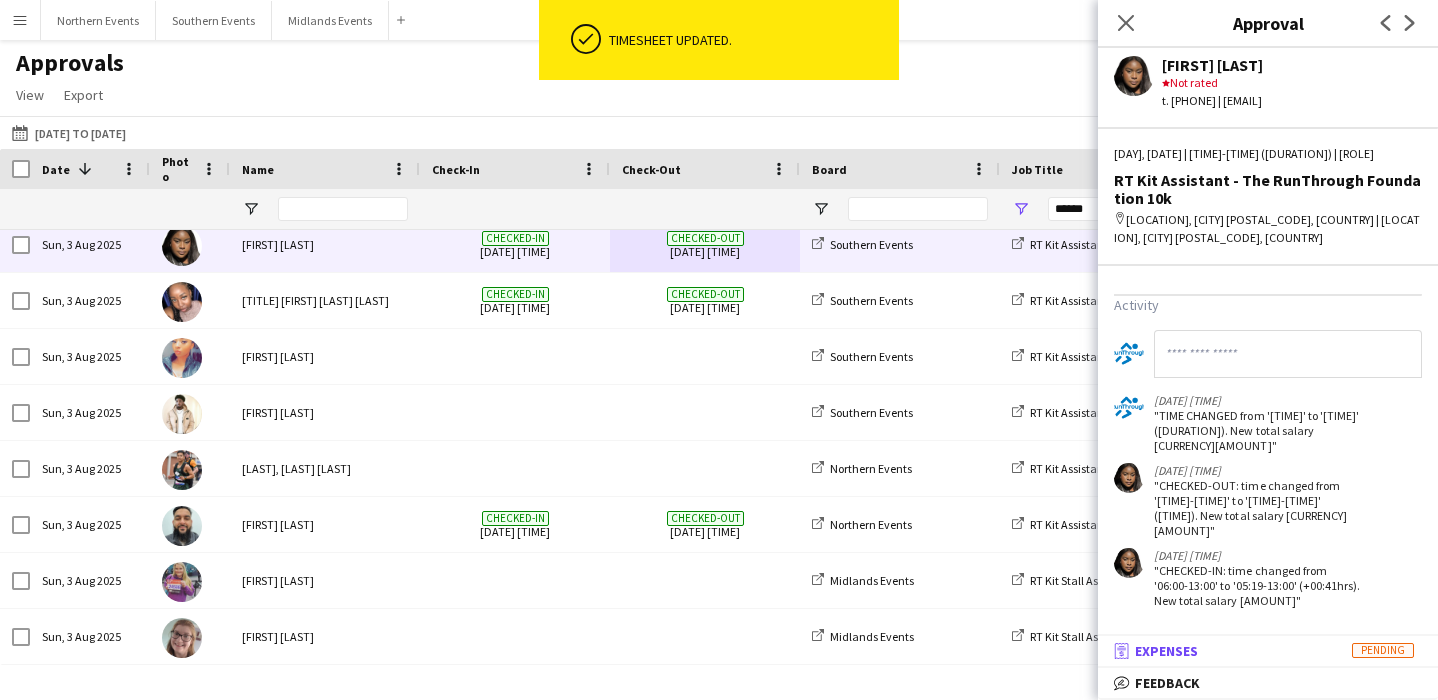click on "receipt
Expenses   Pending" at bounding box center [1268, 651] 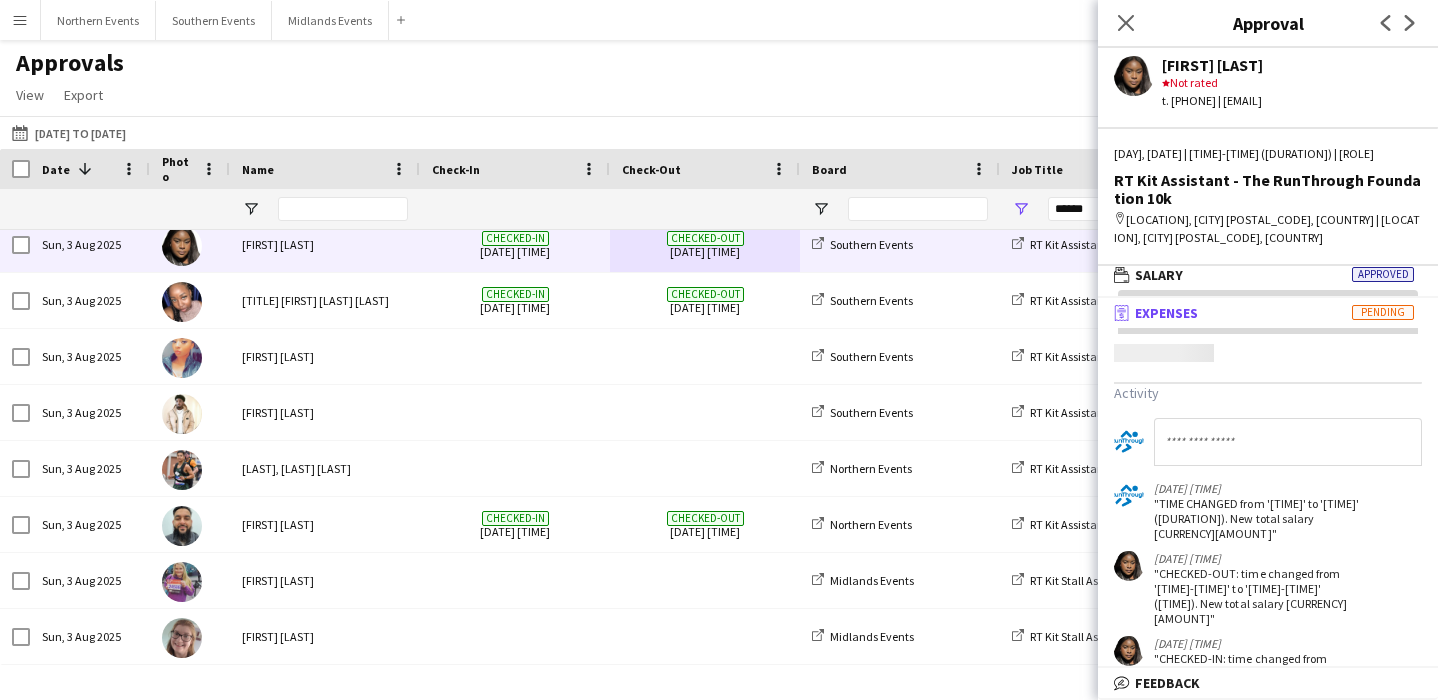 scroll, scrollTop: 6, scrollLeft: 0, axis: vertical 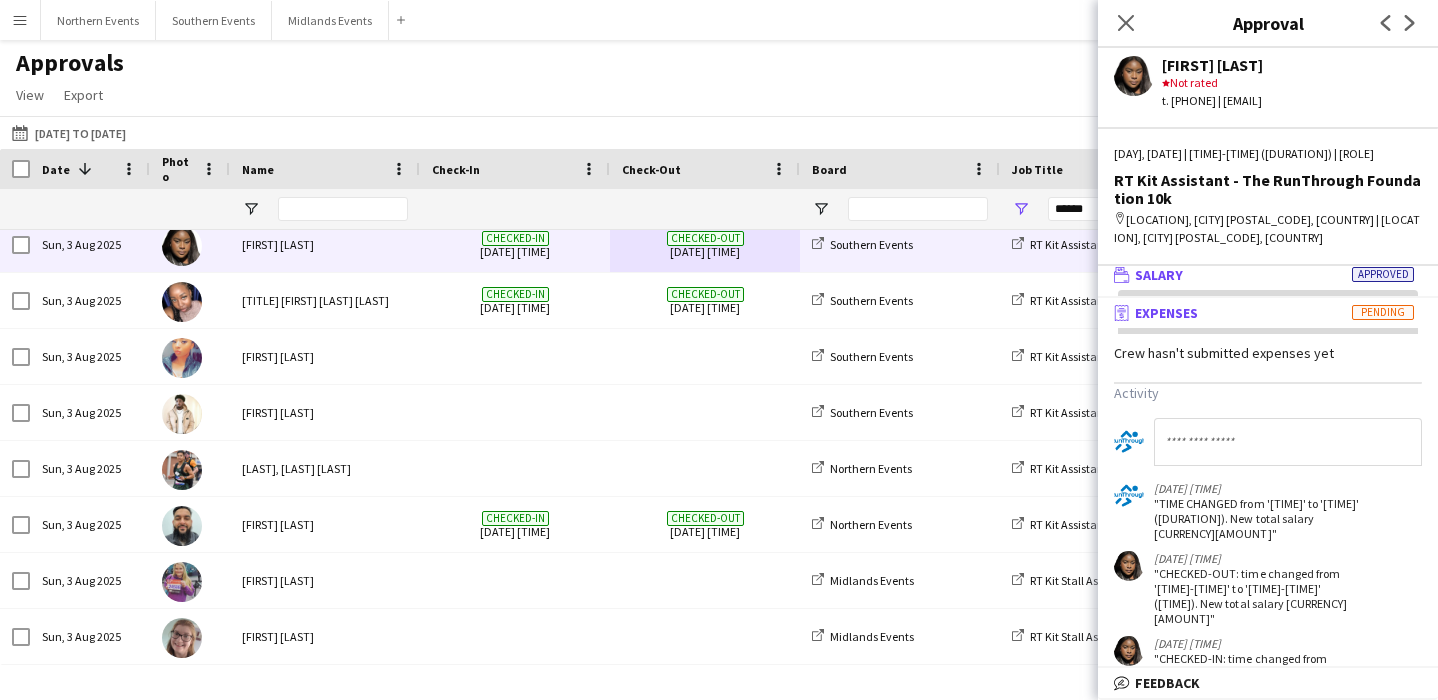 click on "wallet
Salary   Approved" at bounding box center (1264, 275) 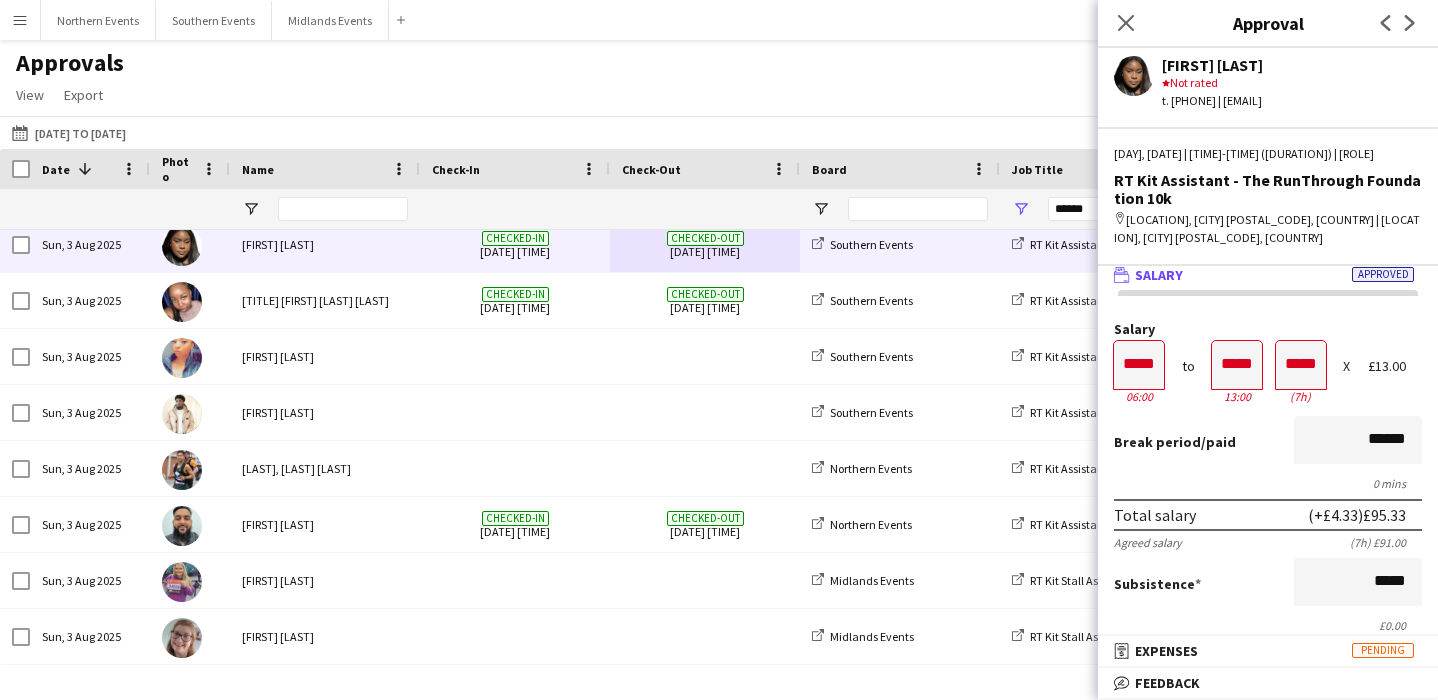 scroll, scrollTop: 0, scrollLeft: 0, axis: both 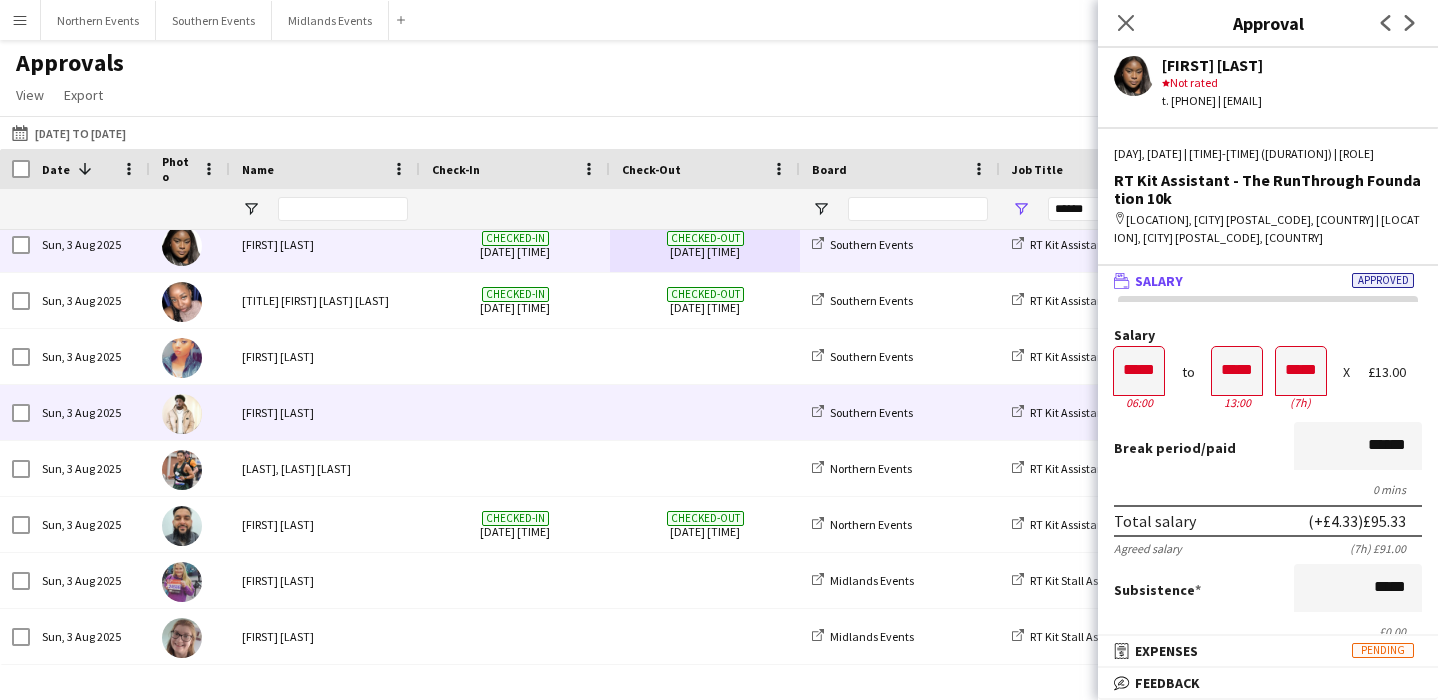 click at bounding box center [705, 412] 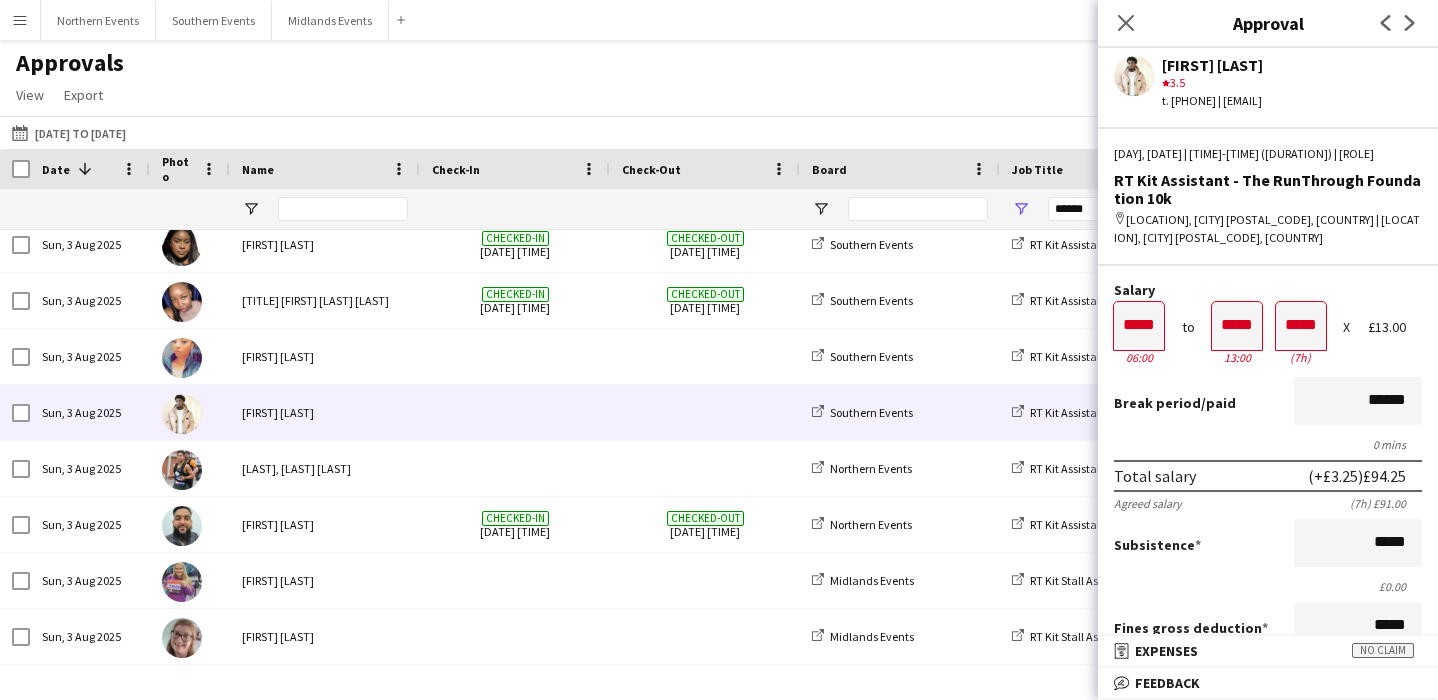 scroll, scrollTop: 47, scrollLeft: 0, axis: vertical 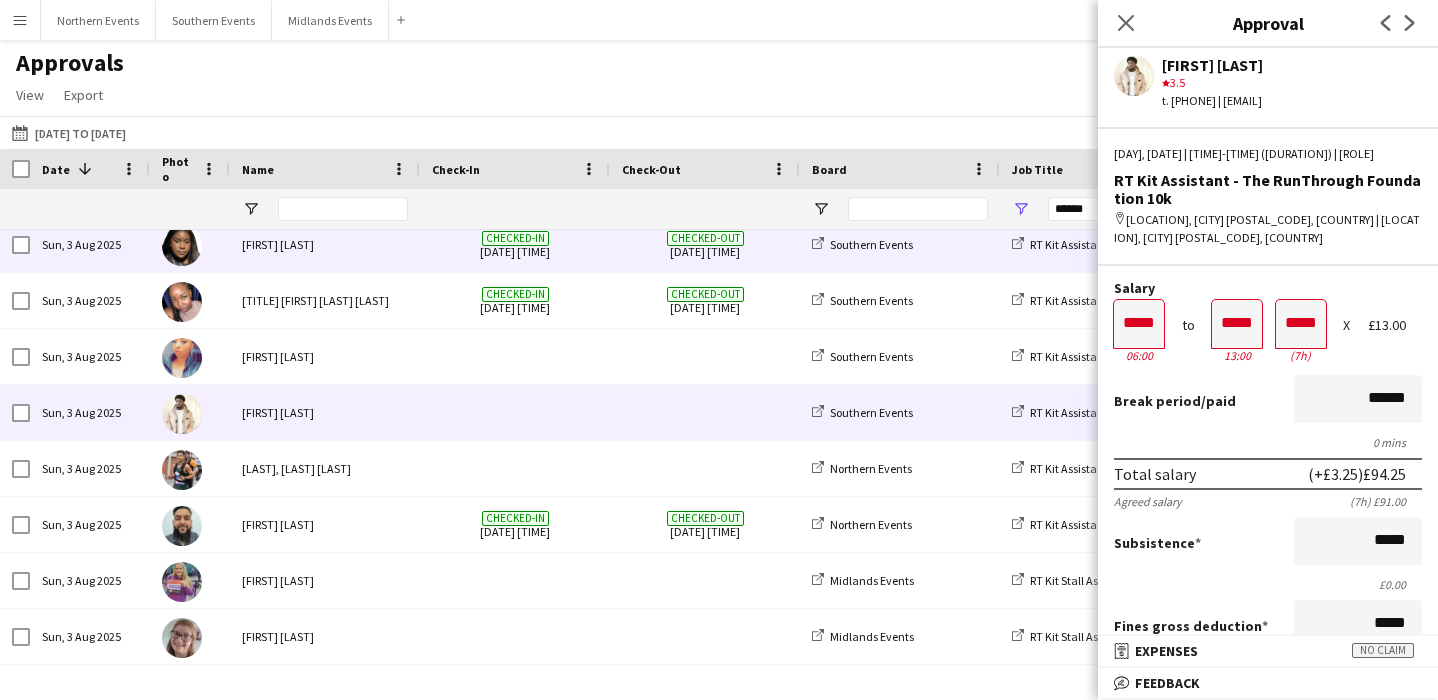 click on "[FIRST] [LAST]" at bounding box center [325, 244] 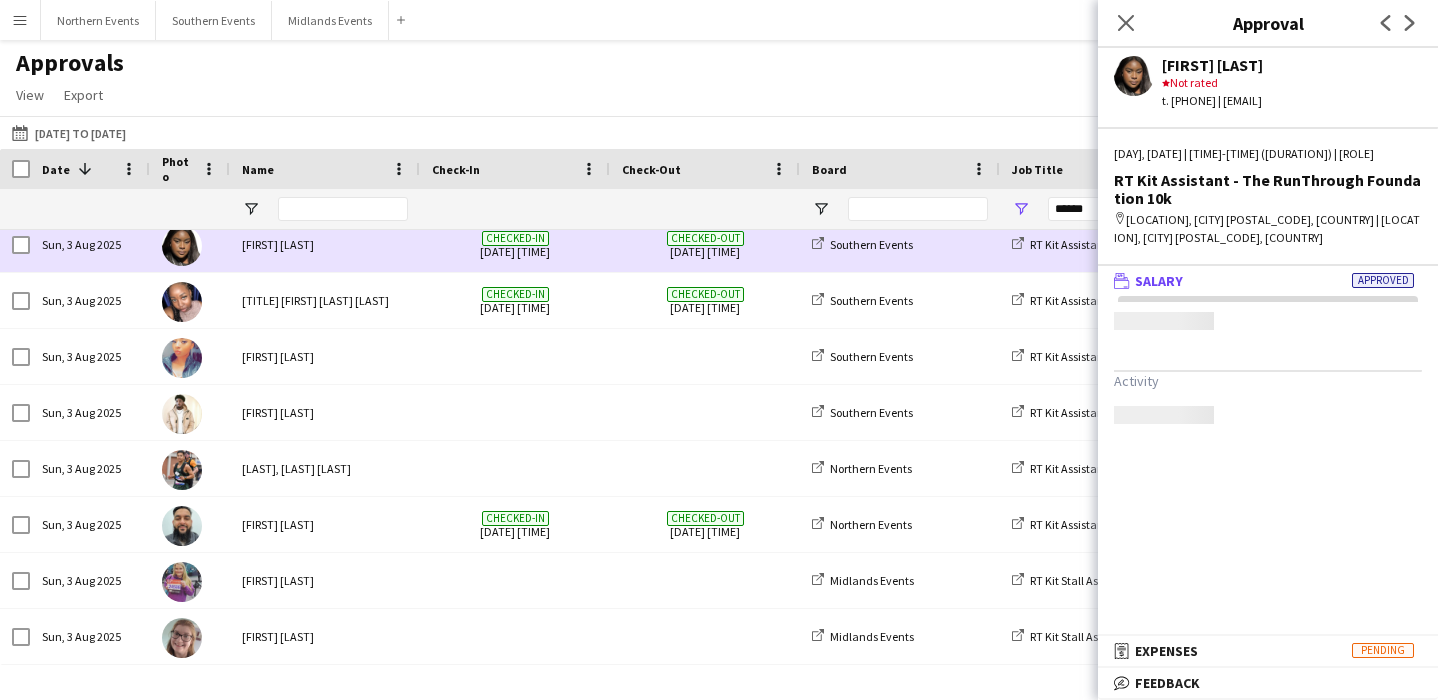 scroll, scrollTop: 0, scrollLeft: 0, axis: both 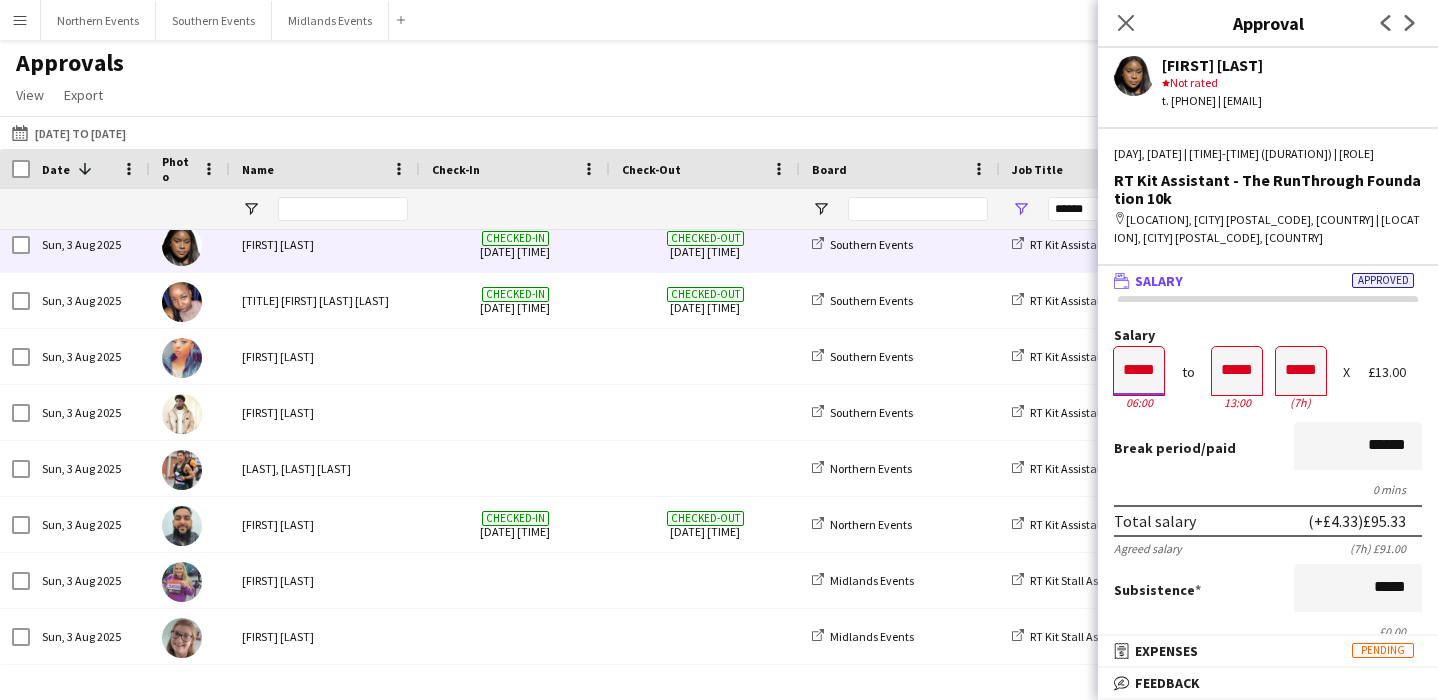 click on "*****" at bounding box center (1139, 371) 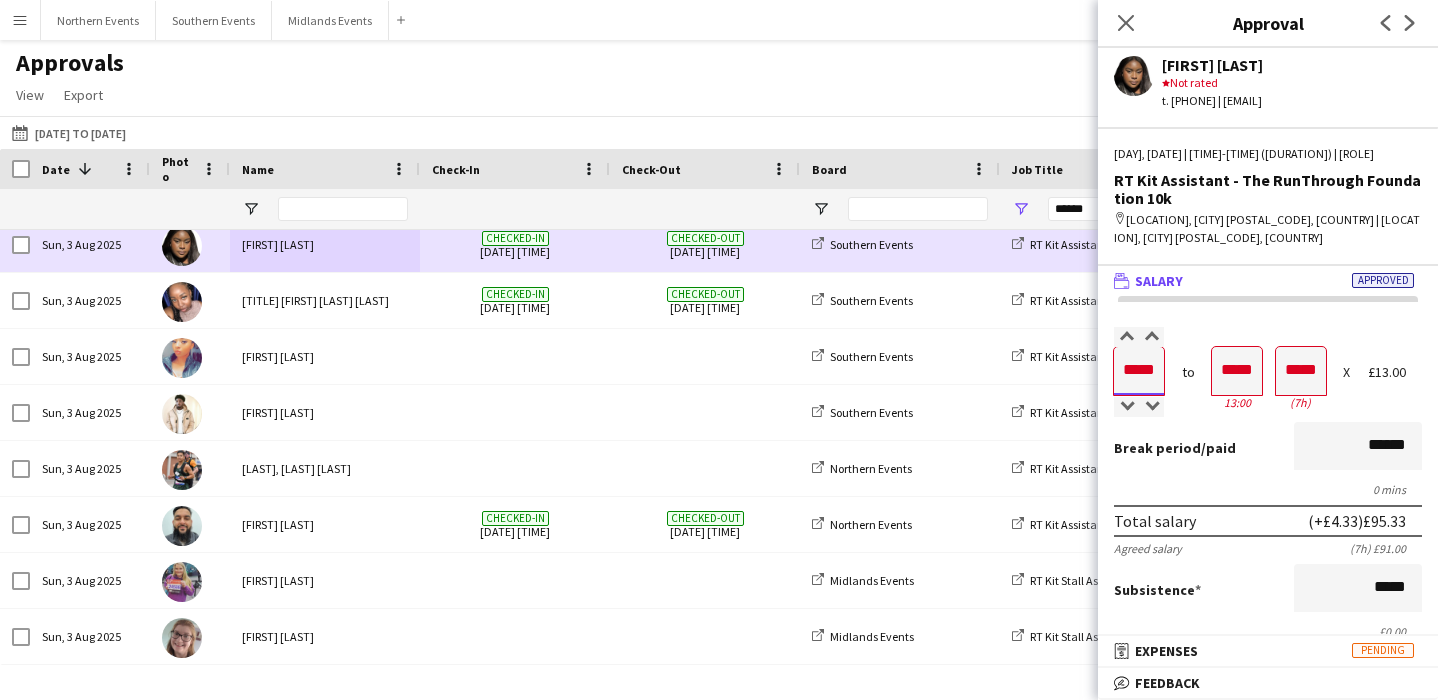 type on "*****" 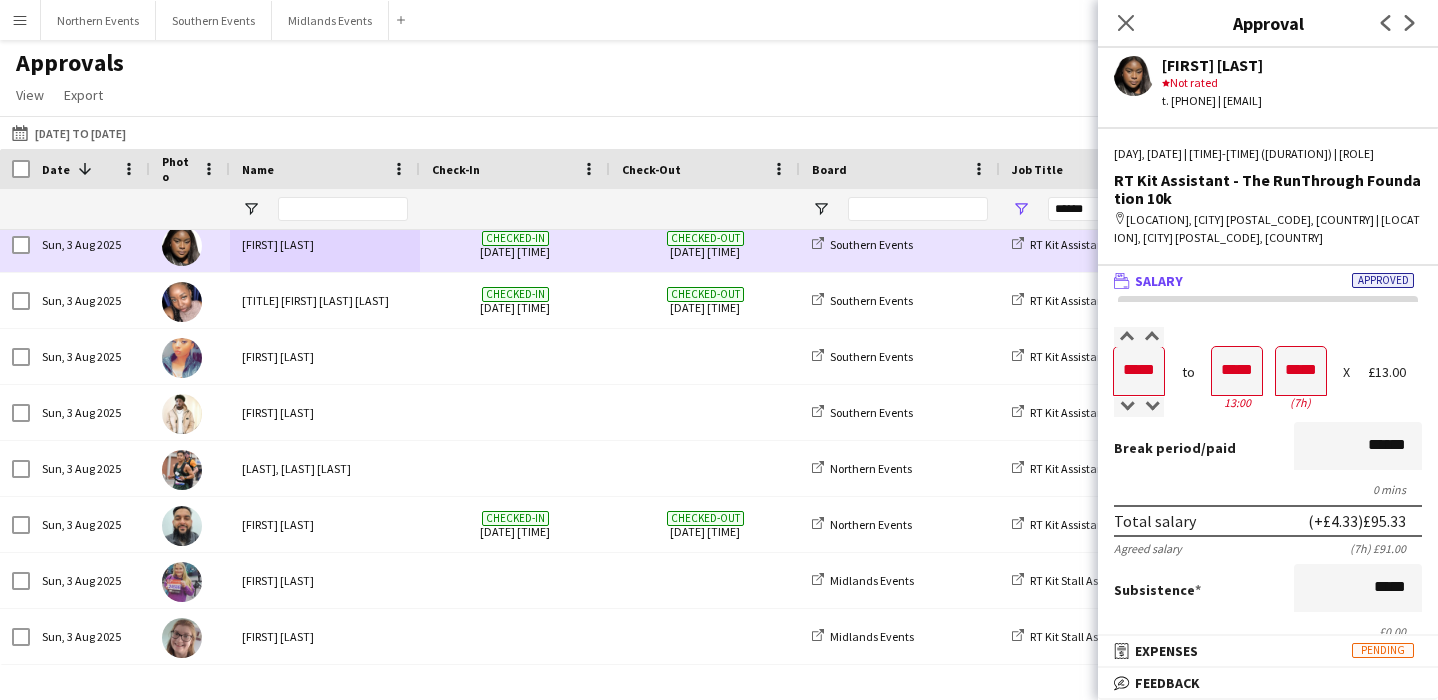 click on "[FIRST] [LAST]" at bounding box center [325, 244] 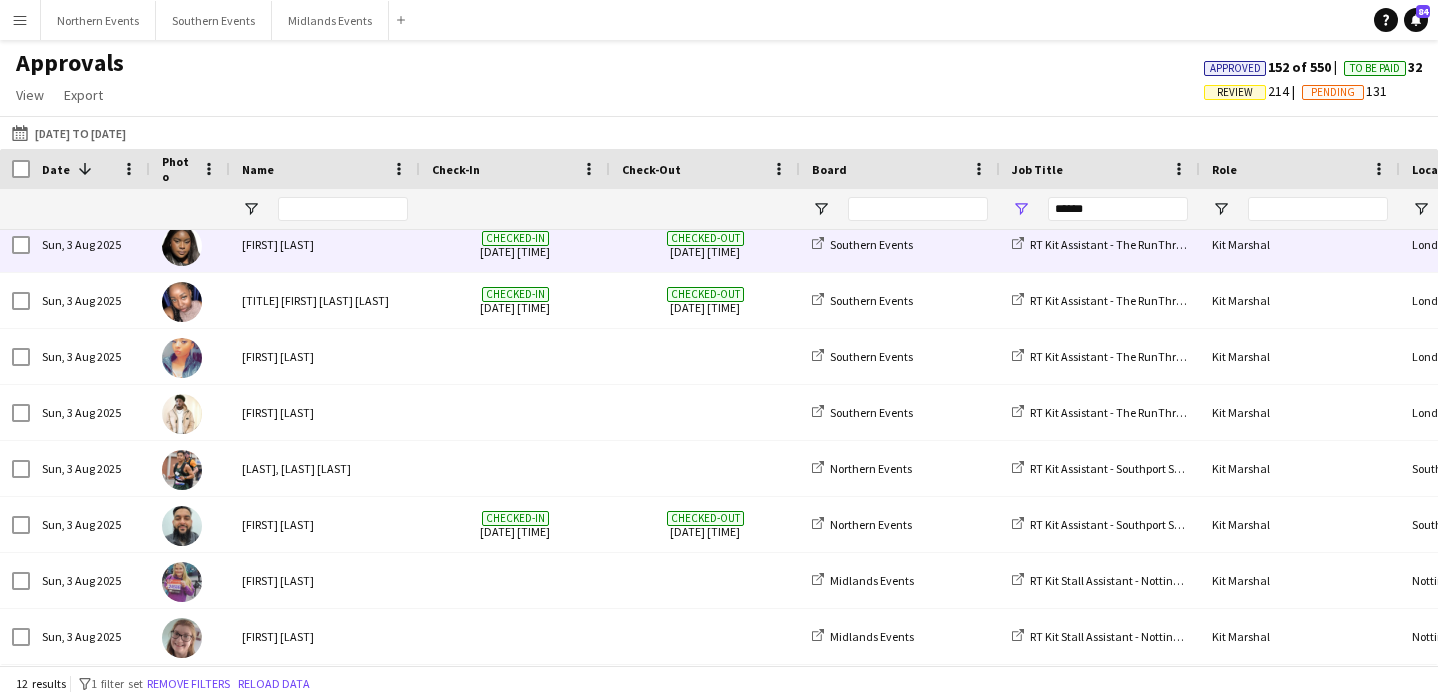 click on "[FIRST] [LAST]" at bounding box center [325, 244] 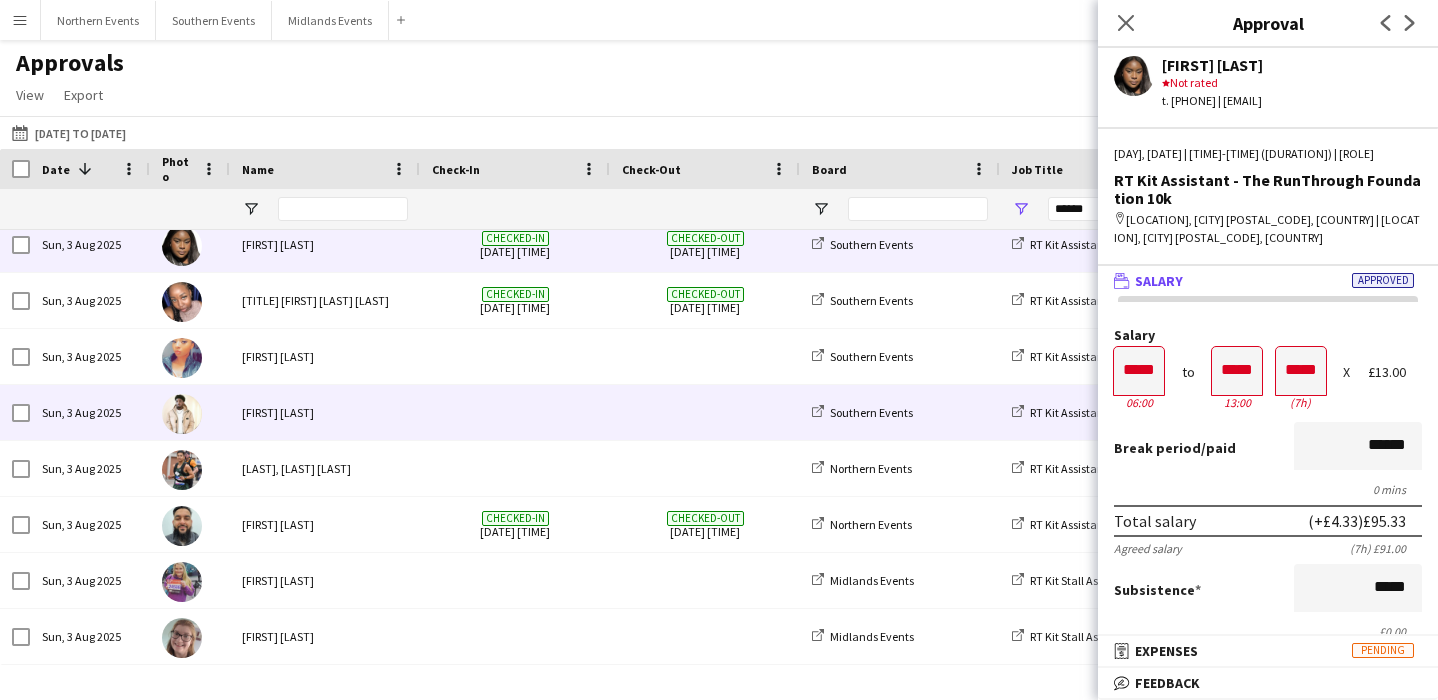 click at bounding box center (515, 412) 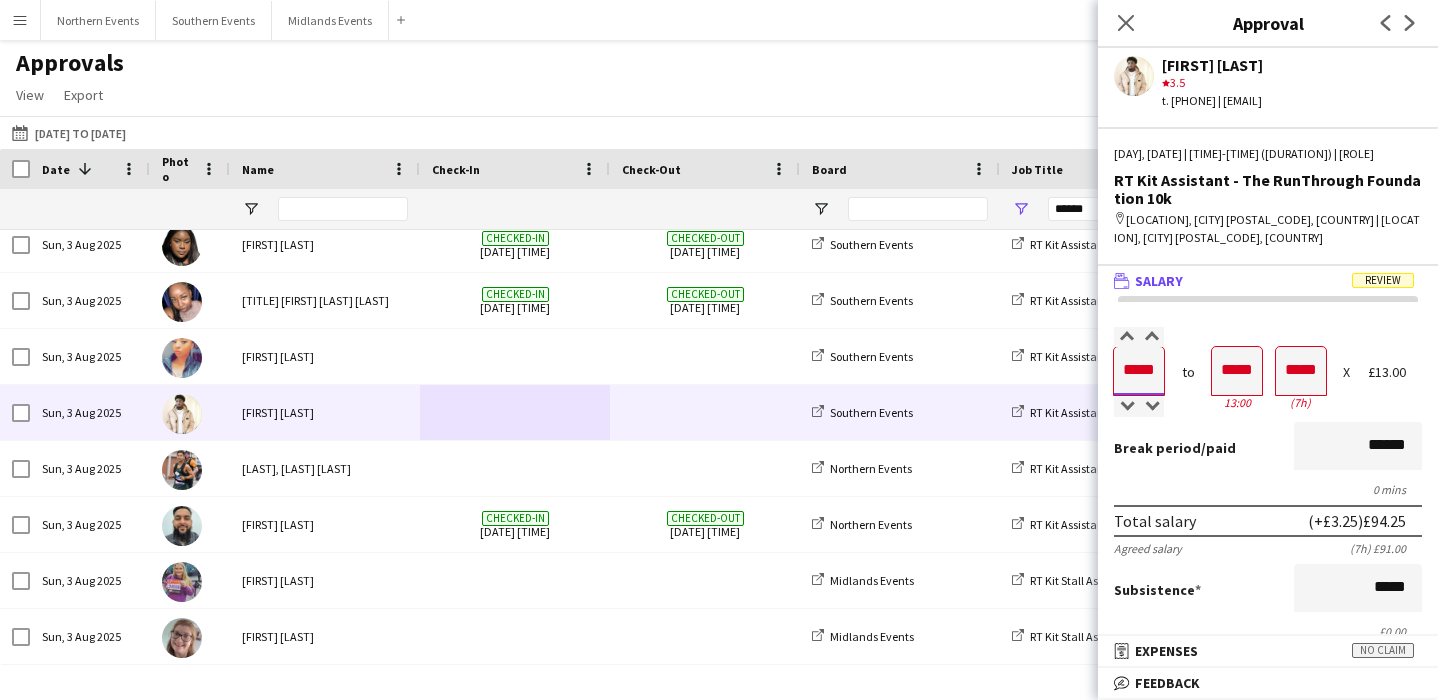 click on "*****" at bounding box center (1139, 371) 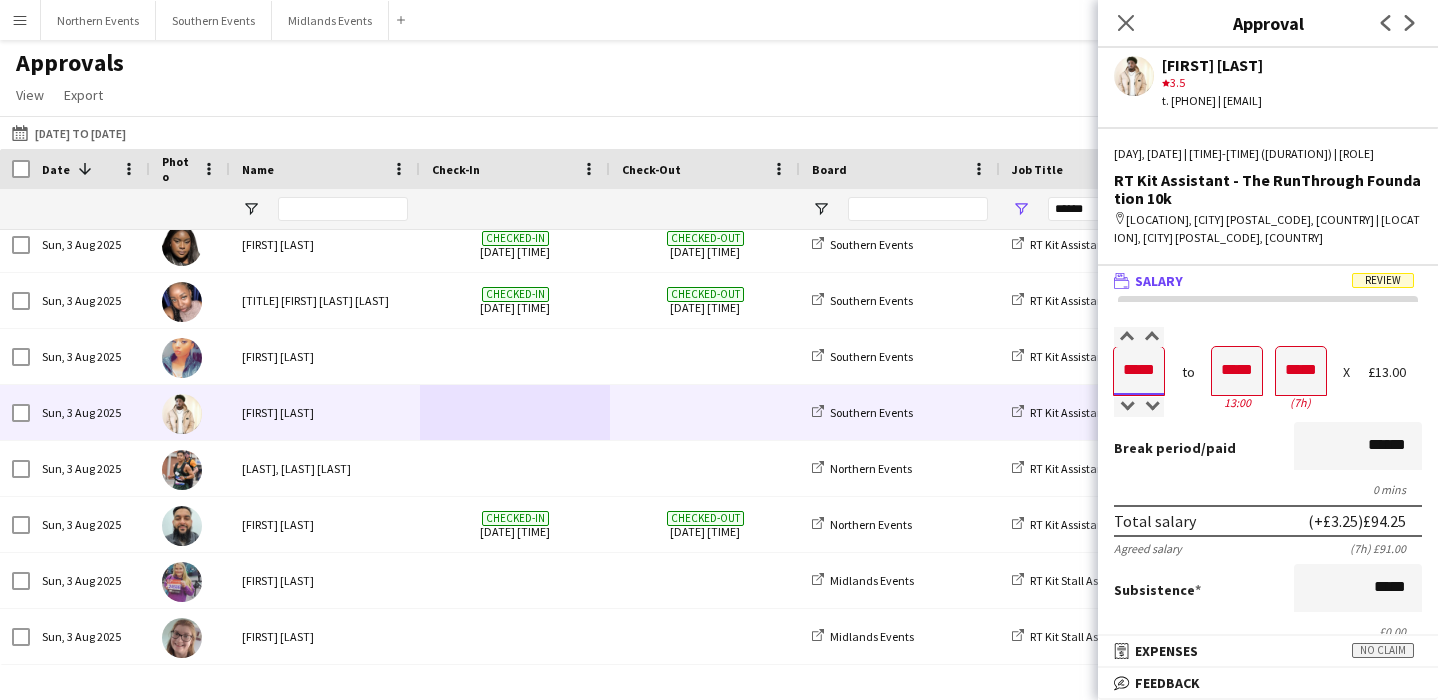 type on "*****" 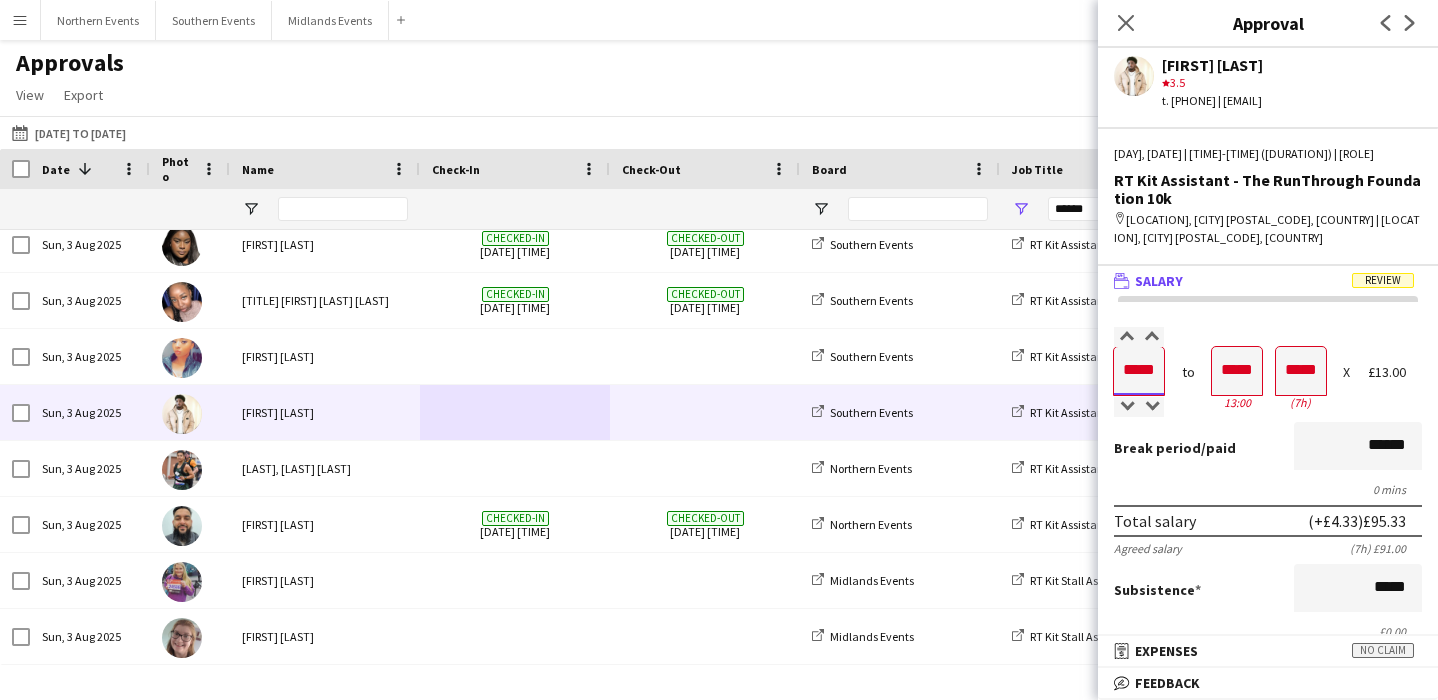 type on "*****" 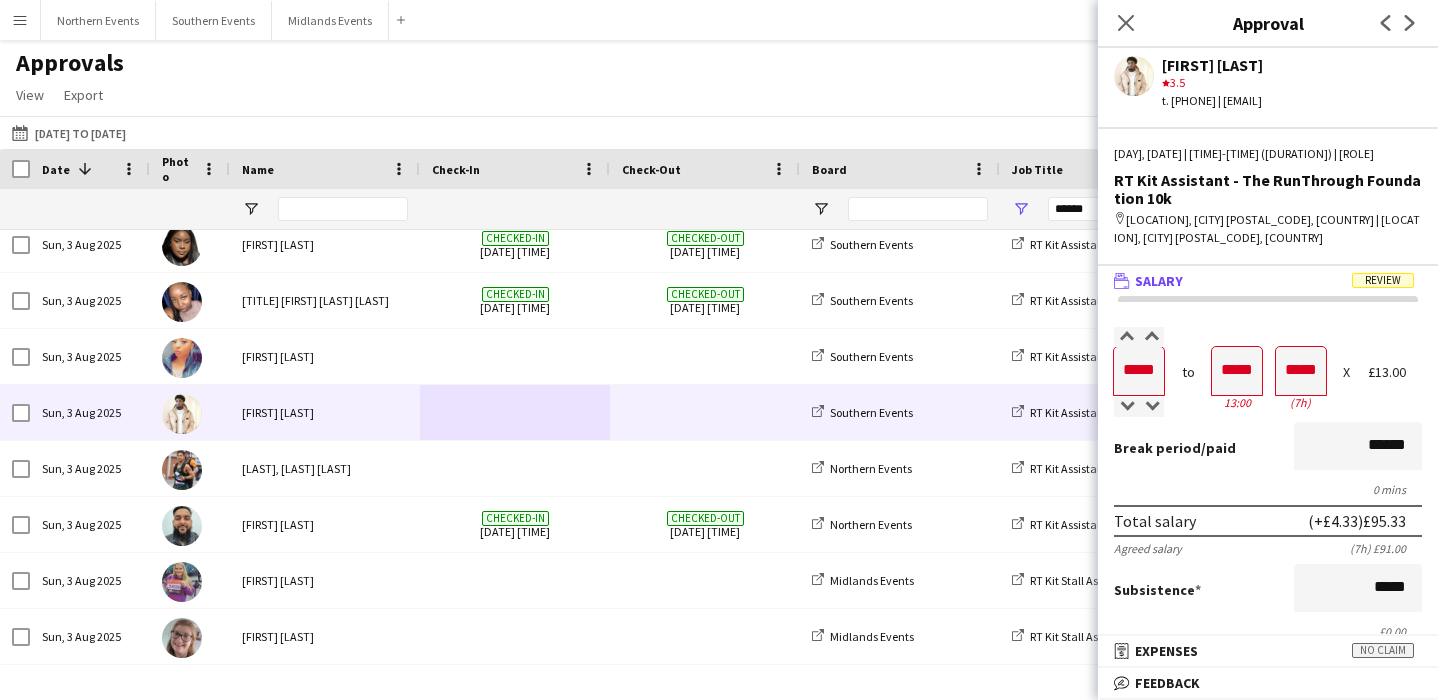 click on "Break period   /paid  ******" at bounding box center [1268, 448] 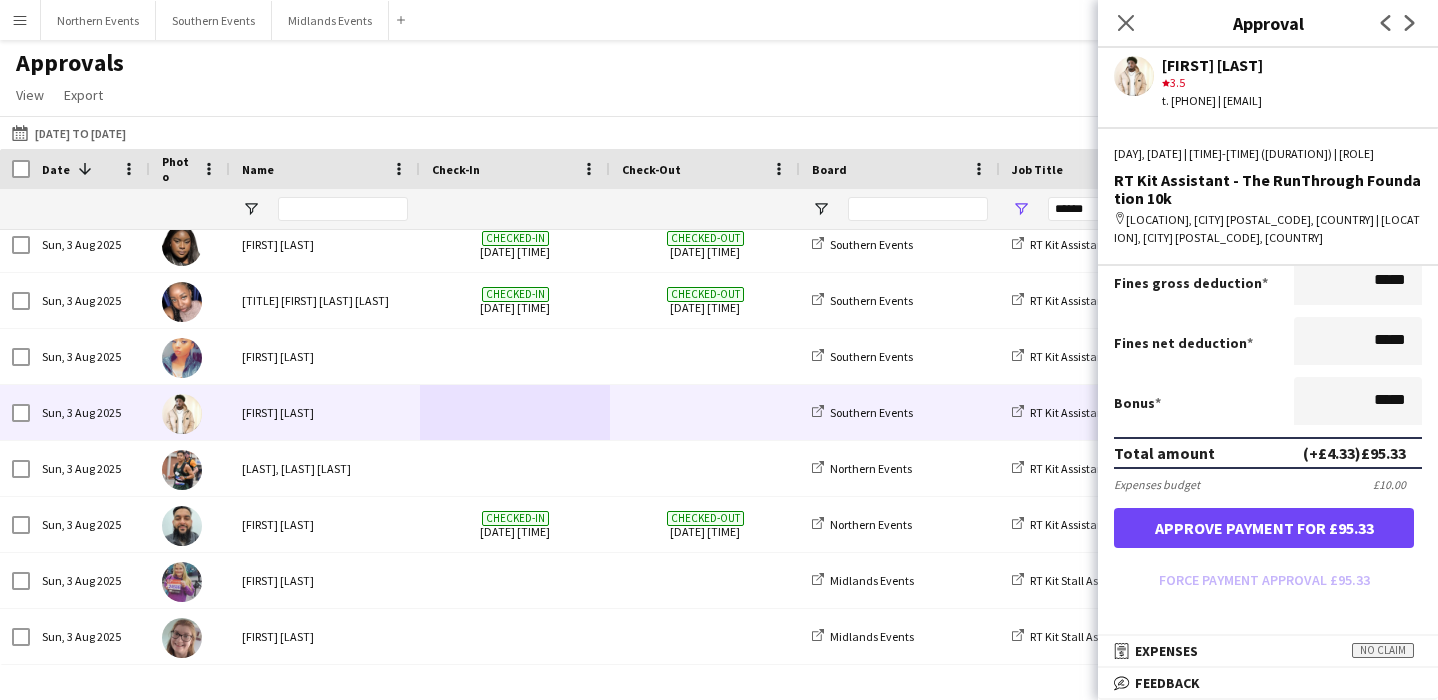 scroll, scrollTop: 403, scrollLeft: 0, axis: vertical 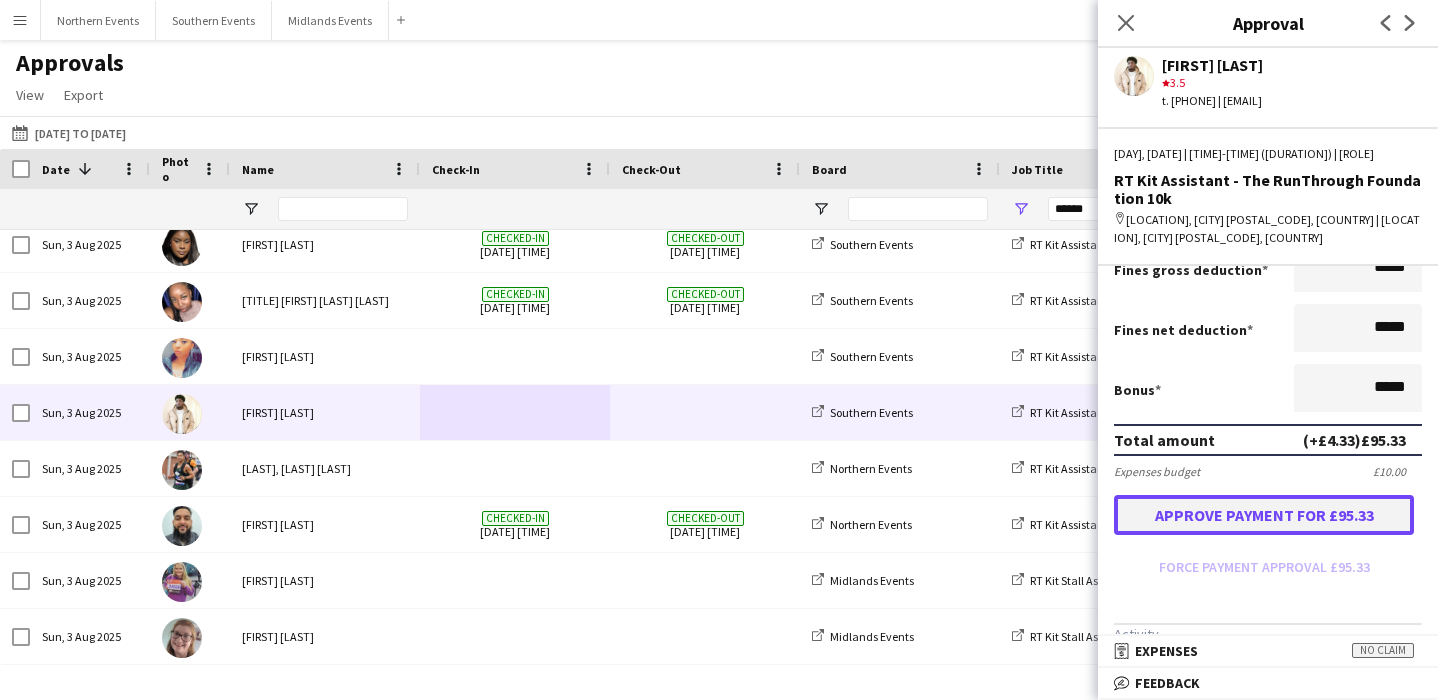 click on "Approve payment for £95.33" at bounding box center [1264, 515] 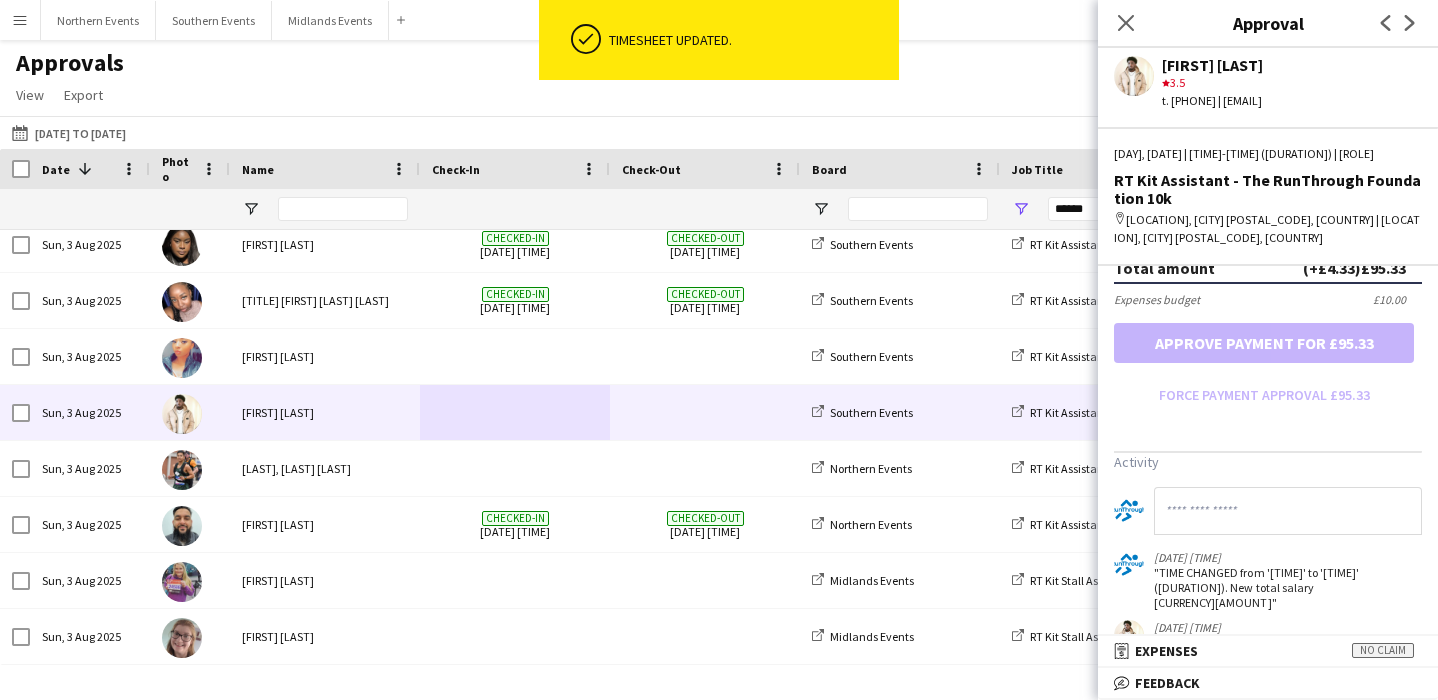 scroll, scrollTop: 705, scrollLeft: 0, axis: vertical 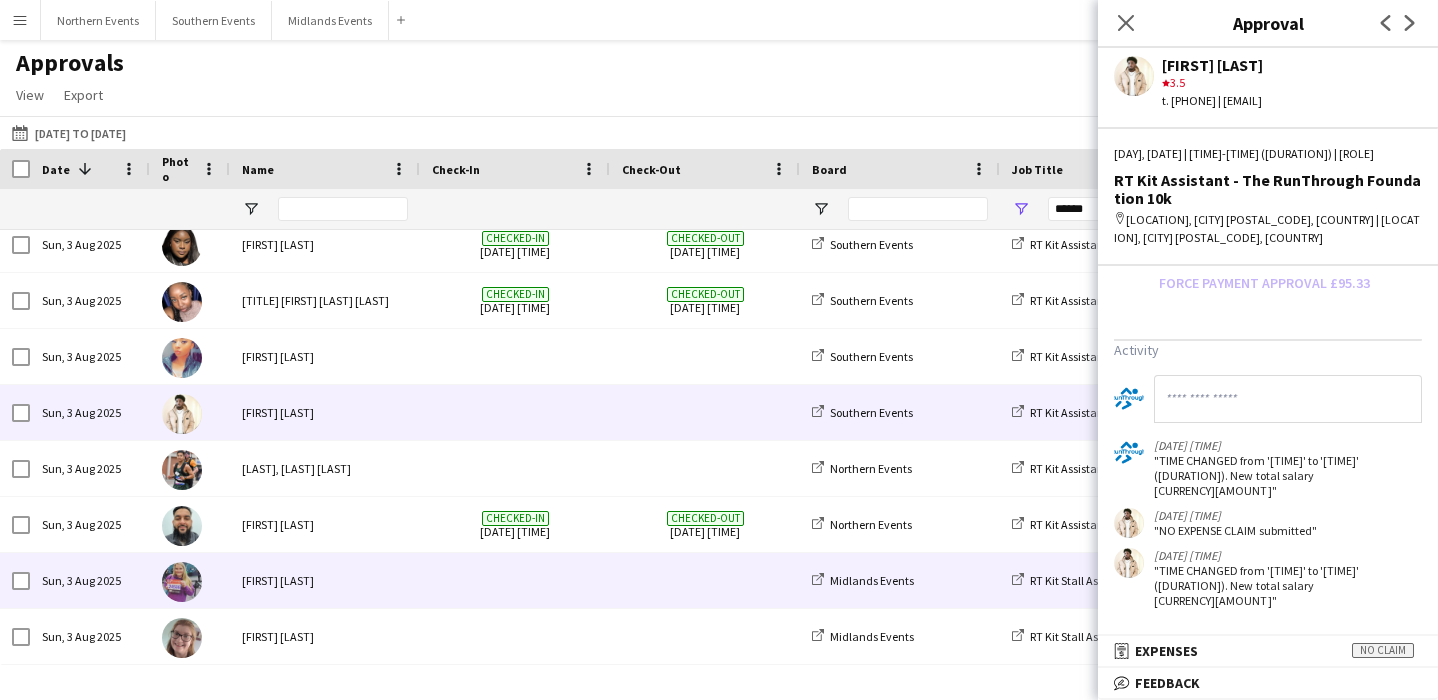 click at bounding box center (515, 580) 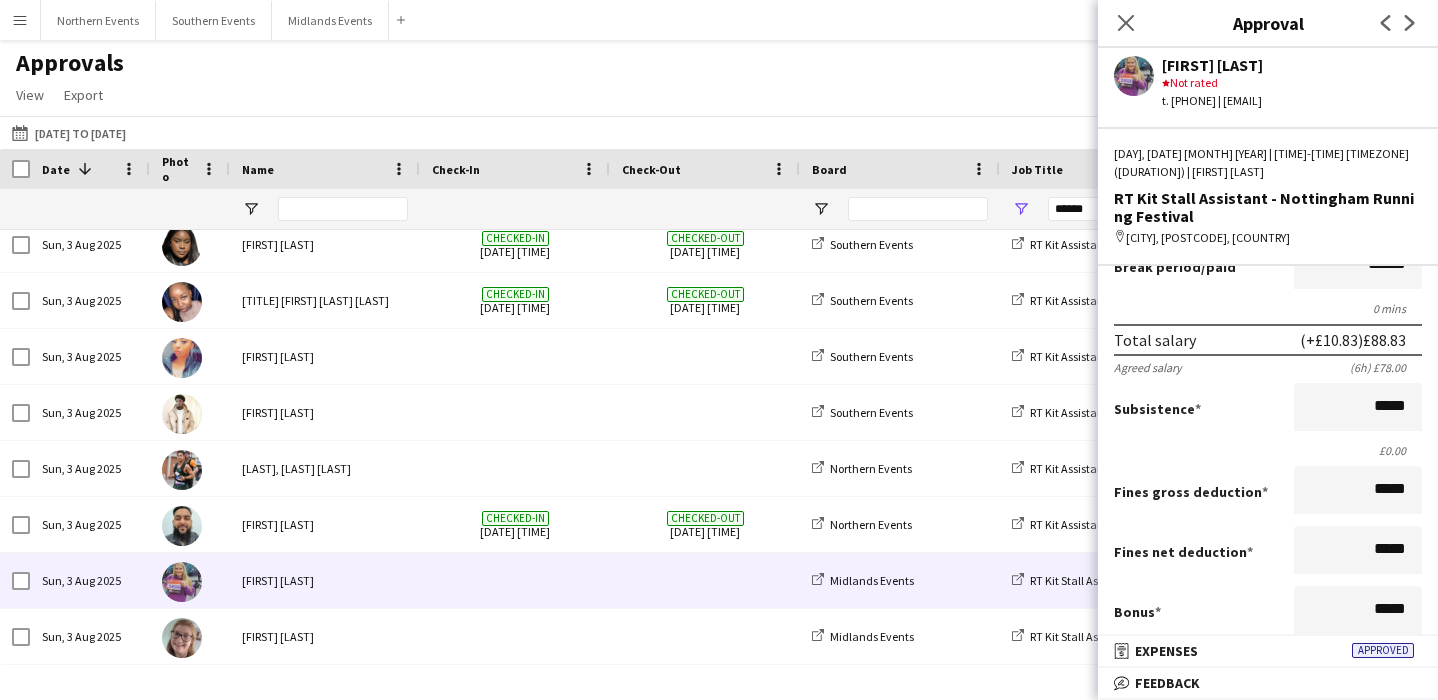 scroll, scrollTop: 495, scrollLeft: 0, axis: vertical 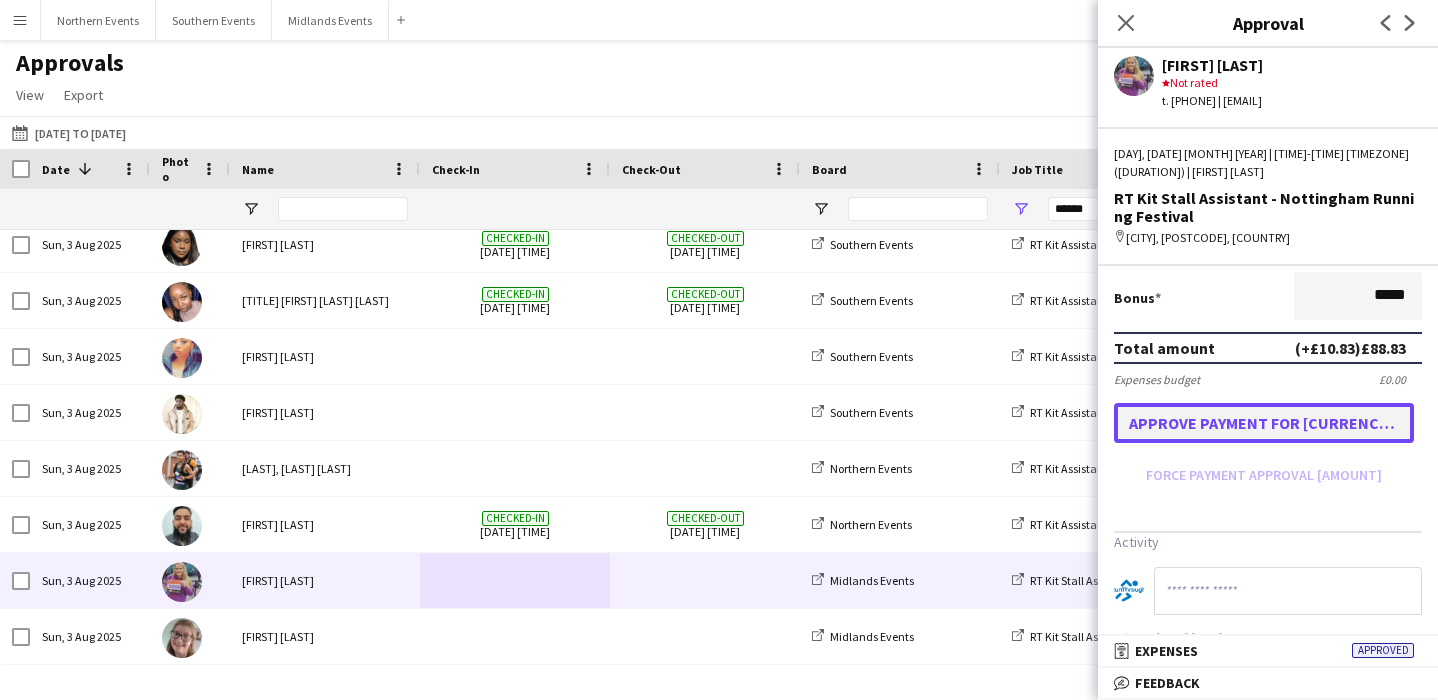 click on "Approve payment for [CURRENCY][AMOUNT]" at bounding box center [1264, 423] 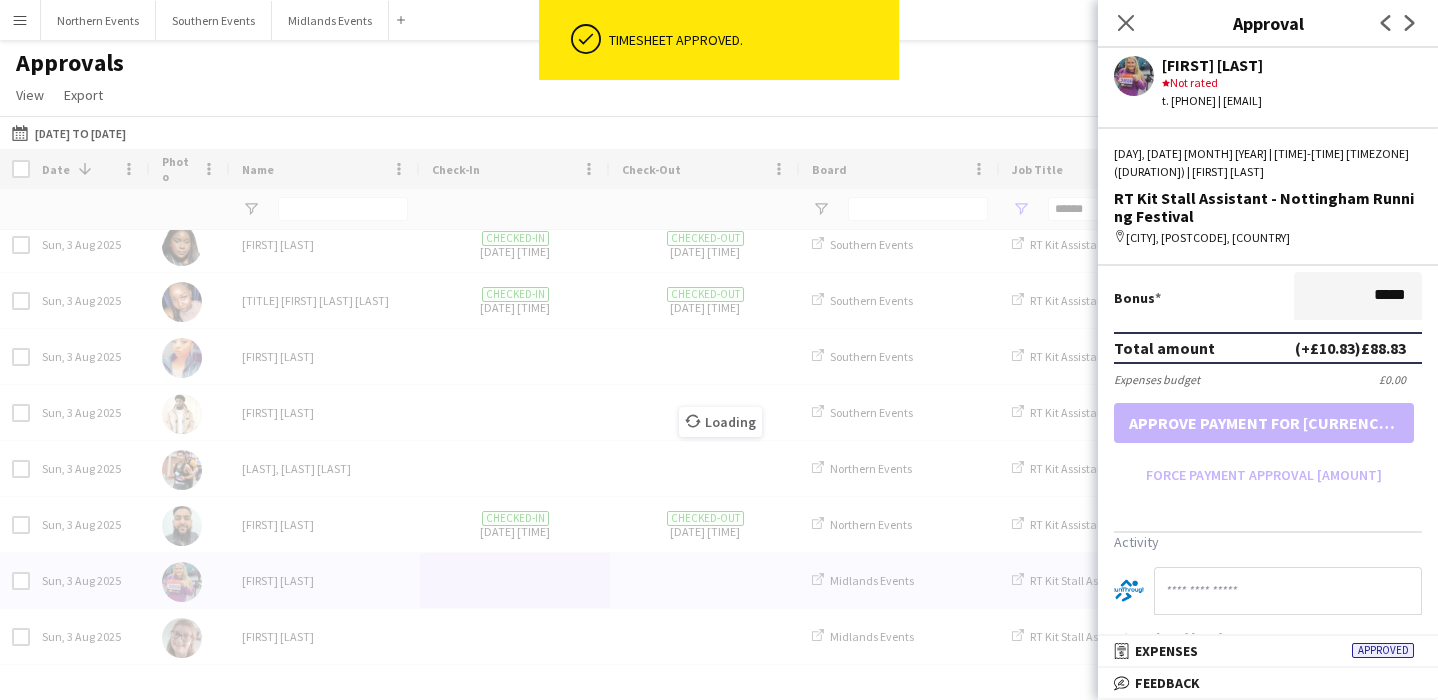 scroll, scrollTop: 495, scrollLeft: 0, axis: vertical 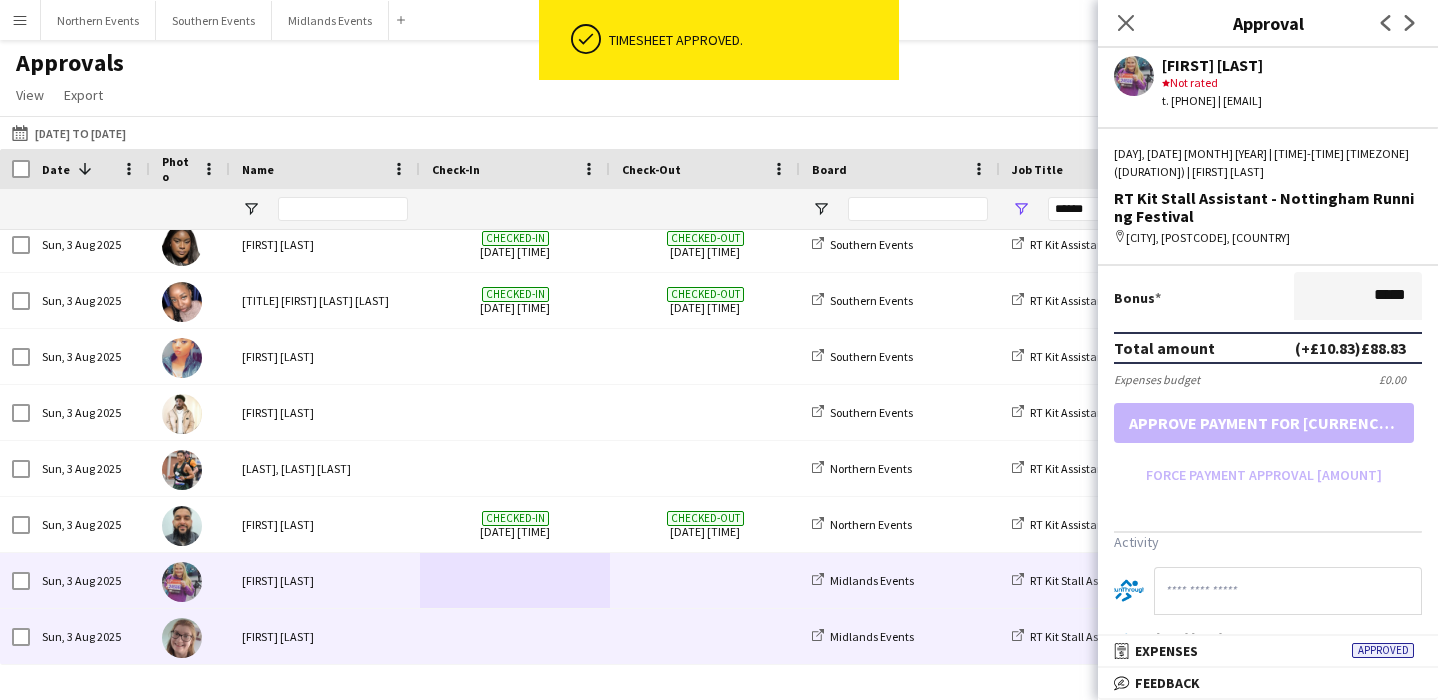 click at bounding box center [515, 636] 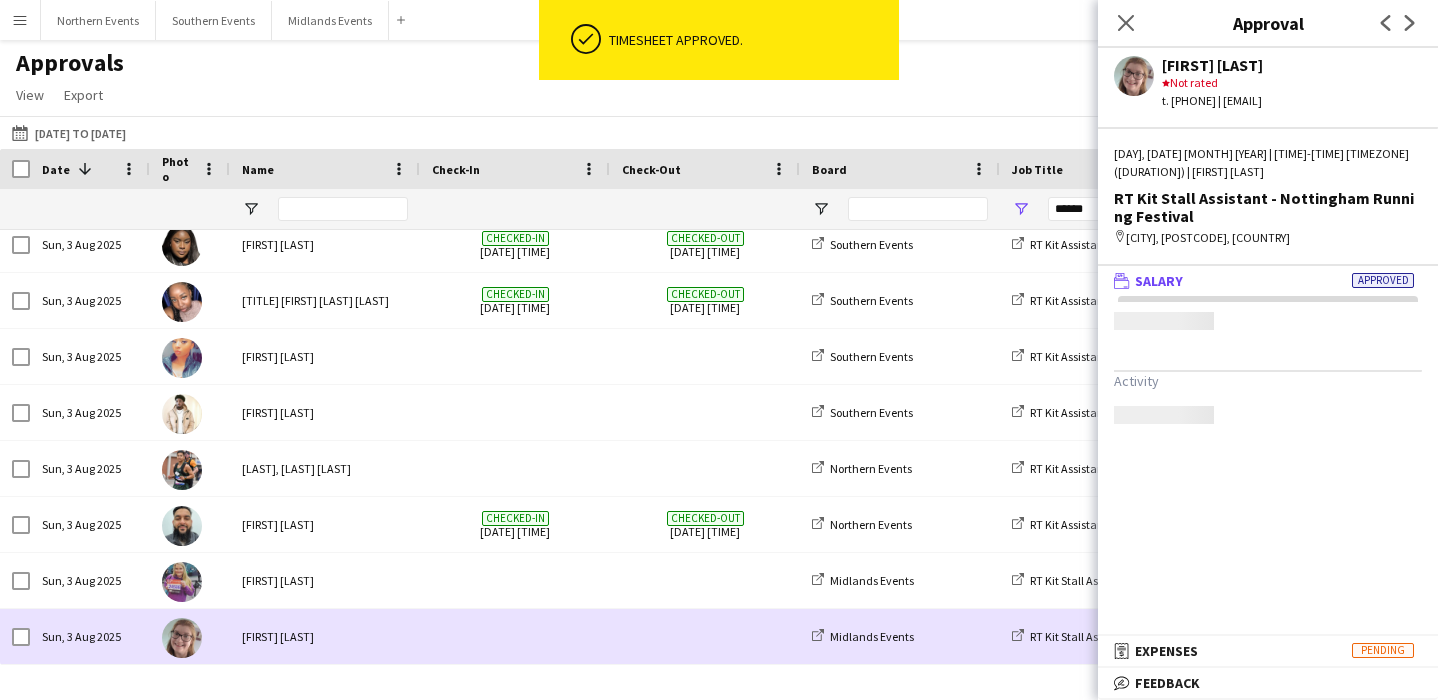 scroll, scrollTop: 0, scrollLeft: 0, axis: both 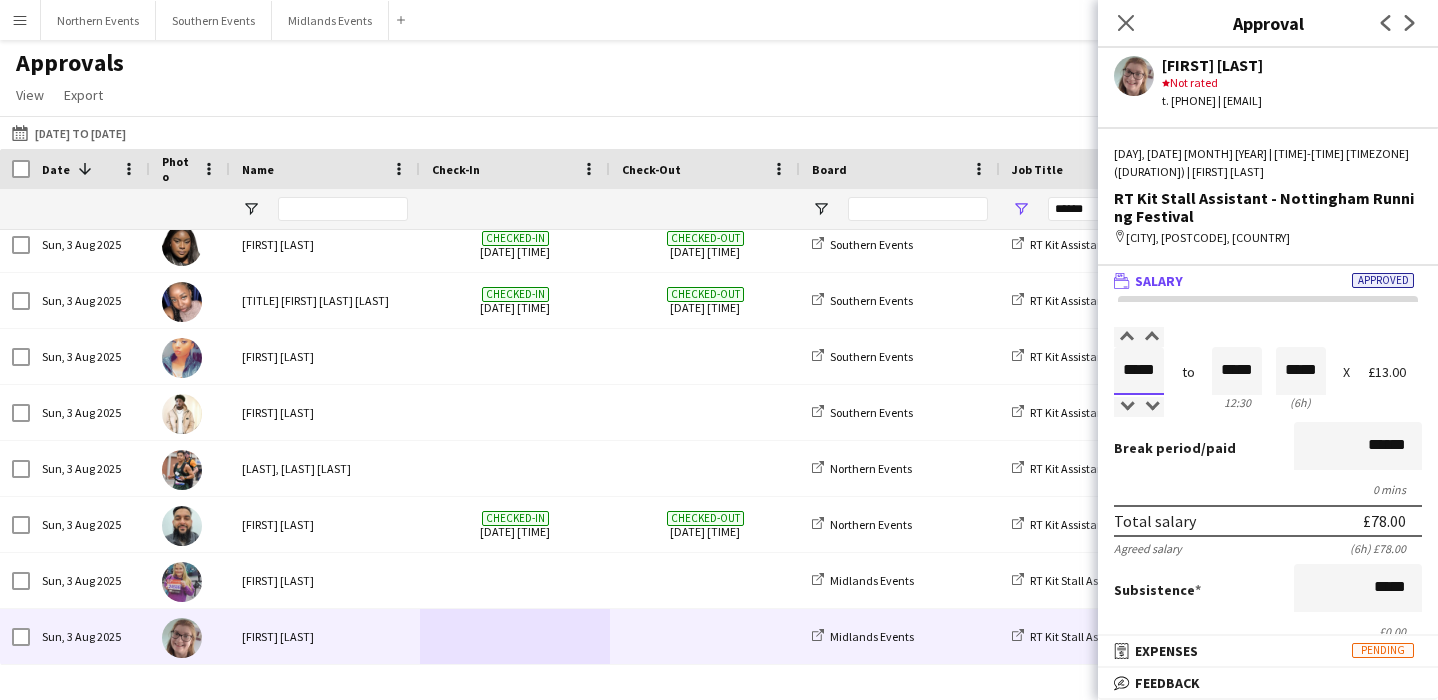 click on "*****" at bounding box center (1139, 371) 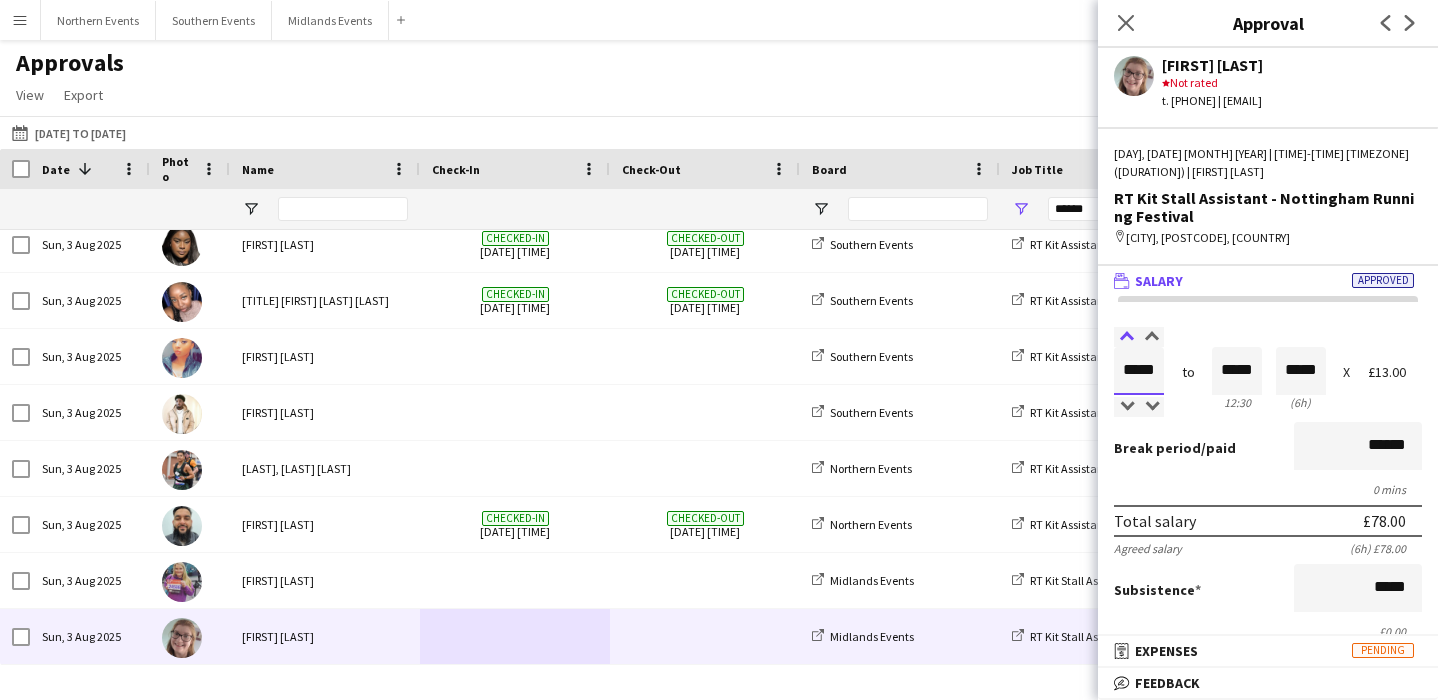 type on "*****" 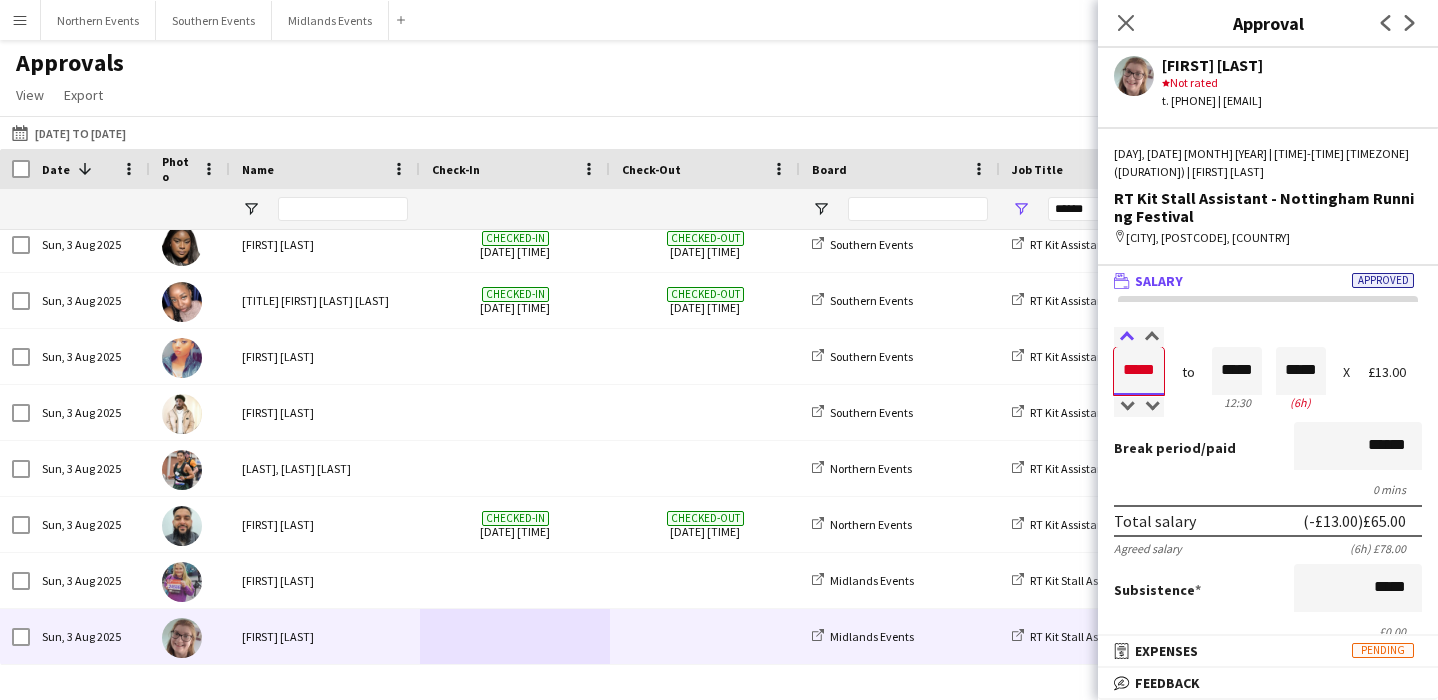 click at bounding box center (1126, 337) 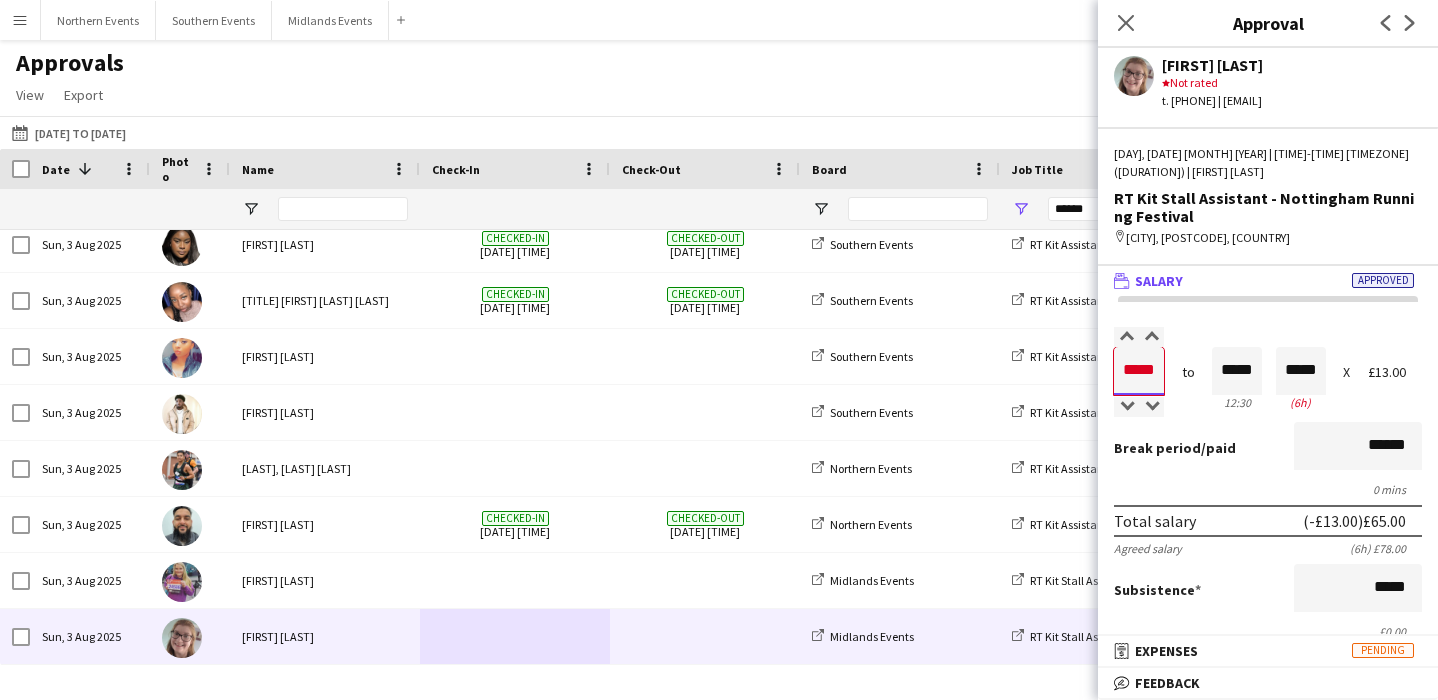 type on "*****" 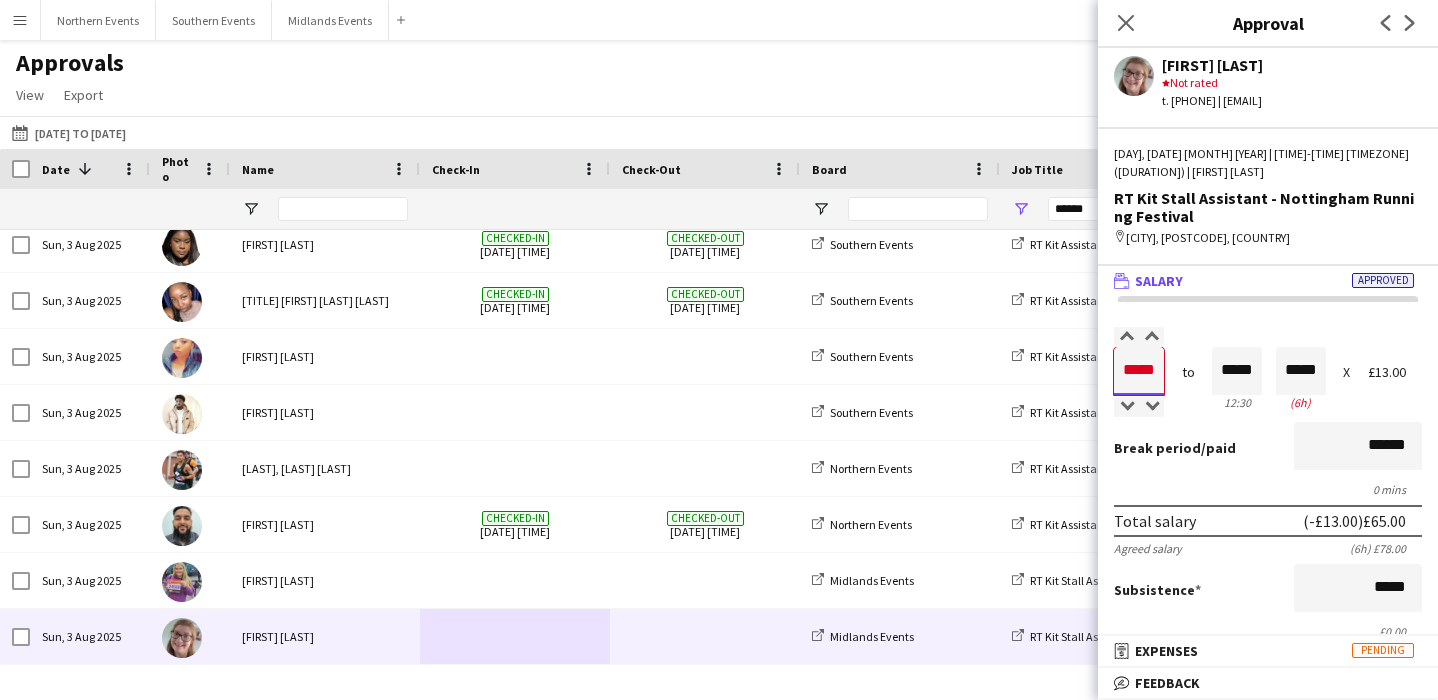 type on "*****" 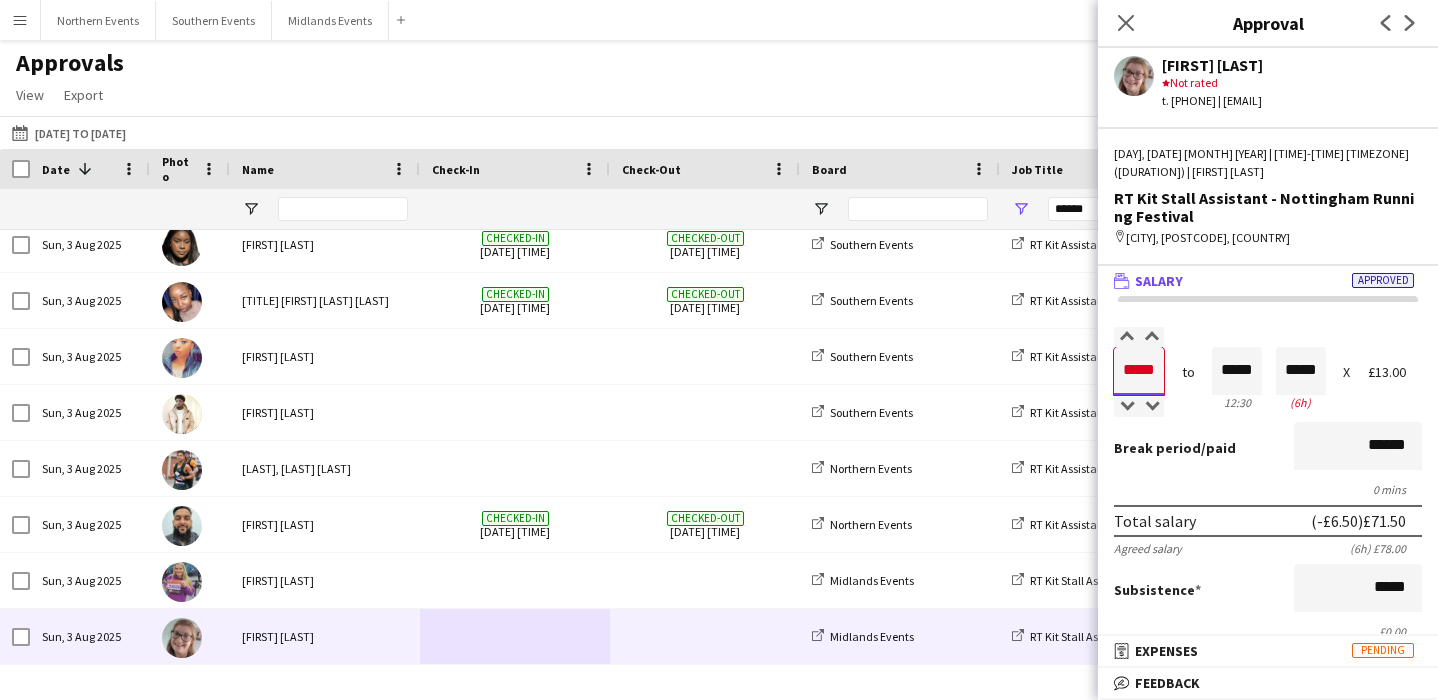 type on "*****" 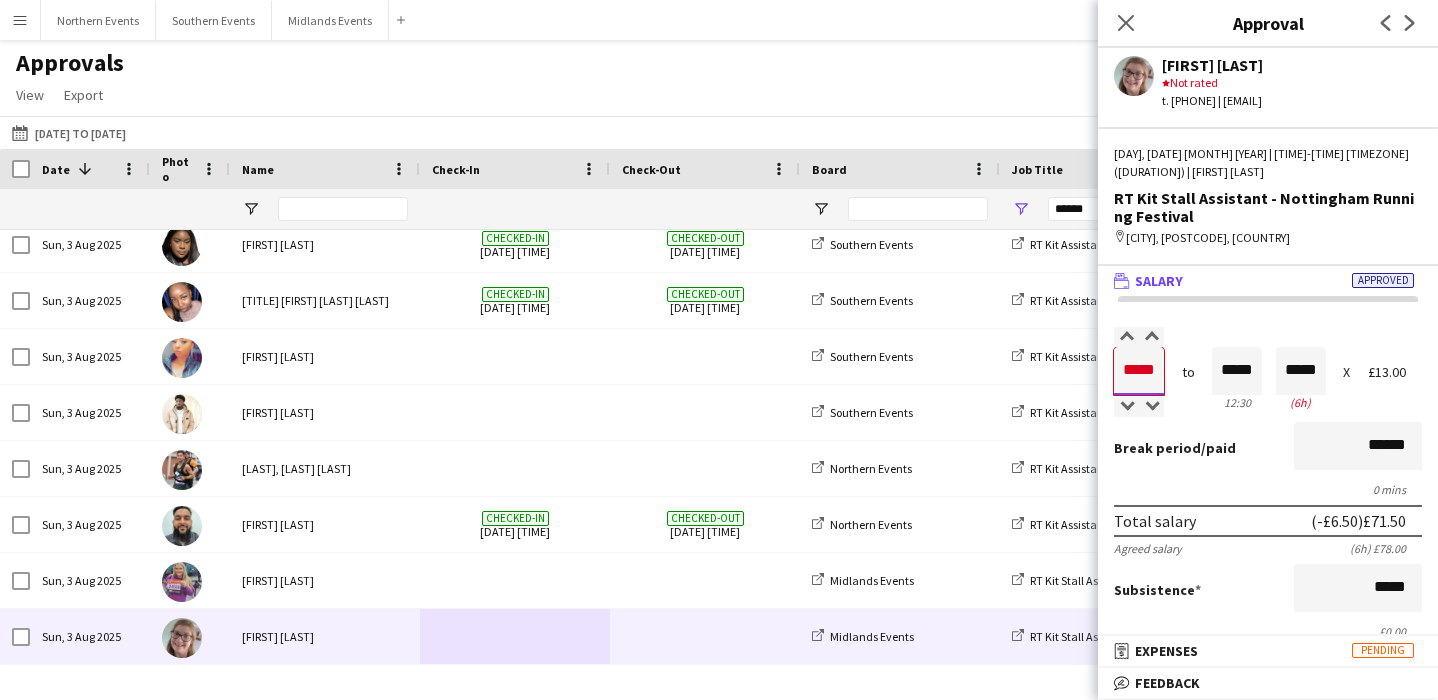 type on "*****" 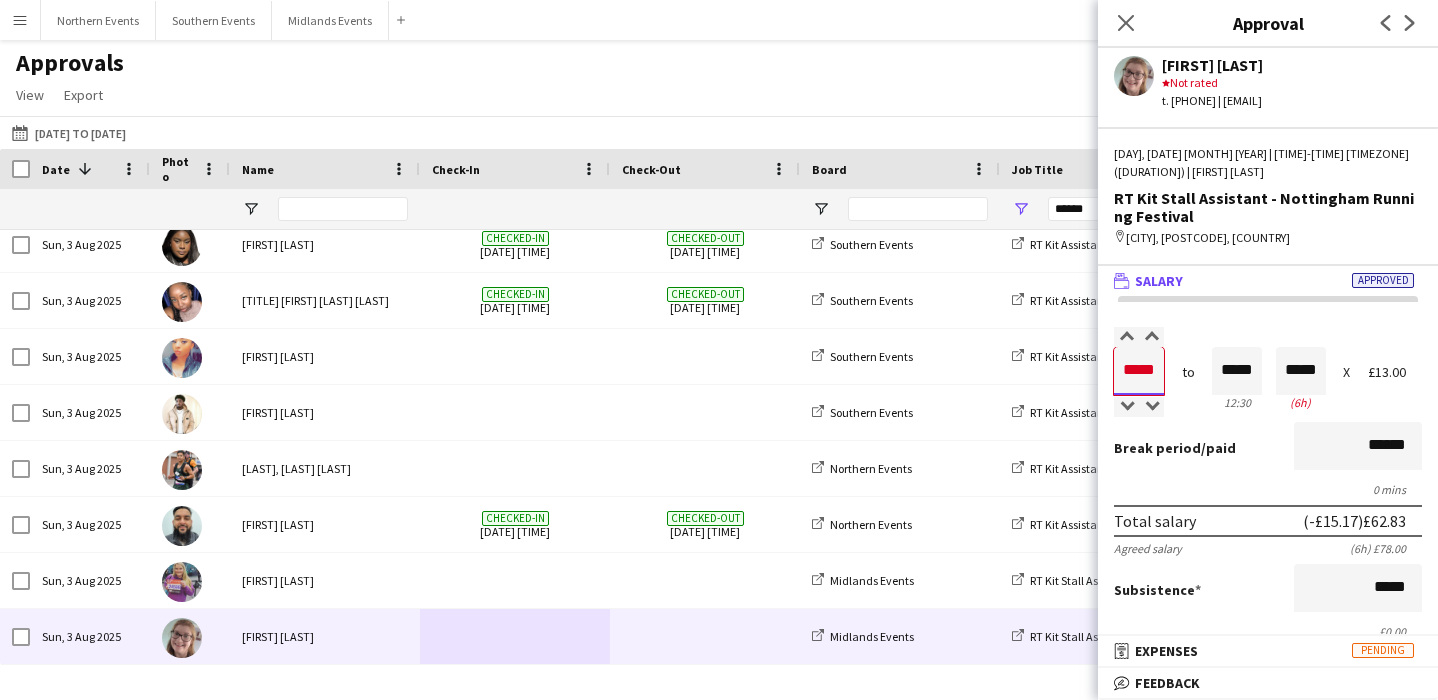 type on "*****" 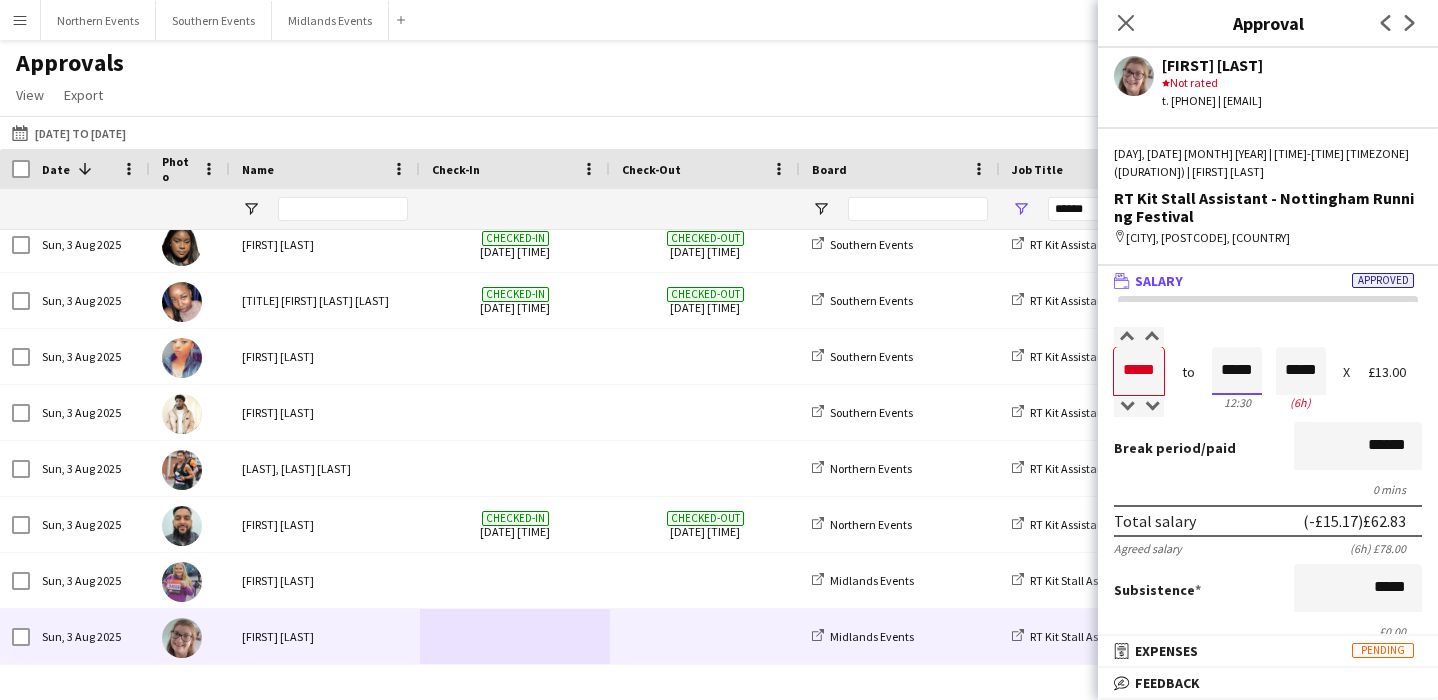click on "*****" at bounding box center [1237, 371] 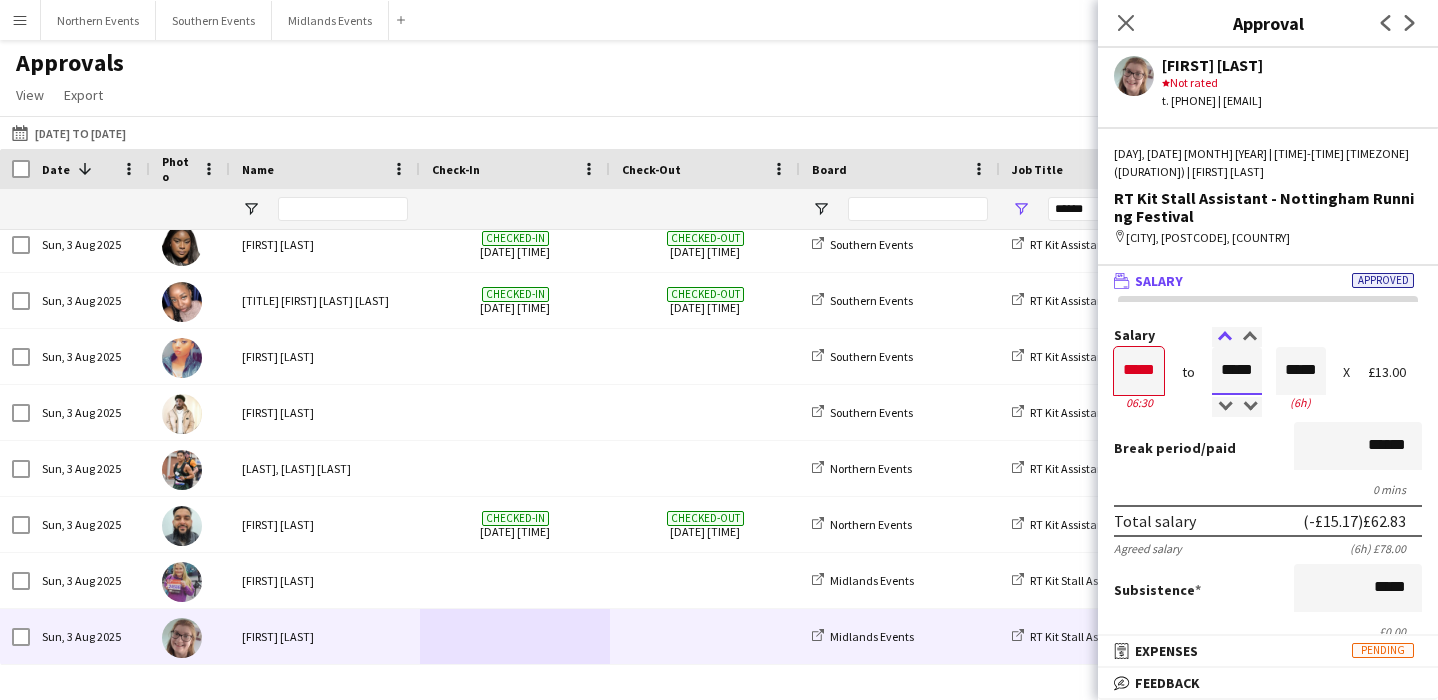 type on "*****" 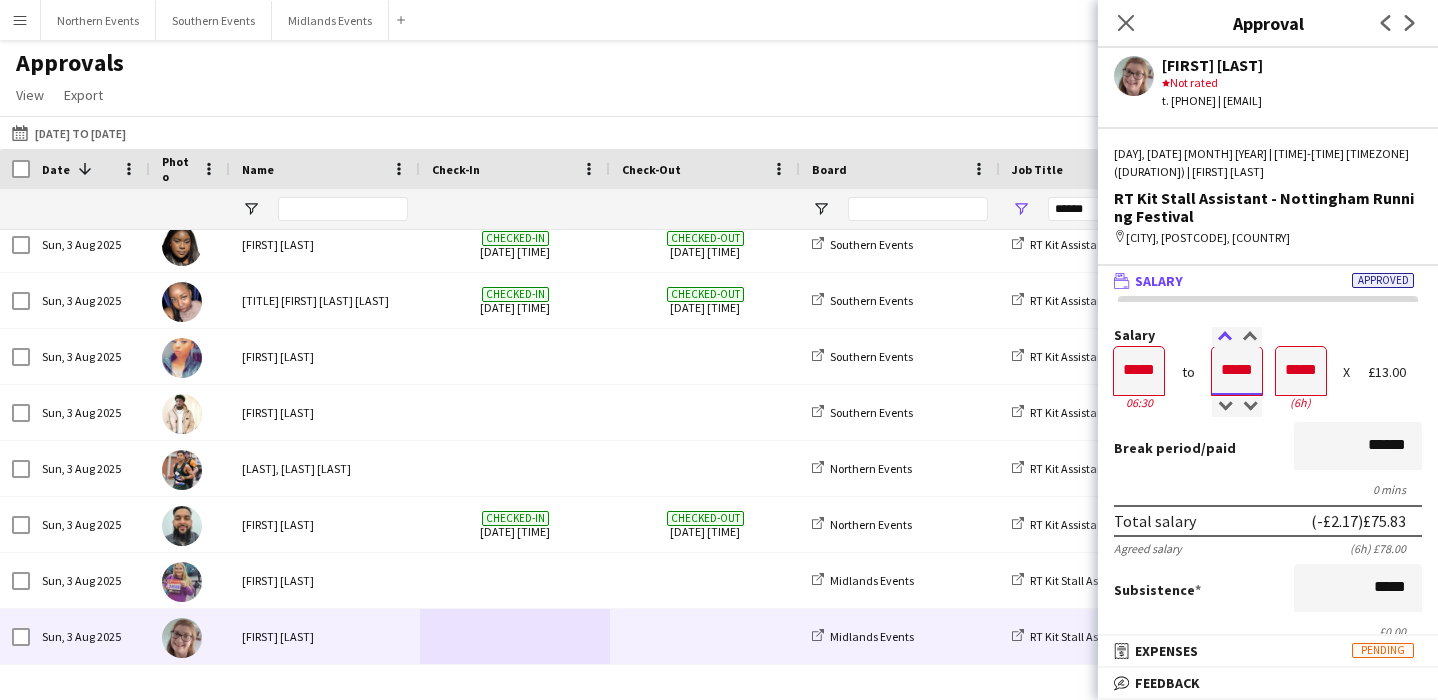 click at bounding box center (1224, 337) 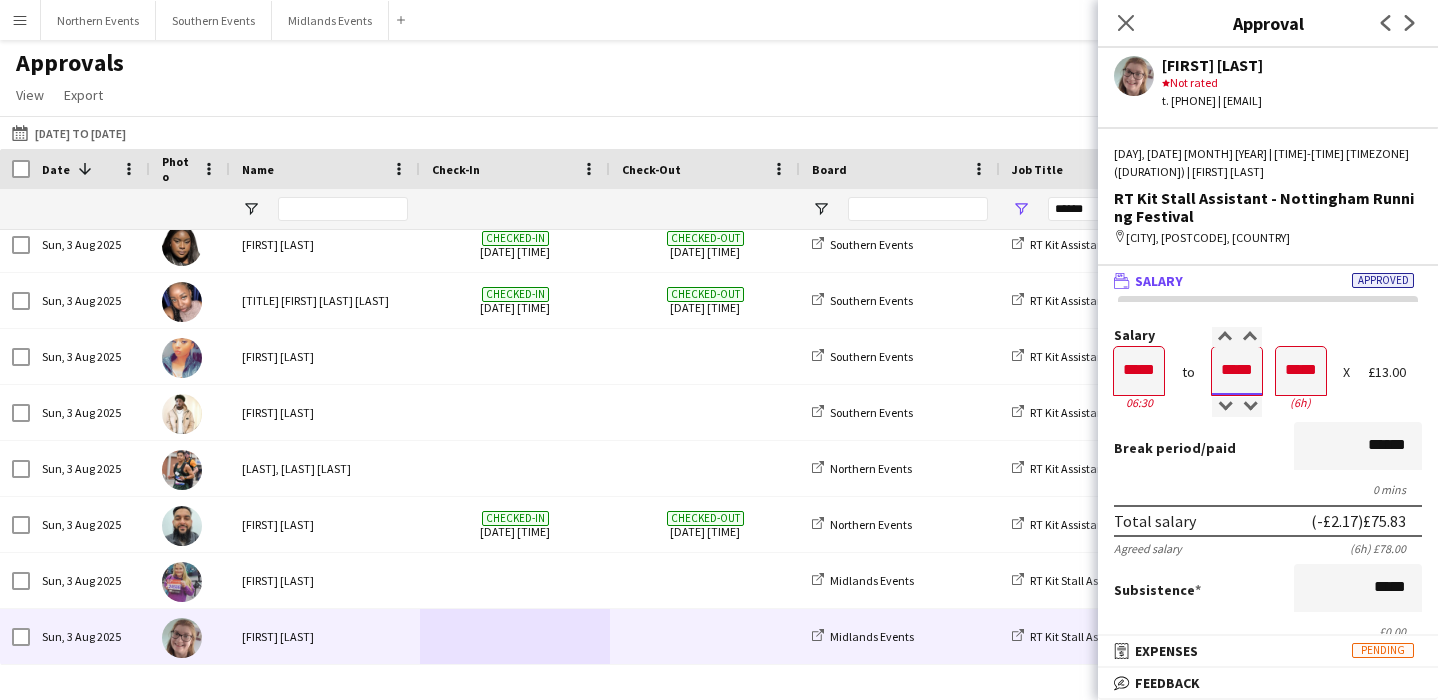 type on "*****" 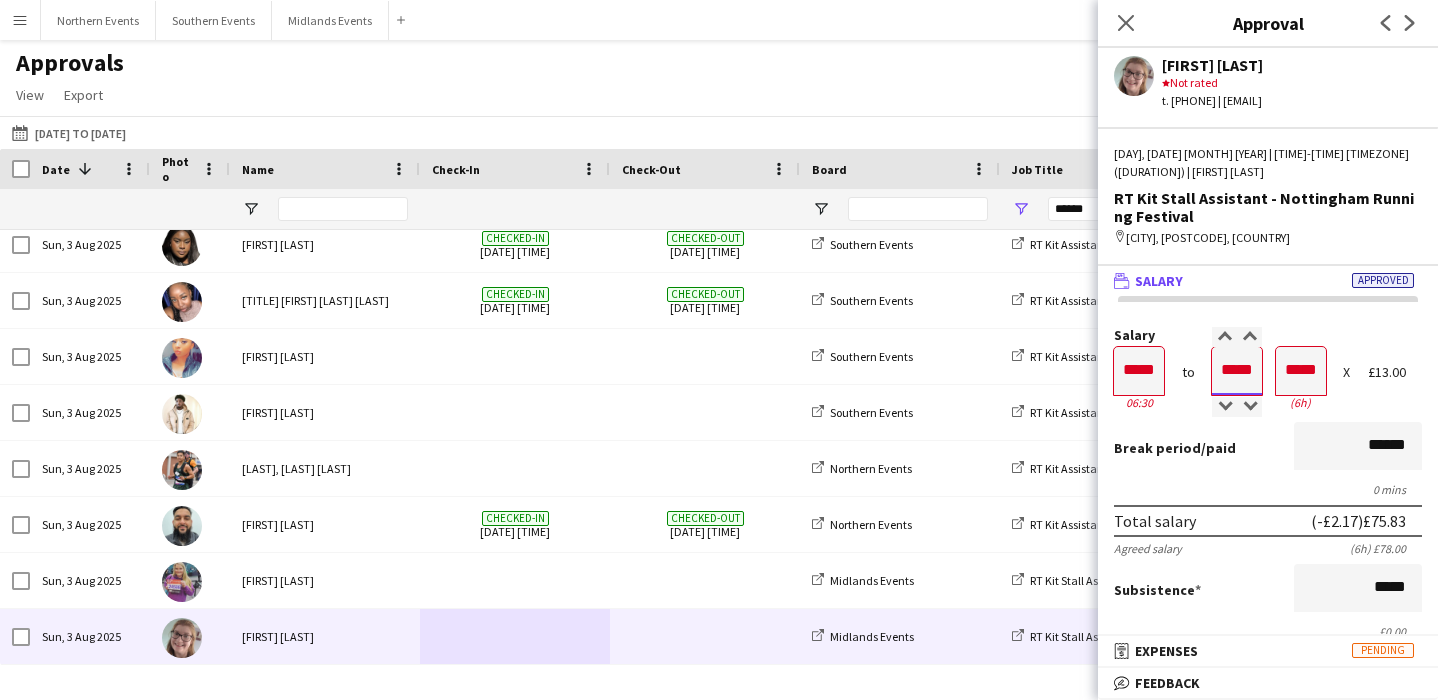 type on "*****" 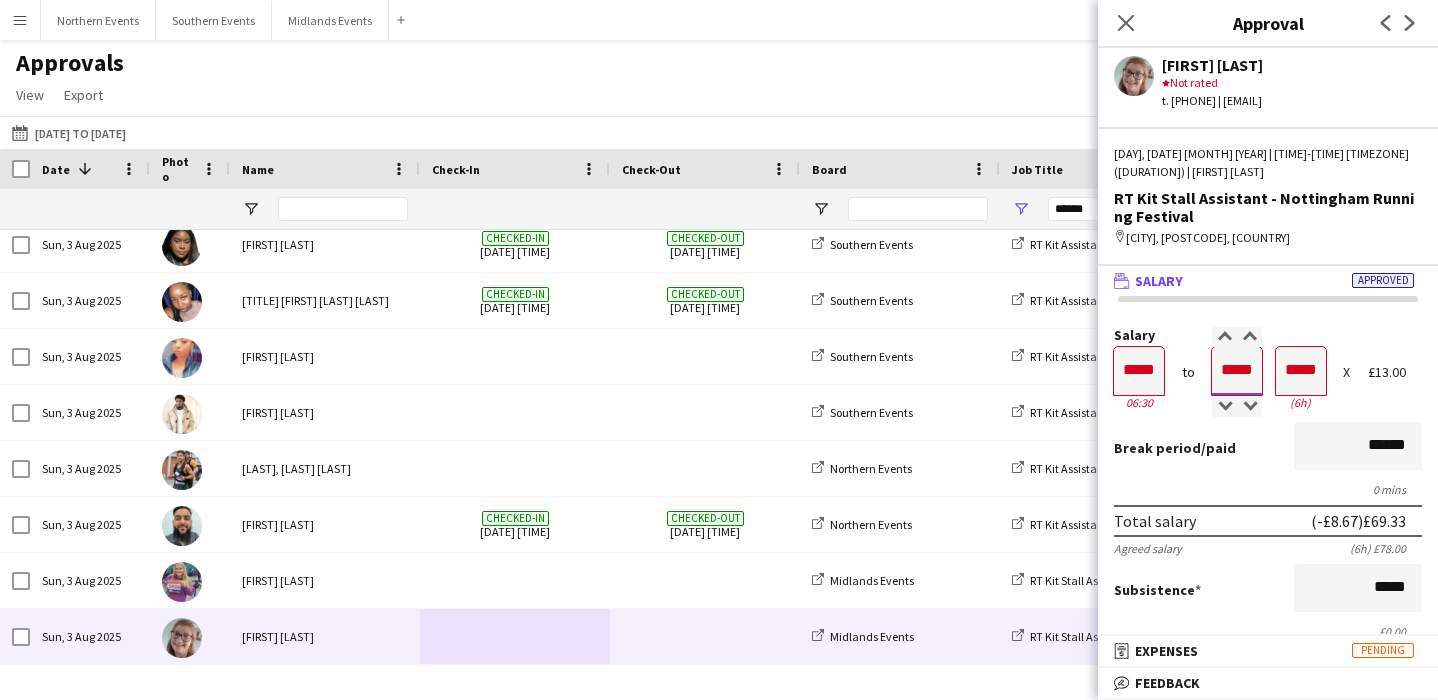 type on "*****" 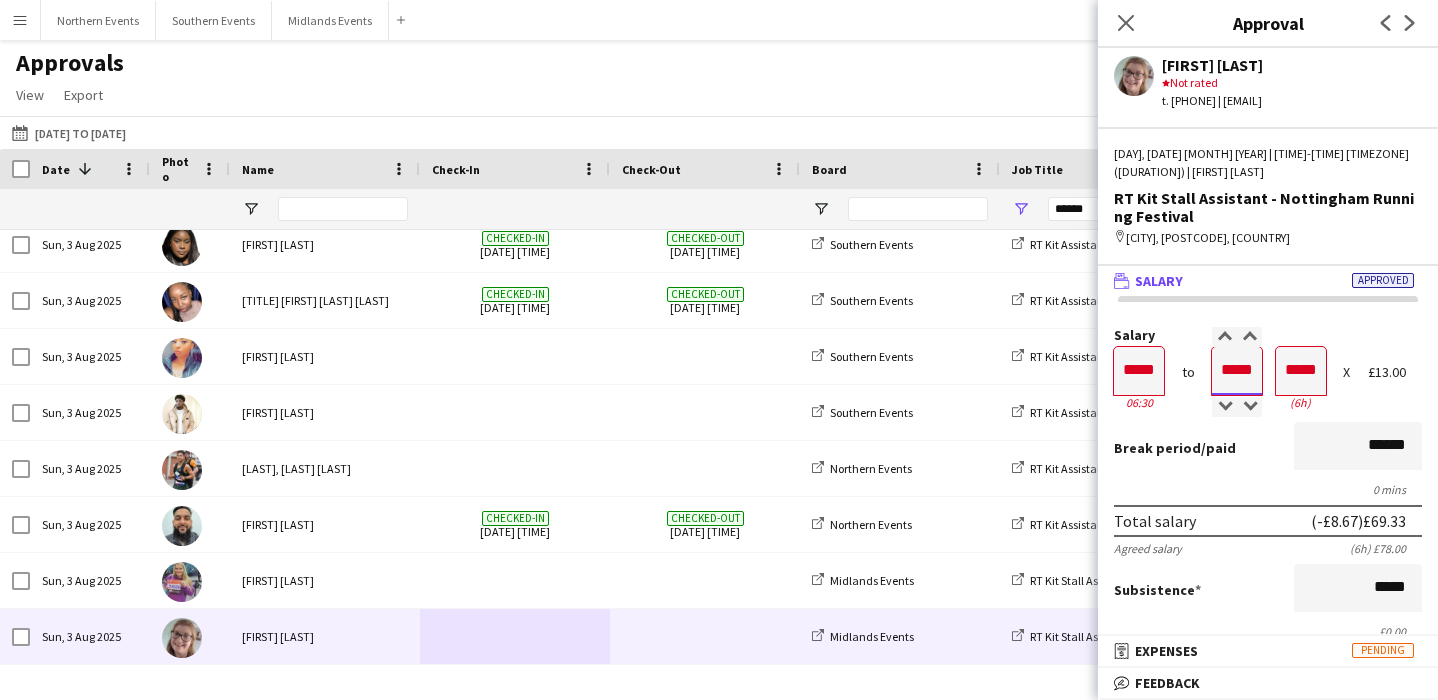 type on "*****" 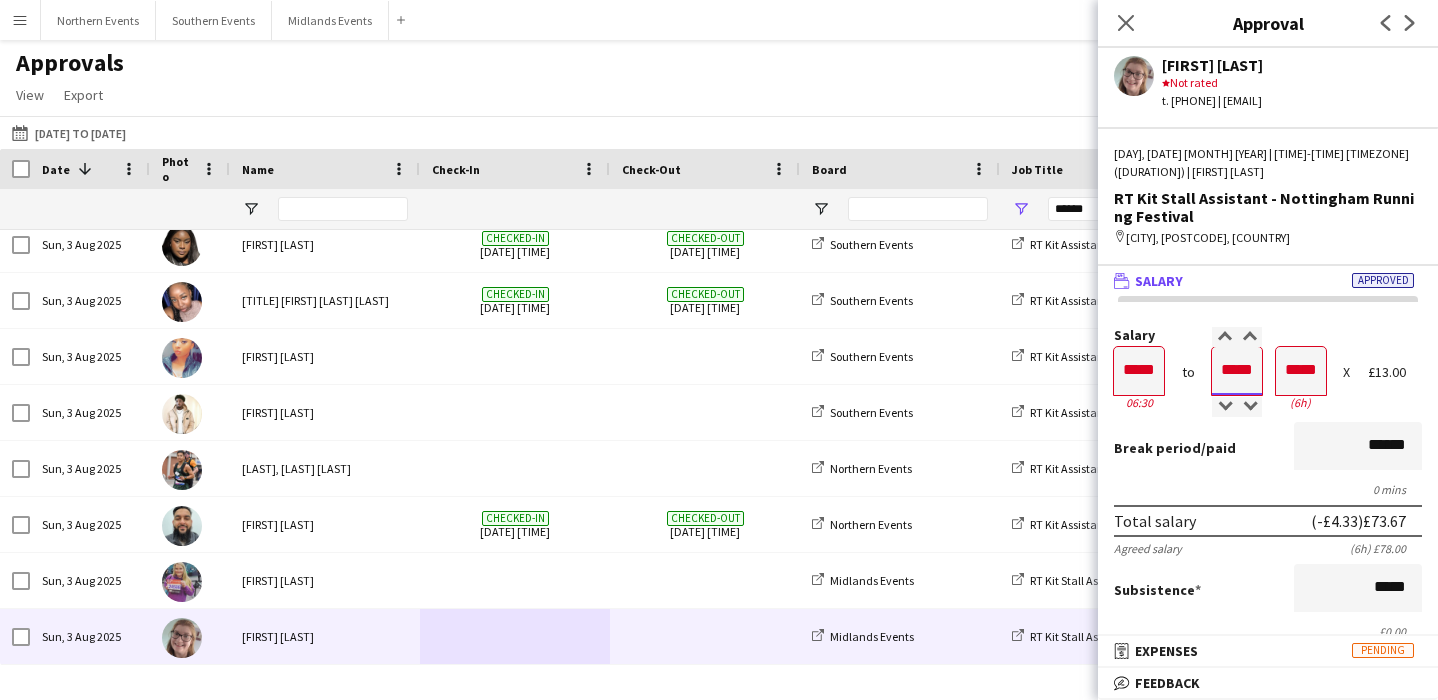 type on "*****" 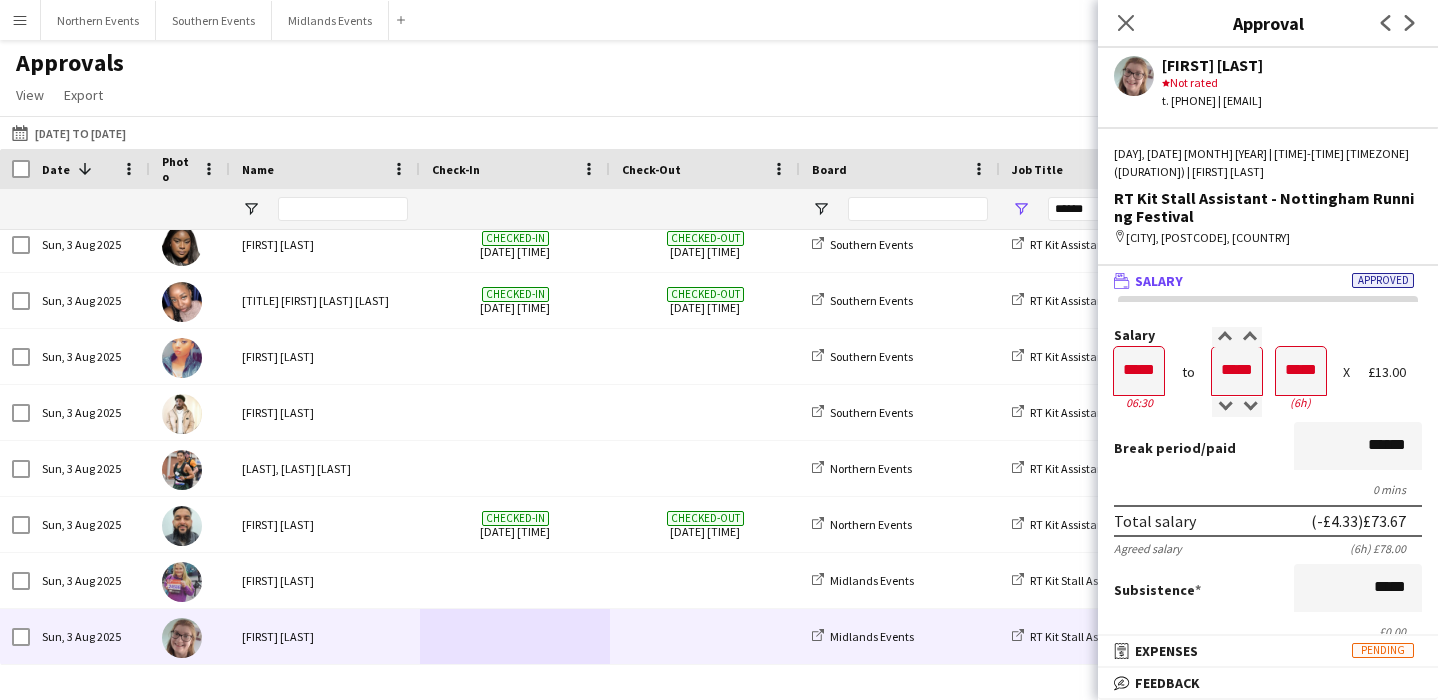 click on "Break period   /paid  ******" at bounding box center [1268, 448] 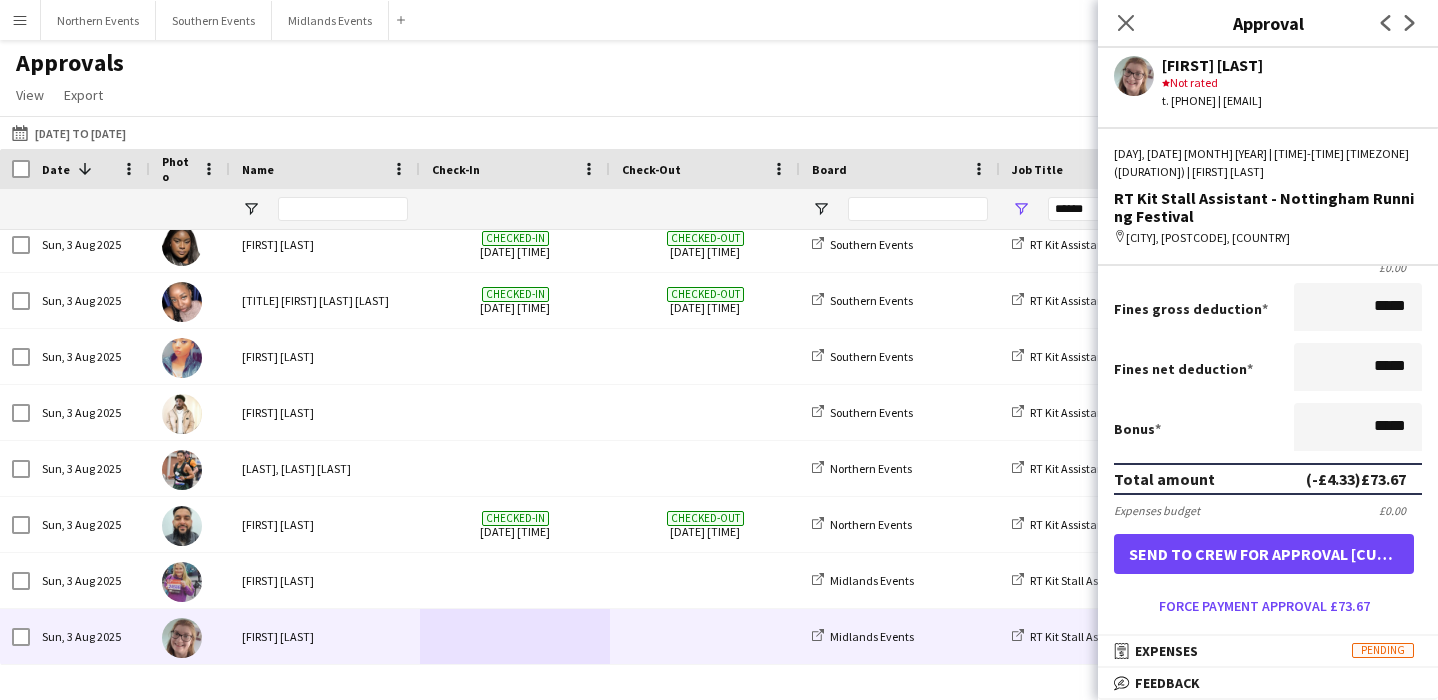 scroll, scrollTop: 375, scrollLeft: 0, axis: vertical 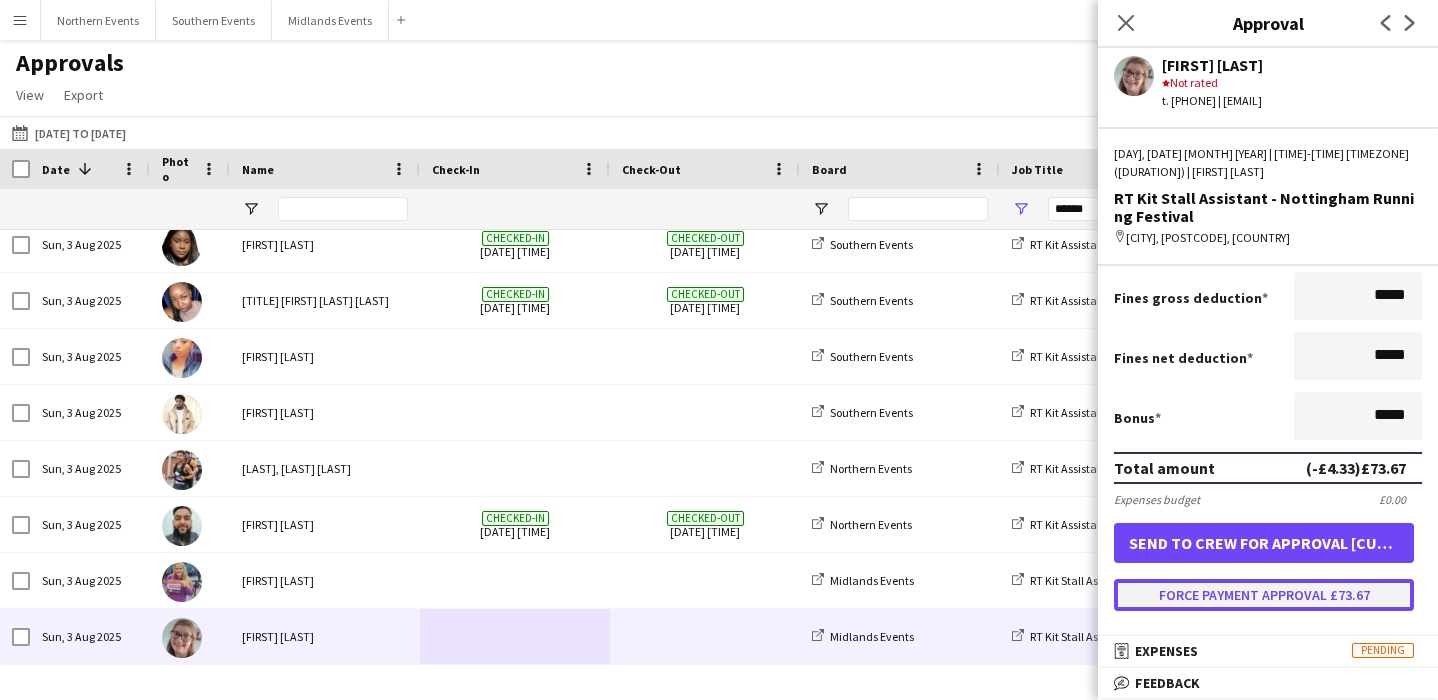 click on "Force payment approval £73.67" at bounding box center (1264, 595) 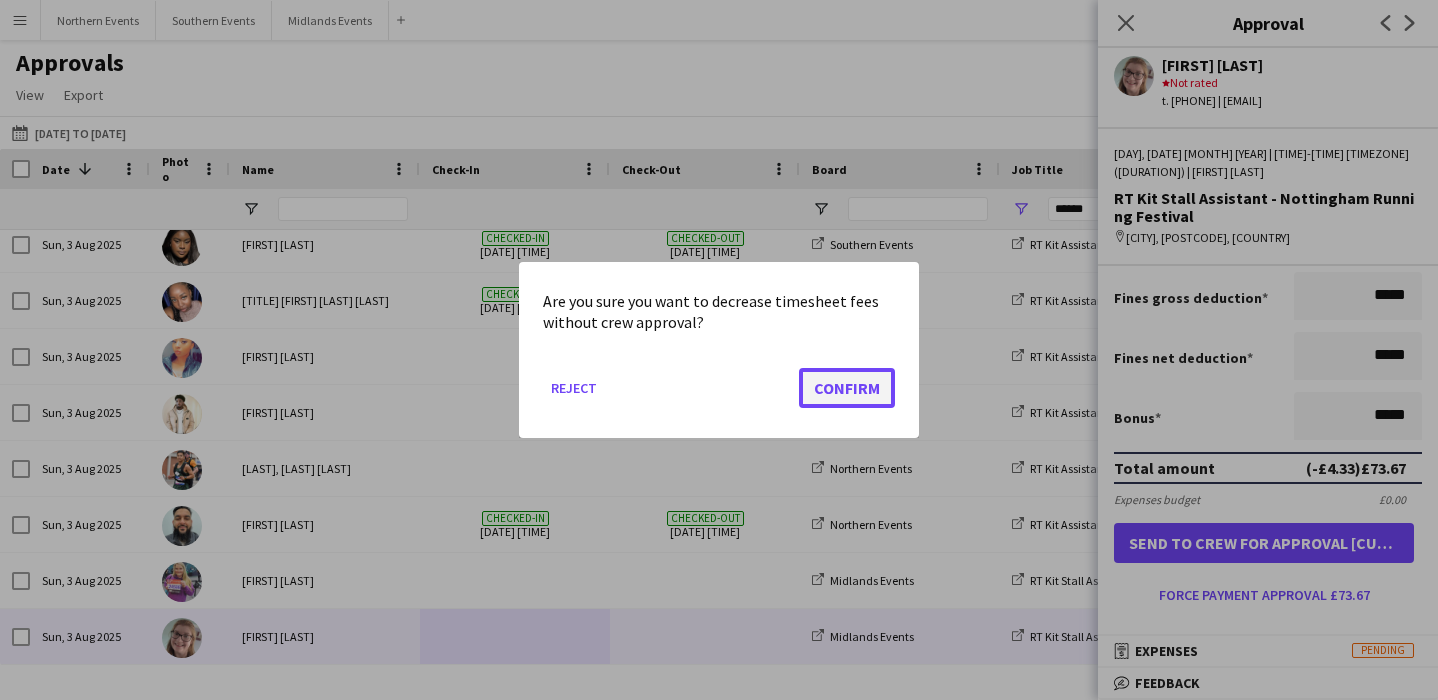 click on "Confirm" 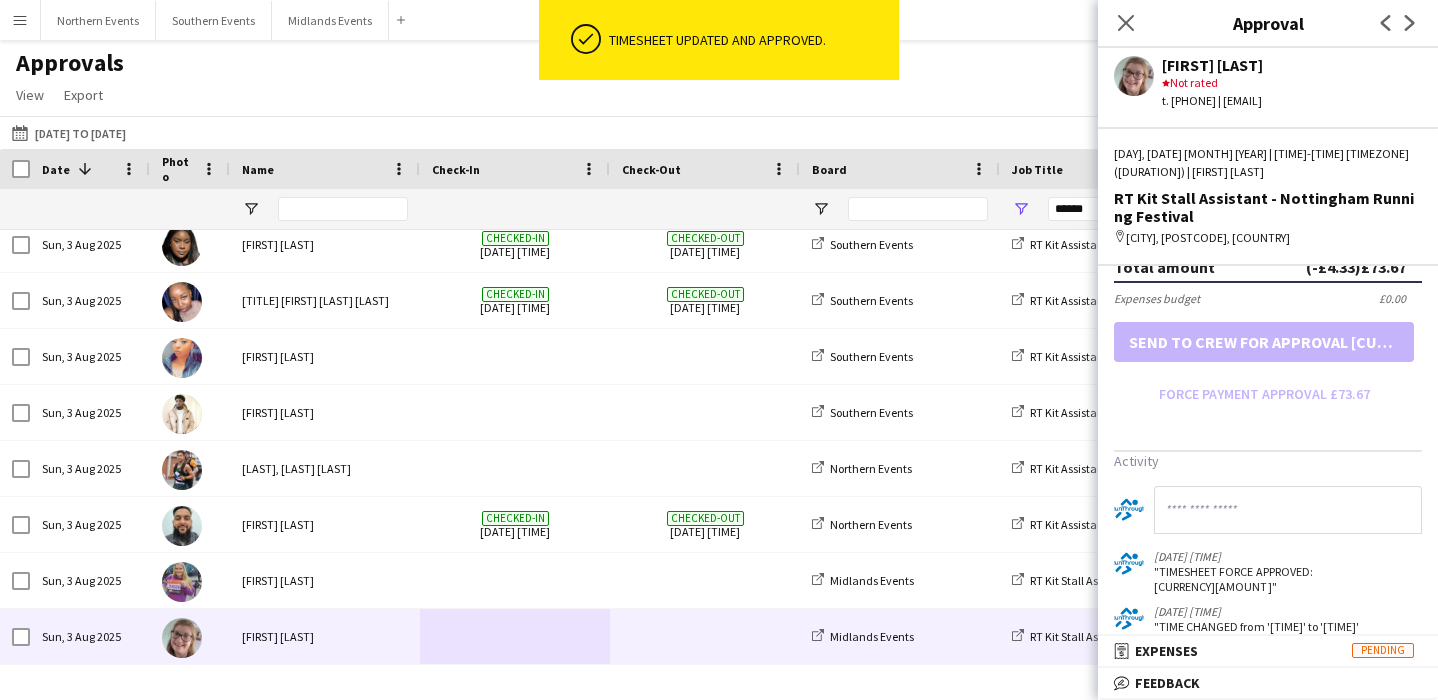 scroll, scrollTop: 616, scrollLeft: 0, axis: vertical 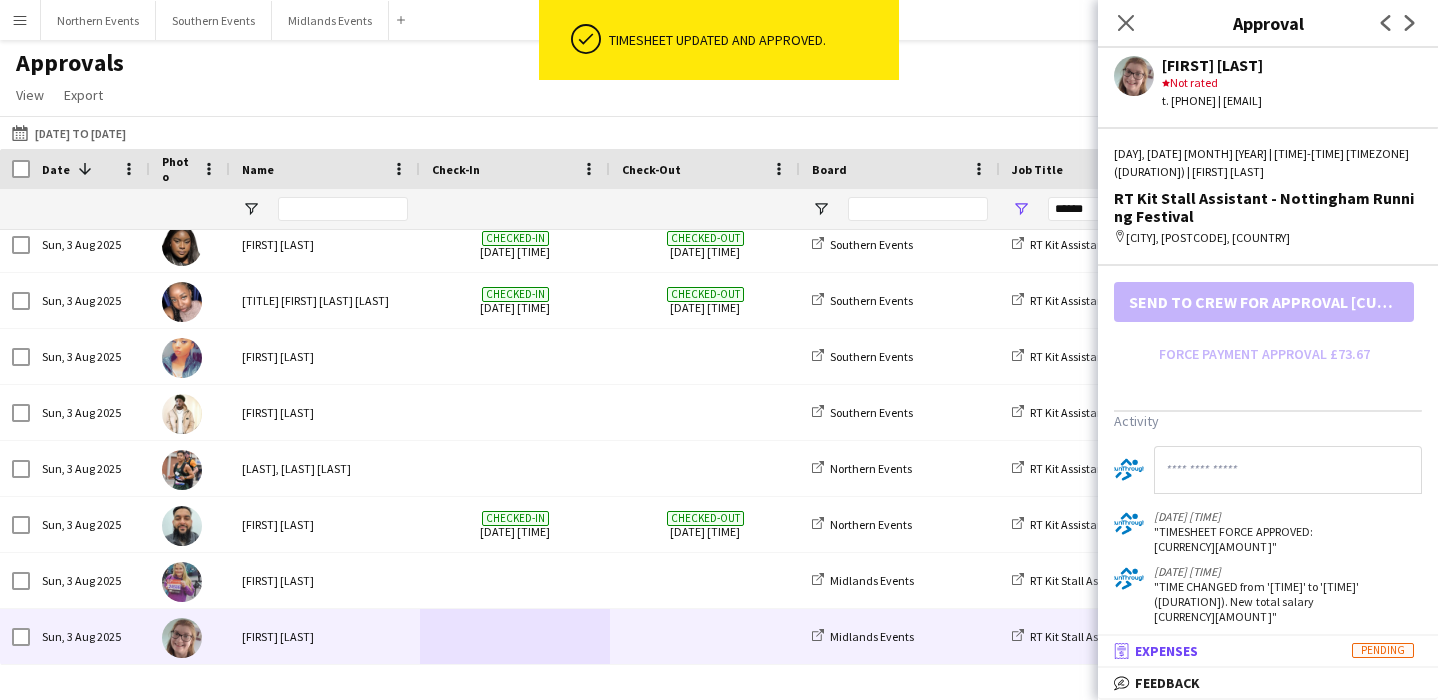 click on "receipt
Expenses   Pending" at bounding box center (1264, 651) 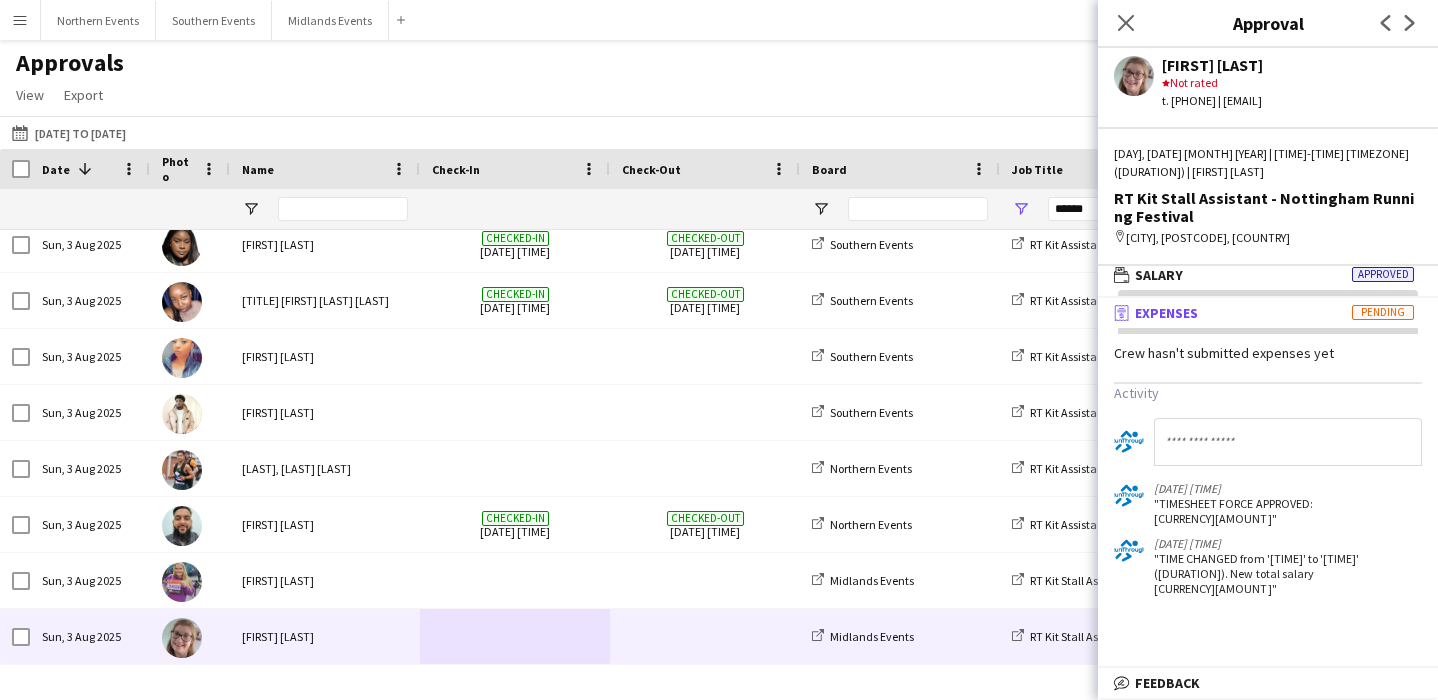 scroll, scrollTop: 6, scrollLeft: 0, axis: vertical 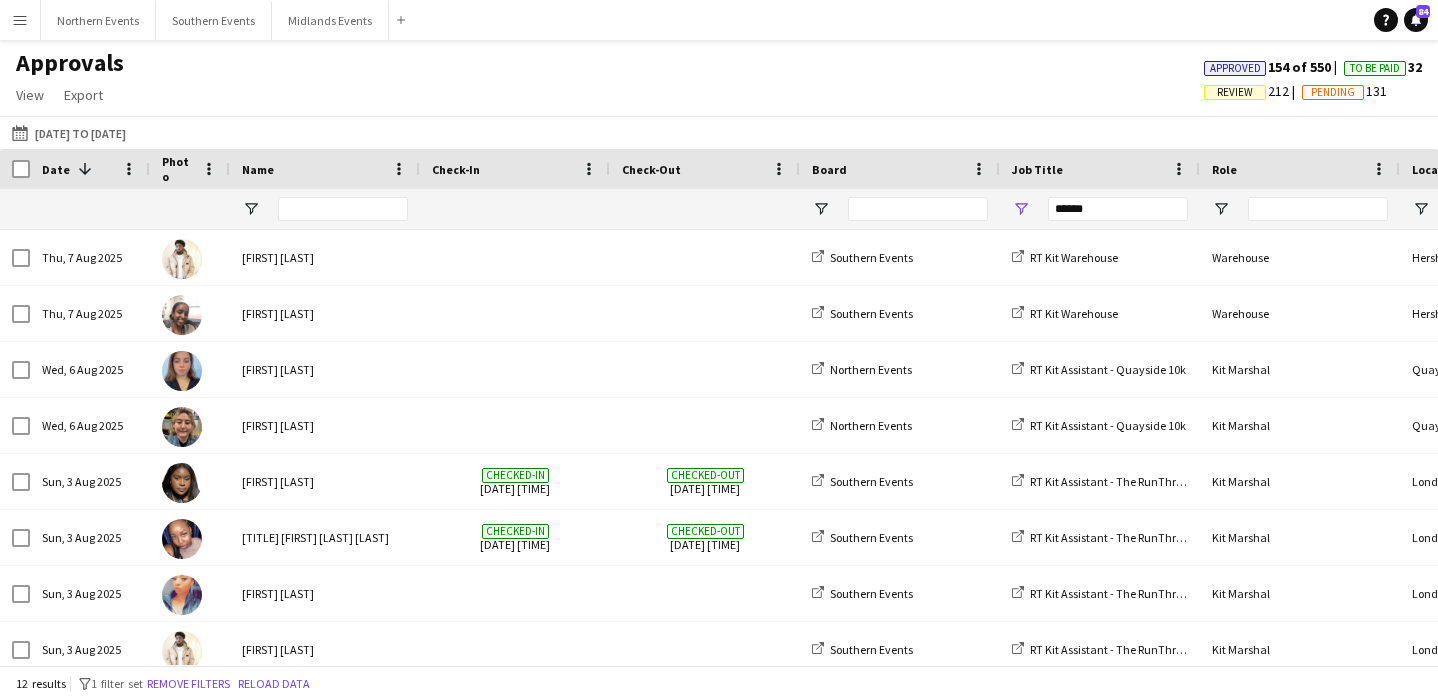 click on "Menu" at bounding box center [20, 20] 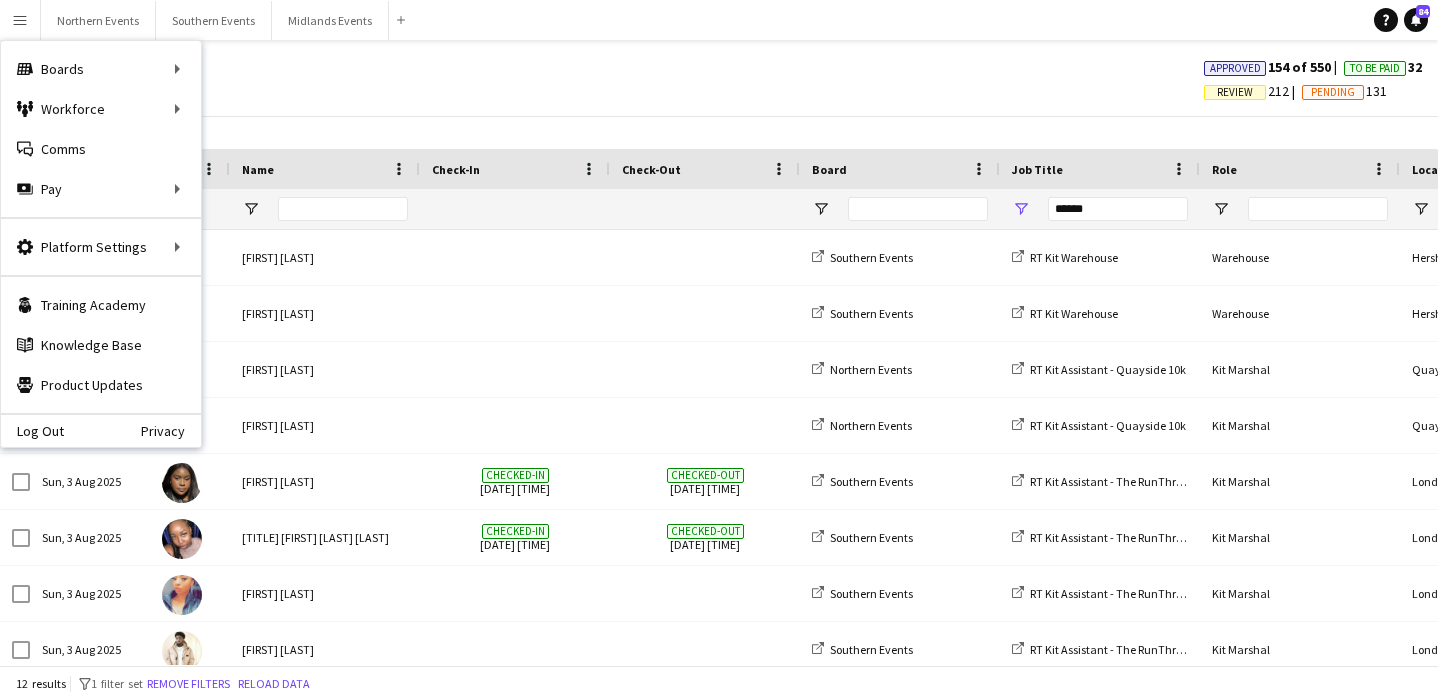 click on "Approvals   View  Customise view Customise filters Reset Filters Reset View Reset All  Export  Export as XLSX Export as CSV Export as PDF Approved  [NUMBER] of [NUMBER]  To Be Paid  [NUMBER]   Review   [NUMBER]   Pending   [NUMBER]" 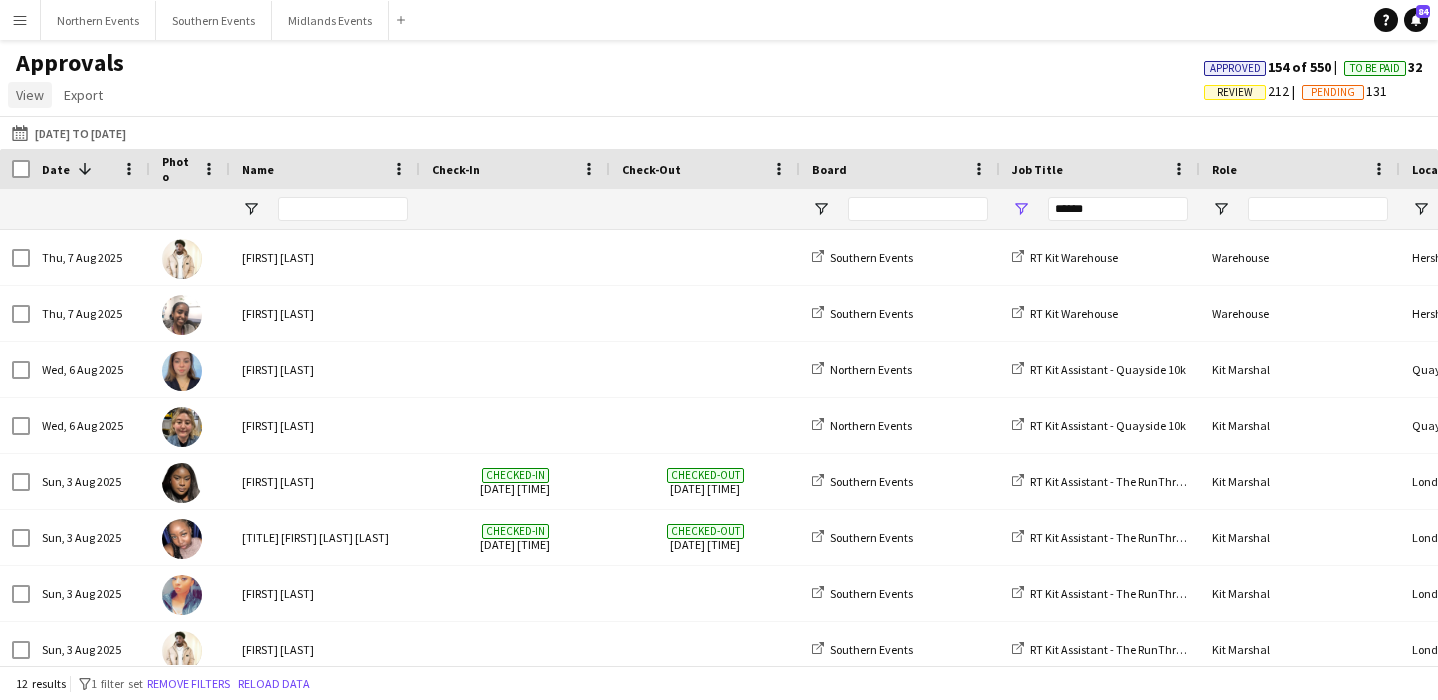 click on "View" 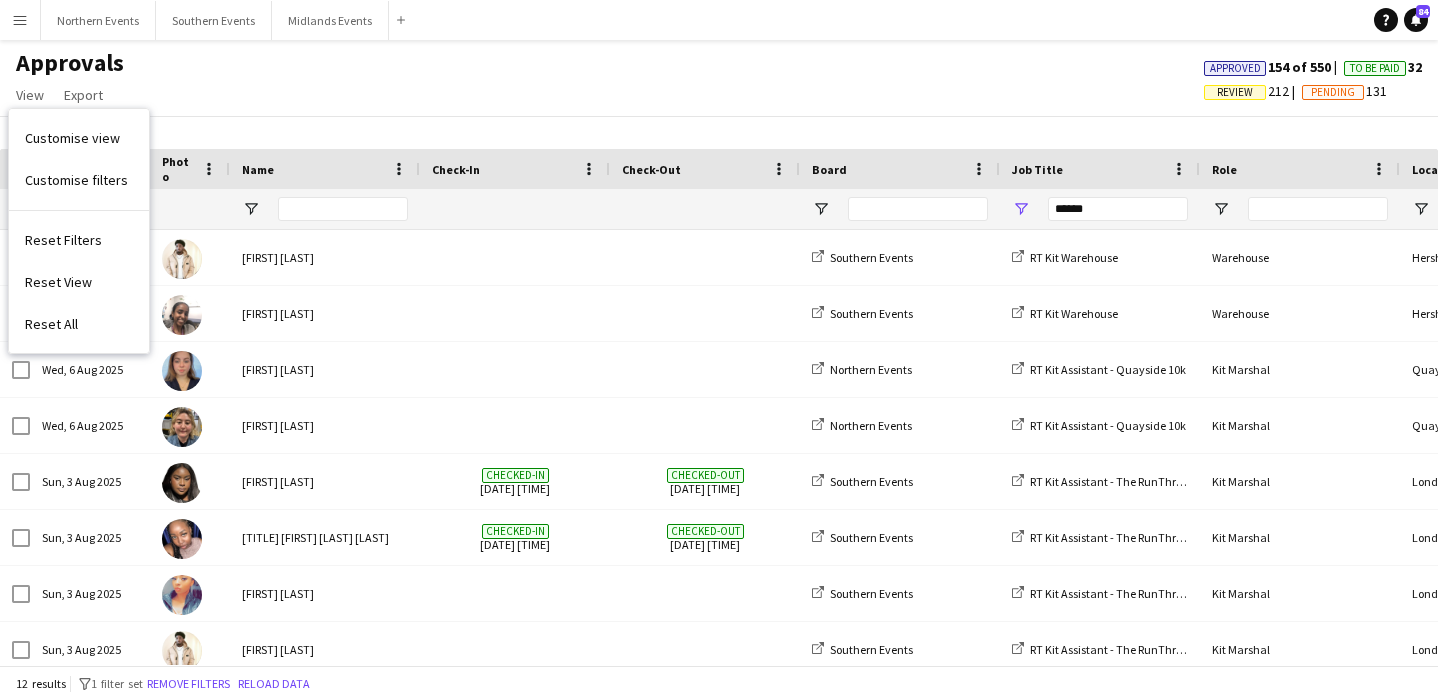 click on "Menu" at bounding box center (20, 20) 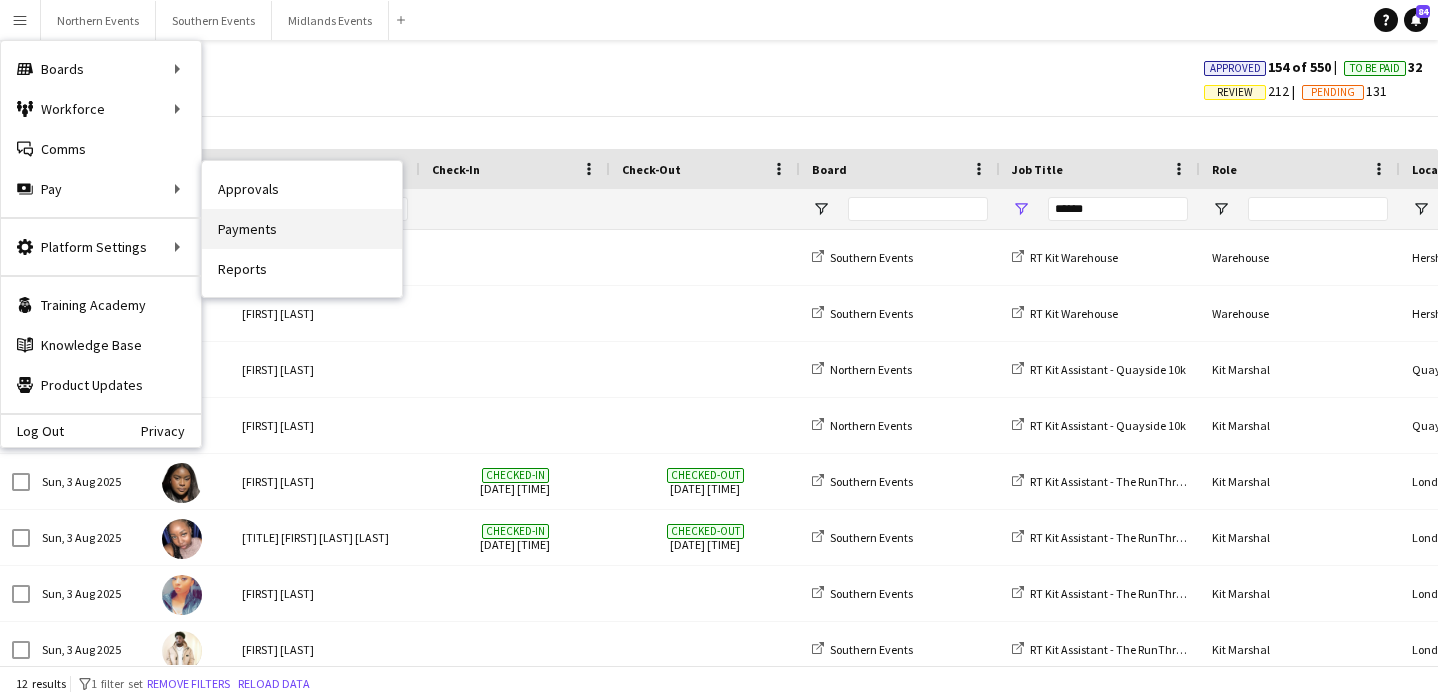 click on "Payments" at bounding box center [302, 229] 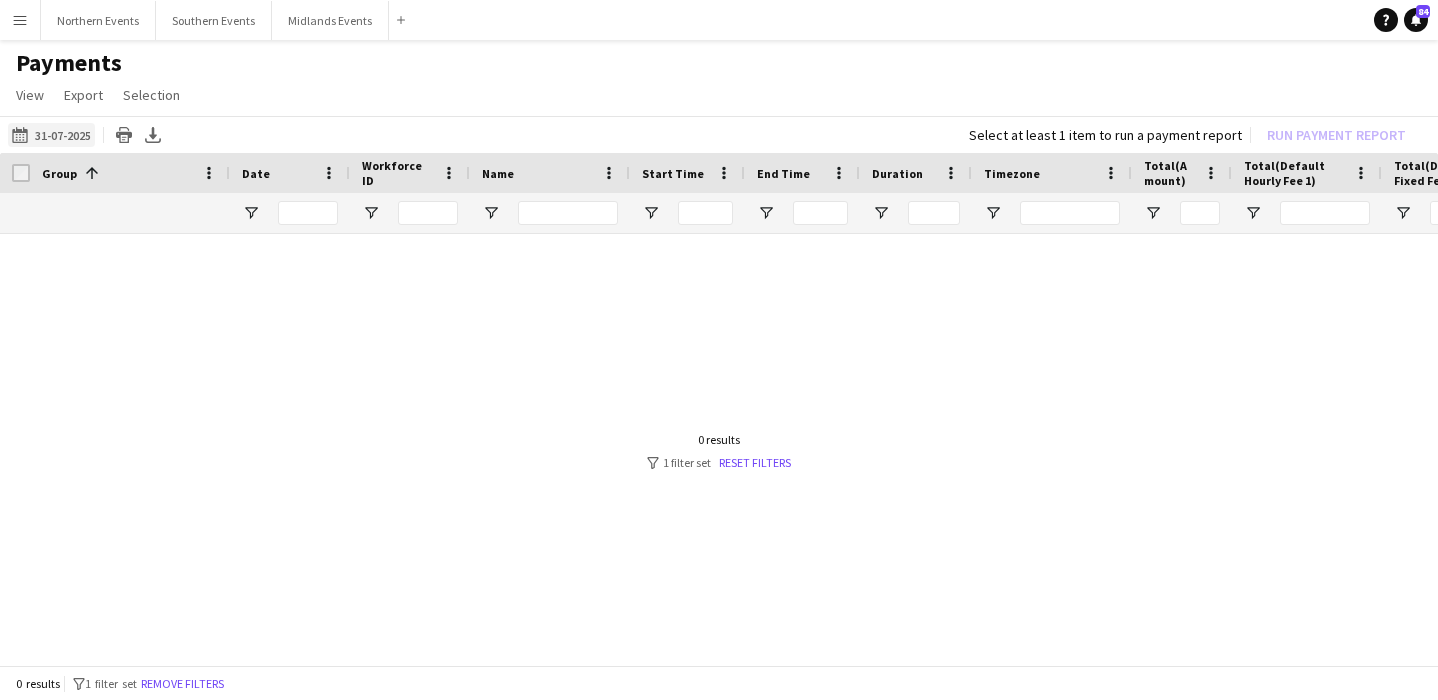 click on "31-07-2025
31-07-2025" 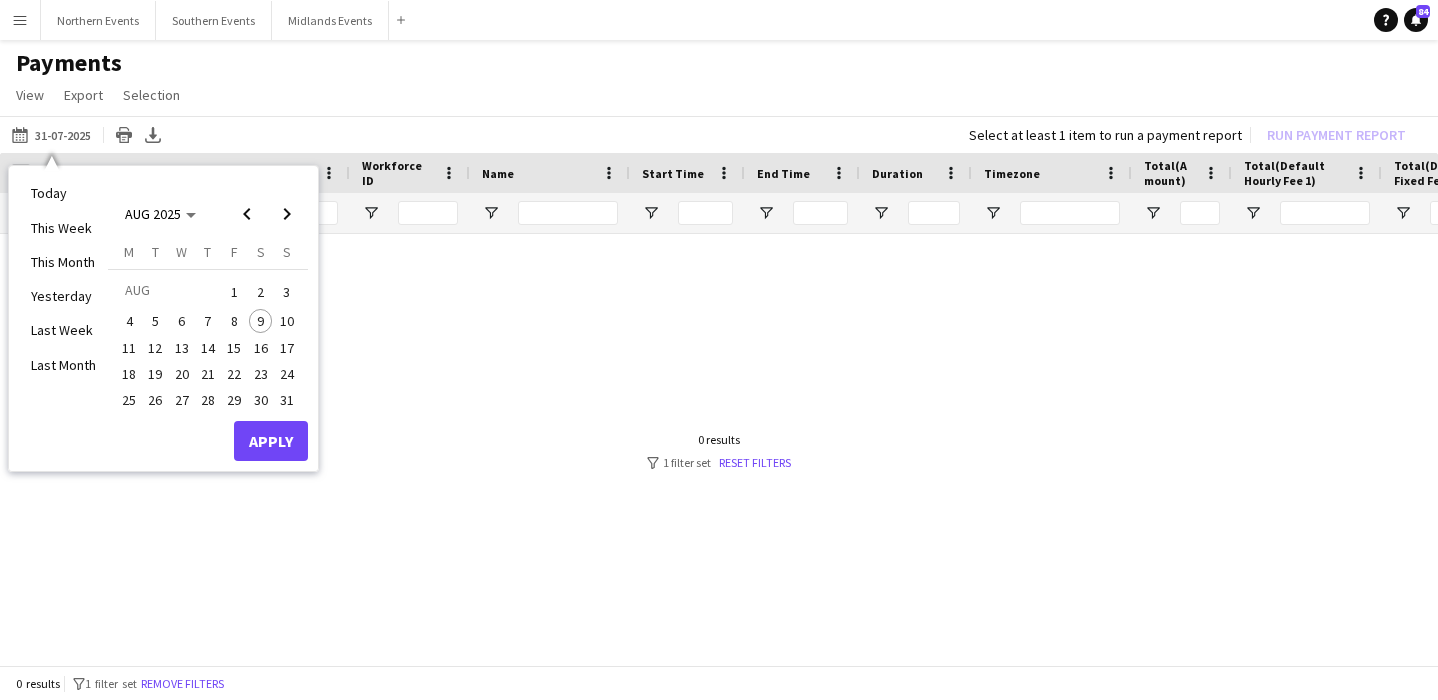 click on "1" at bounding box center (234, 292) 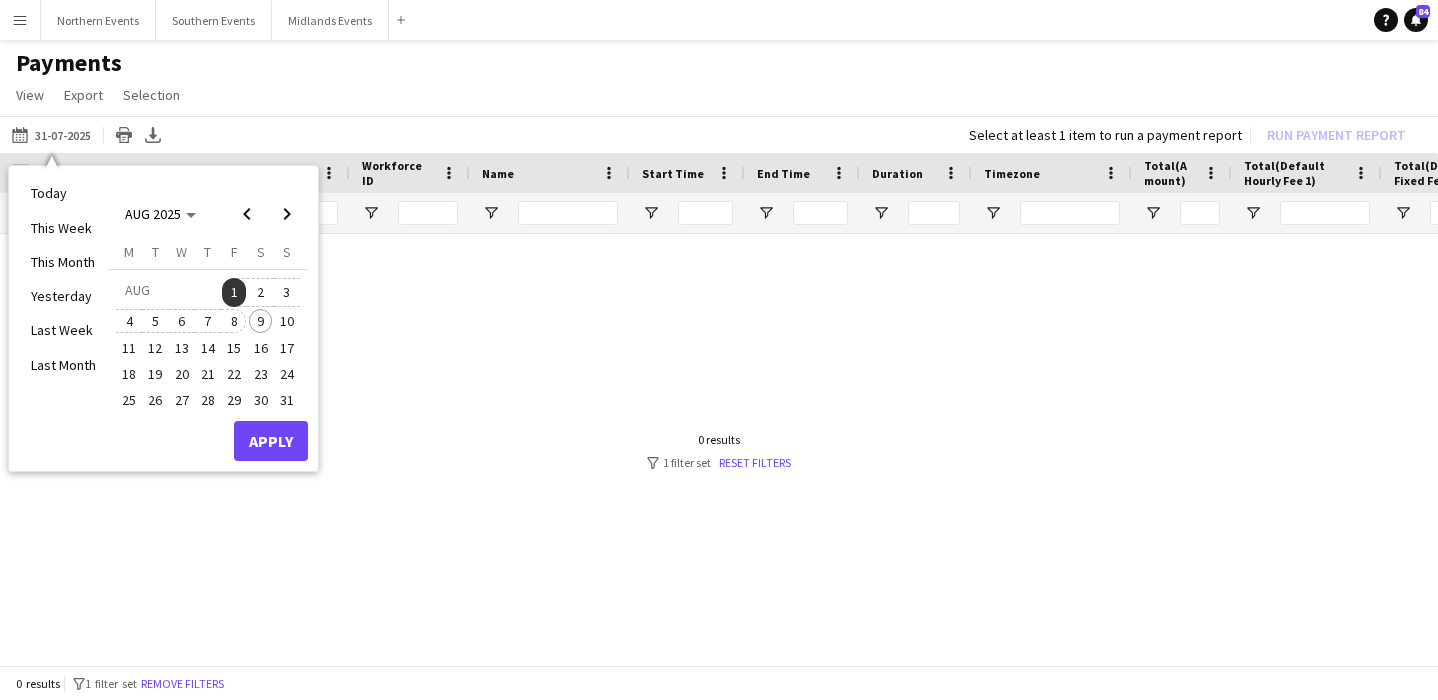 click on "8" at bounding box center [234, 321] 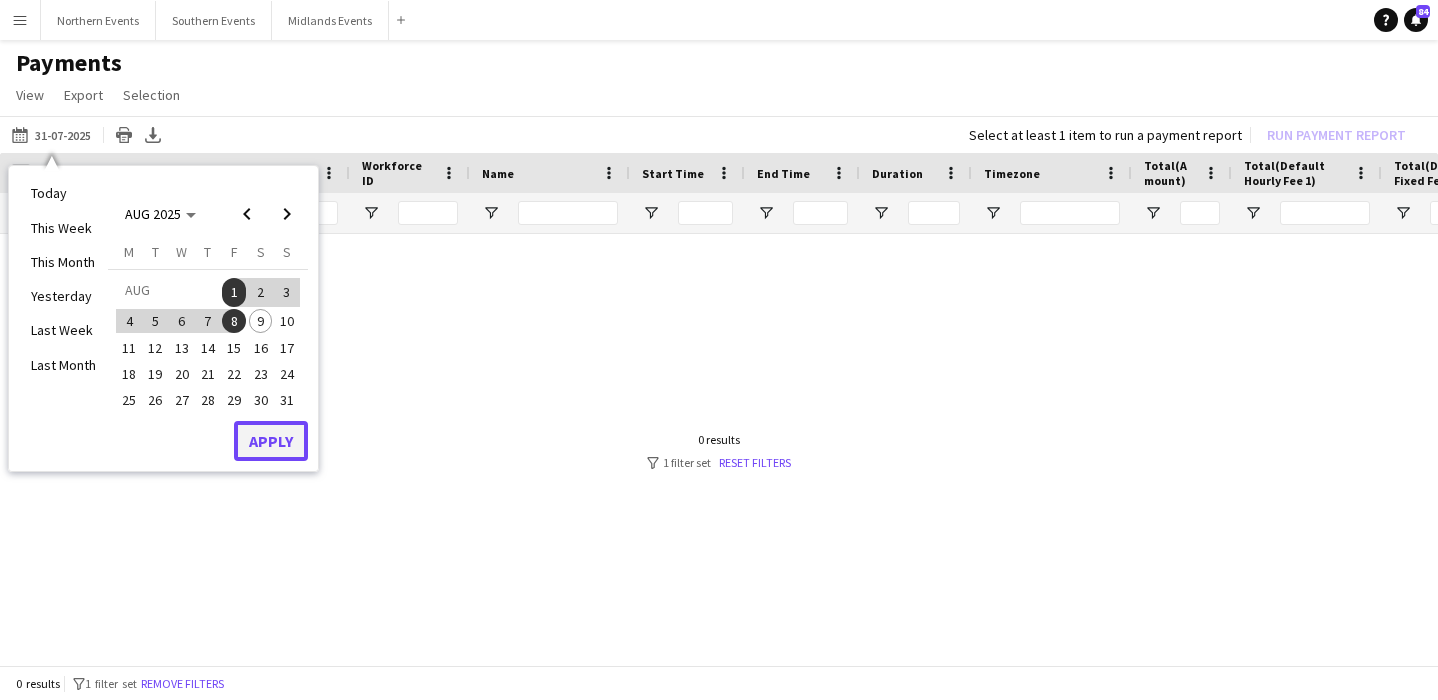 click on "Apply" at bounding box center (271, 441) 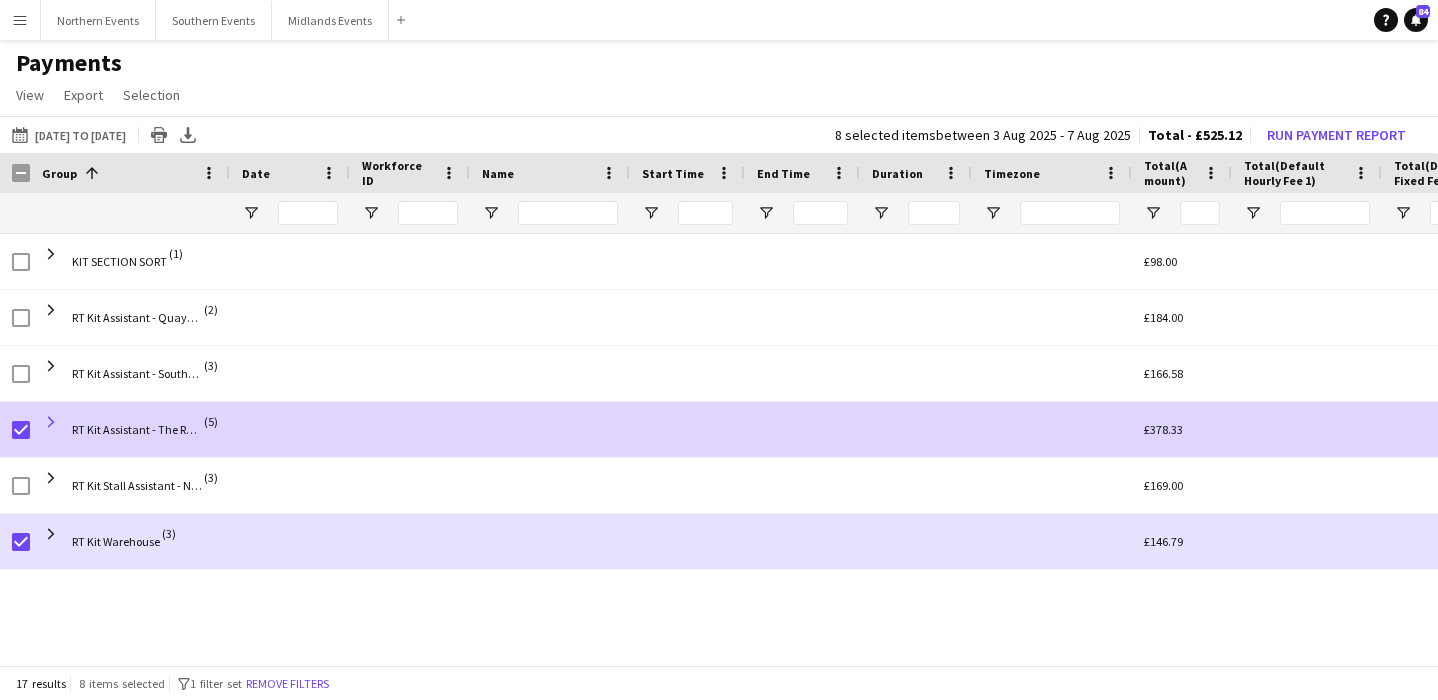 click at bounding box center [51, 422] 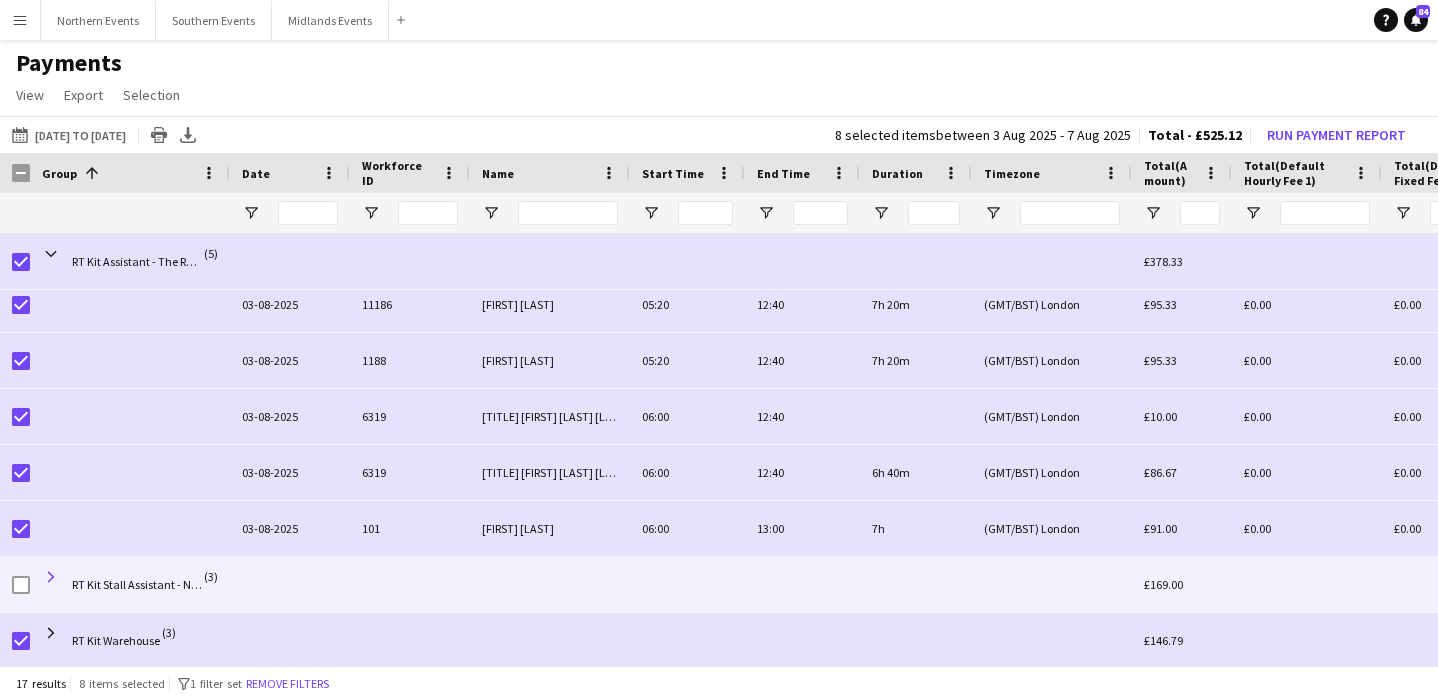 click at bounding box center (51, 577) 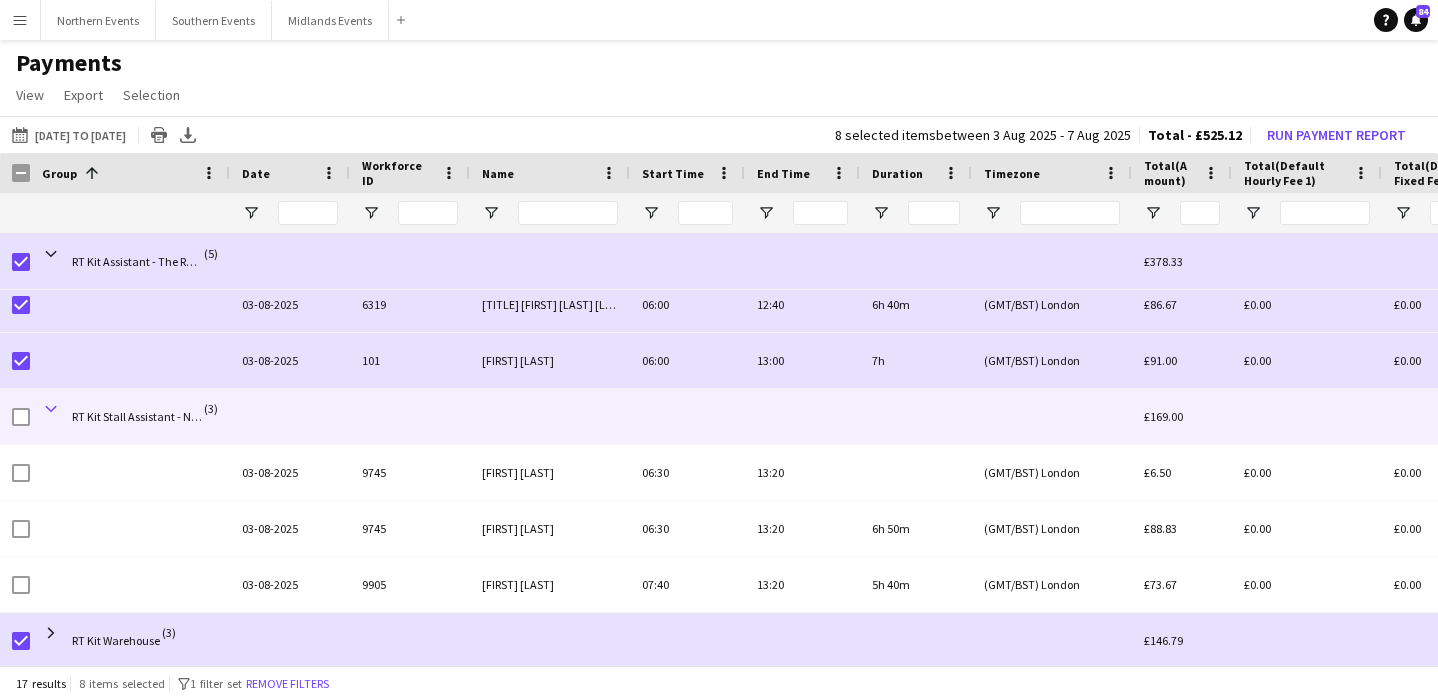 click at bounding box center [51, 409] 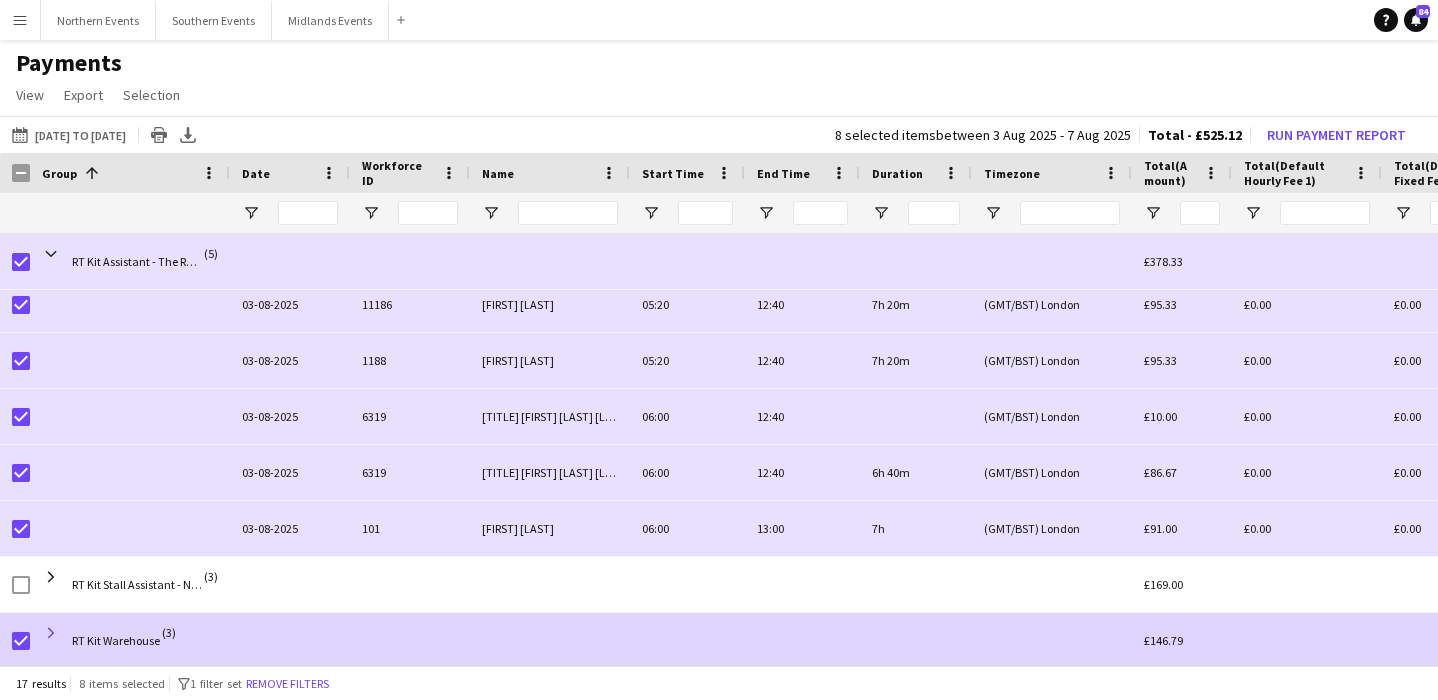 click at bounding box center (51, 633) 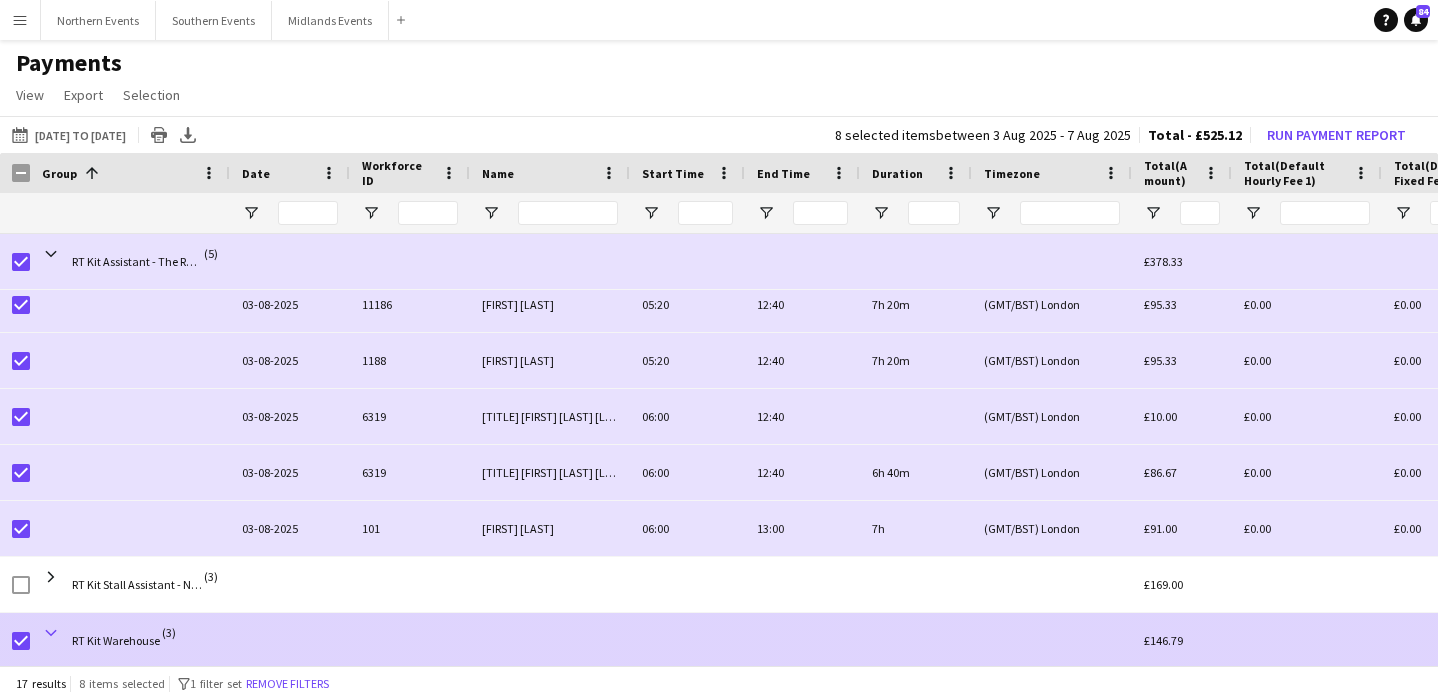 scroll, scrollTop: 349, scrollLeft: 0, axis: vertical 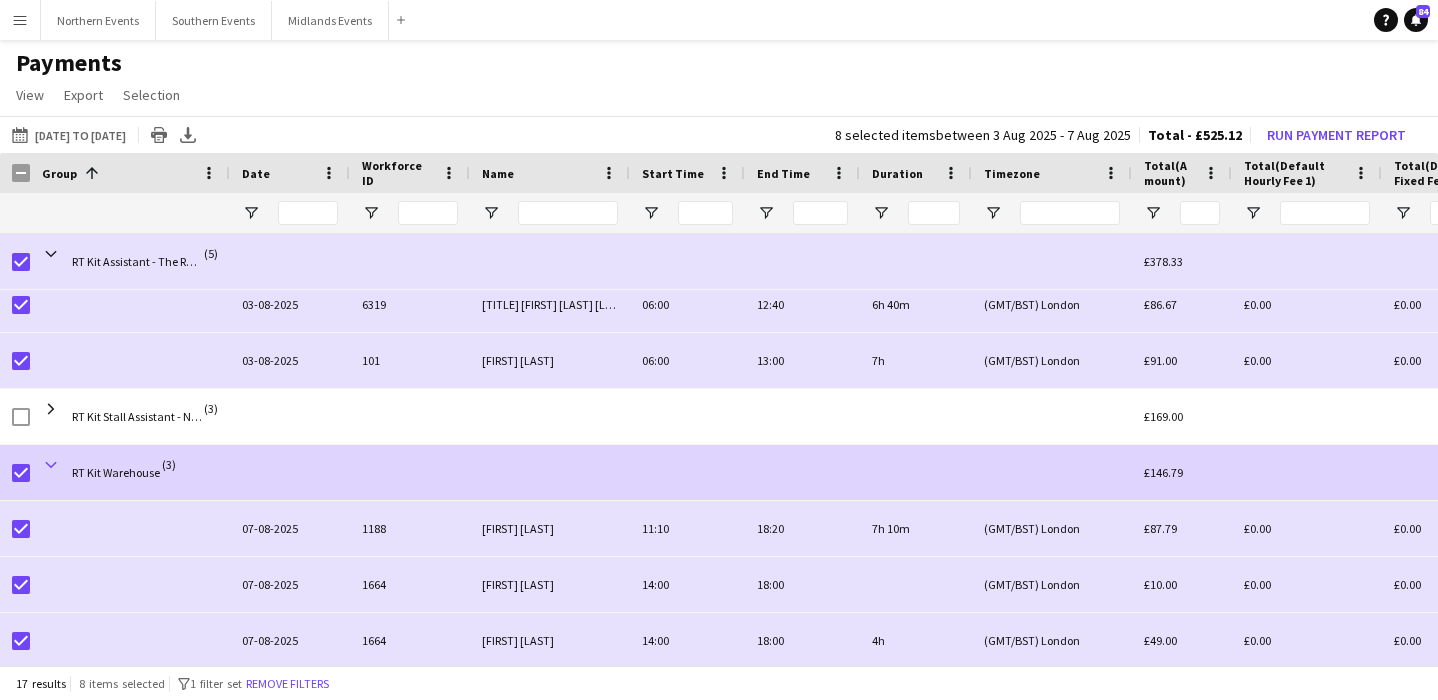 click at bounding box center [51, 465] 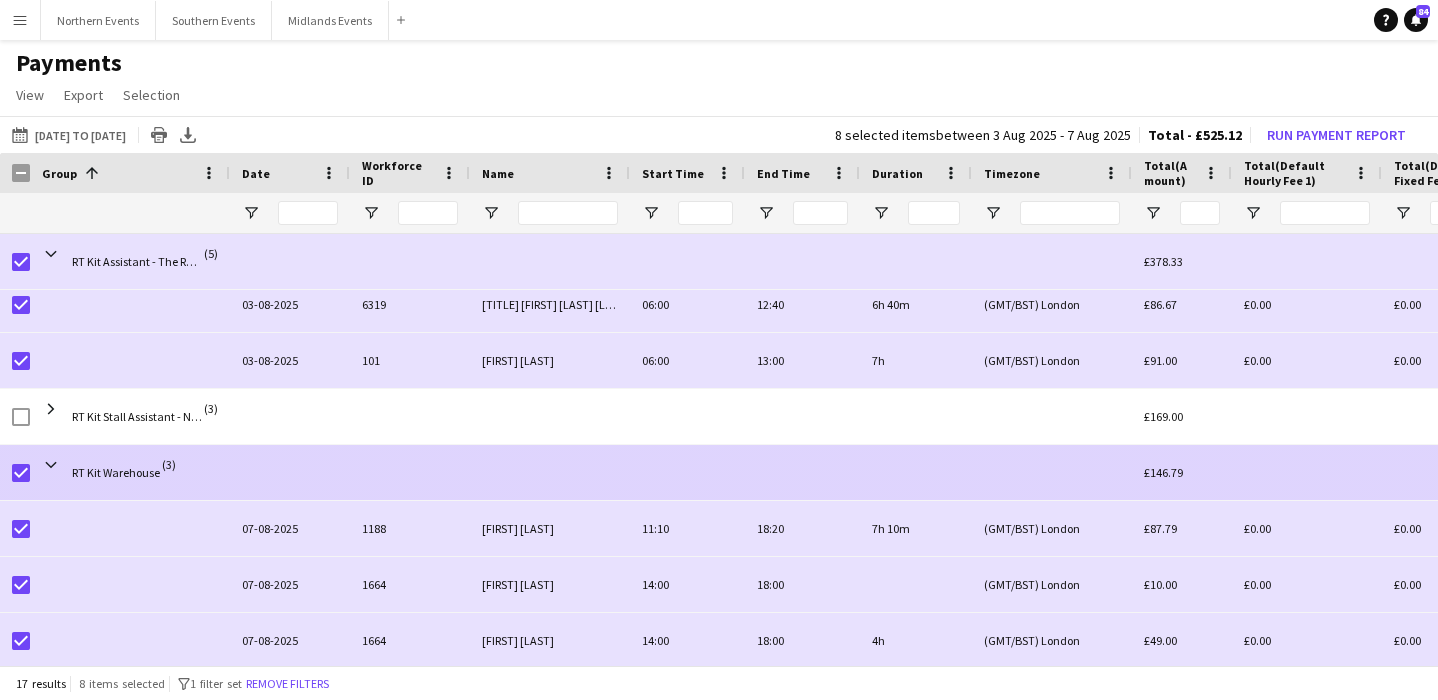 scroll, scrollTop: 181, scrollLeft: 0, axis: vertical 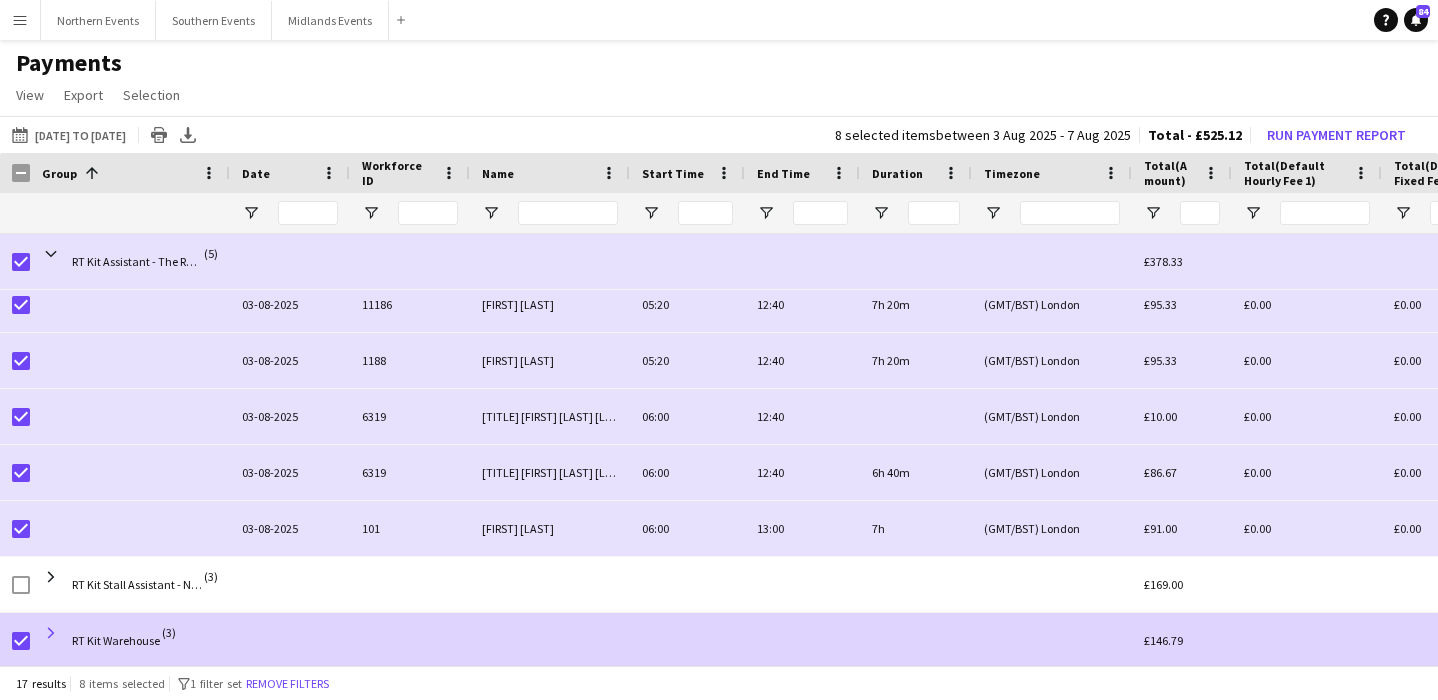 click at bounding box center (51, 633) 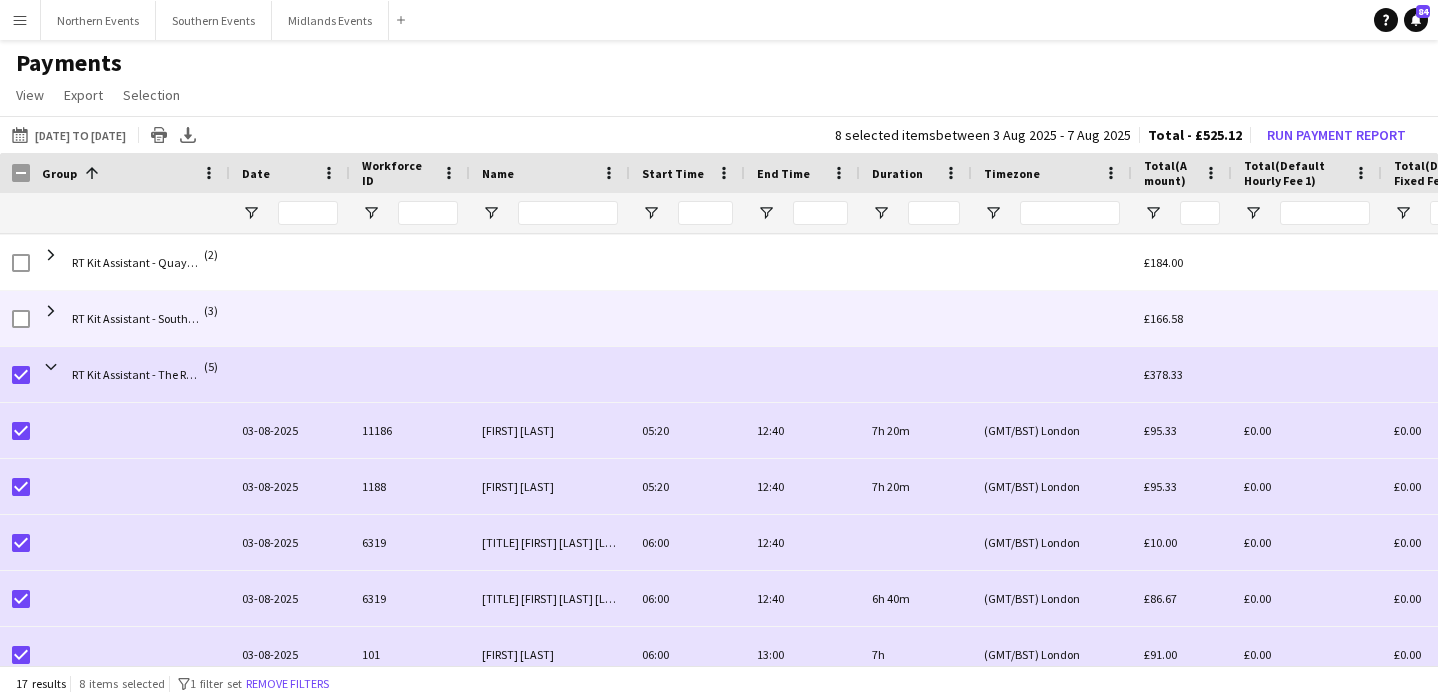 scroll, scrollTop: 127, scrollLeft: 0, axis: vertical 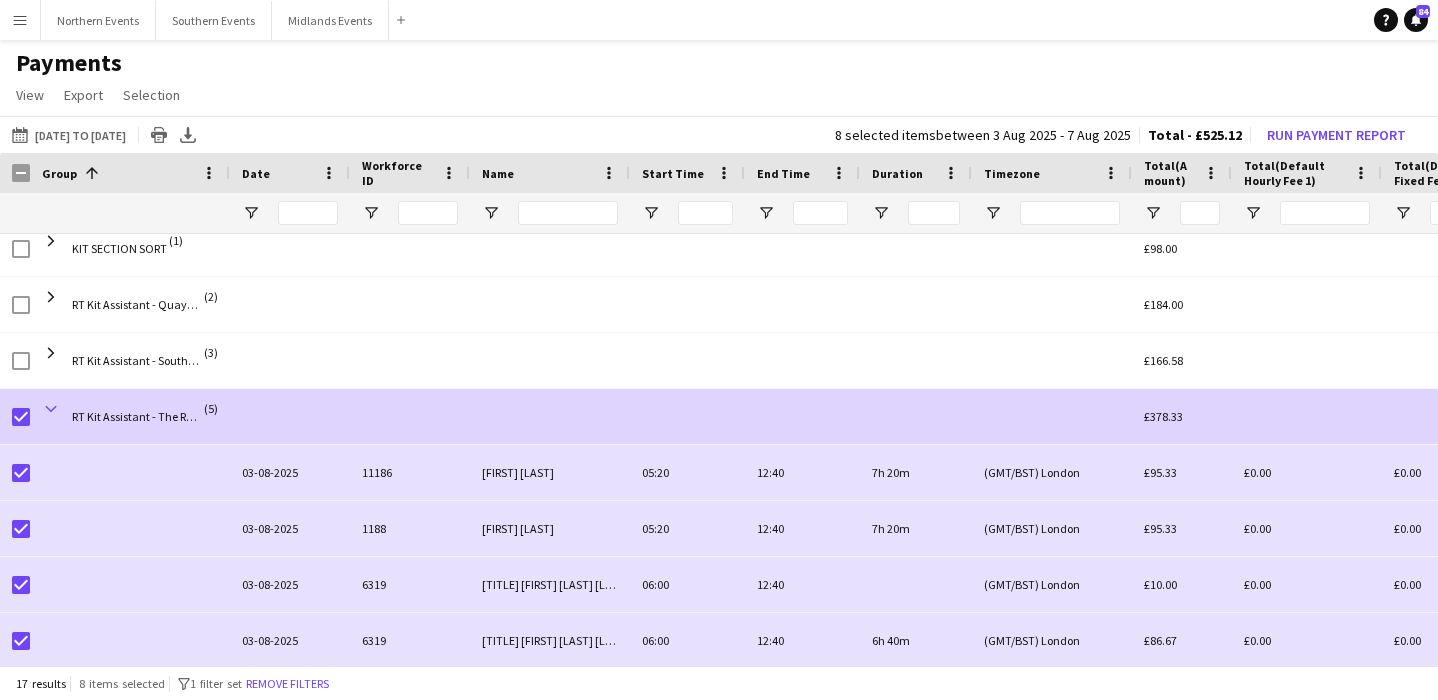 click at bounding box center [51, 409] 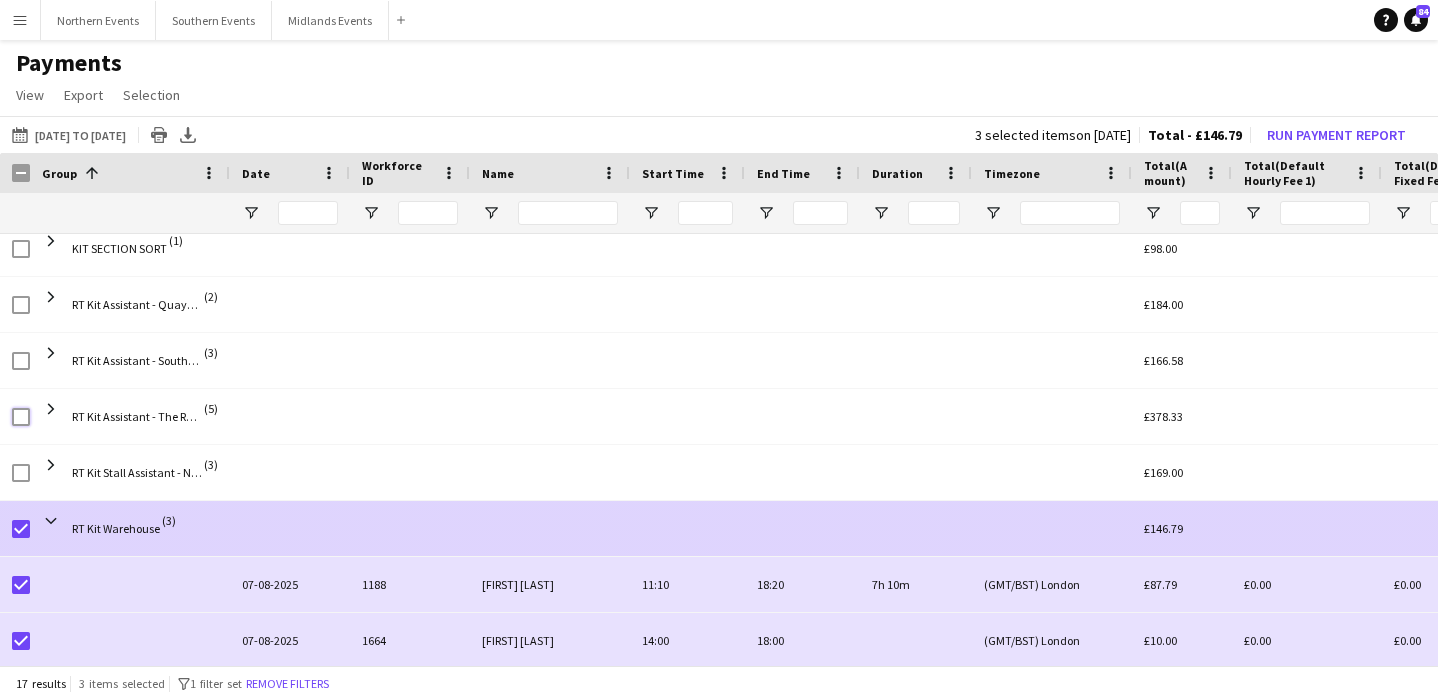 scroll, scrollTop: 69, scrollLeft: 0, axis: vertical 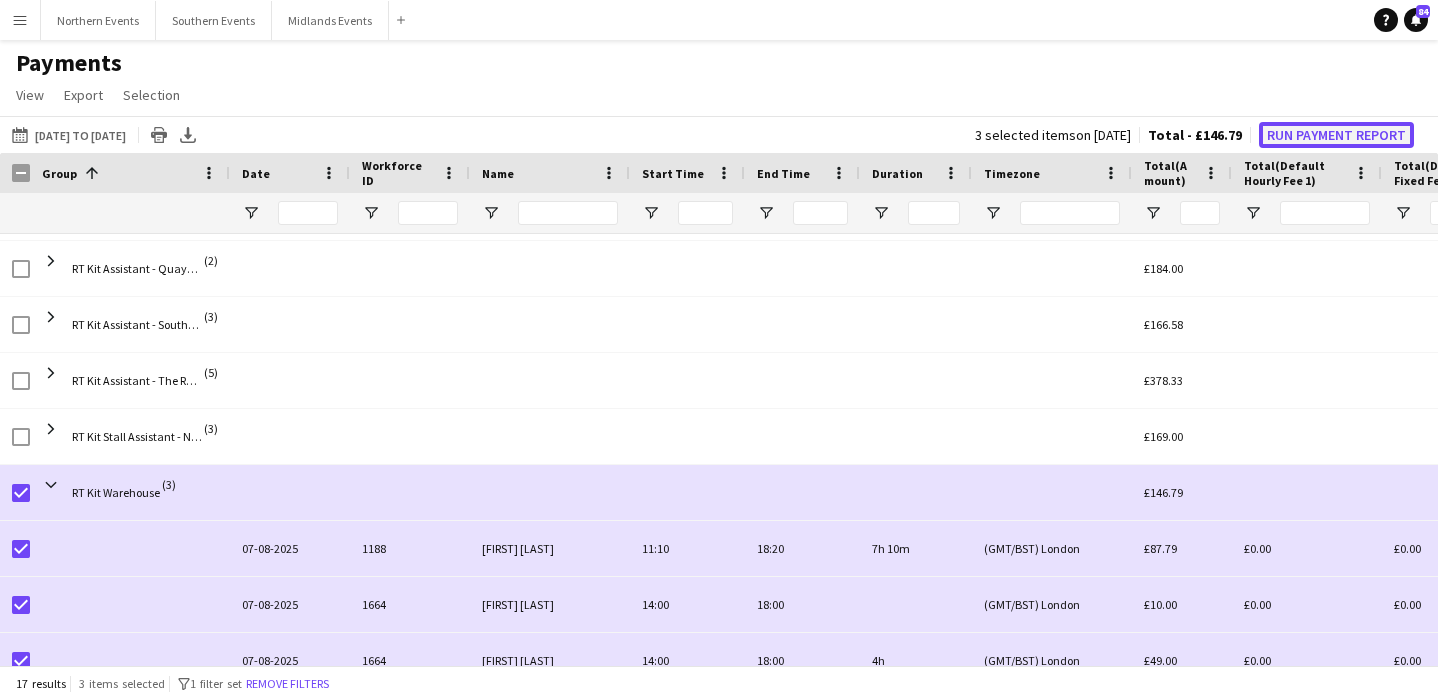 click on "Run Payment Report" 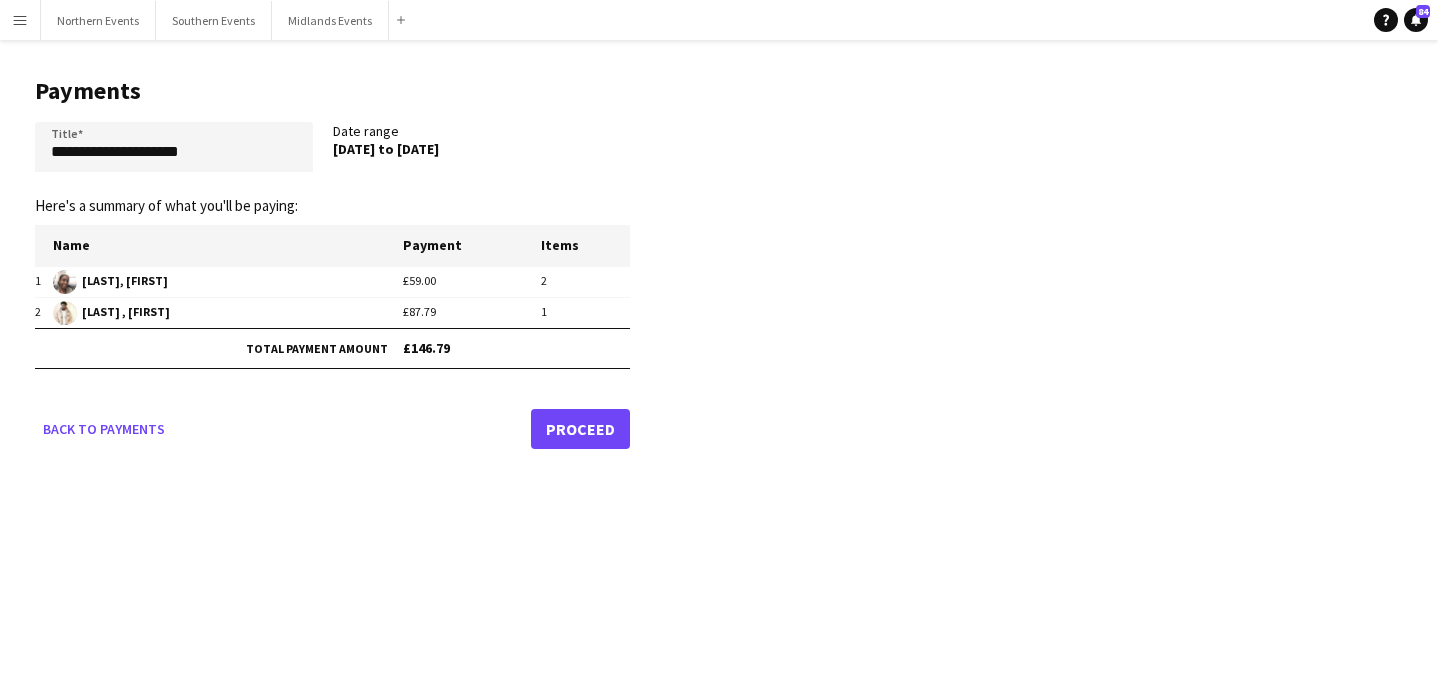 click on "Proceed" 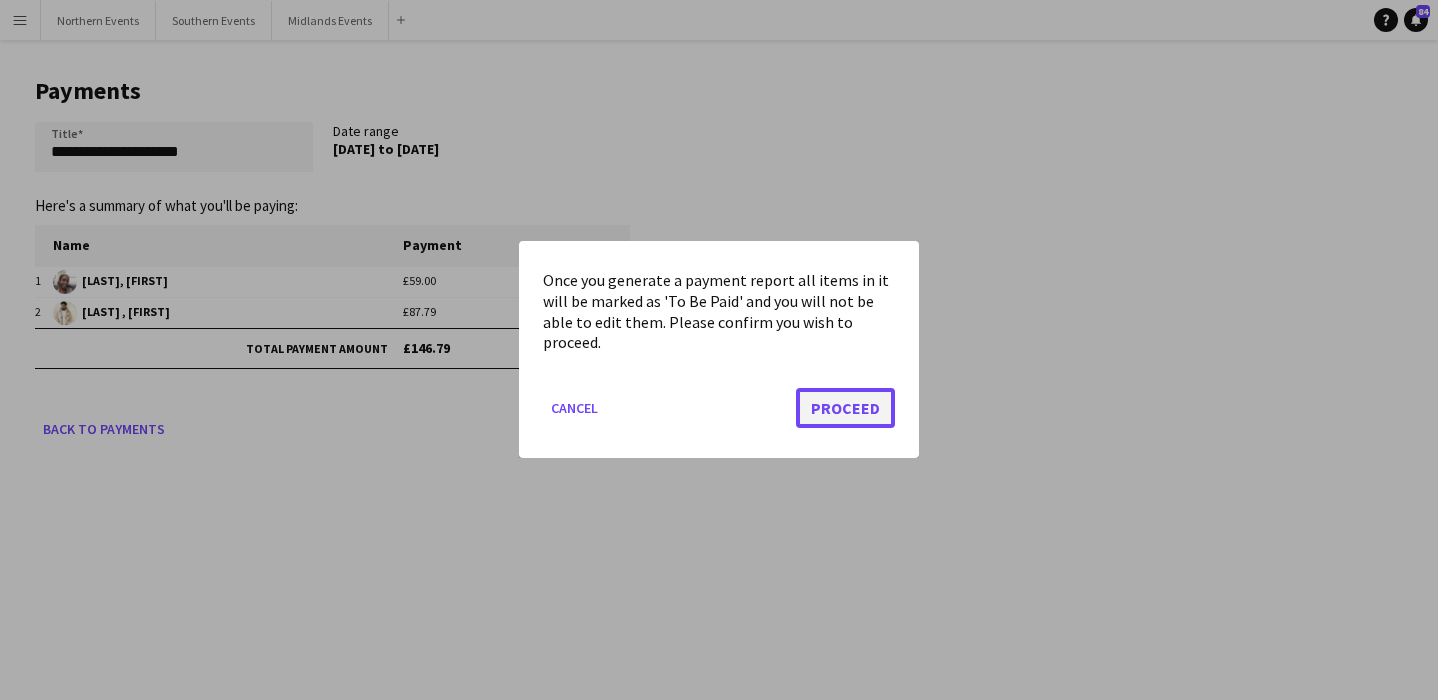 click on "Proceed" 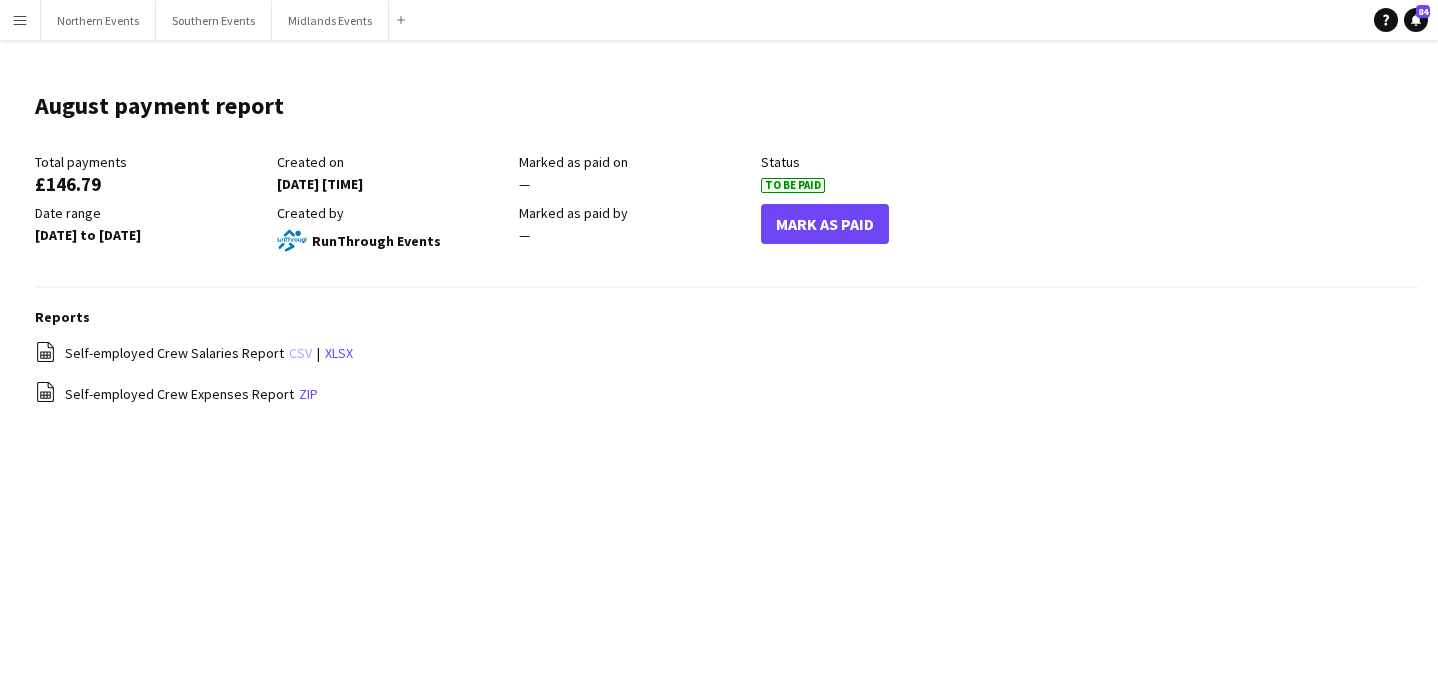 click on "csv" 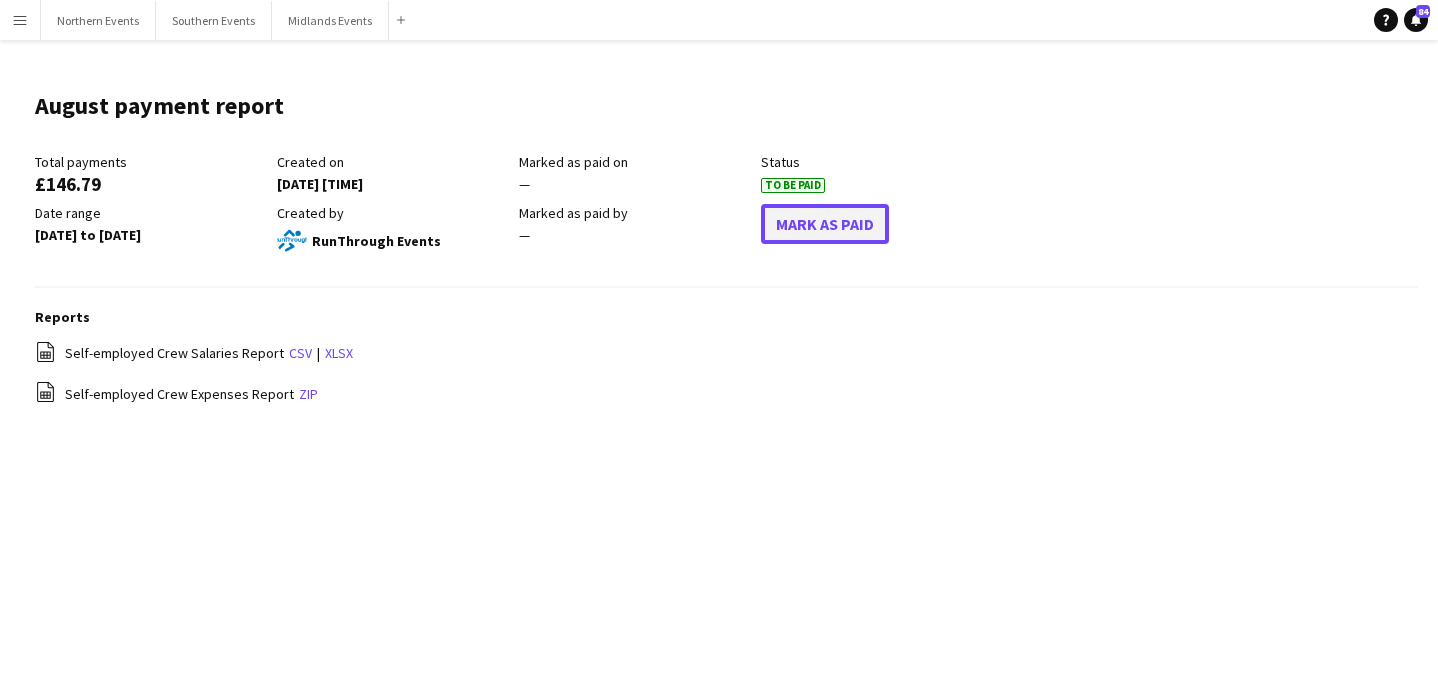 click on "Mark As Paid" 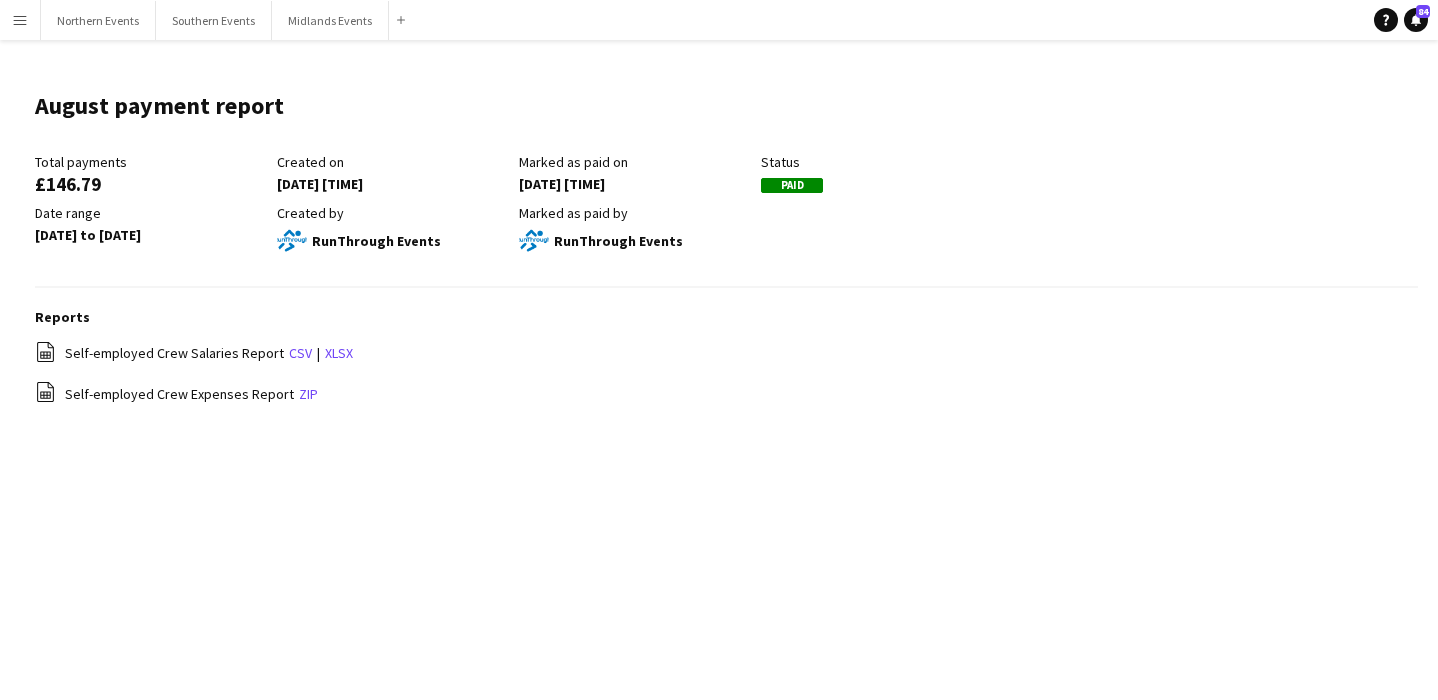 click on "Menu" at bounding box center (20, 20) 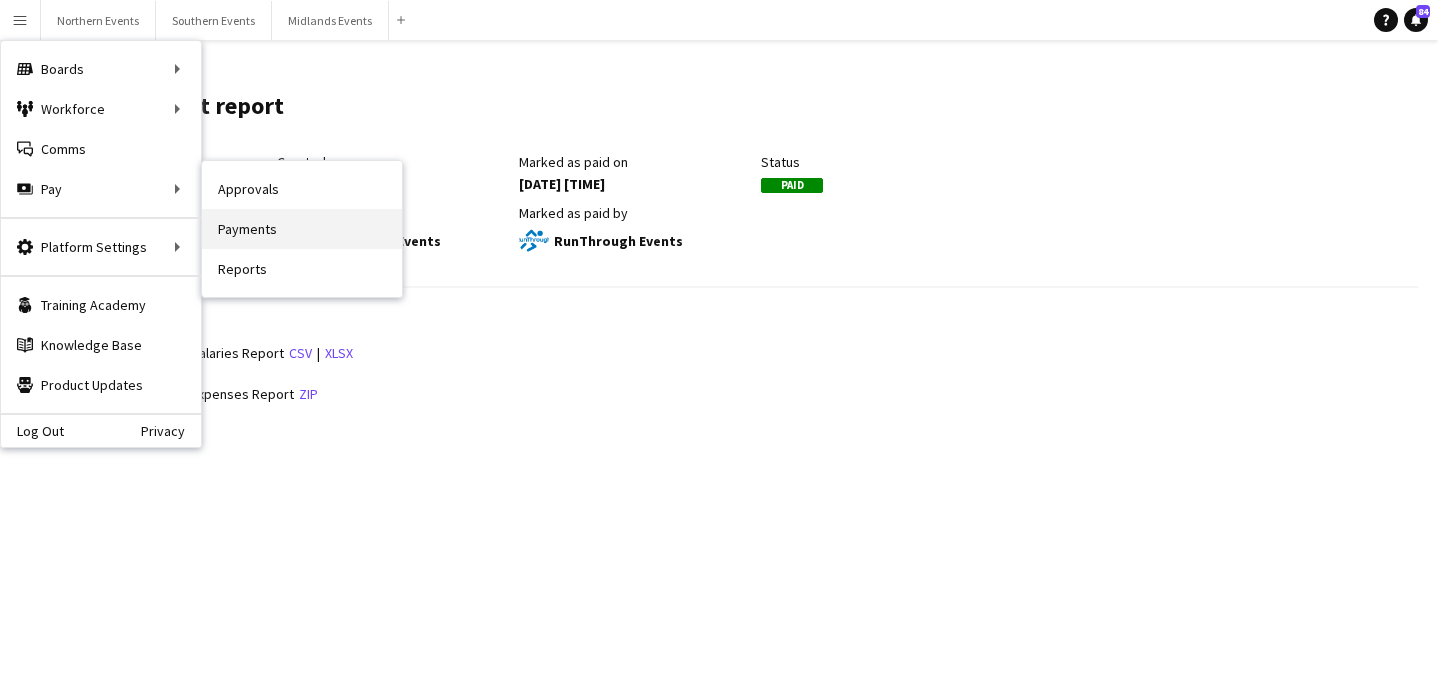 click on "Payments" at bounding box center (302, 229) 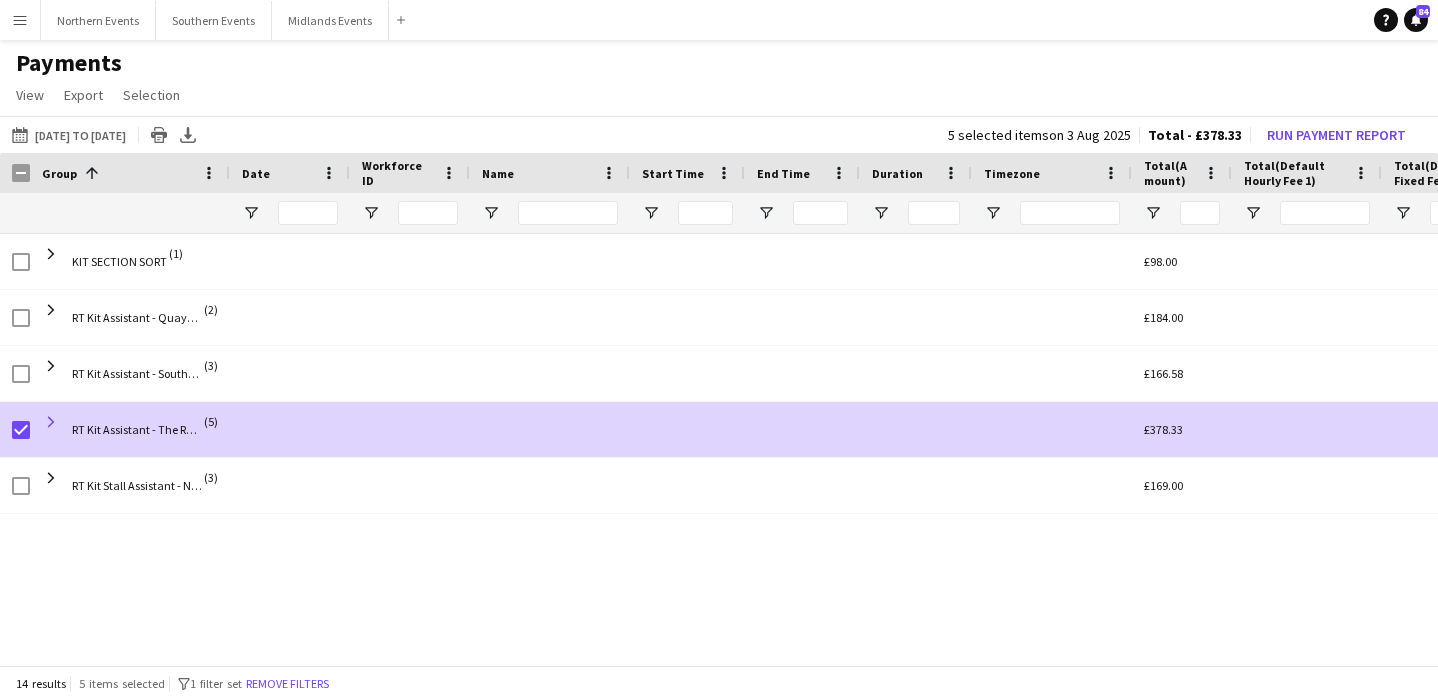 click at bounding box center [51, 422] 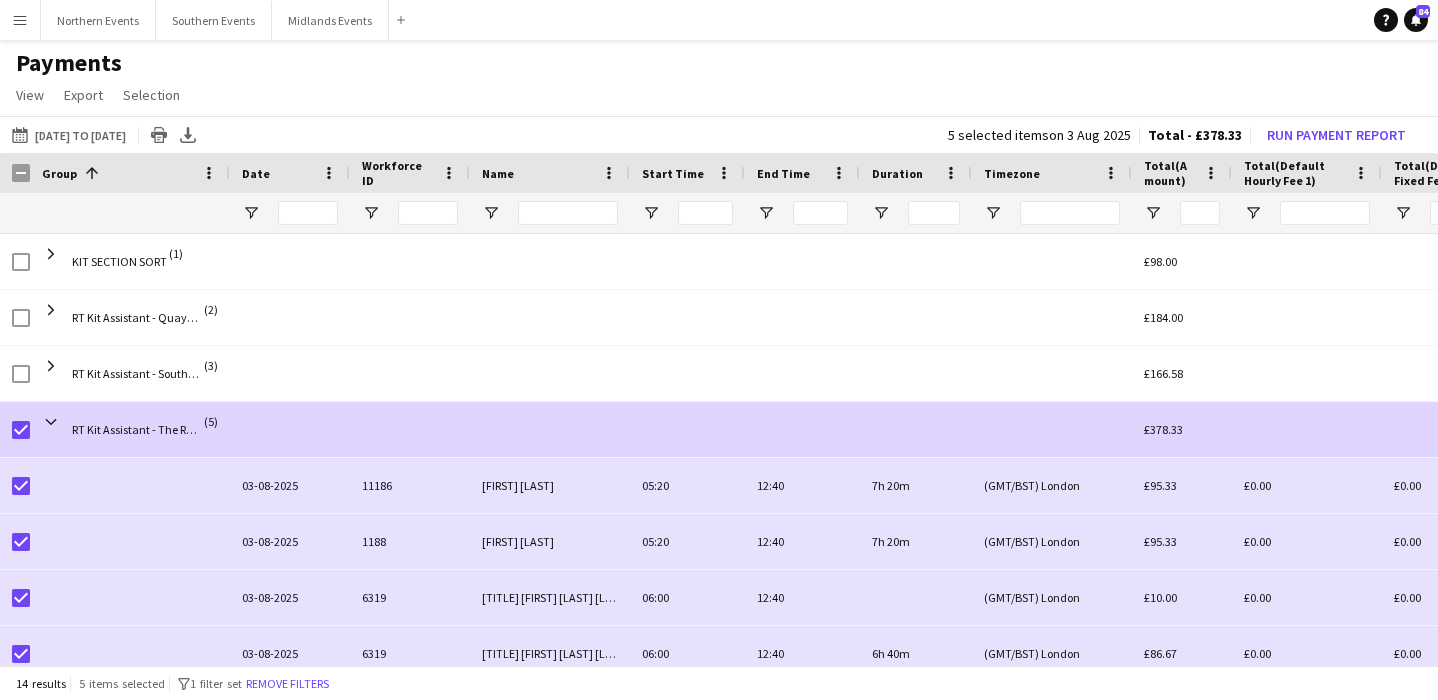 click at bounding box center (51, 422) 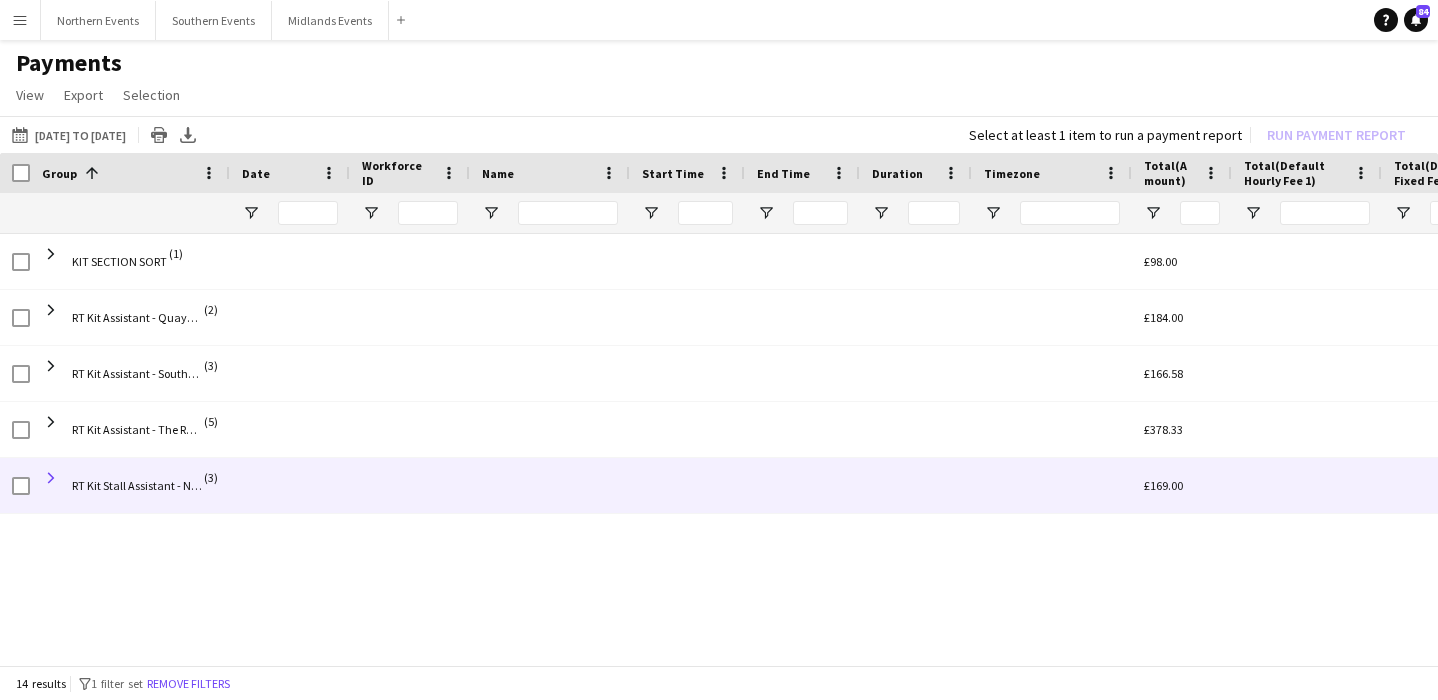 click at bounding box center [51, 478] 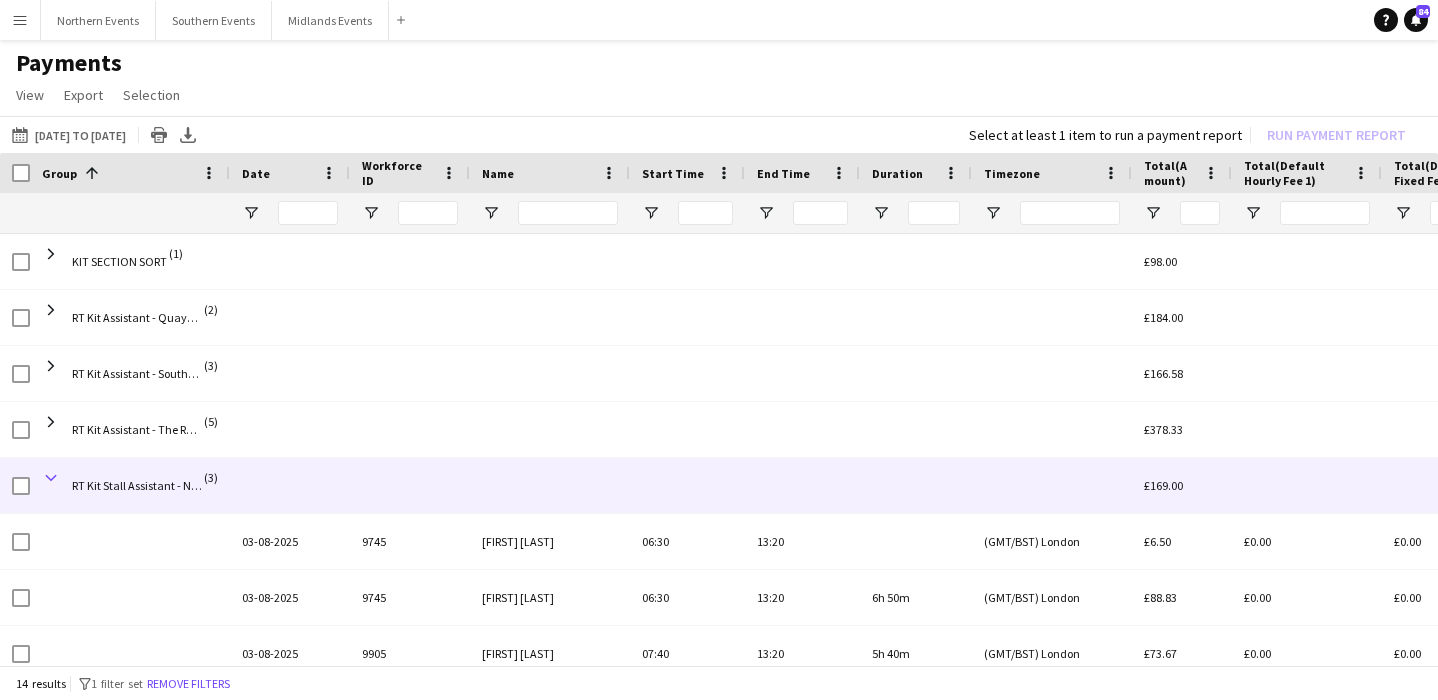 click at bounding box center (51, 478) 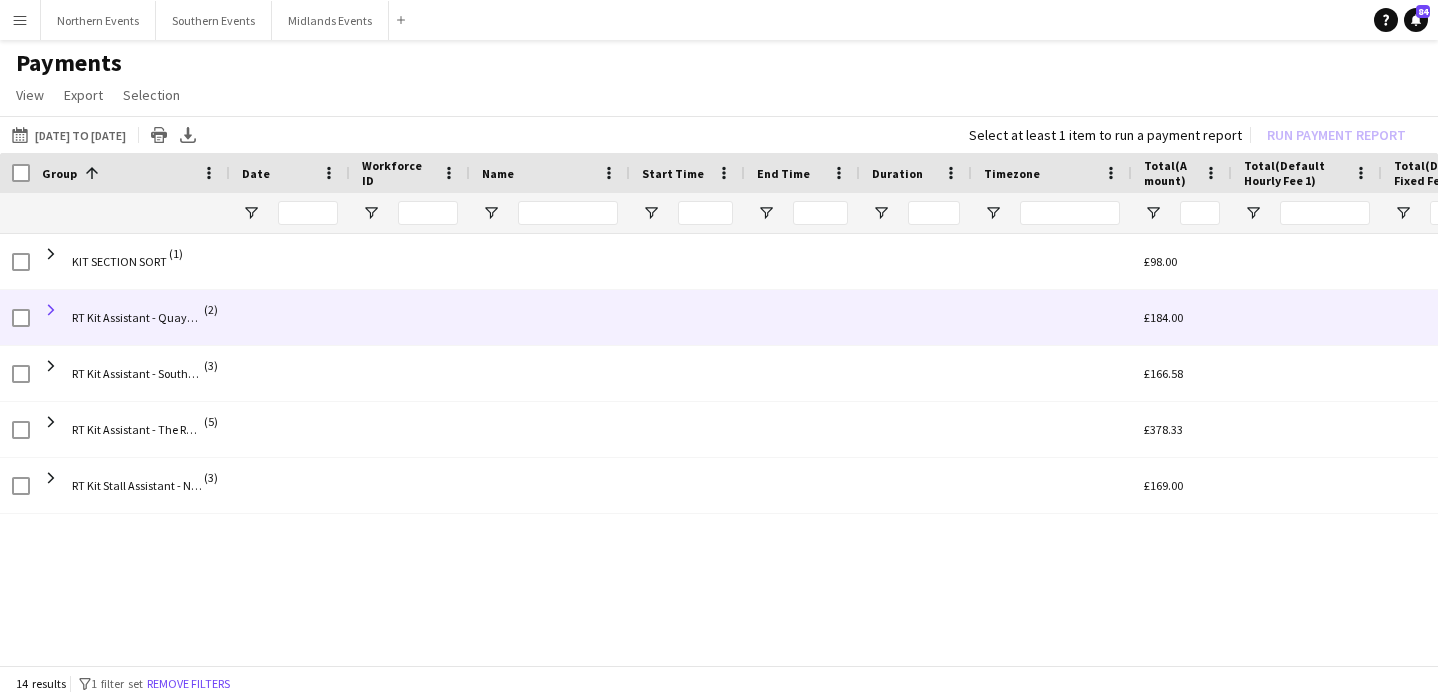 click at bounding box center [51, 310] 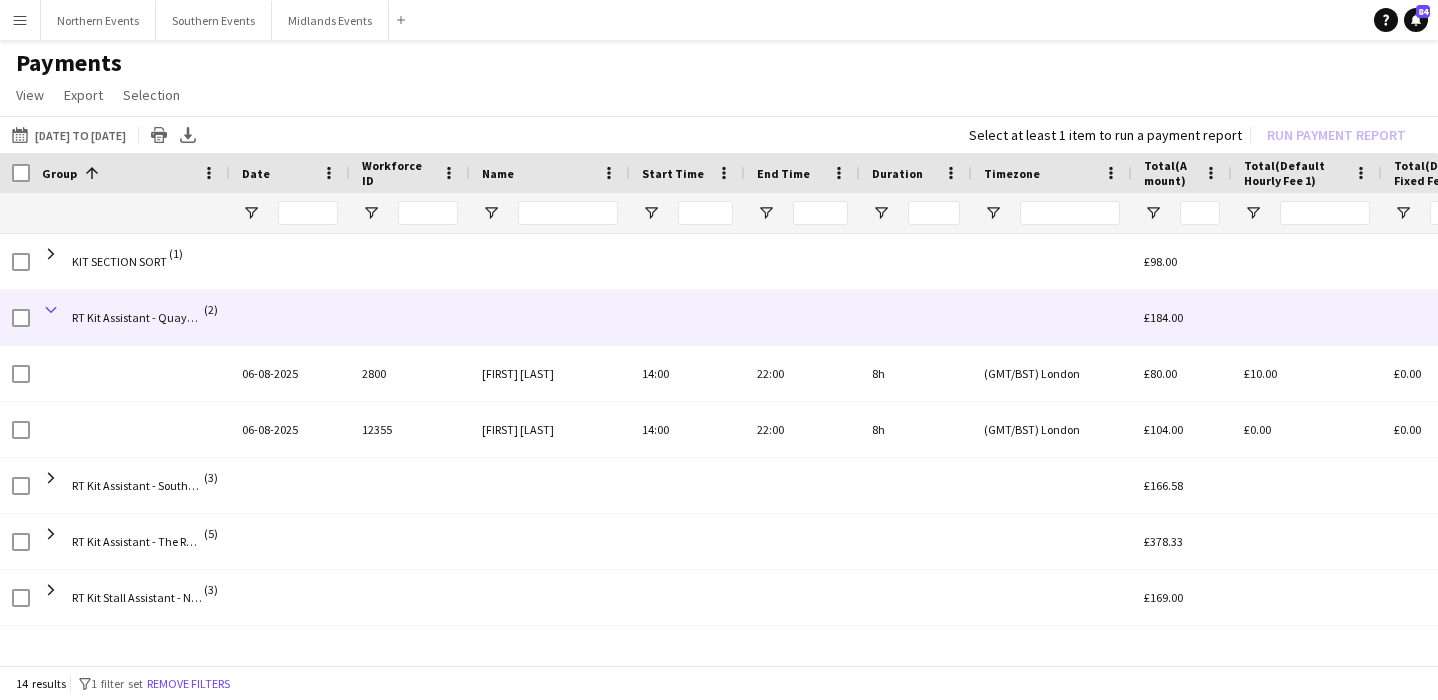 click at bounding box center (51, 310) 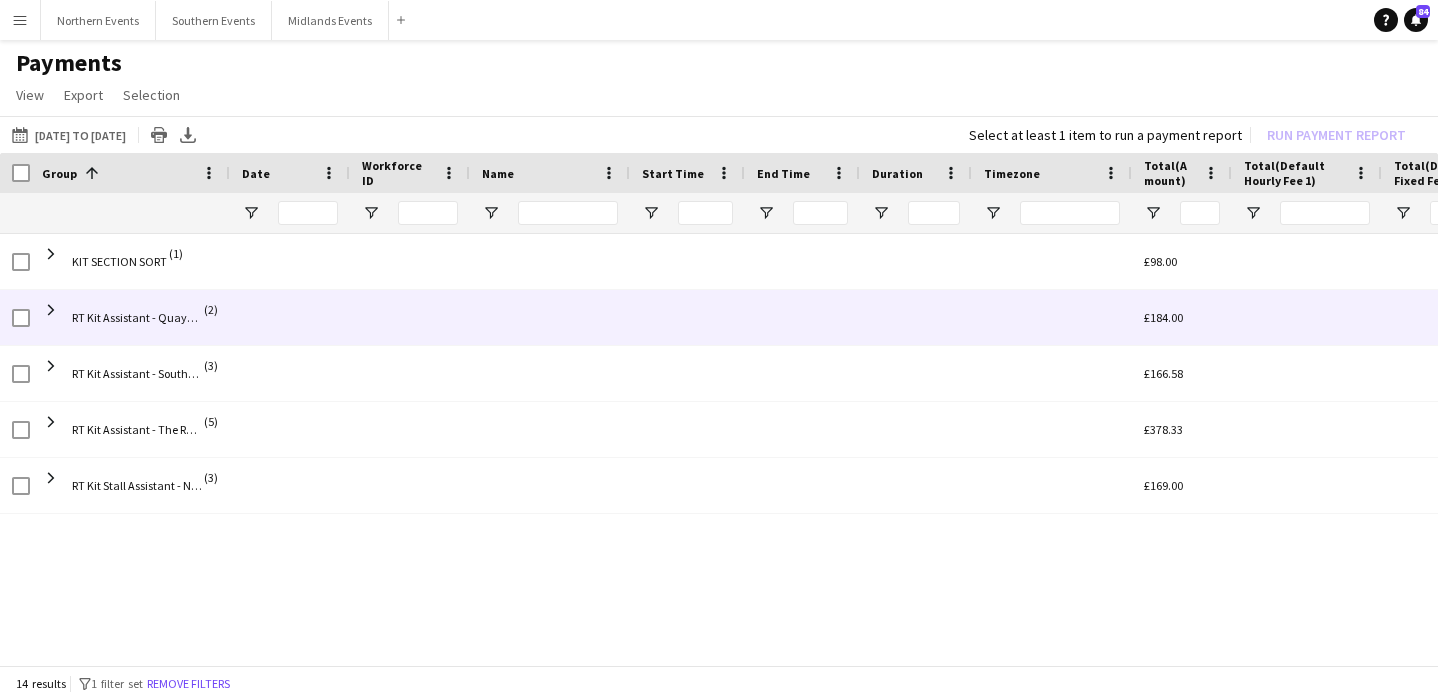 click at bounding box center (51, 310) 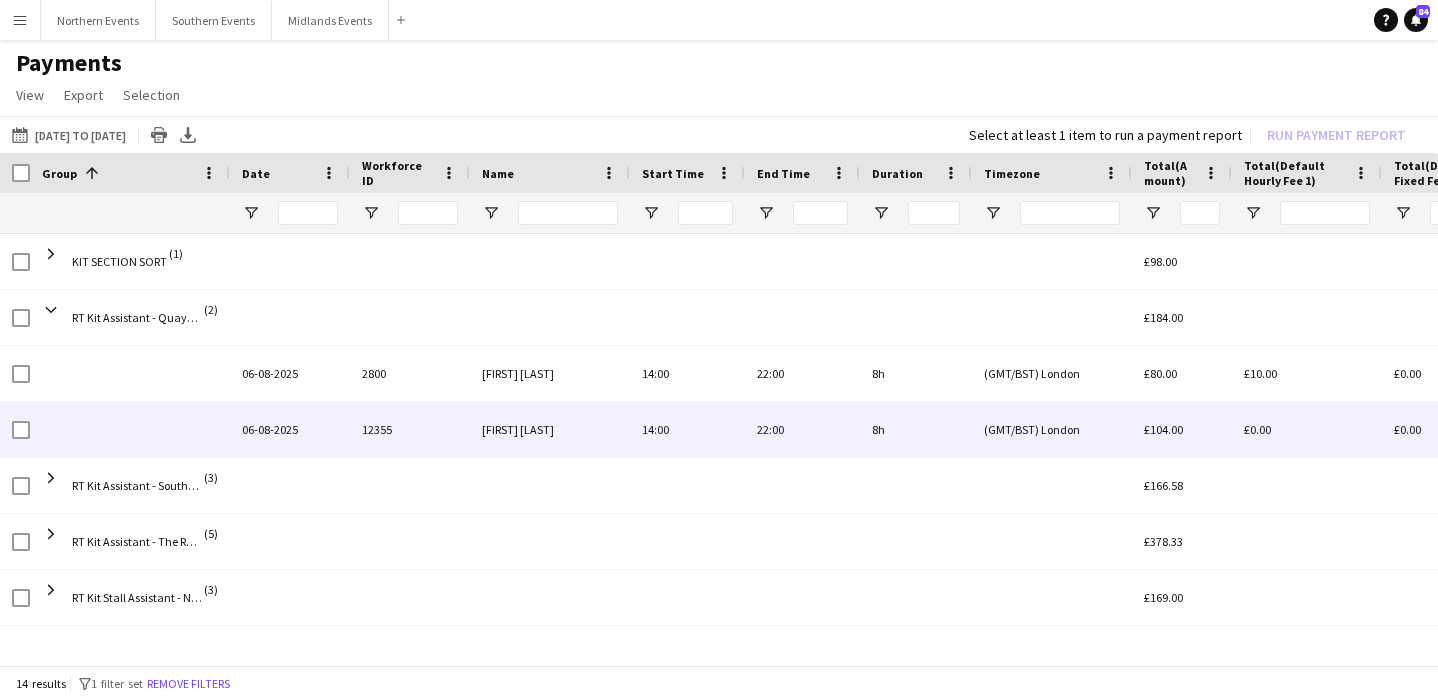 scroll, scrollTop: 0, scrollLeft: 261, axis: horizontal 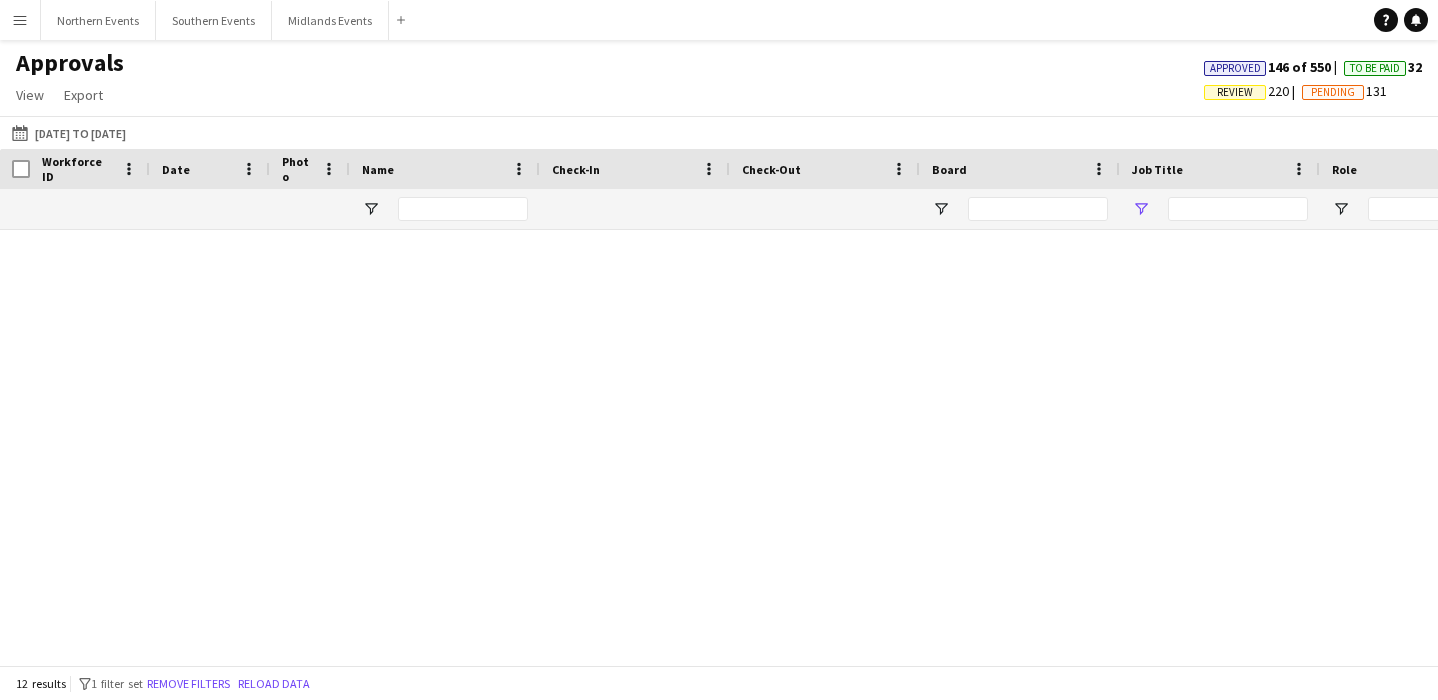 type on "******" 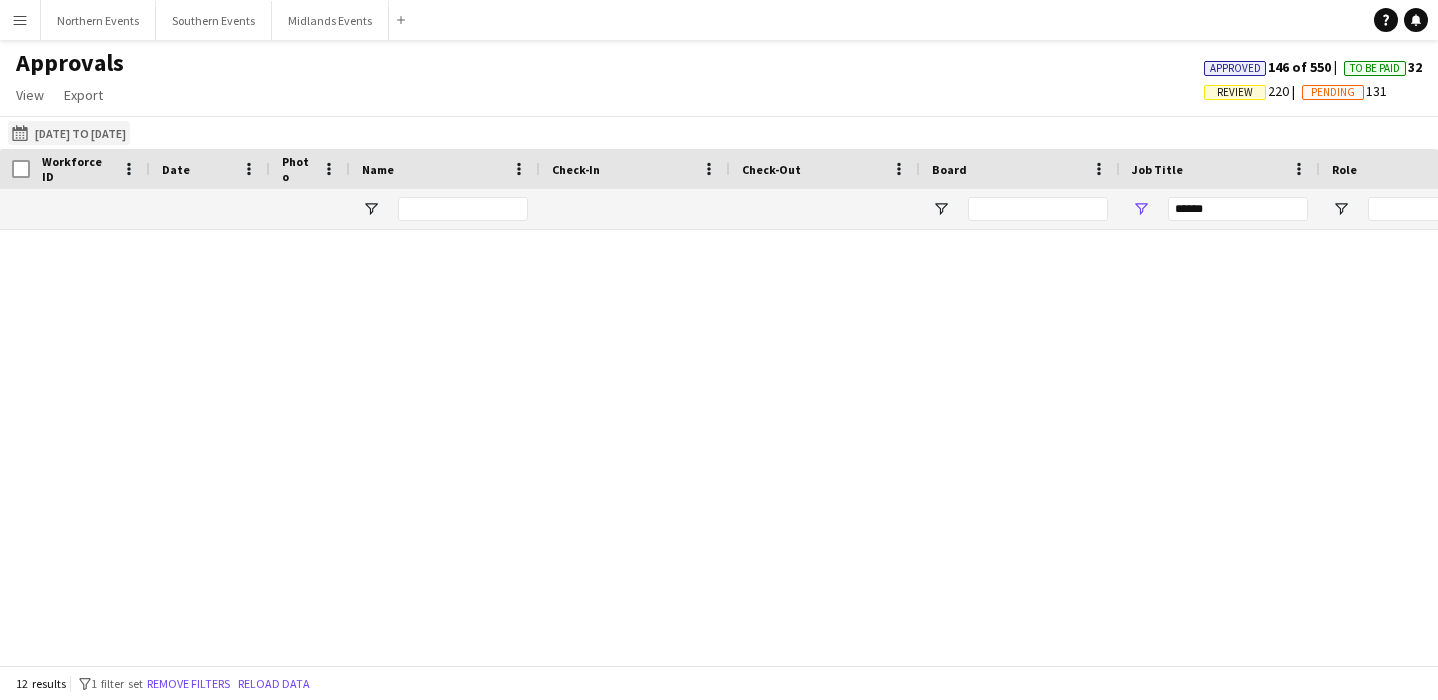 click on "Menu" at bounding box center (20, 20) 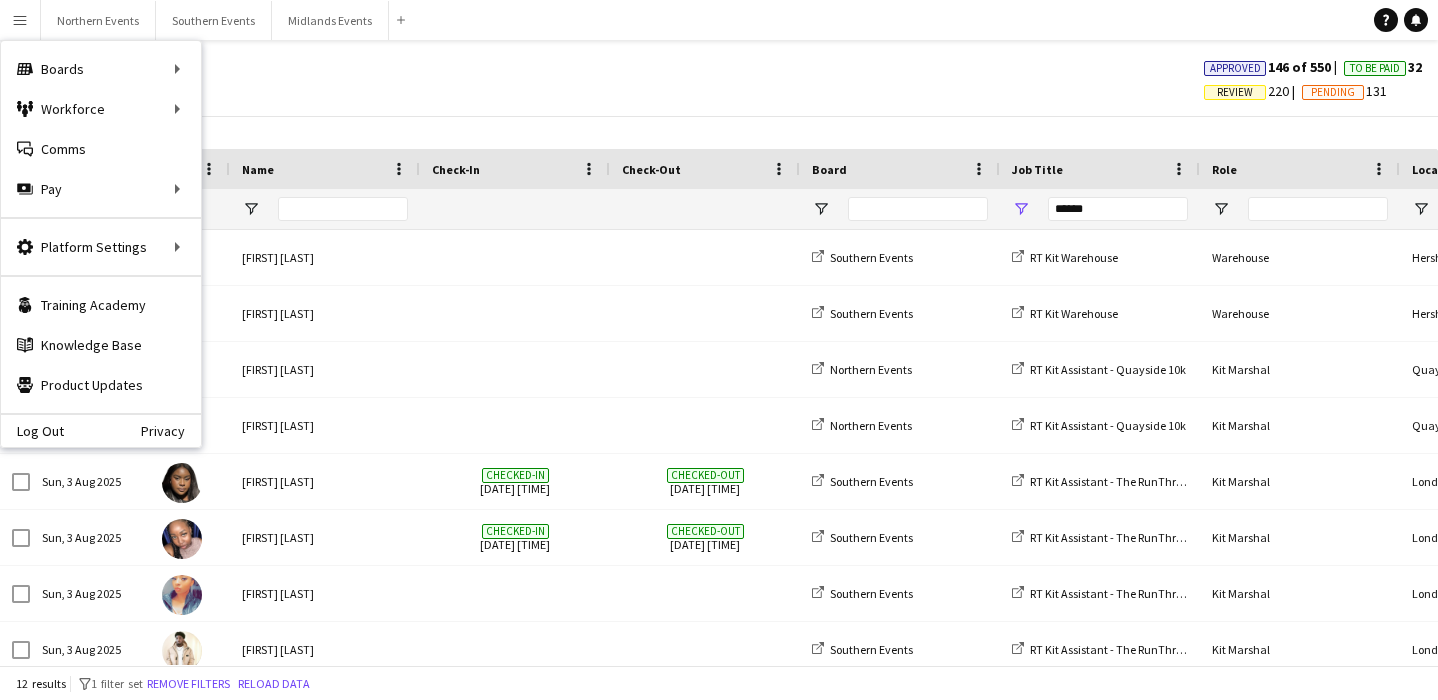 scroll, scrollTop: 0, scrollLeft: 0, axis: both 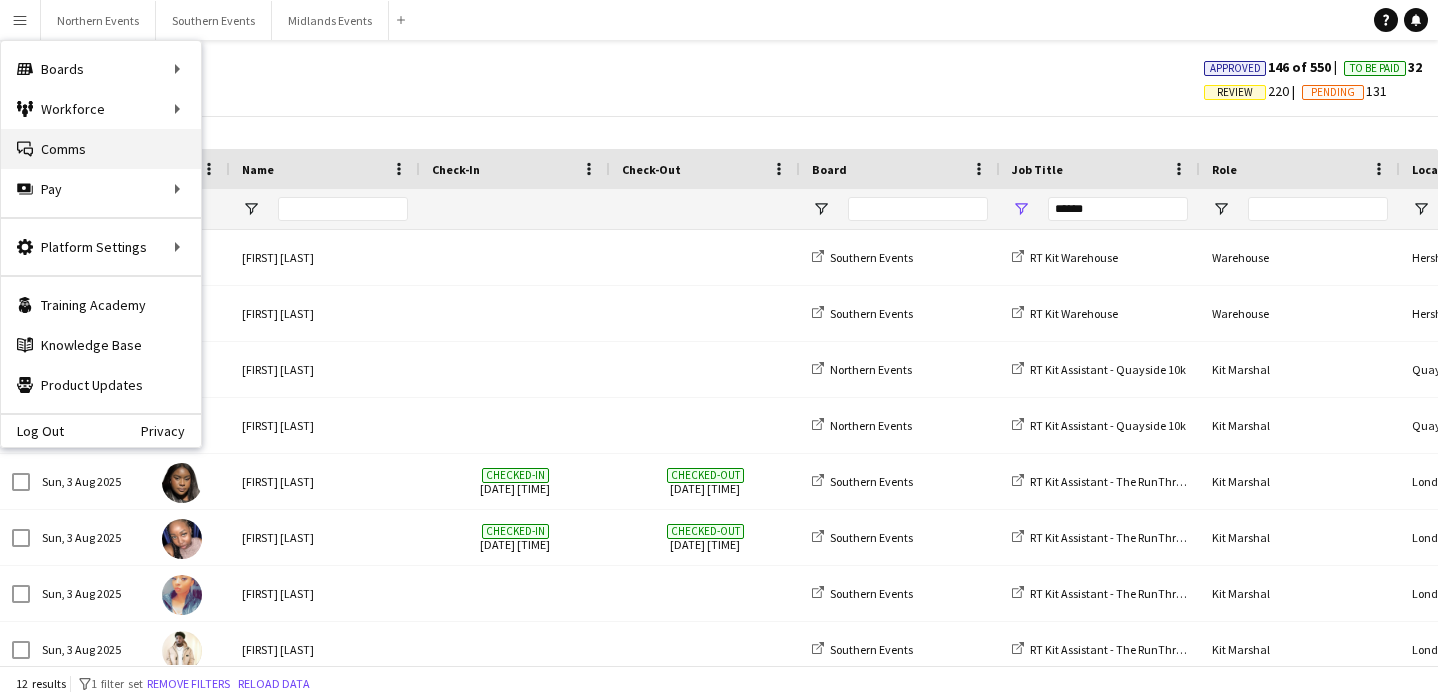 click on "Comms
Comms" at bounding box center [101, 149] 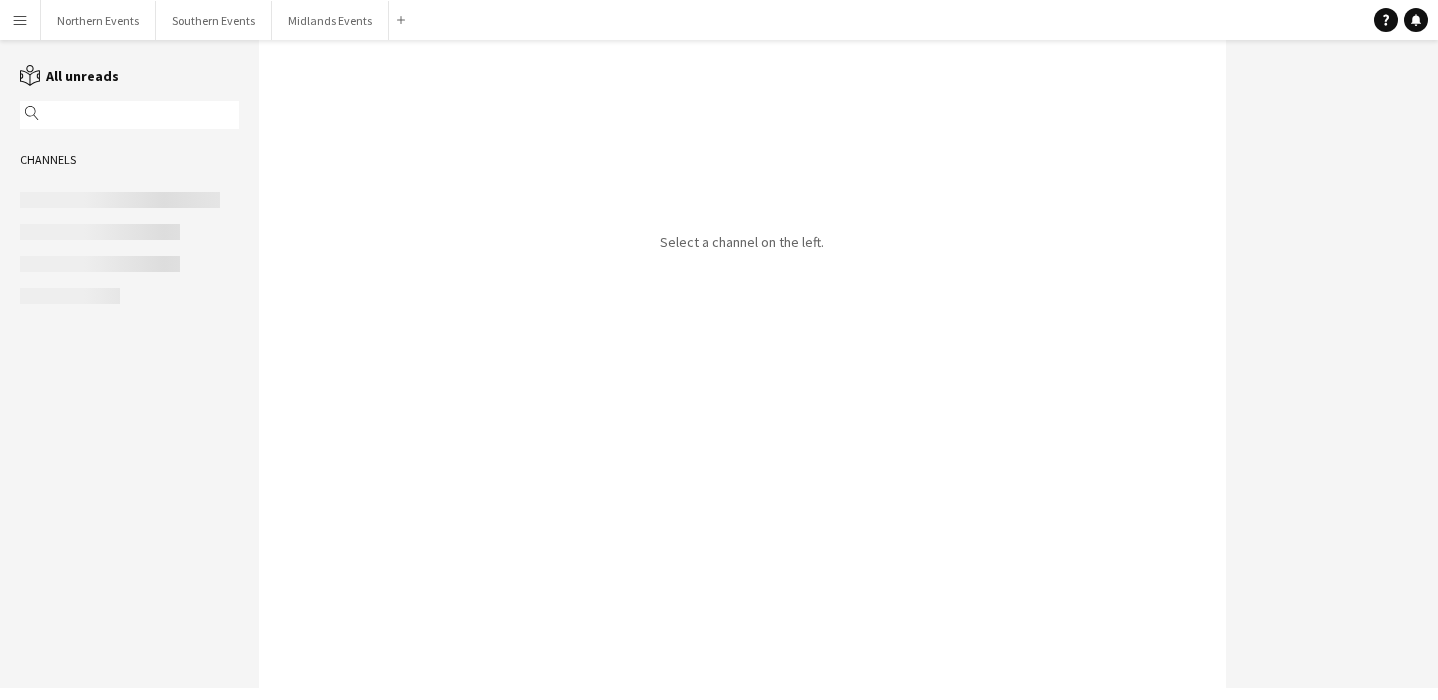 click 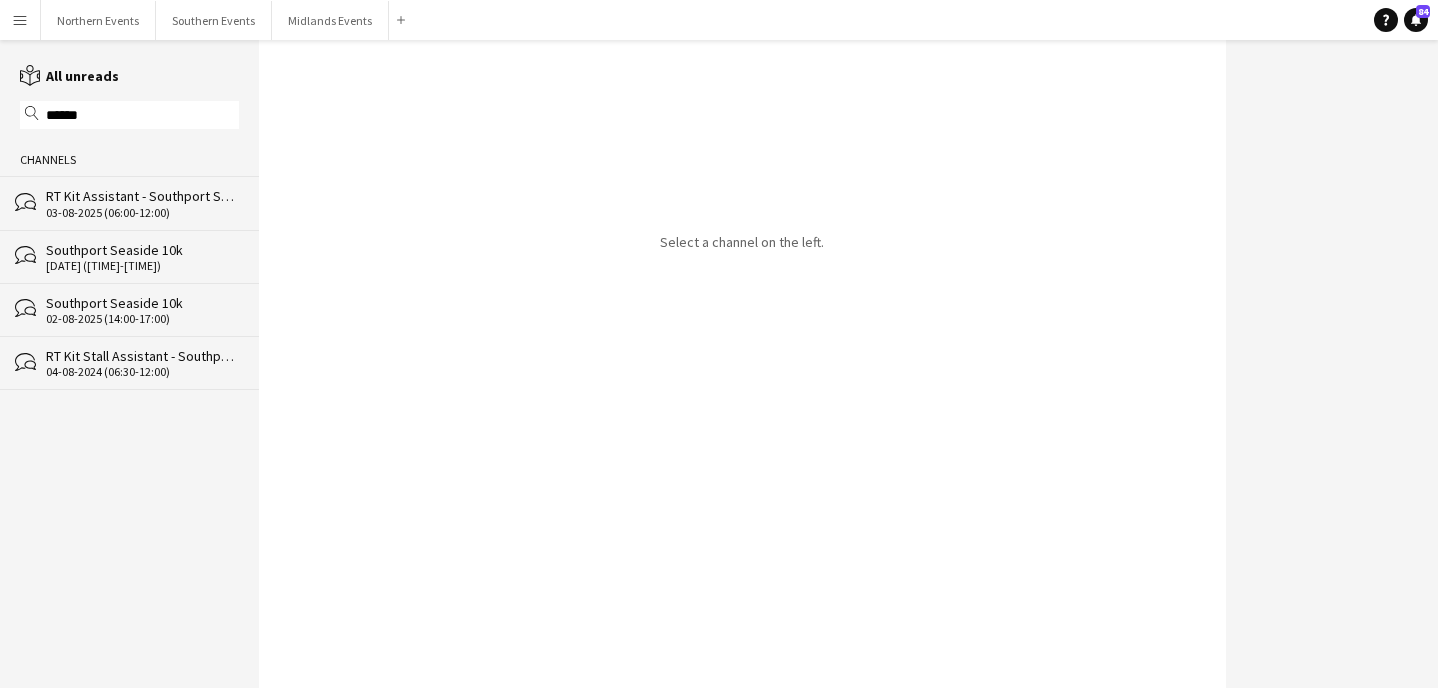 type on "******" 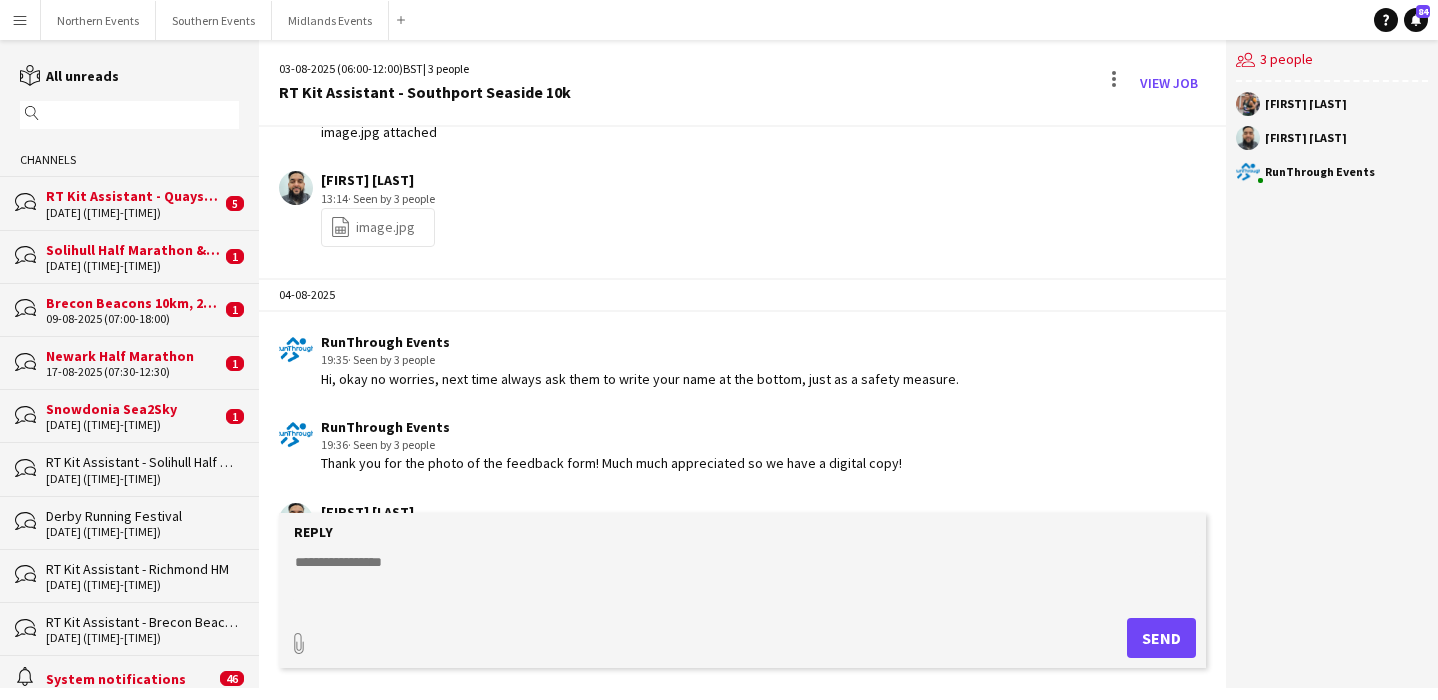 scroll, scrollTop: 1972, scrollLeft: 0, axis: vertical 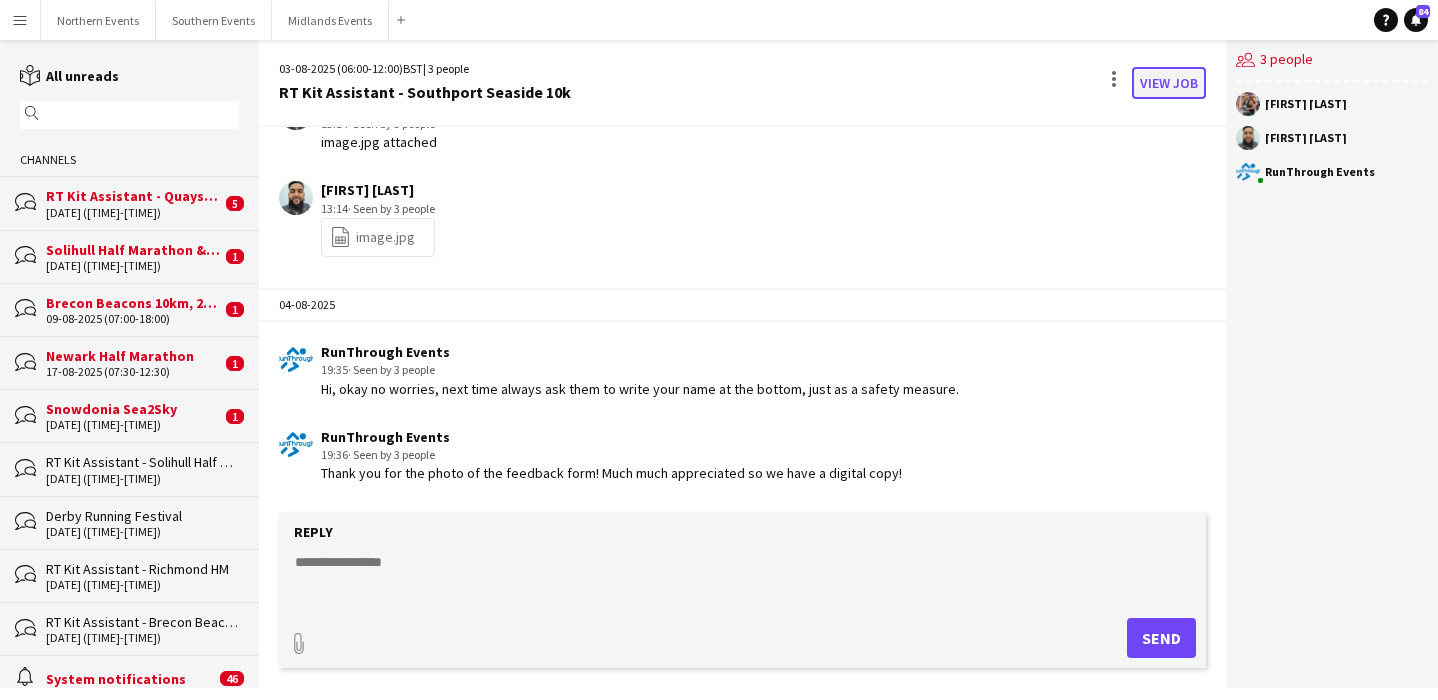 click on "View Job" 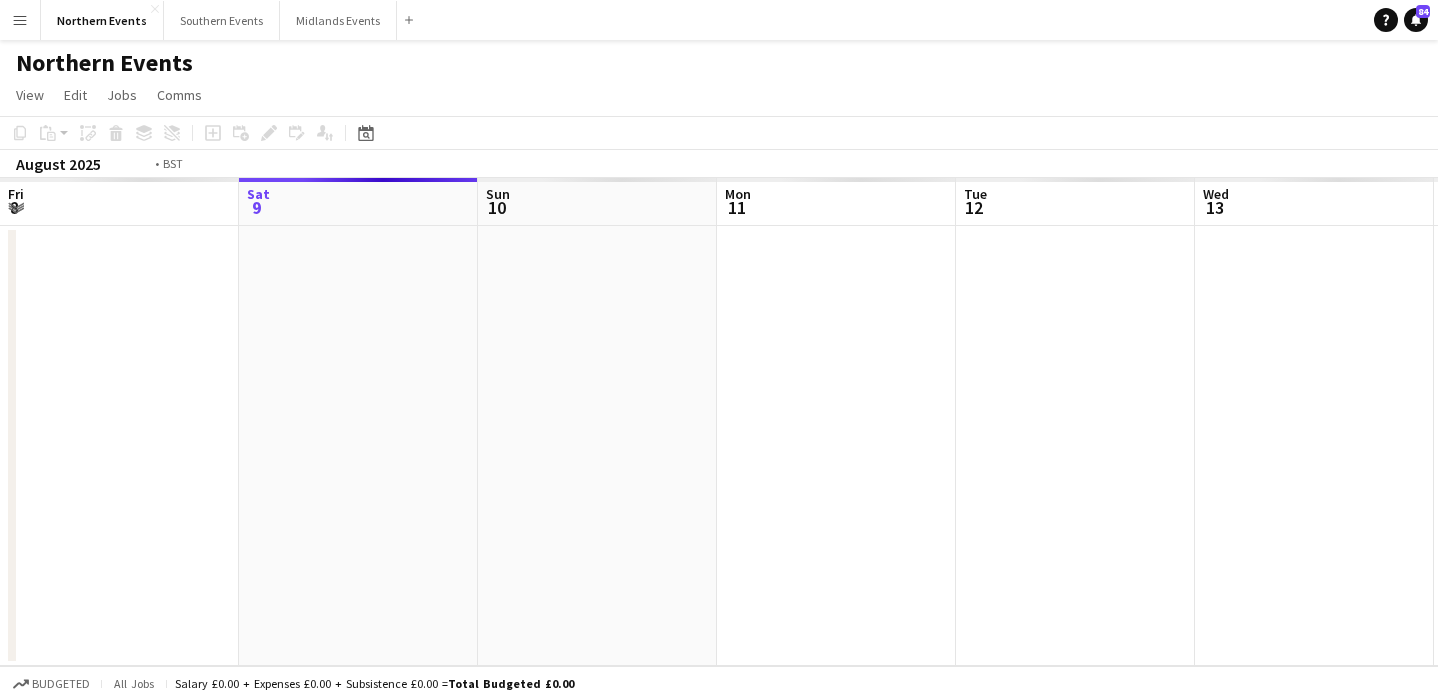scroll, scrollTop: 0, scrollLeft: 688, axis: horizontal 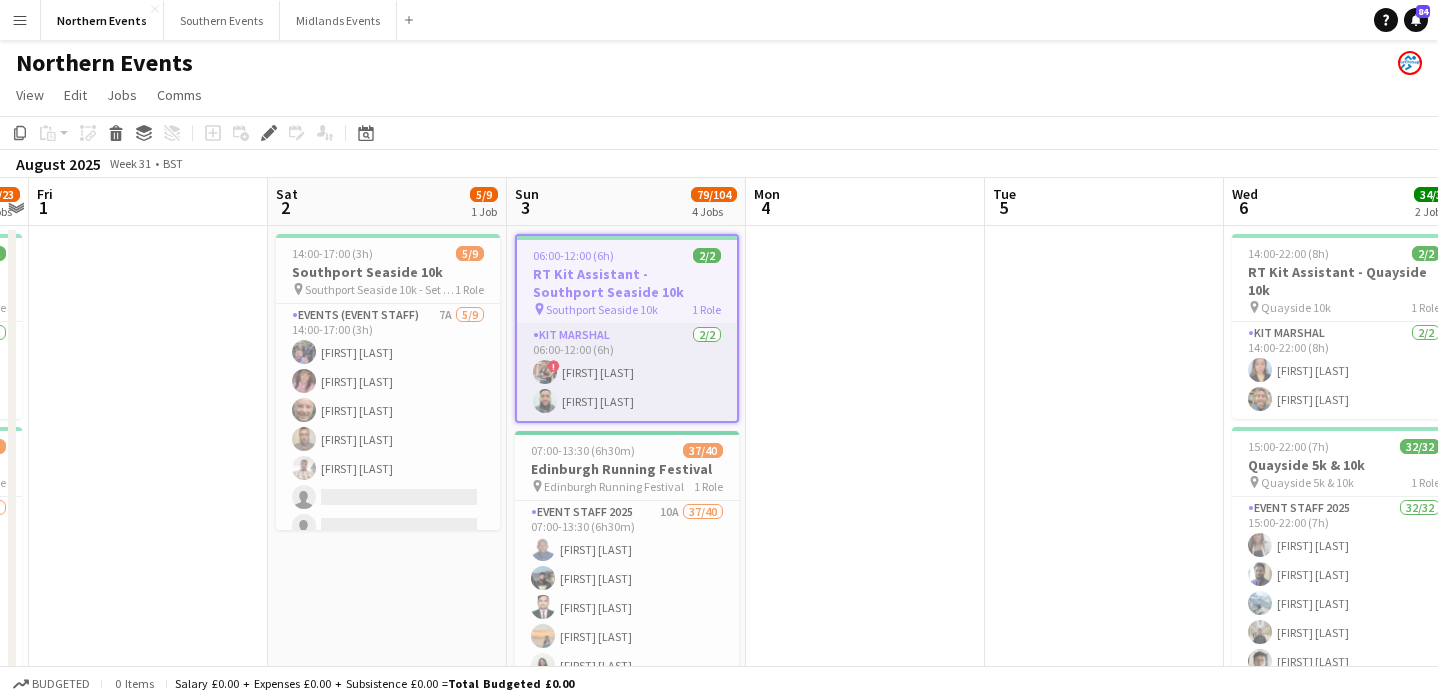 click on "[FIRST] [LAST]   [NUMBER]/[NUMBER]   [TIME]-[TIME] ([DURATION])
! [LAST] [LAST] [FIRST] [LAST]" at bounding box center [627, 372] 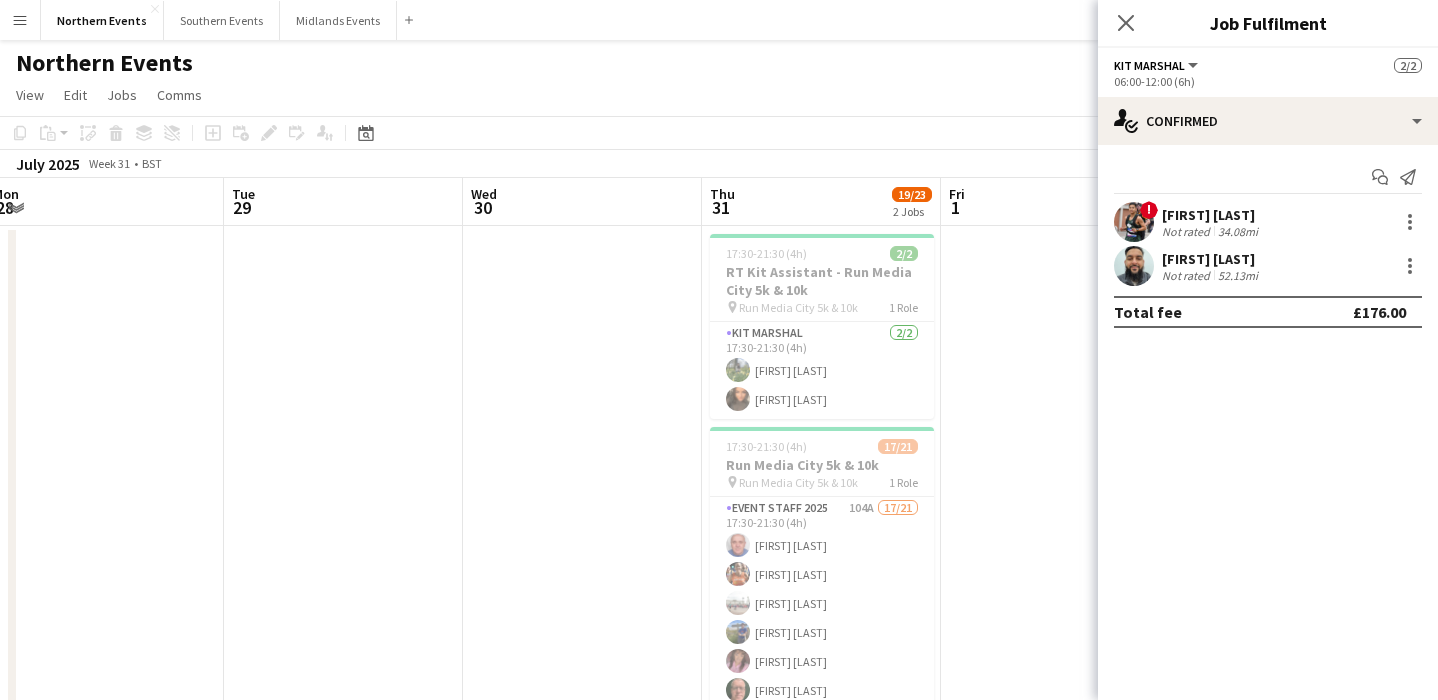 scroll, scrollTop: 0, scrollLeft: 548, axis: horizontal 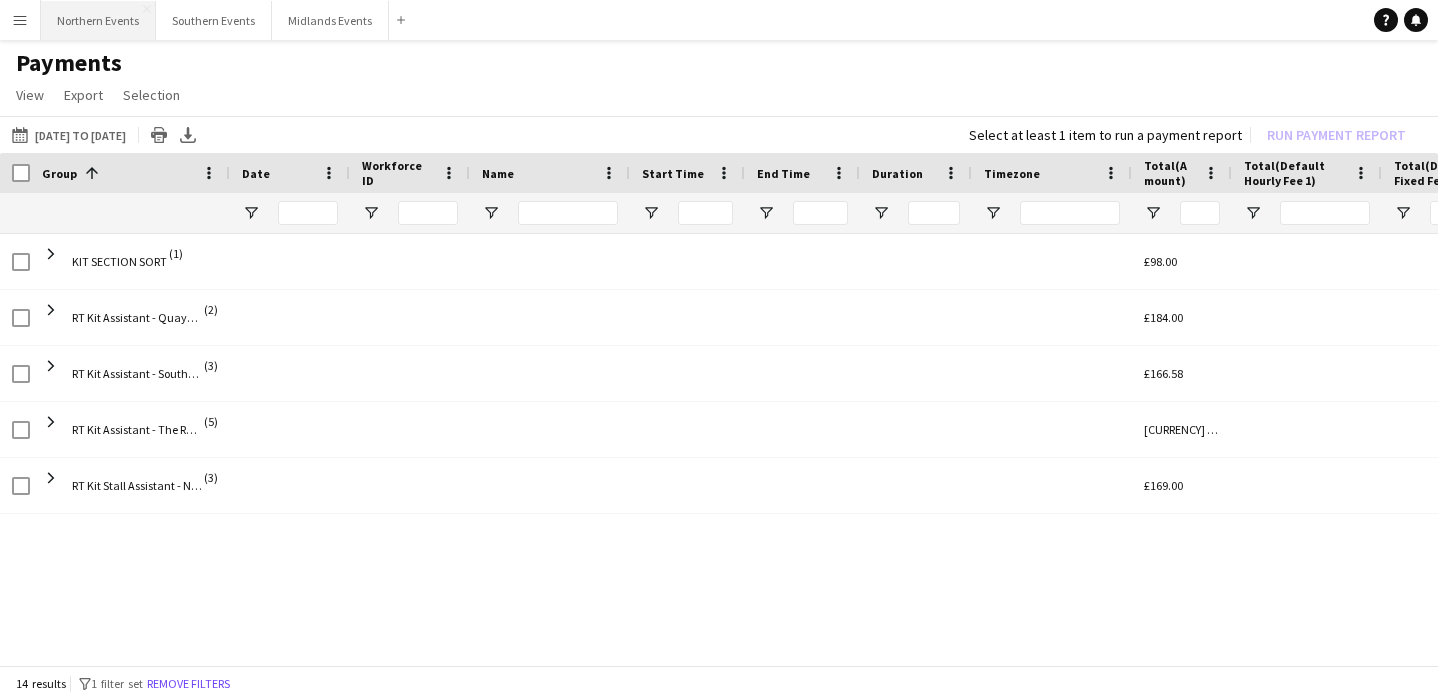 click on "Northern Events
Close" at bounding box center (98, 20) 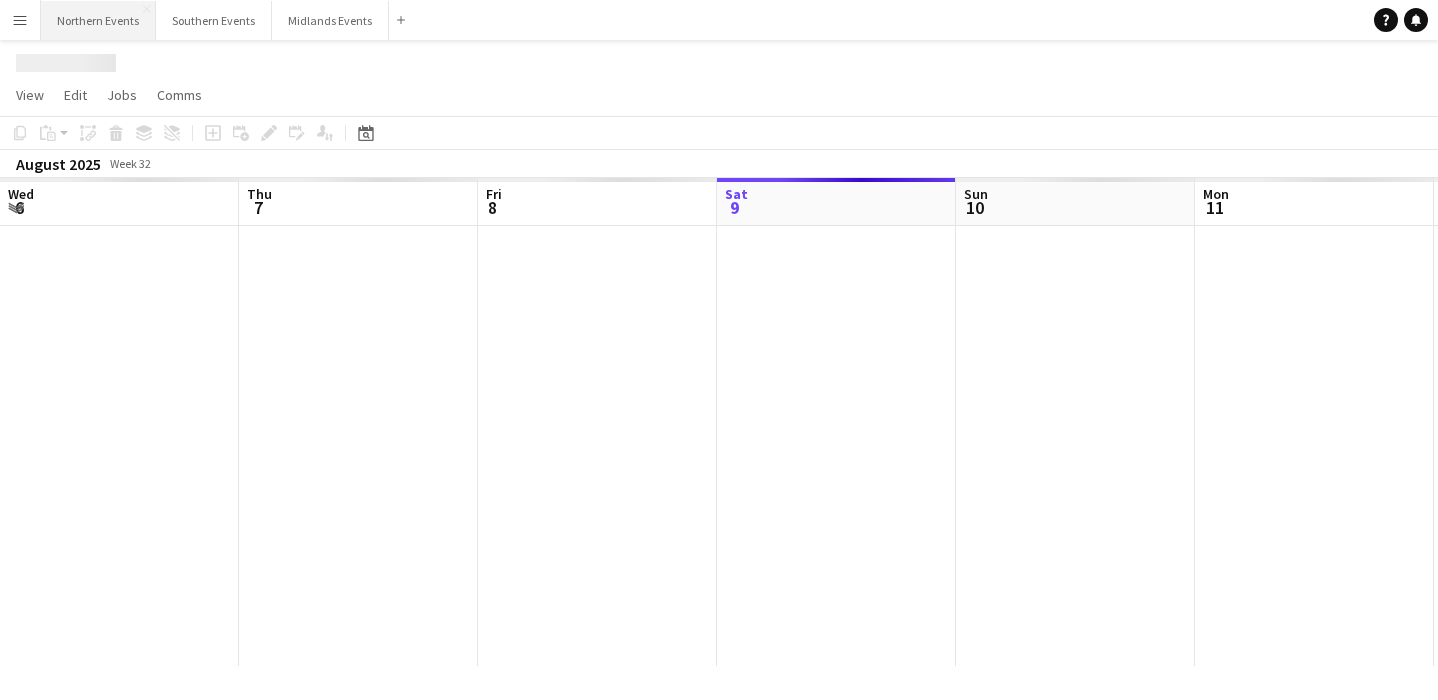 scroll, scrollTop: 0, scrollLeft: 478, axis: horizontal 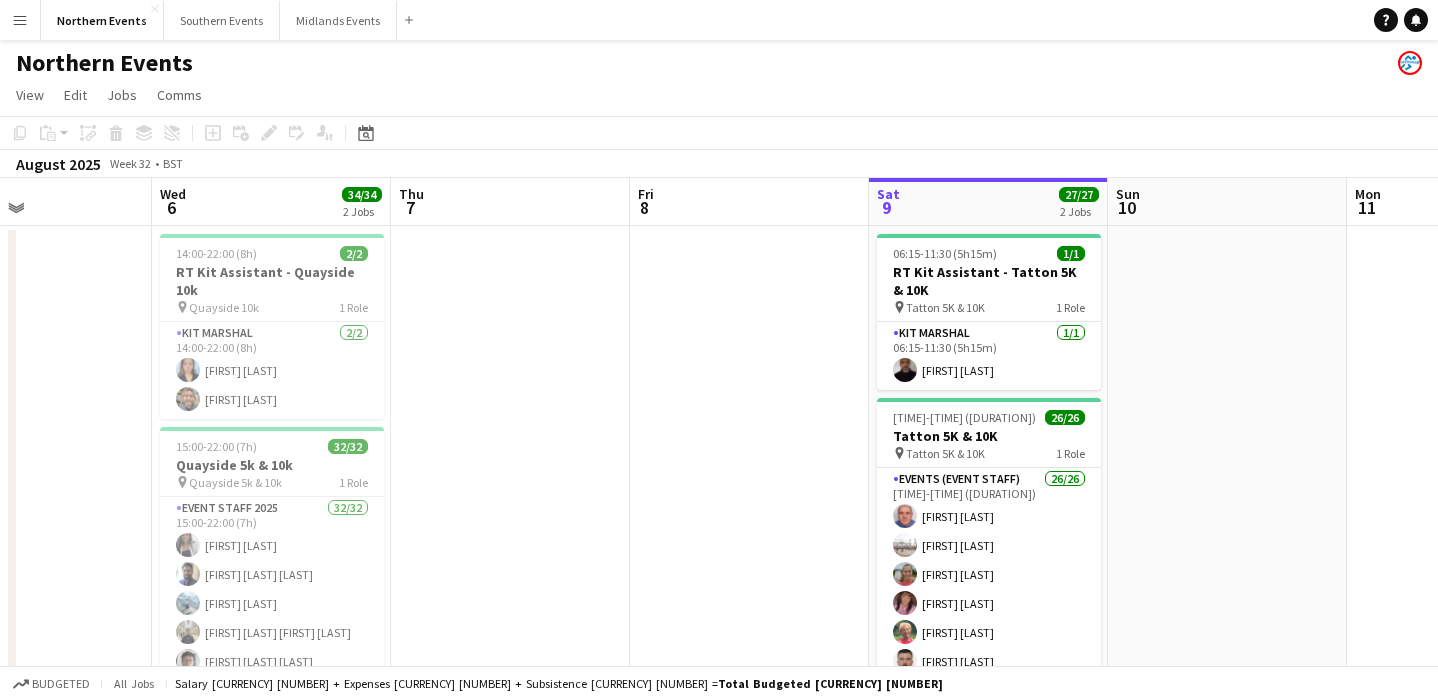 click on "Kit Marshal   2/2   14:00-22:00 (8h)
Orla Murphy Clare Williams" at bounding box center (272, 370) 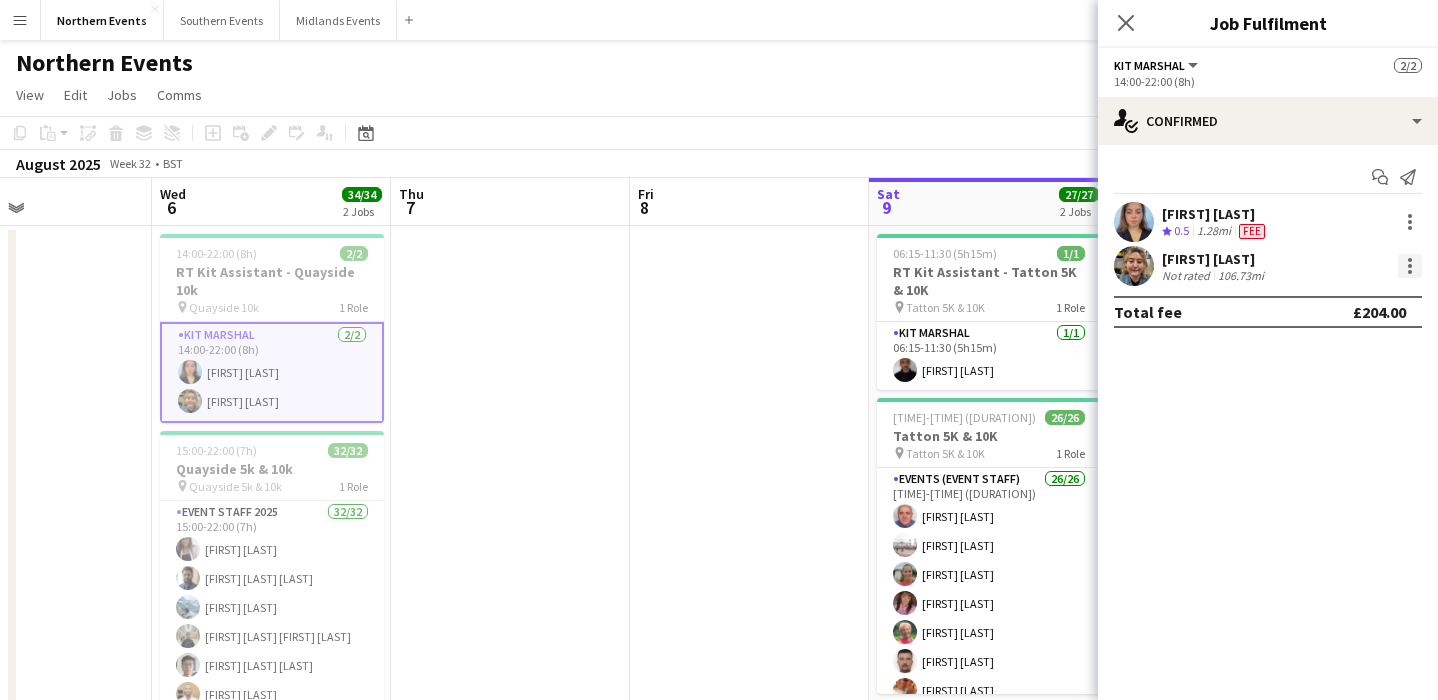 click at bounding box center (1410, 266) 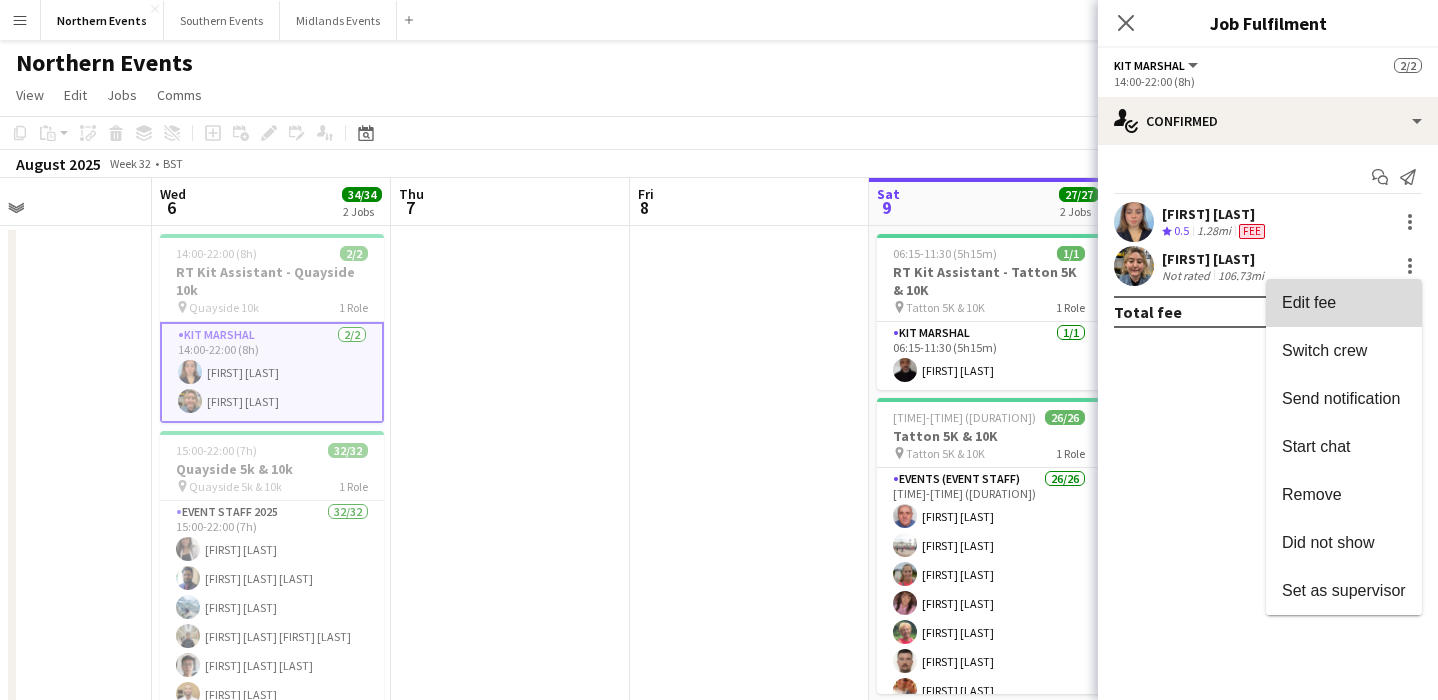 click on "Edit fee" at bounding box center [1344, 303] 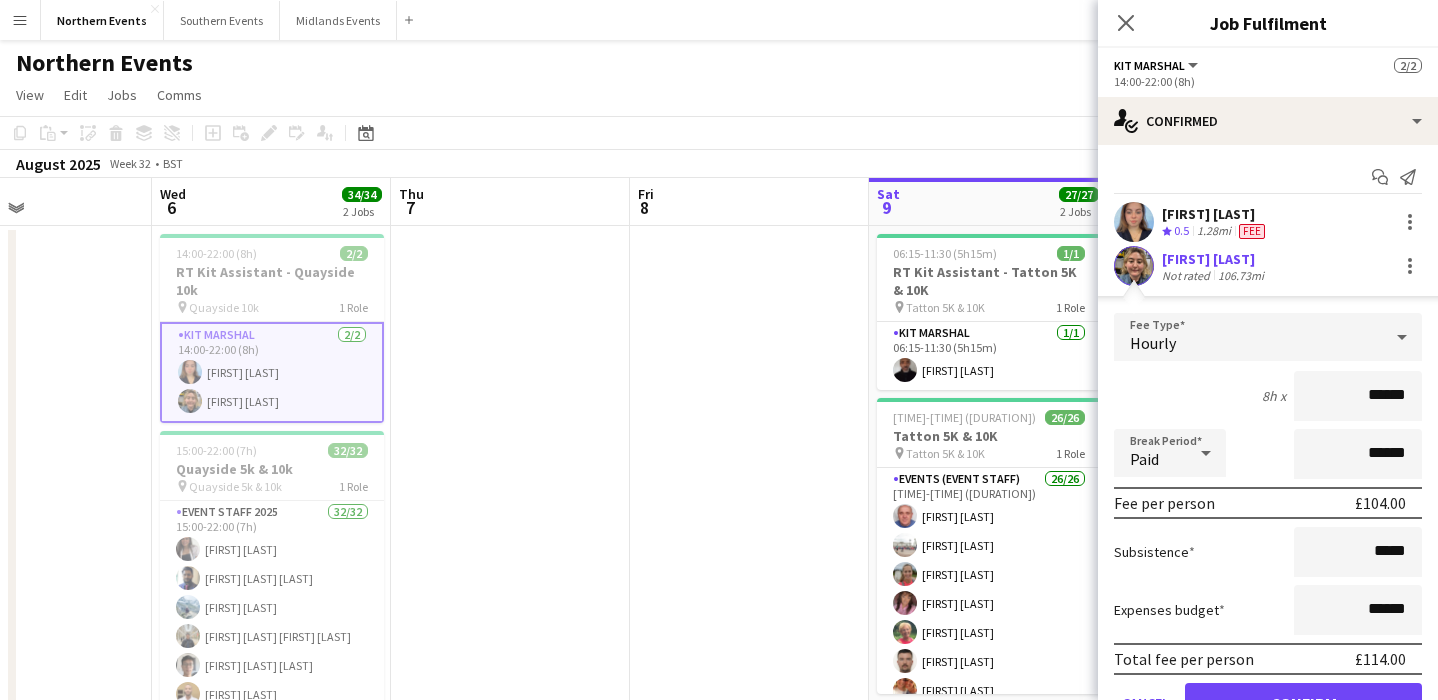 drag, startPoint x: 1408, startPoint y: 389, endPoint x: 1292, endPoint y: 394, distance: 116.10771 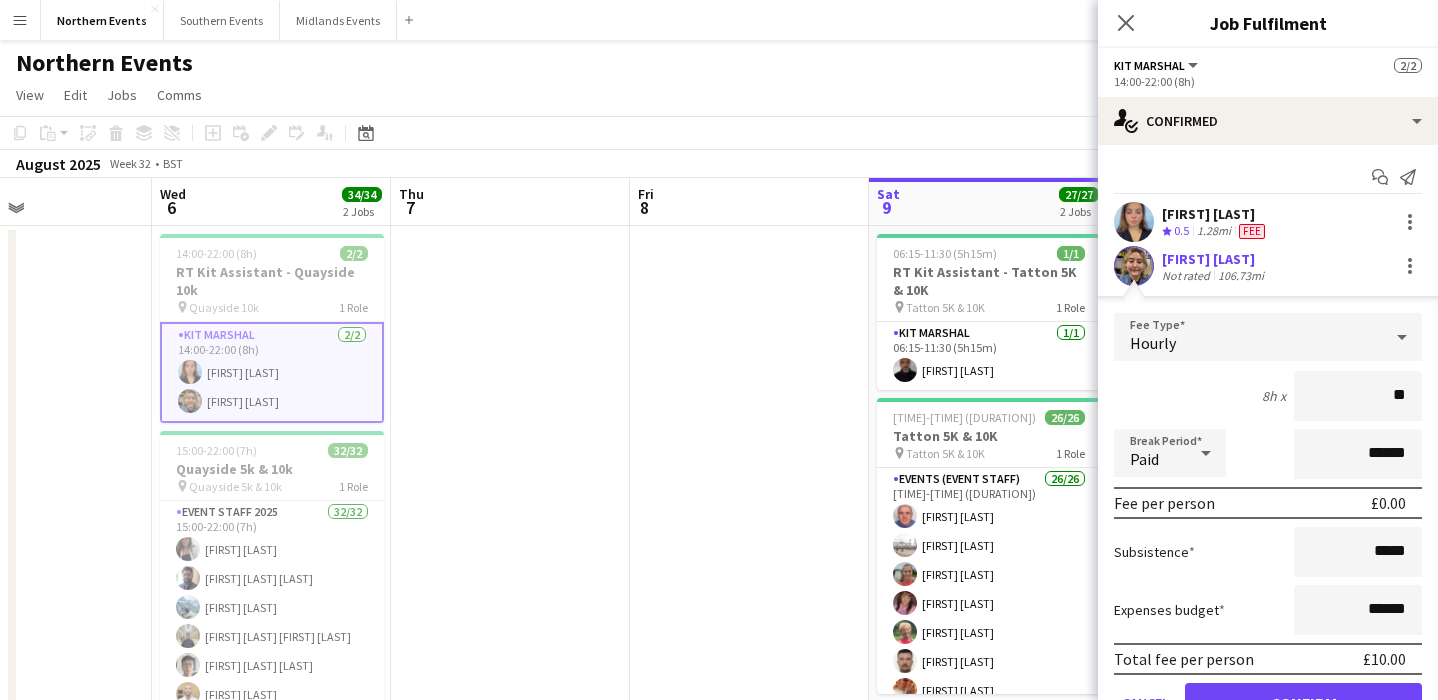 type on "**" 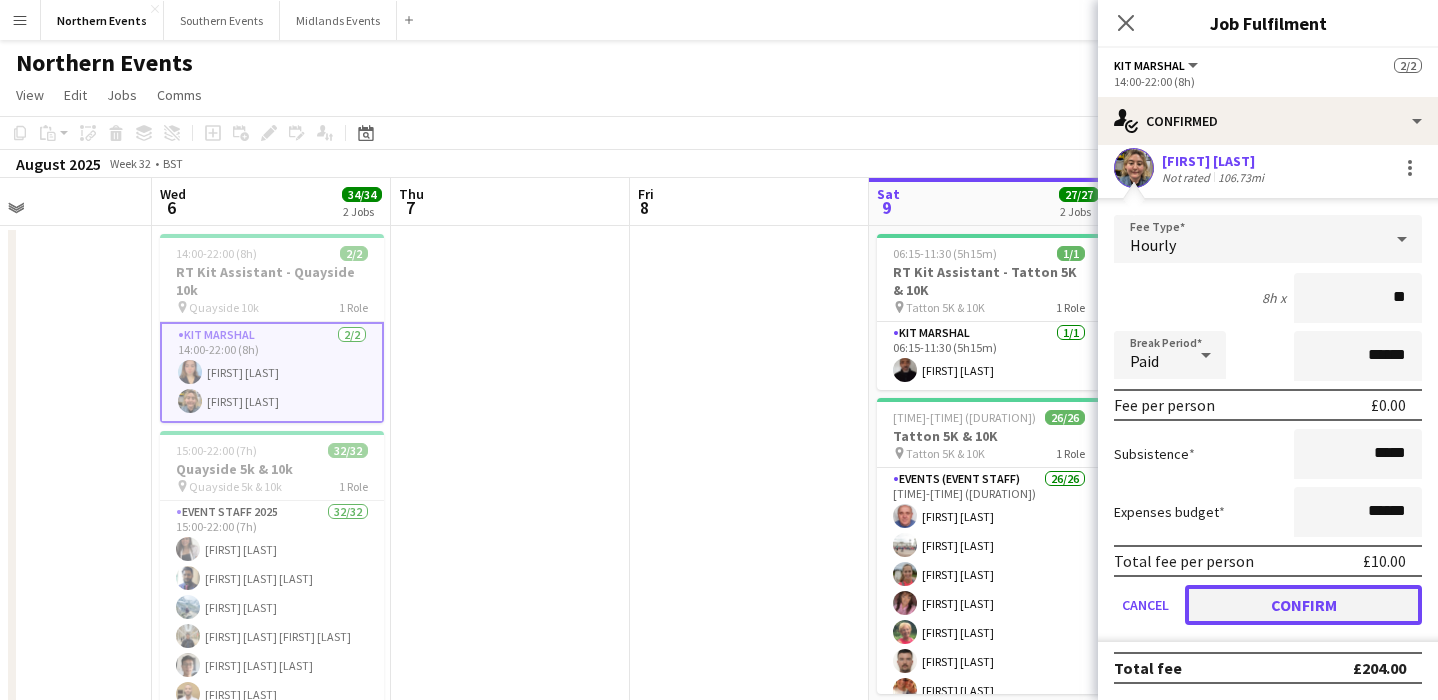 click on "Confirm" at bounding box center [1303, 605] 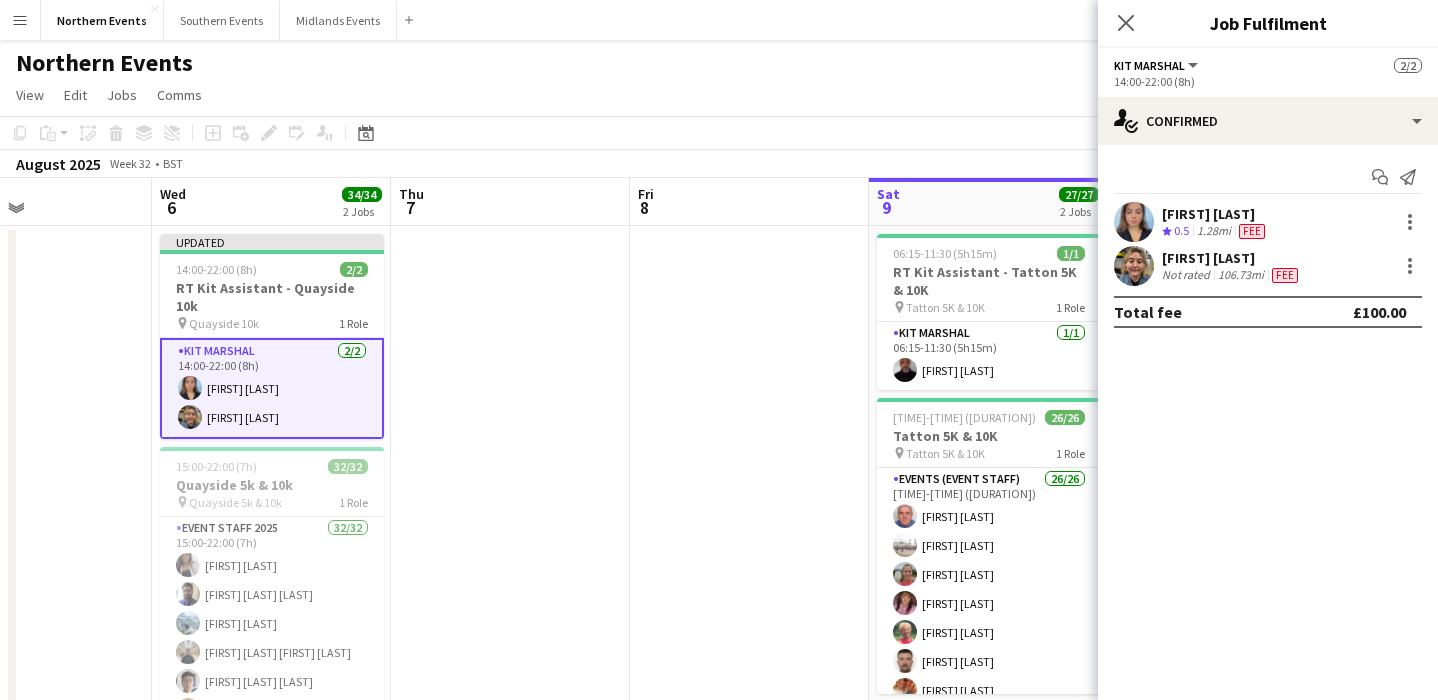 scroll, scrollTop: 0, scrollLeft: 0, axis: both 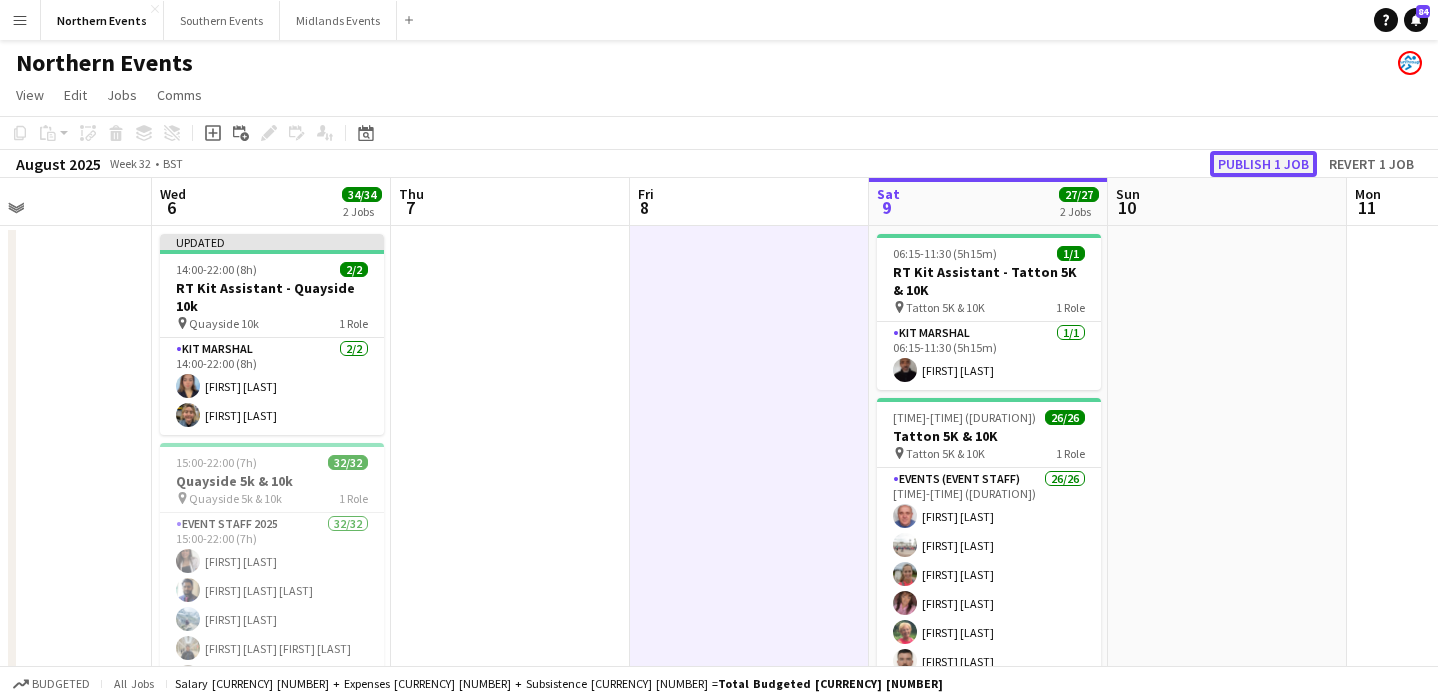 click on "Publish 1 job" 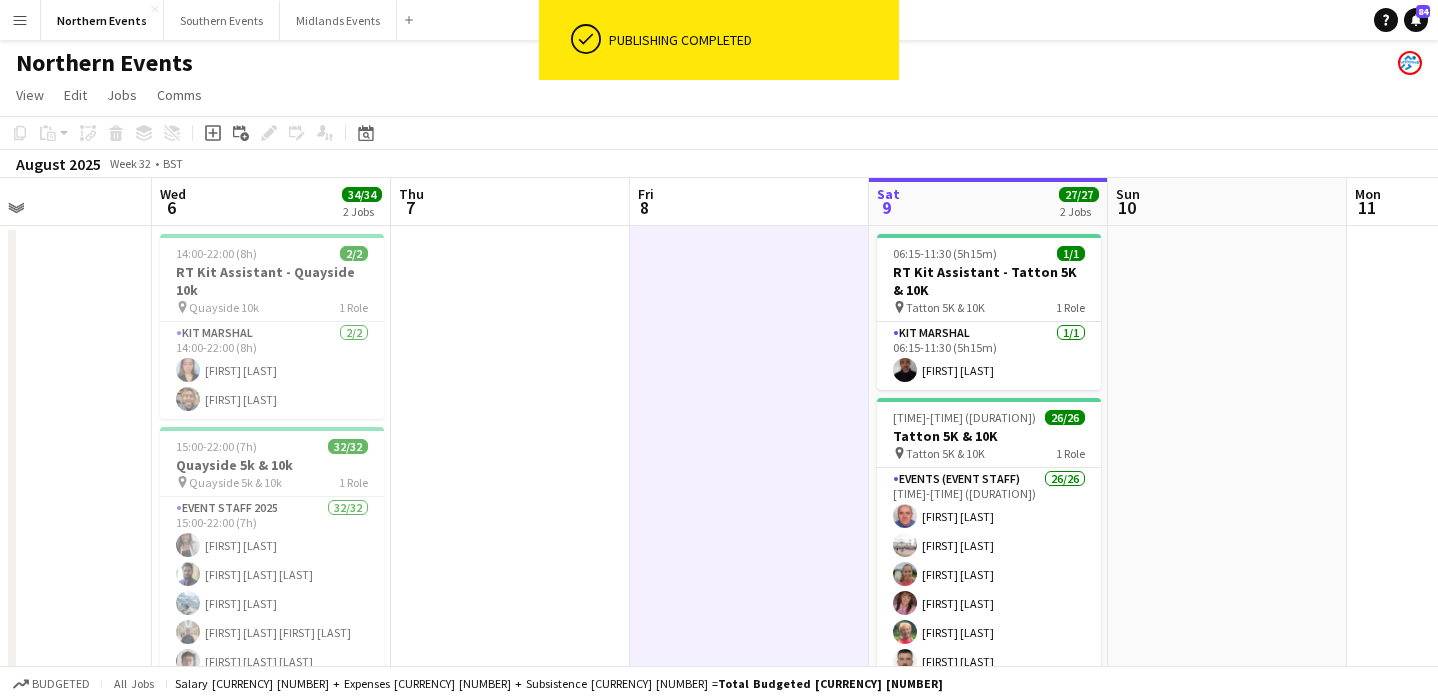 click on "Menu" at bounding box center (20, 20) 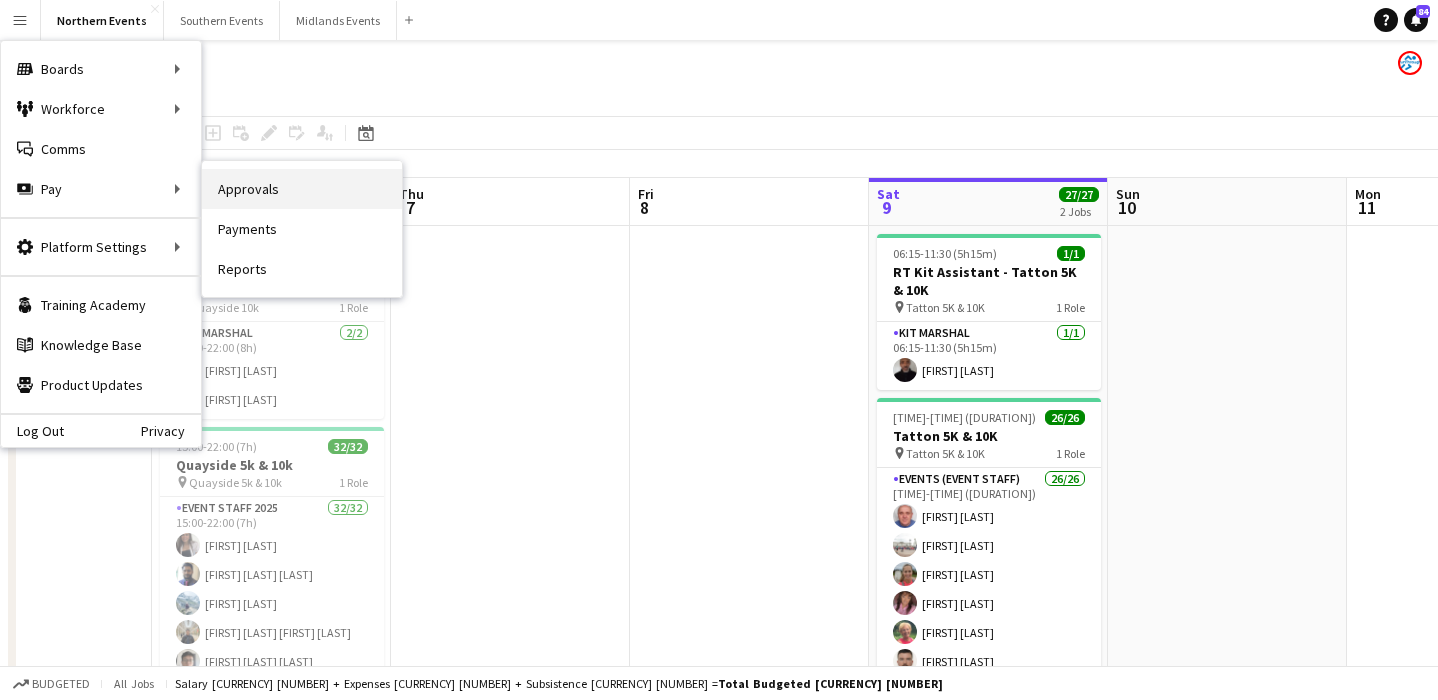 click on "Approvals" at bounding box center [302, 189] 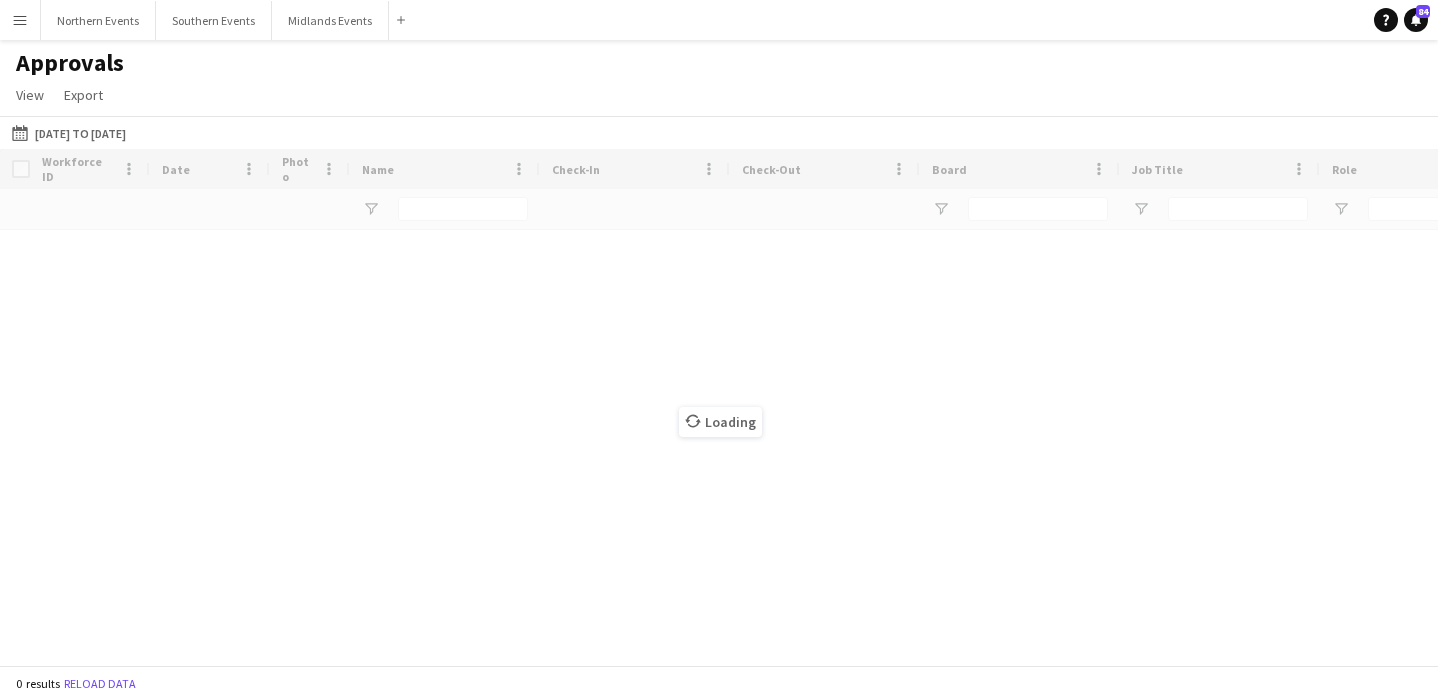 type on "******" 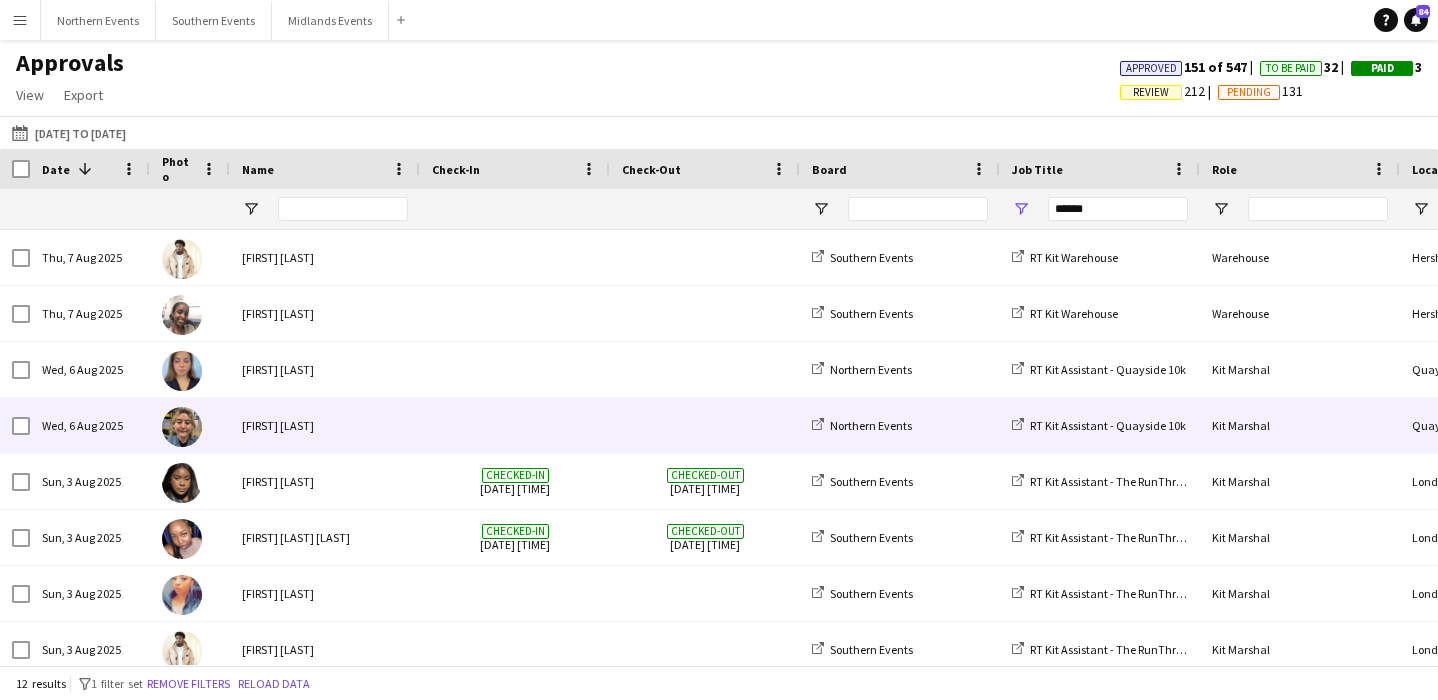 click on "[FIRST] [LAST]" at bounding box center (325, 425) 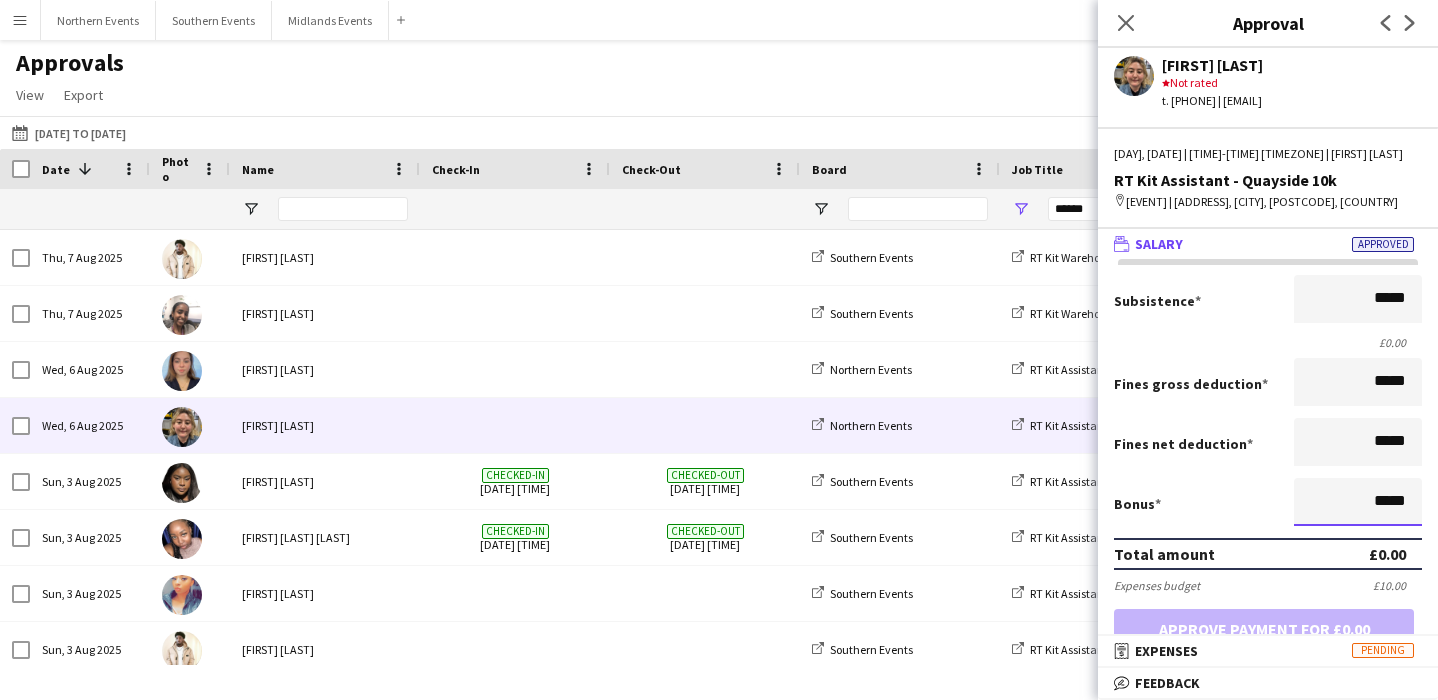 click on "*****" at bounding box center (1358, 502) 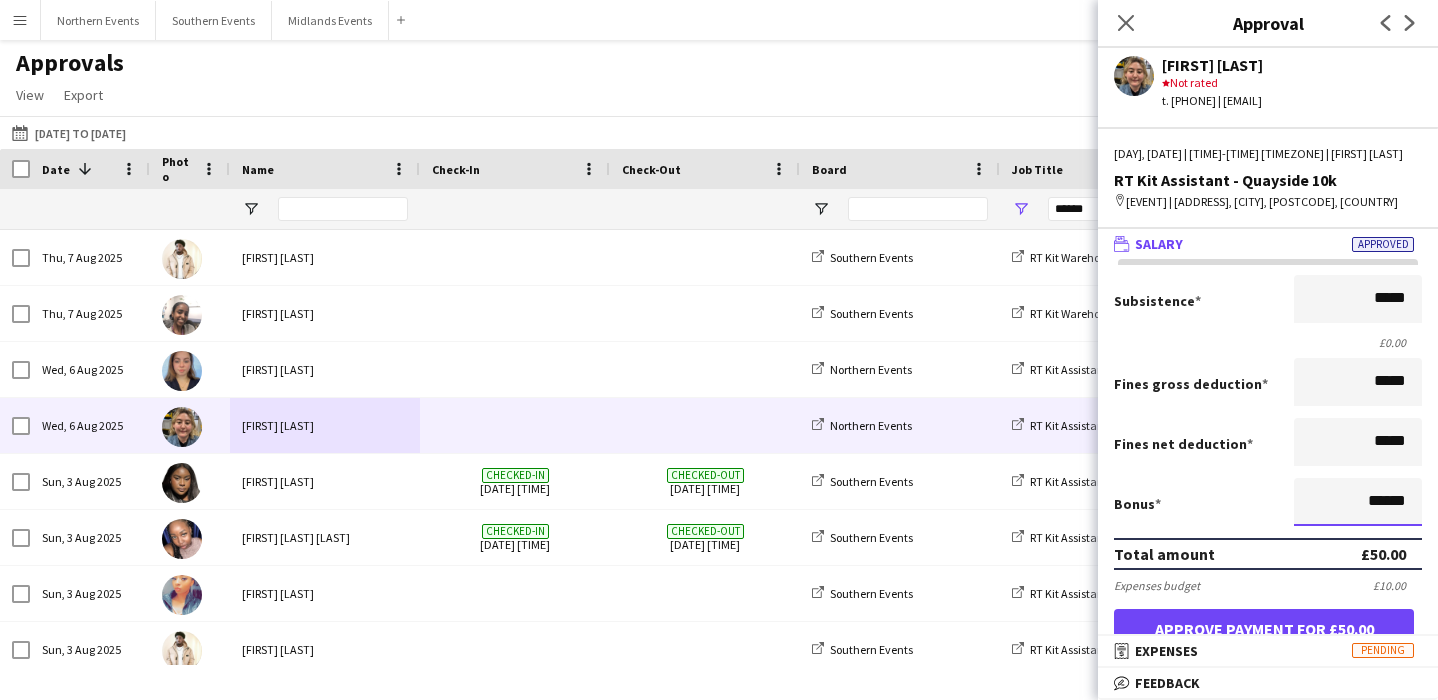 click on "******" at bounding box center (1358, 502) 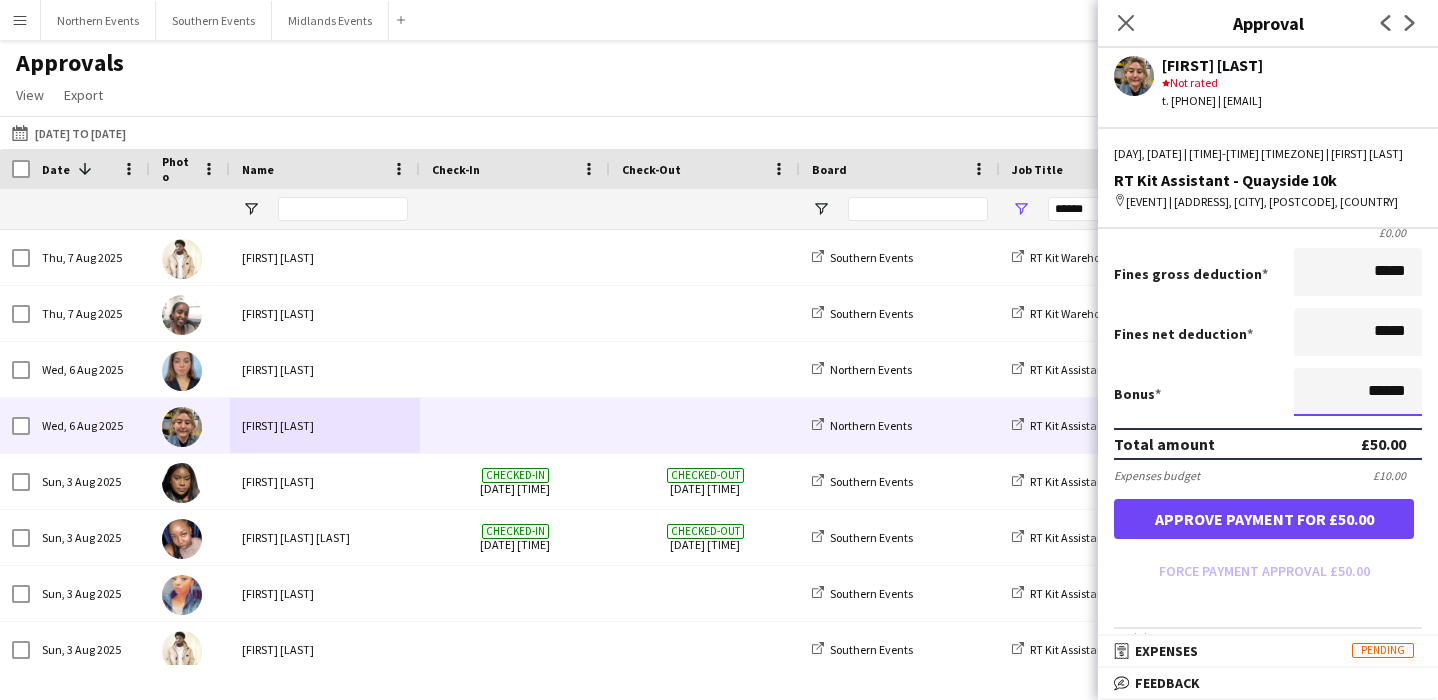 scroll, scrollTop: 116, scrollLeft: 0, axis: vertical 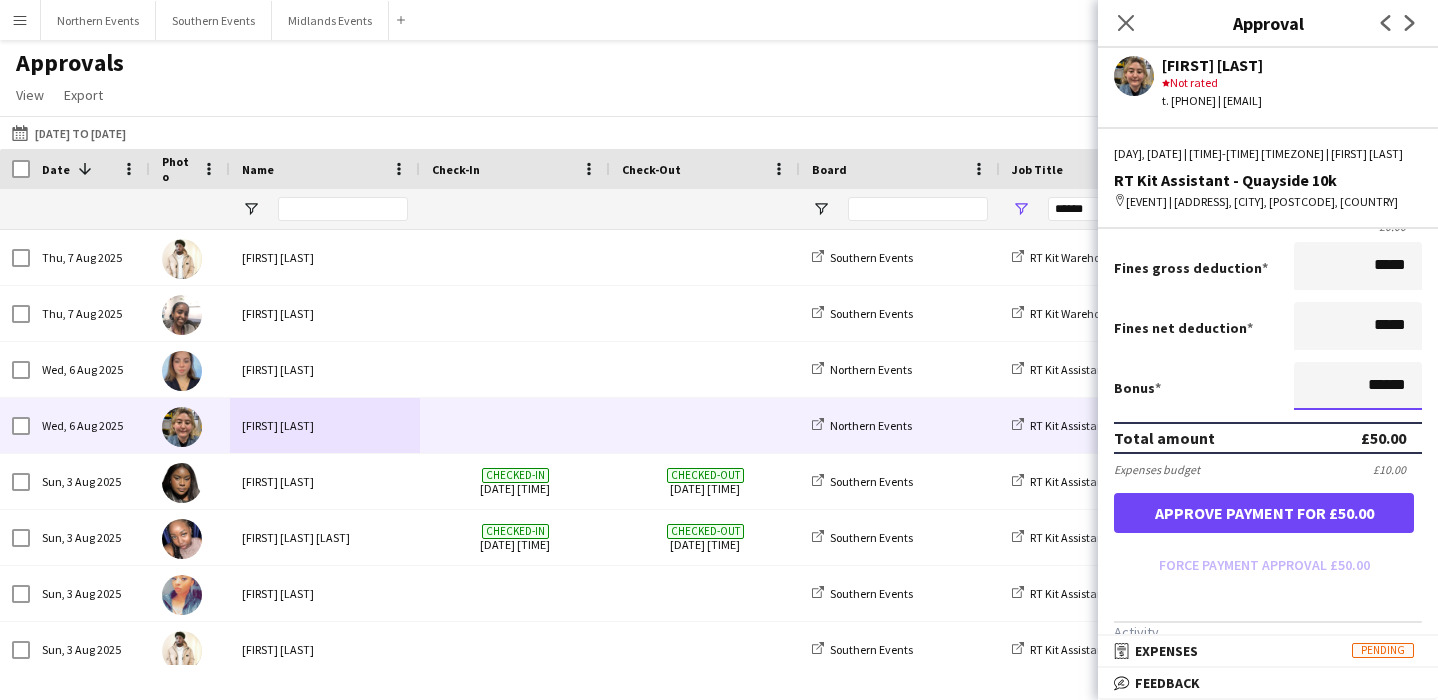 type on "******" 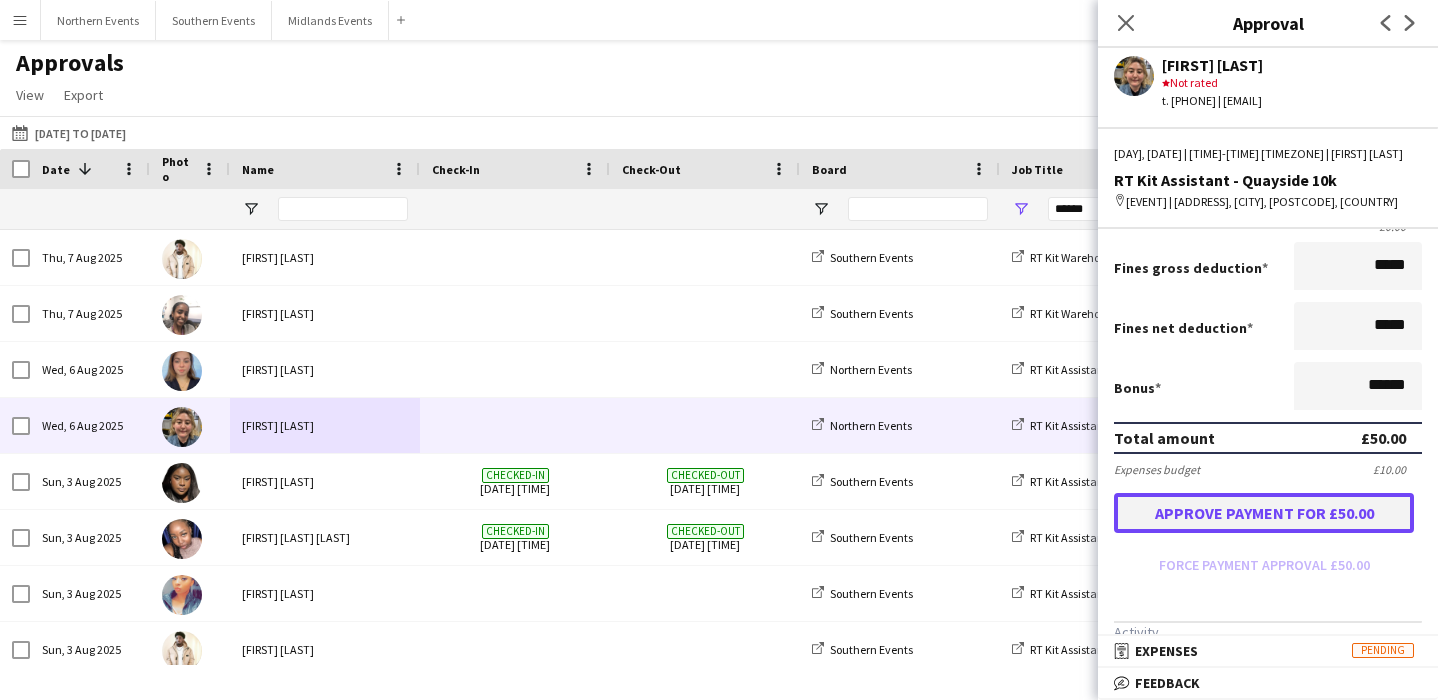 scroll, scrollTop: 0, scrollLeft: 0, axis: both 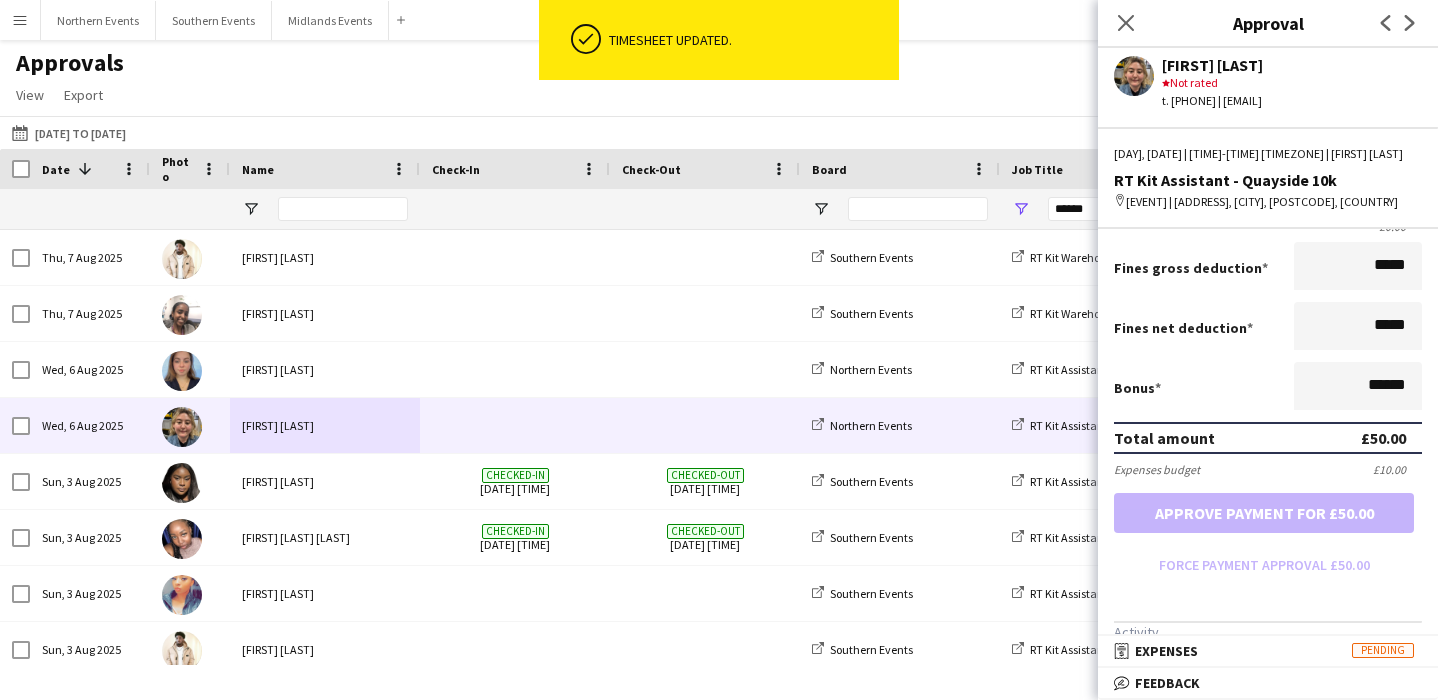 click on "Menu" at bounding box center (20, 20) 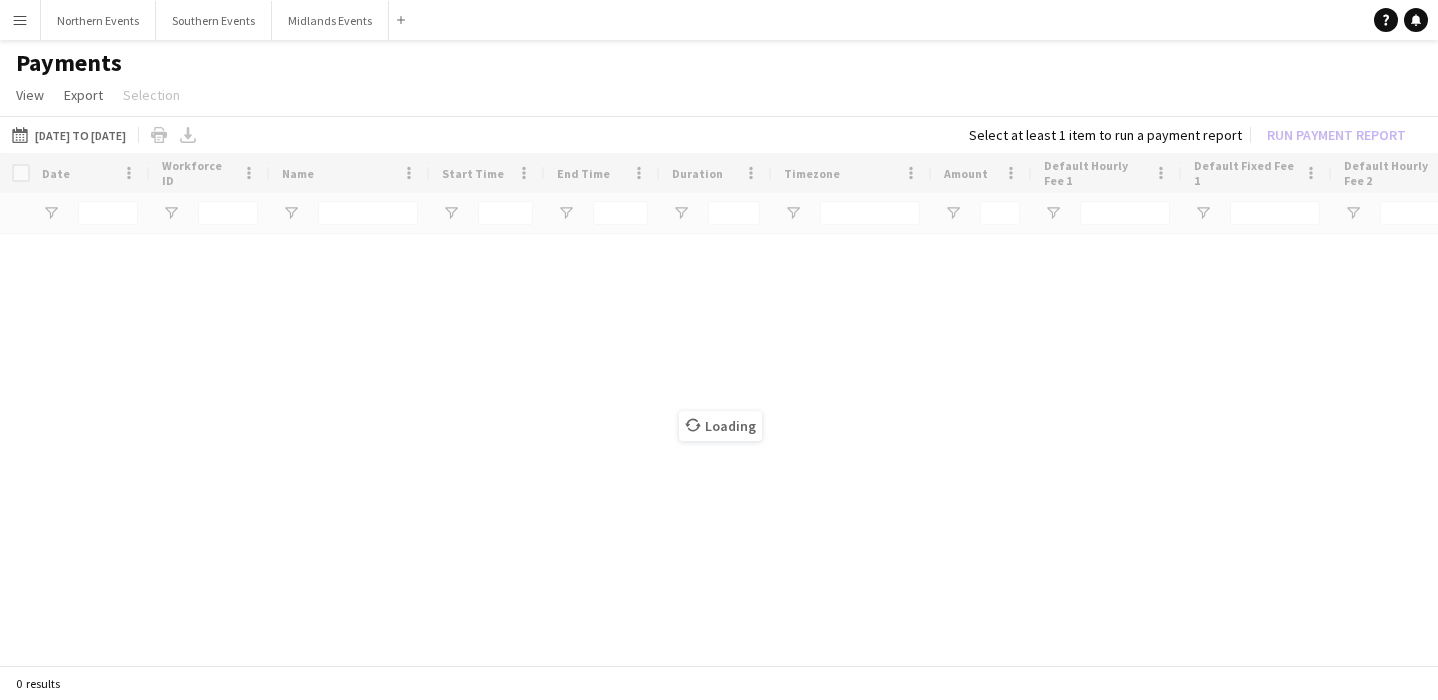 scroll, scrollTop: 0, scrollLeft: 0, axis: both 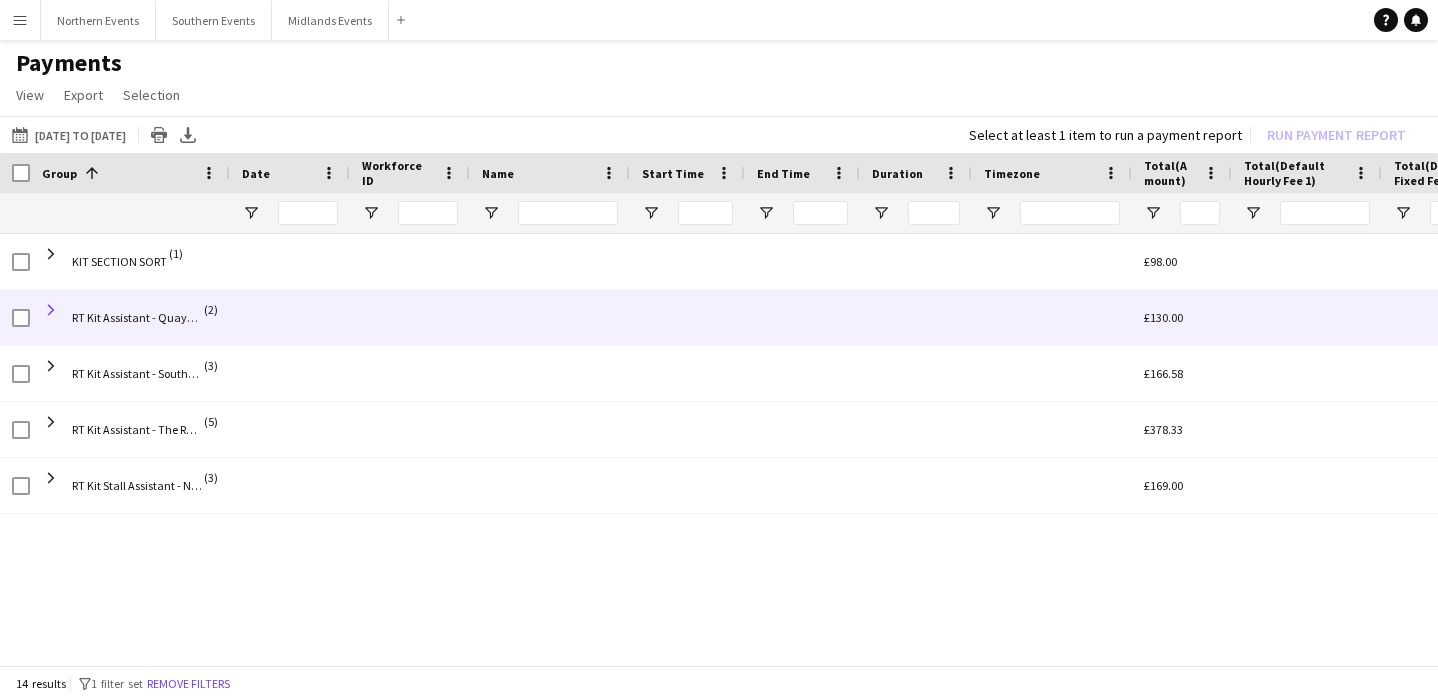 click at bounding box center (51, 310) 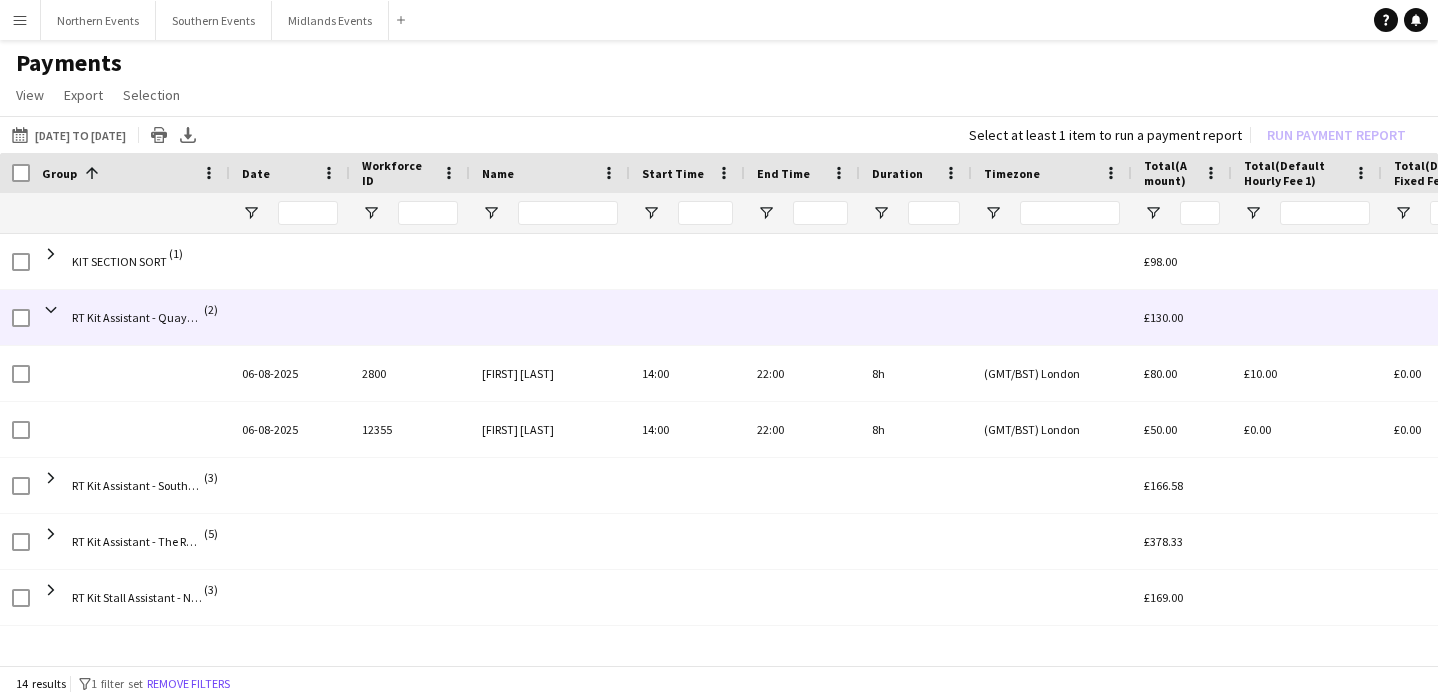 click at bounding box center (51, 310) 